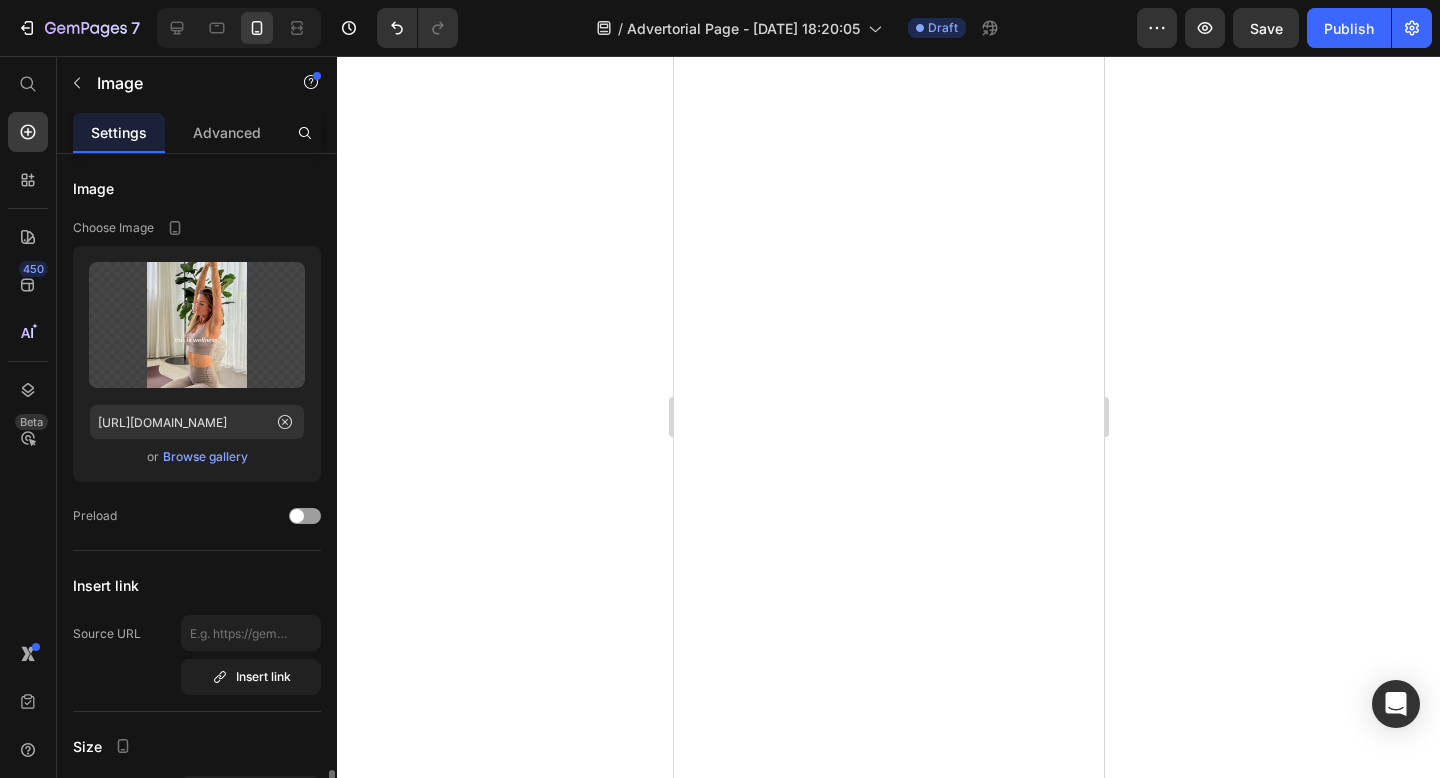 scroll, scrollTop: 0, scrollLeft: 0, axis: both 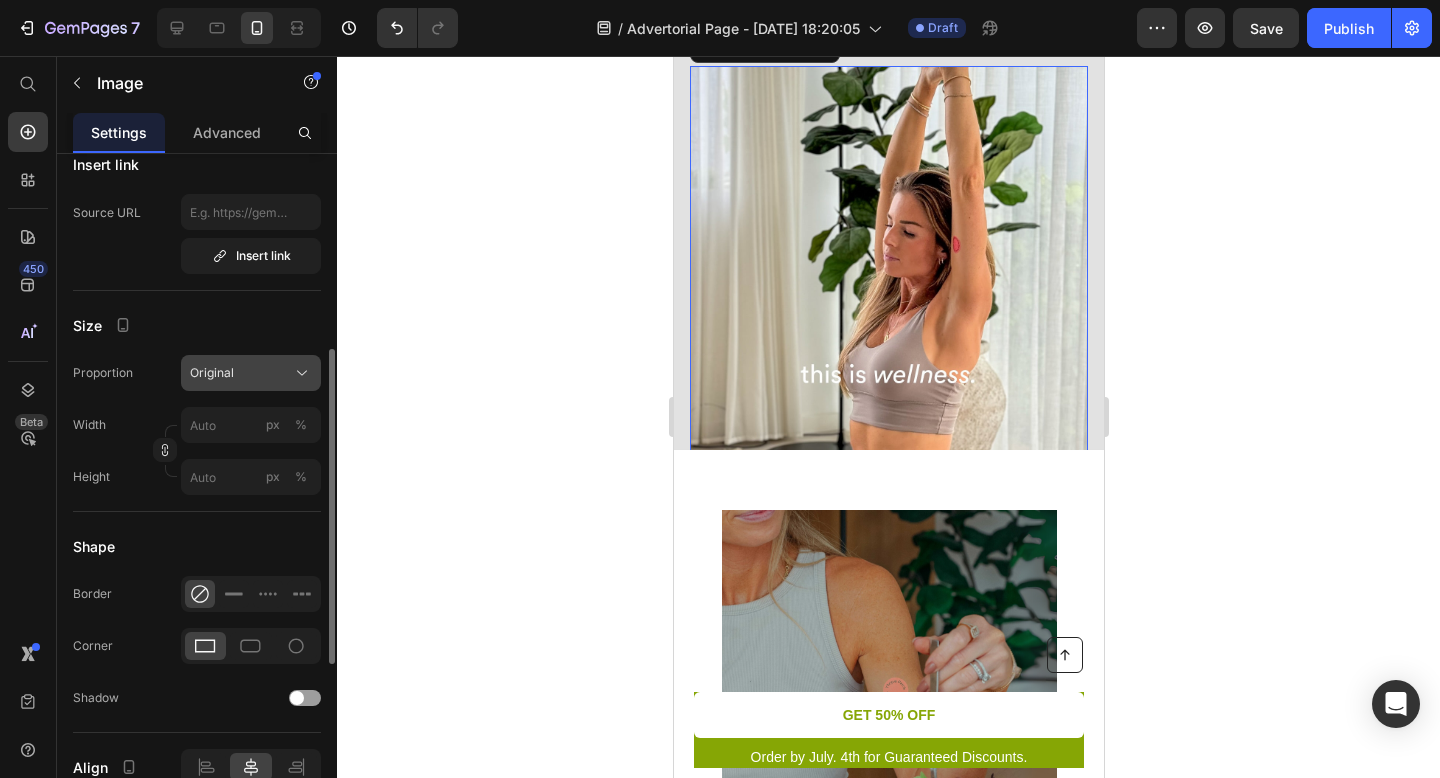 click on "Original" 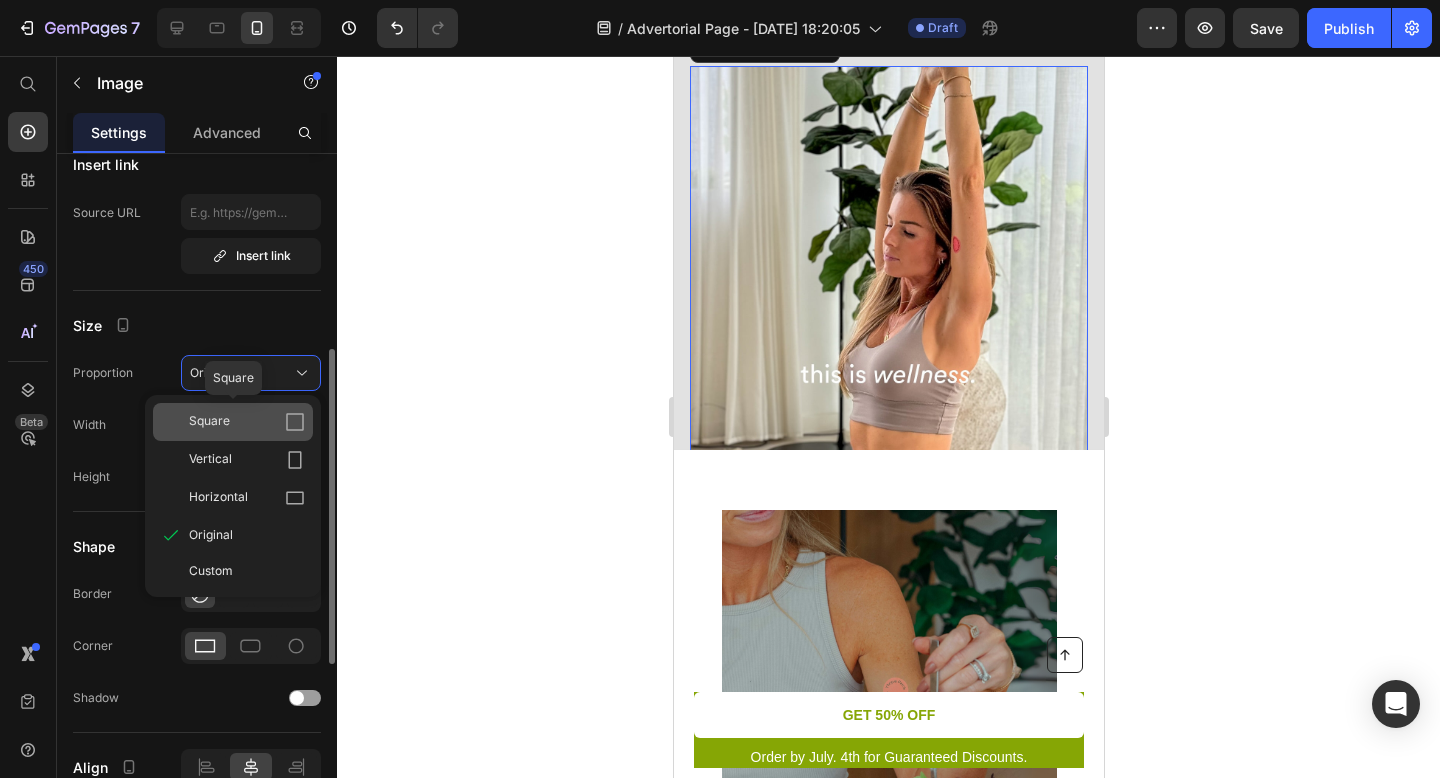 click on "Square" at bounding box center [247, 422] 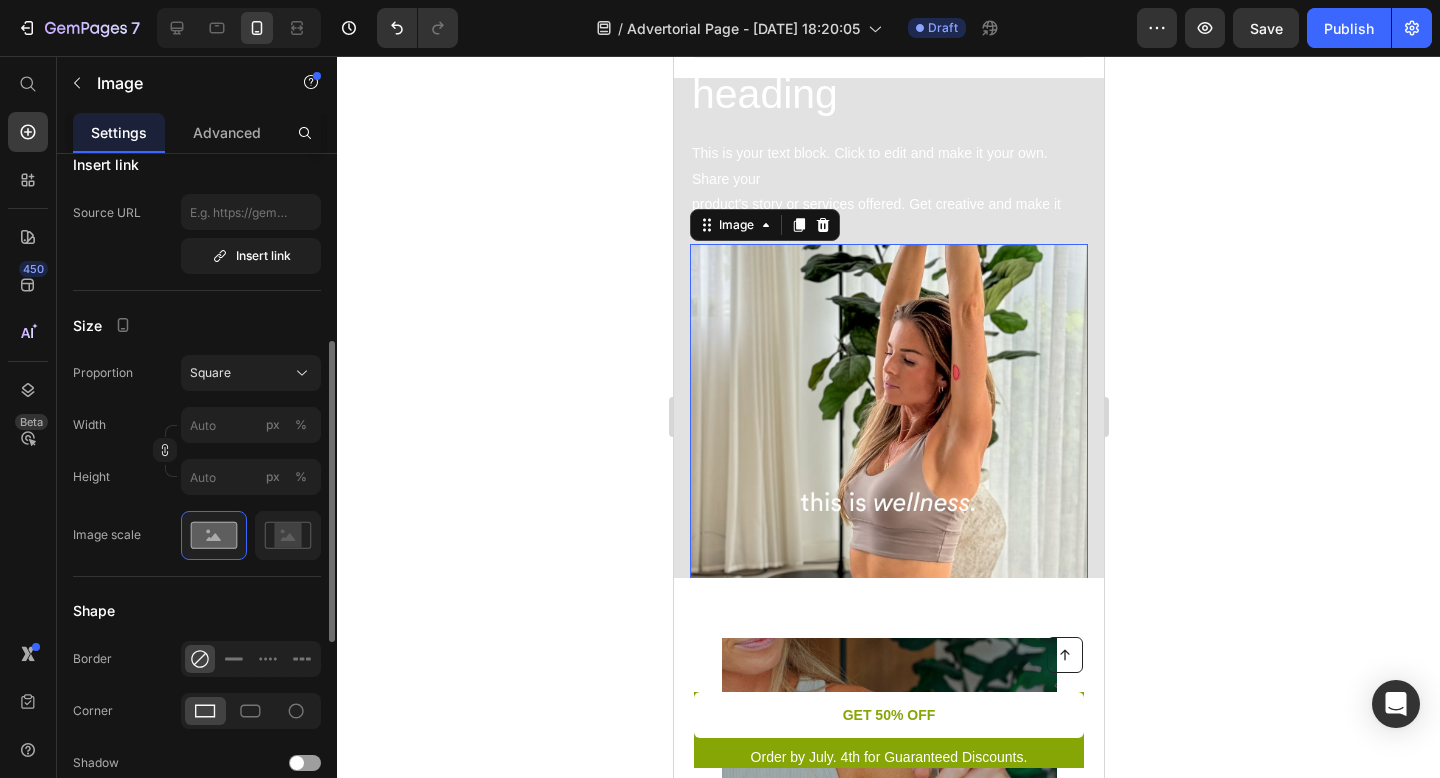 scroll, scrollTop: 1112, scrollLeft: 0, axis: vertical 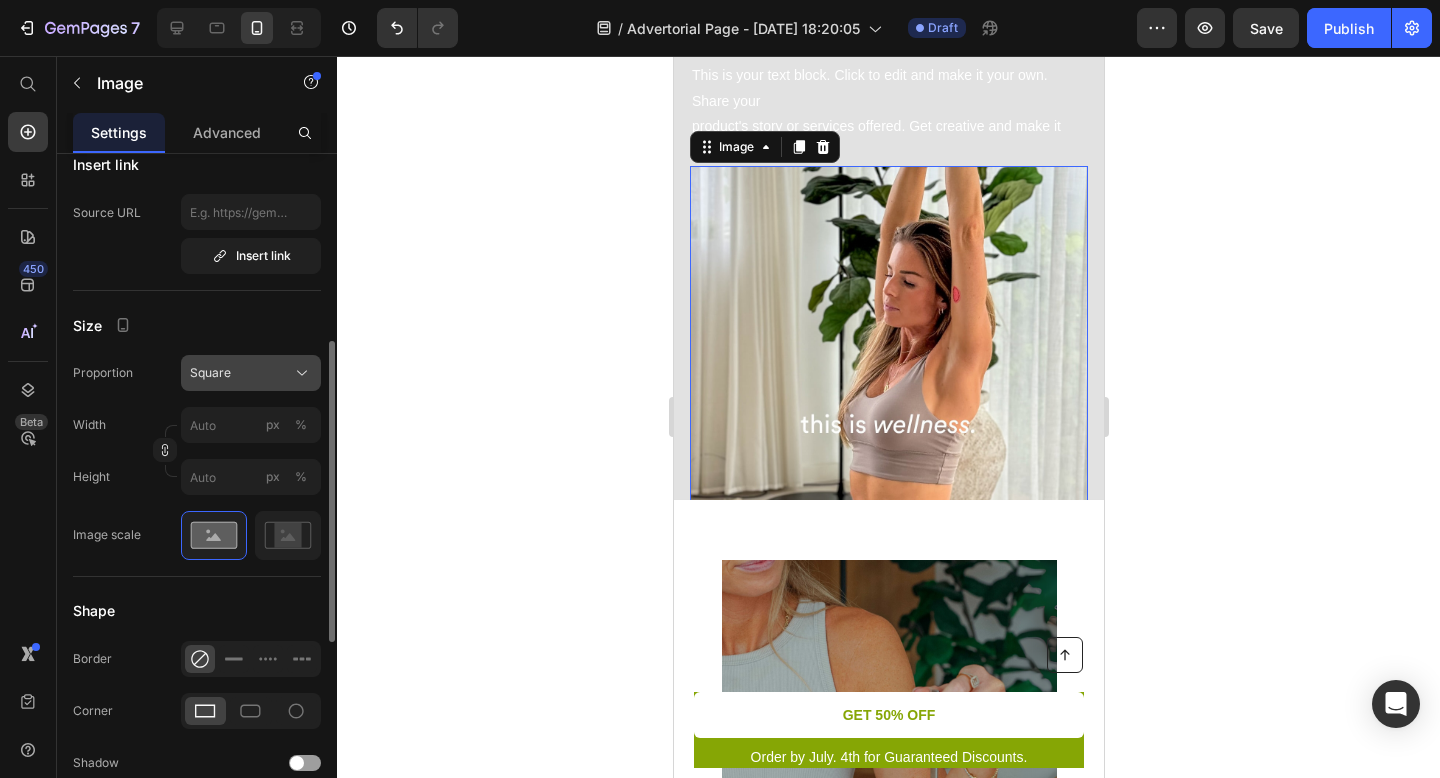 click 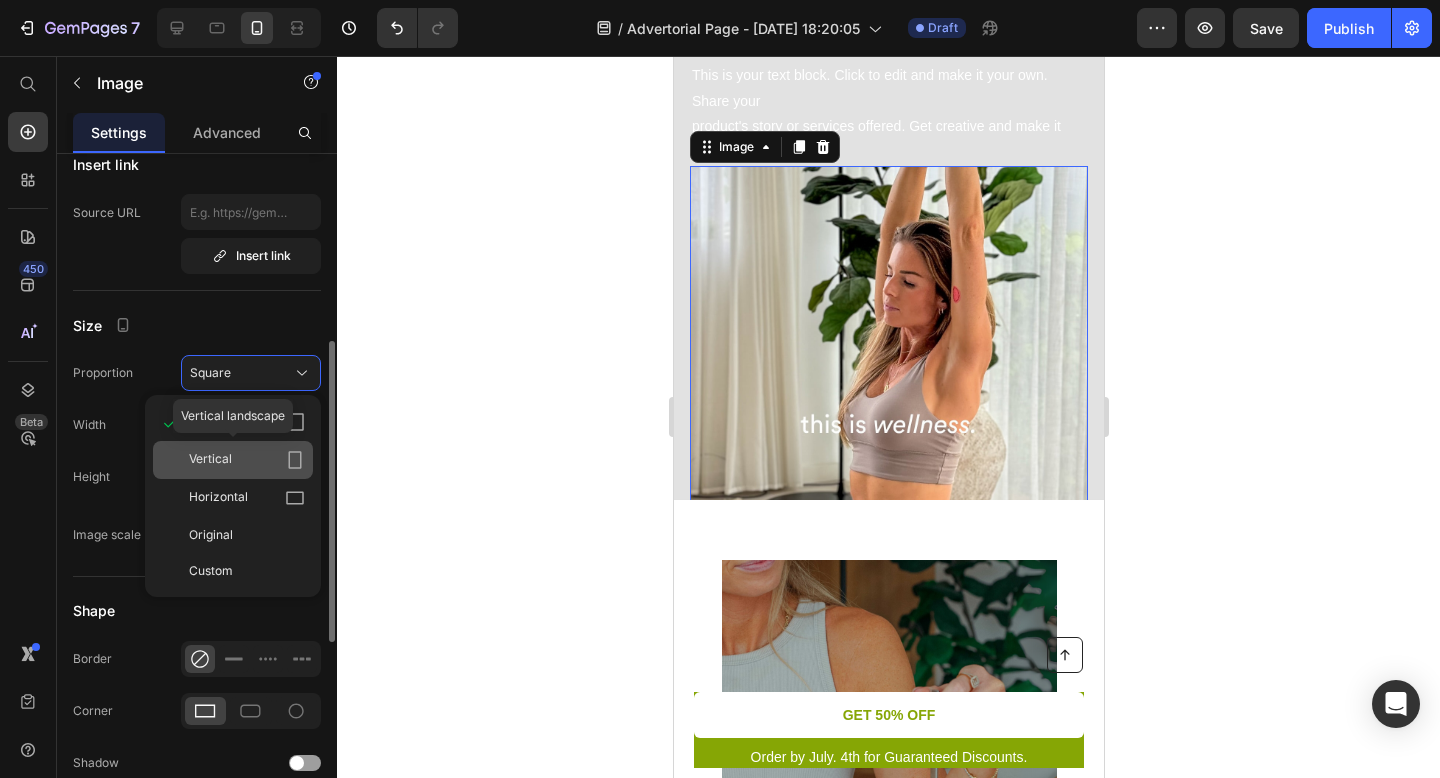 click on "Vertical" at bounding box center [247, 460] 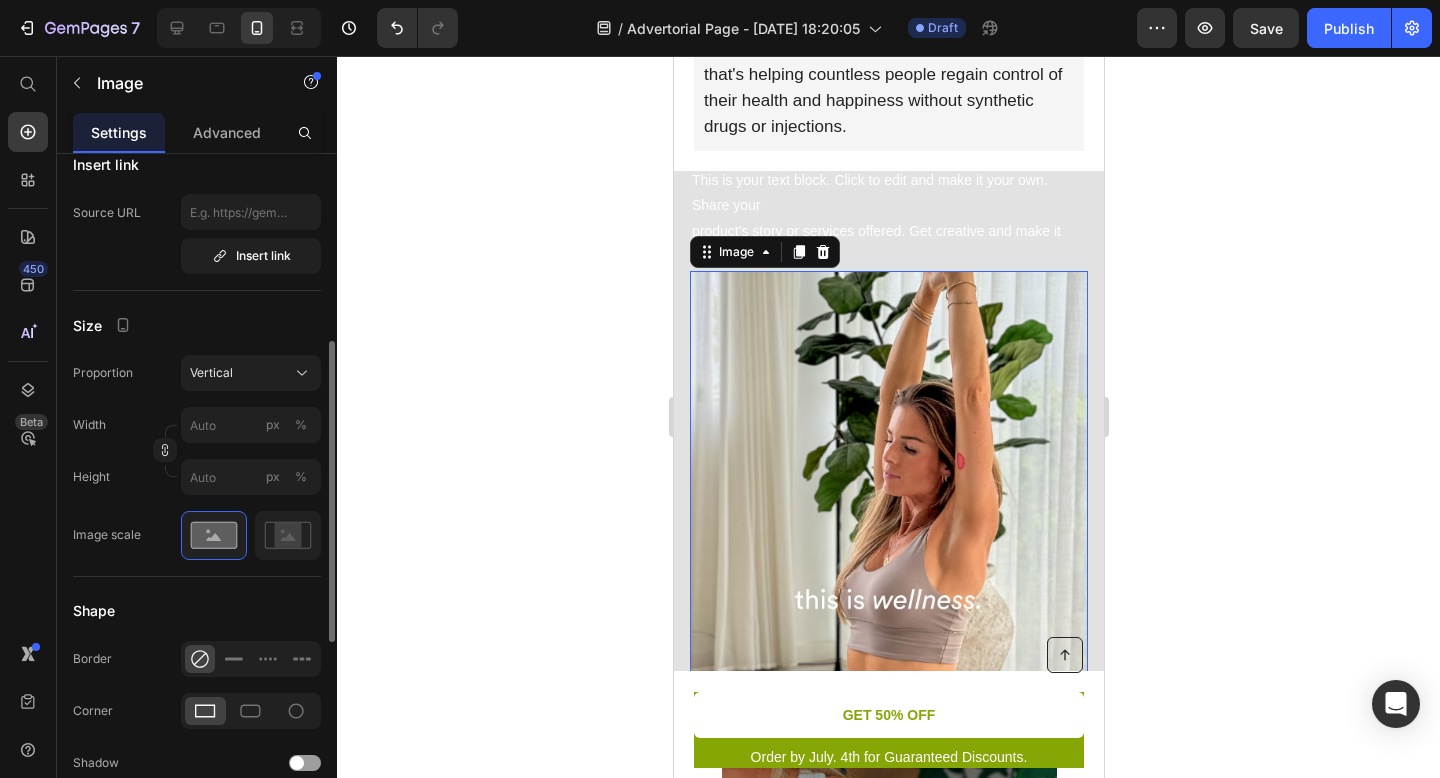 scroll, scrollTop: 940, scrollLeft: 0, axis: vertical 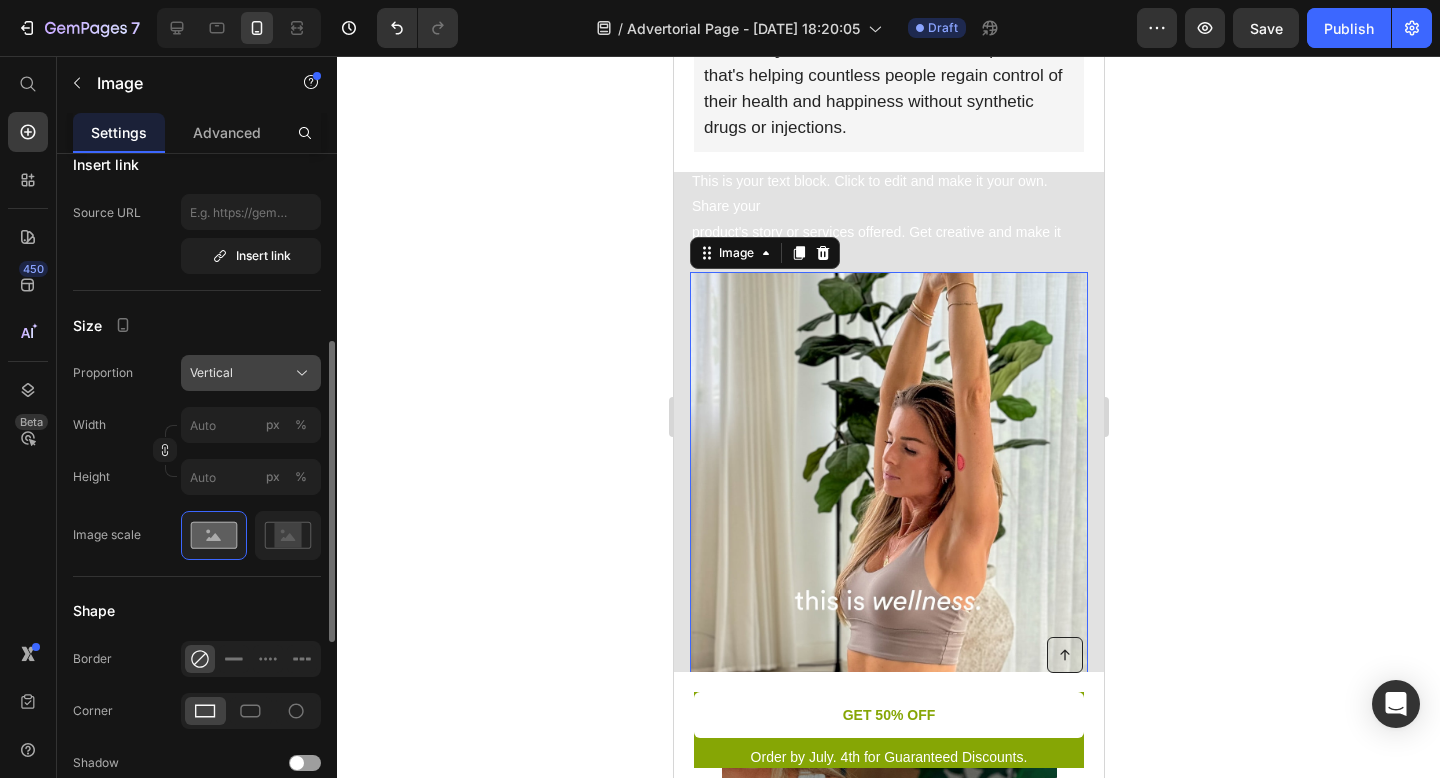 click 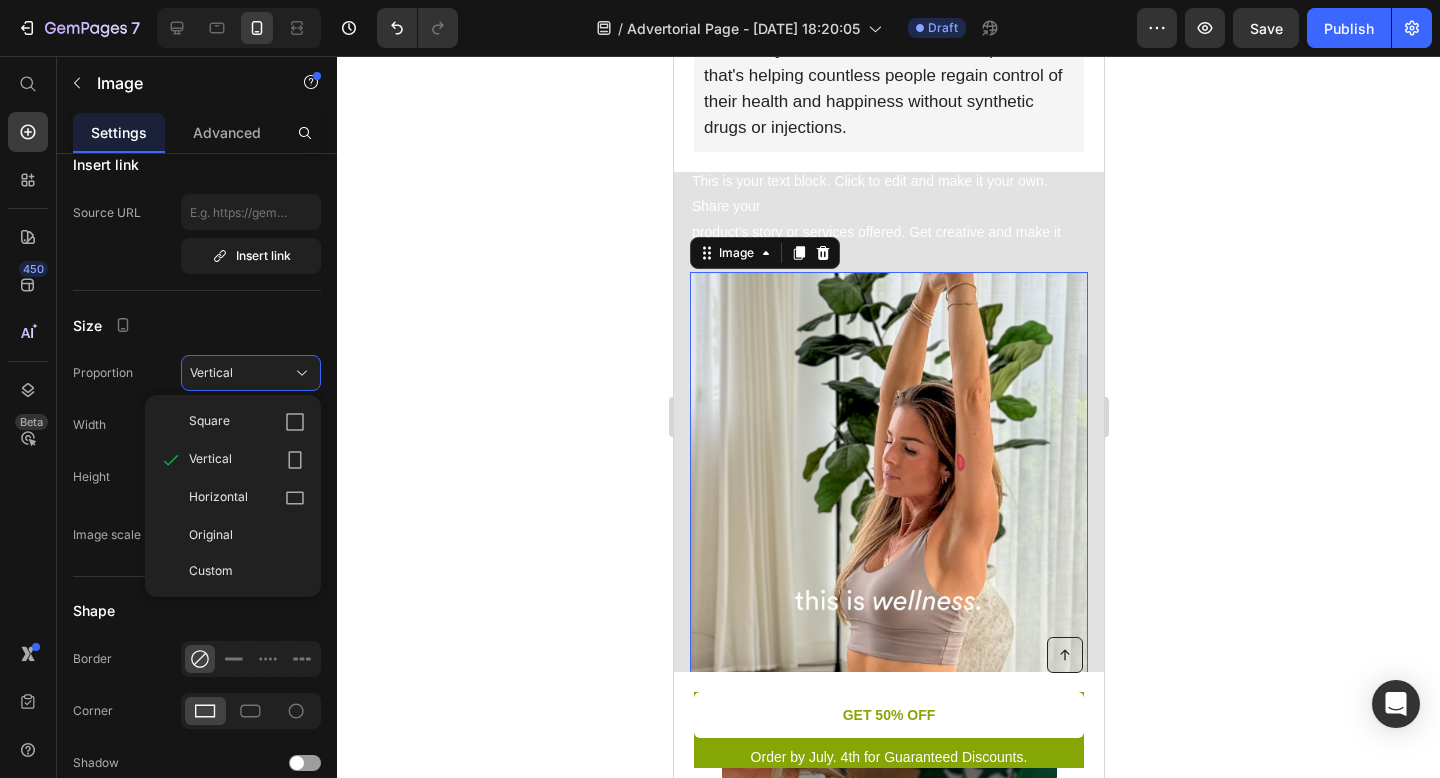 click 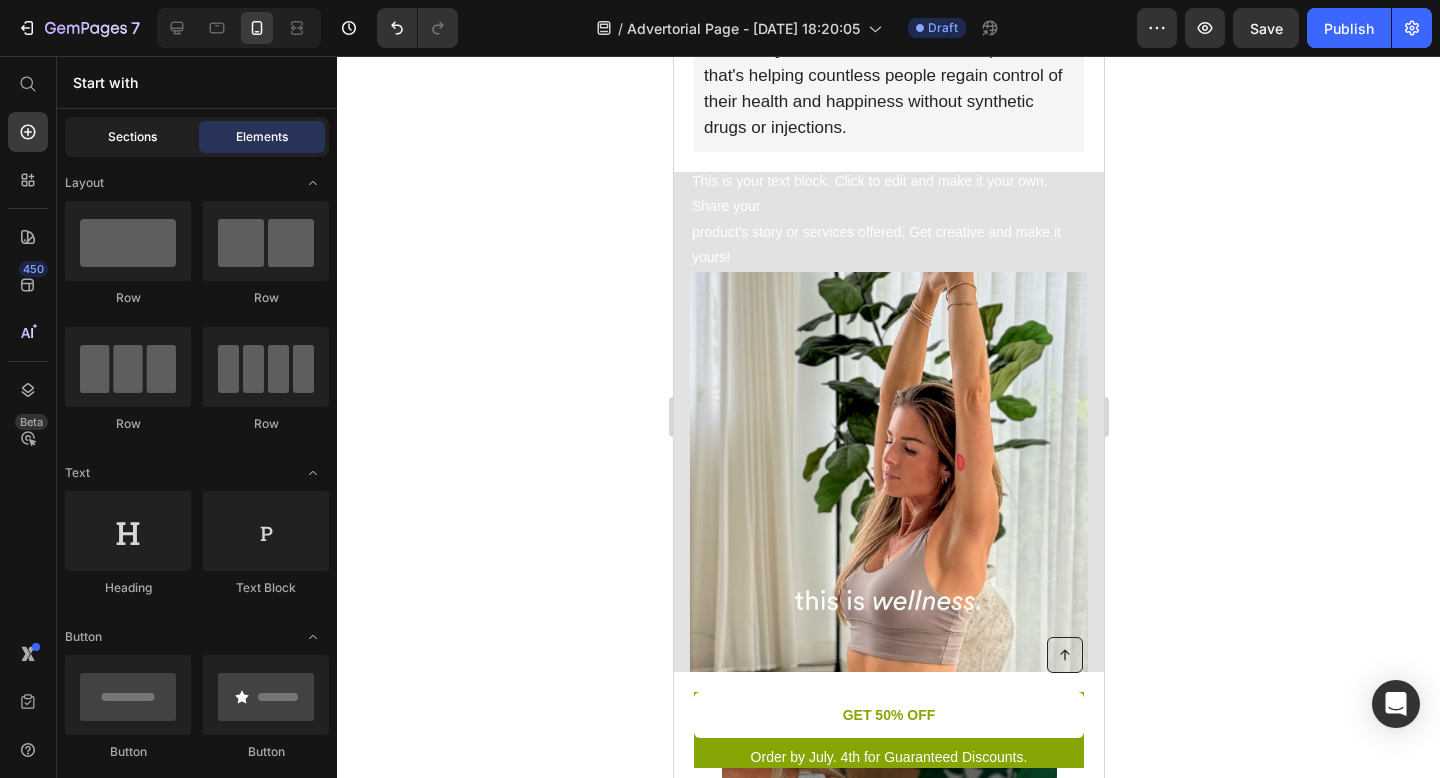 click on "Sections" 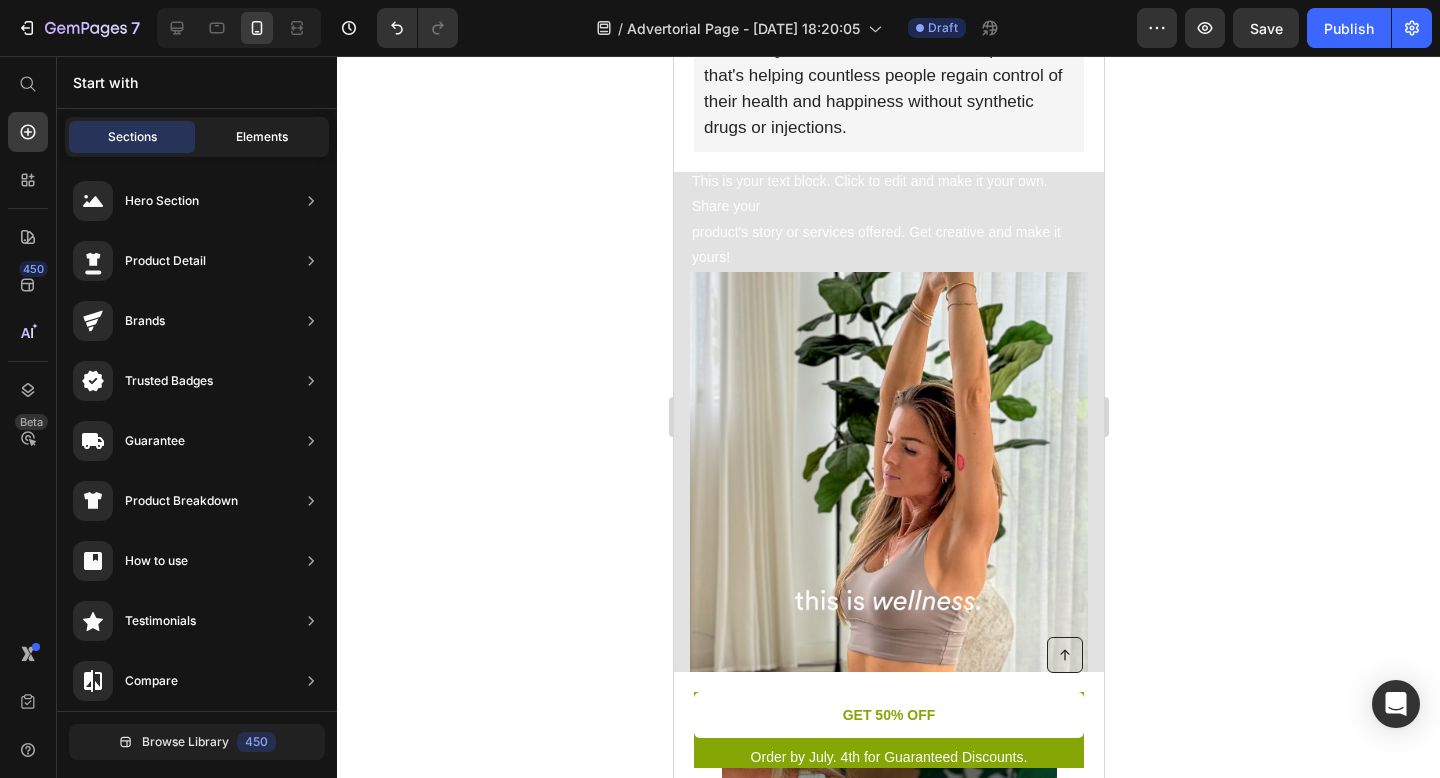 click on "Elements" 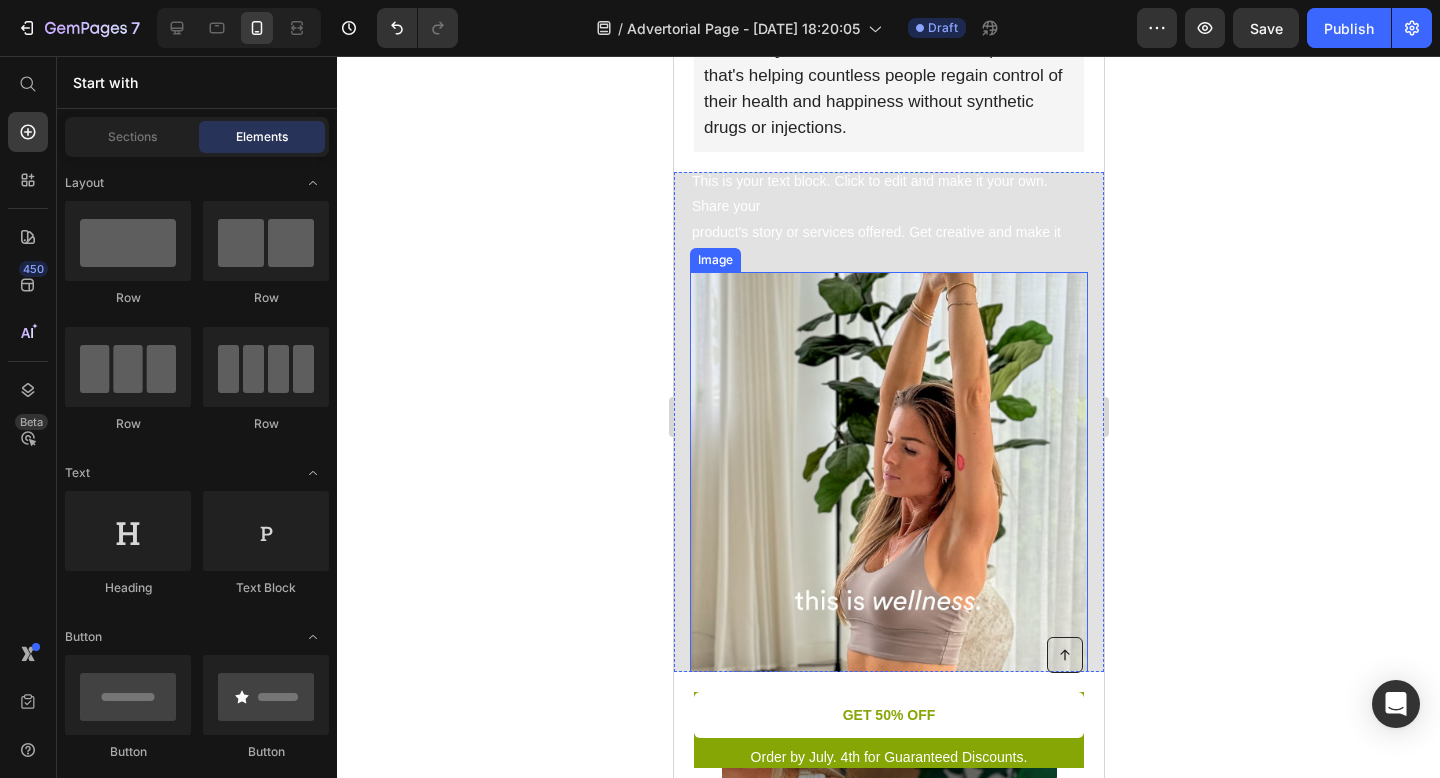 click at bounding box center (888, 537) 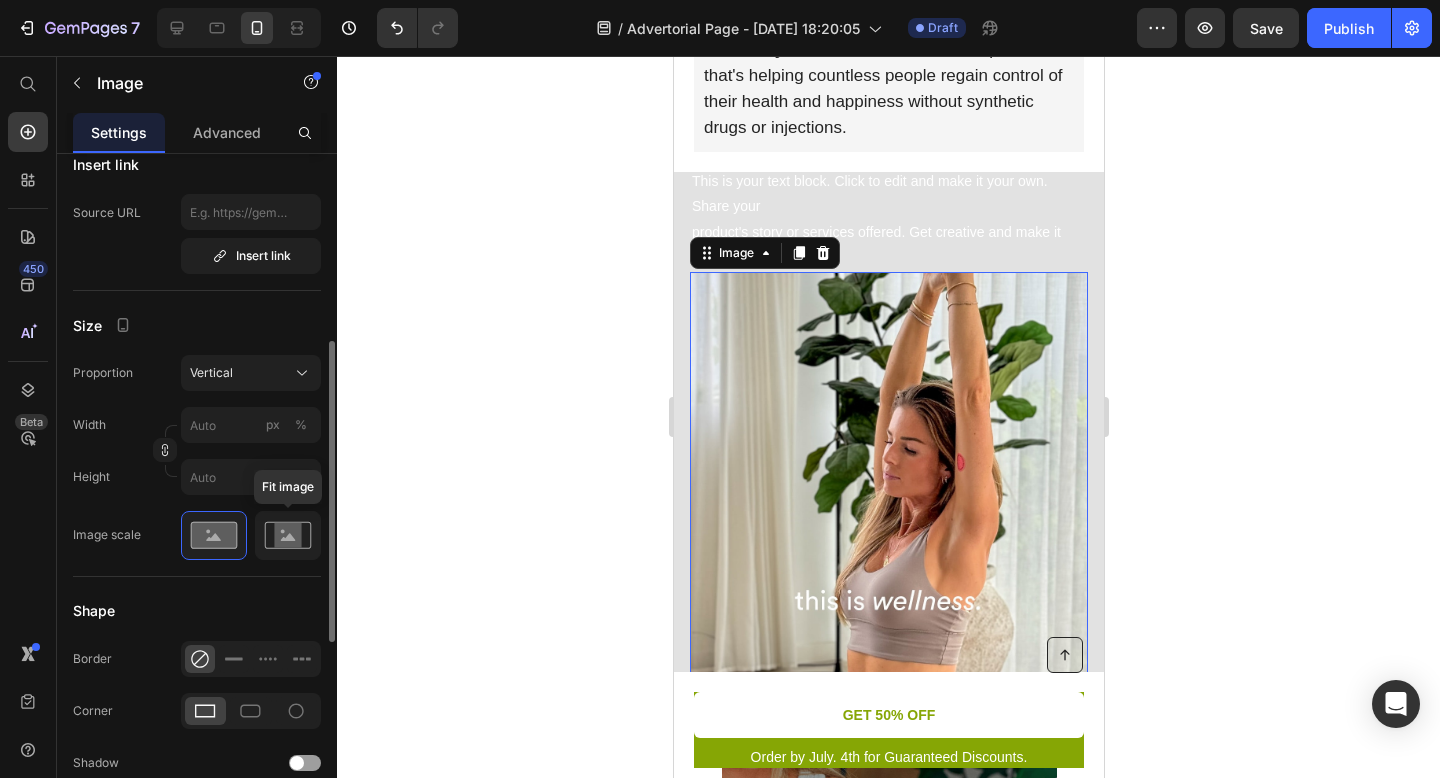 click 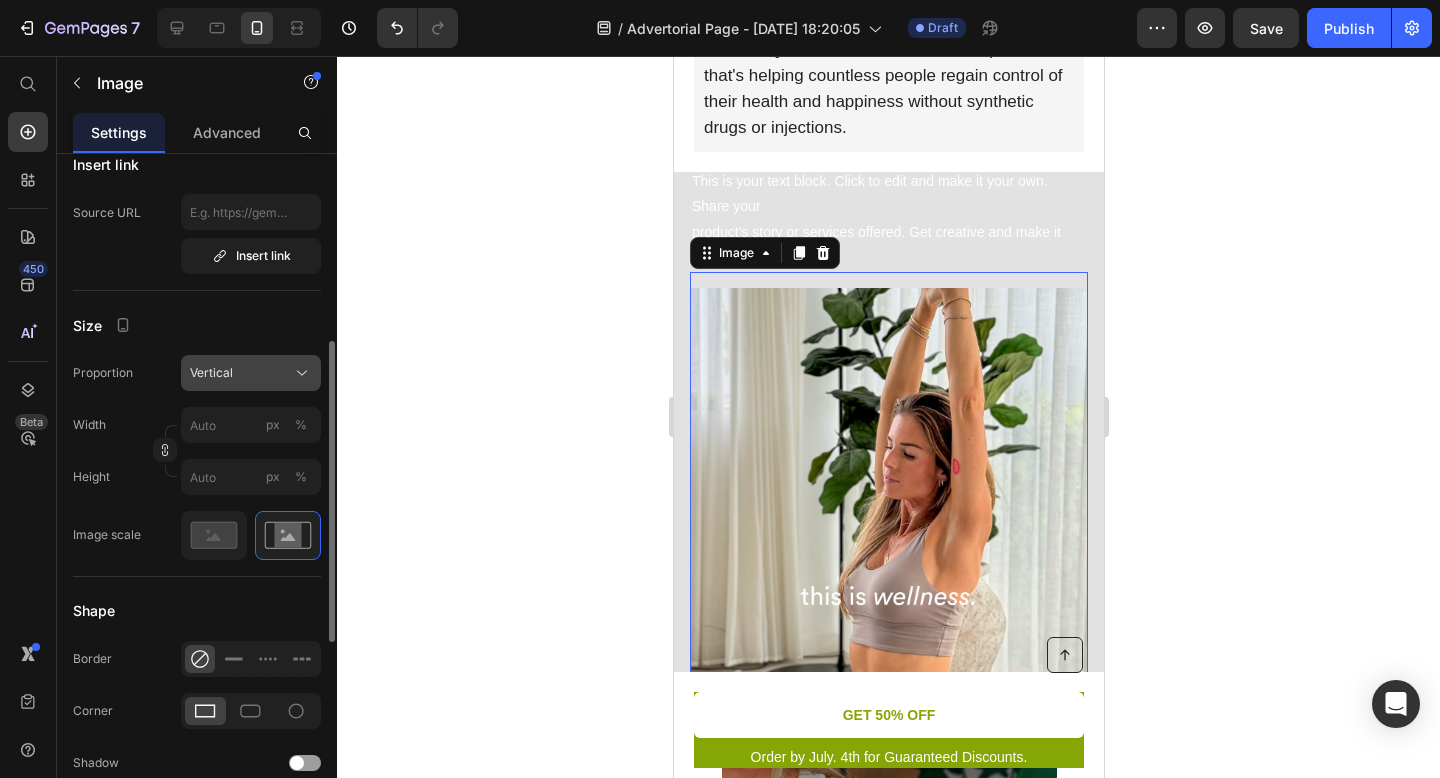 click on "Vertical" 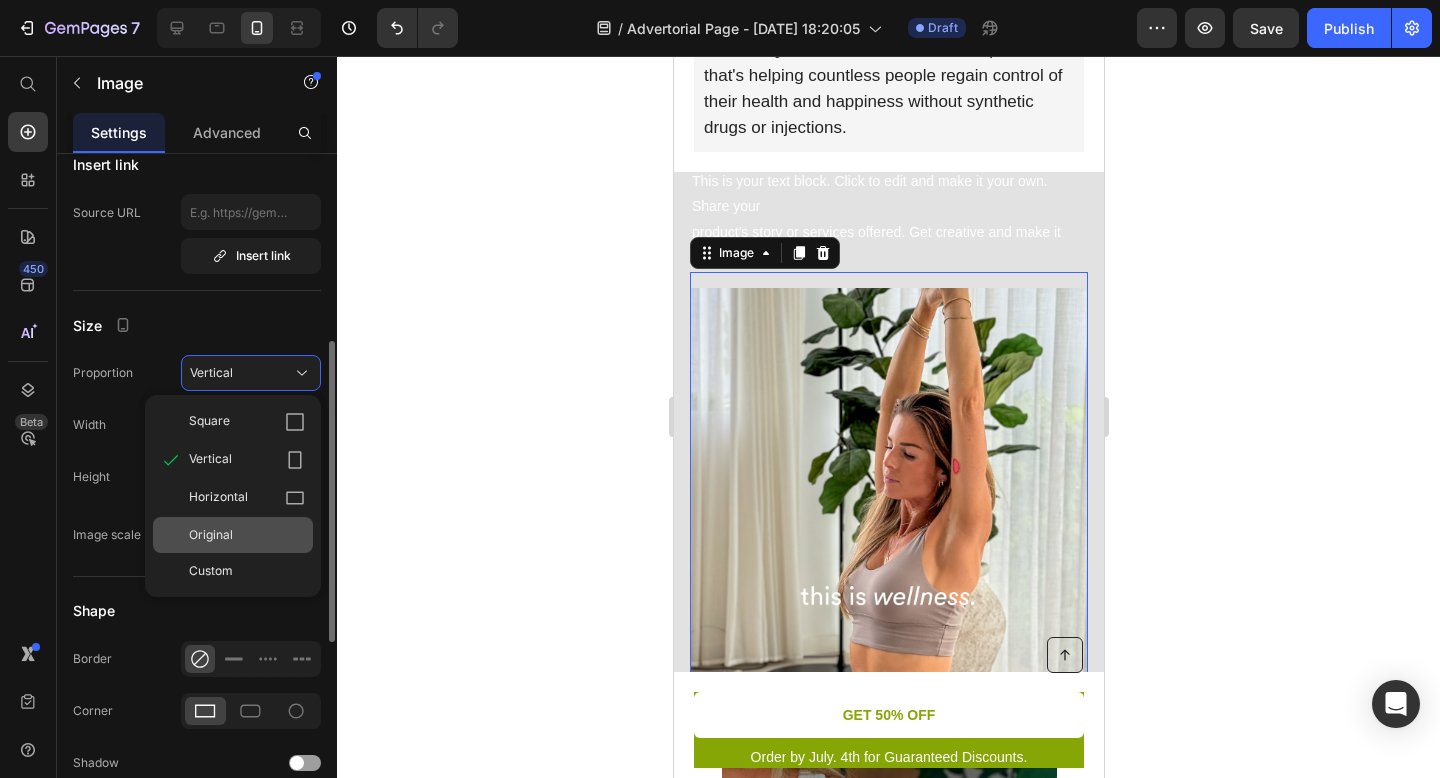 click on "Original" at bounding box center (247, 535) 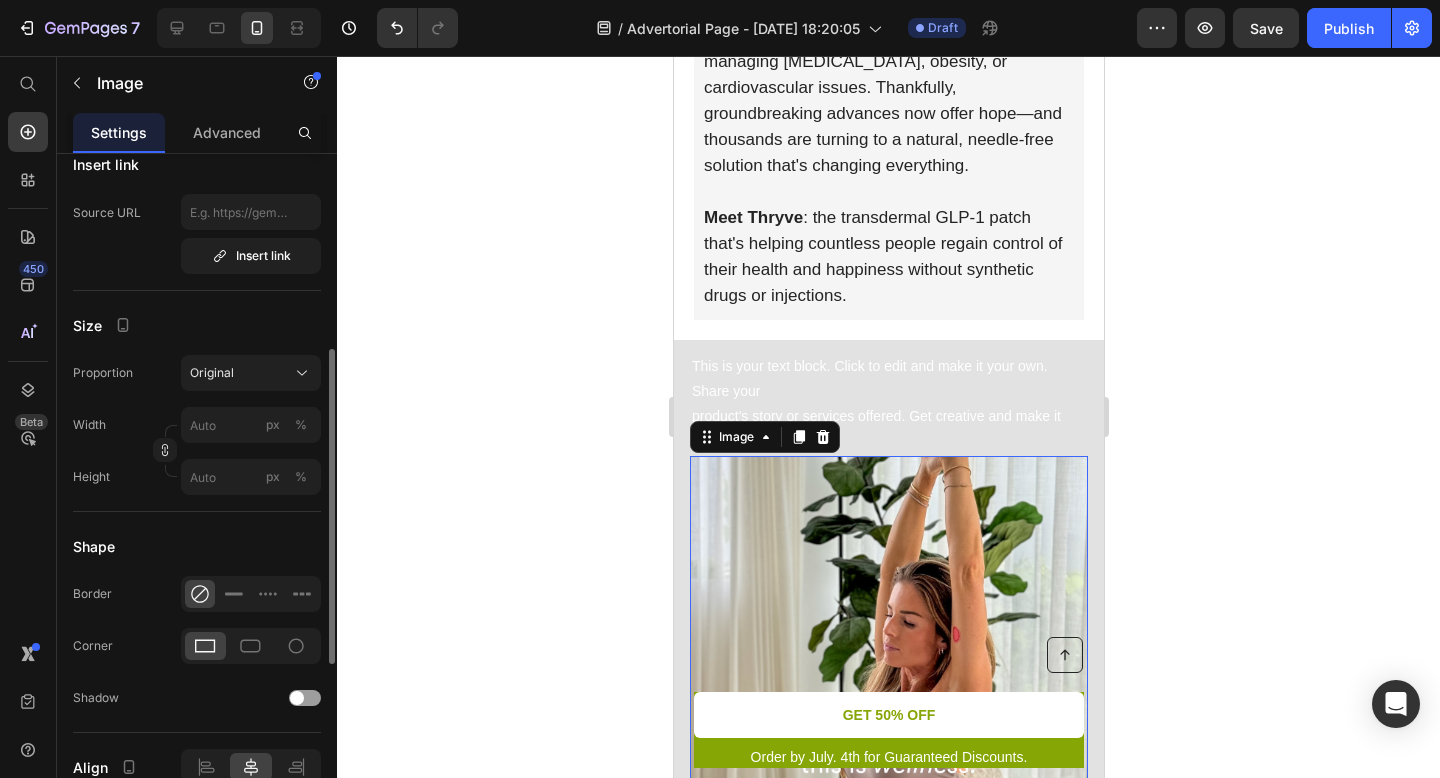 scroll, scrollTop: 684, scrollLeft: 0, axis: vertical 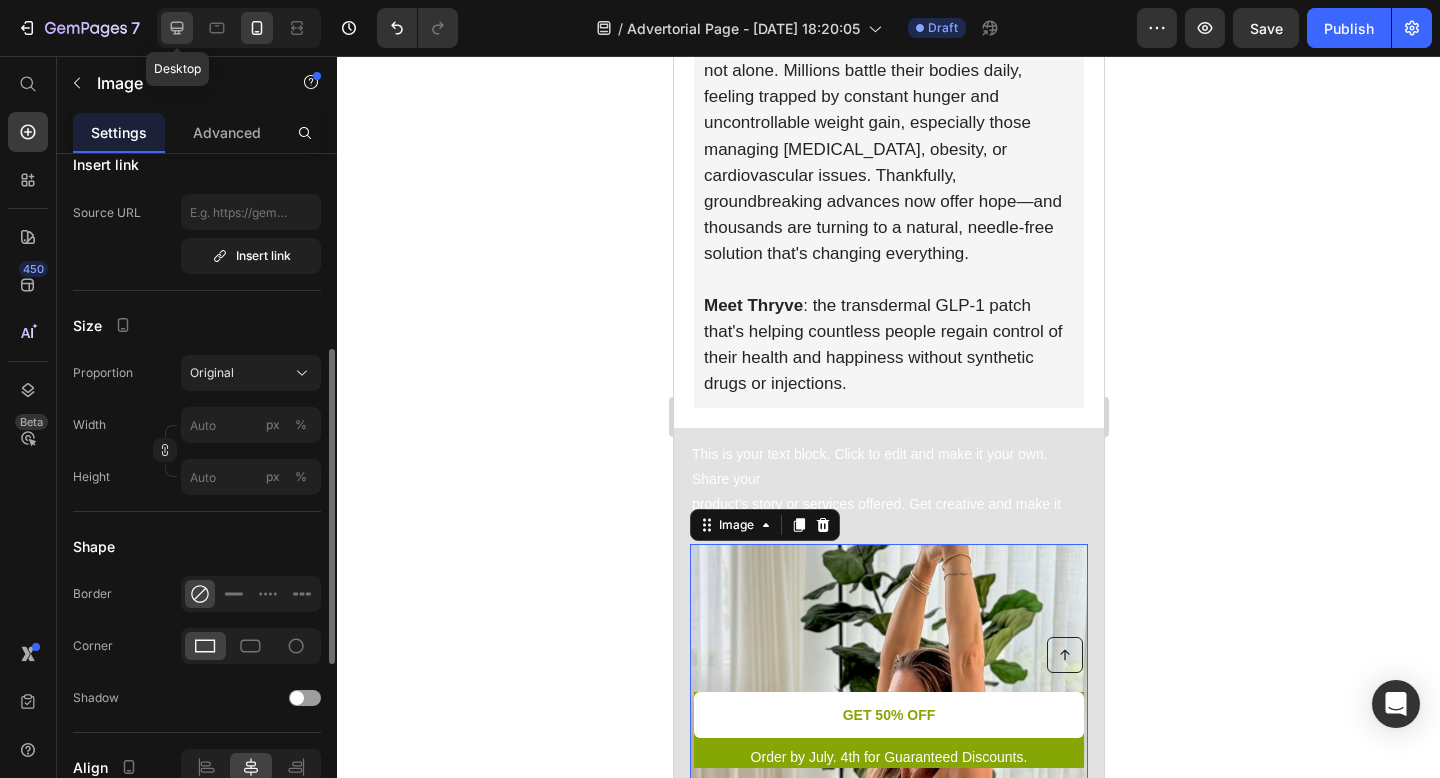 click 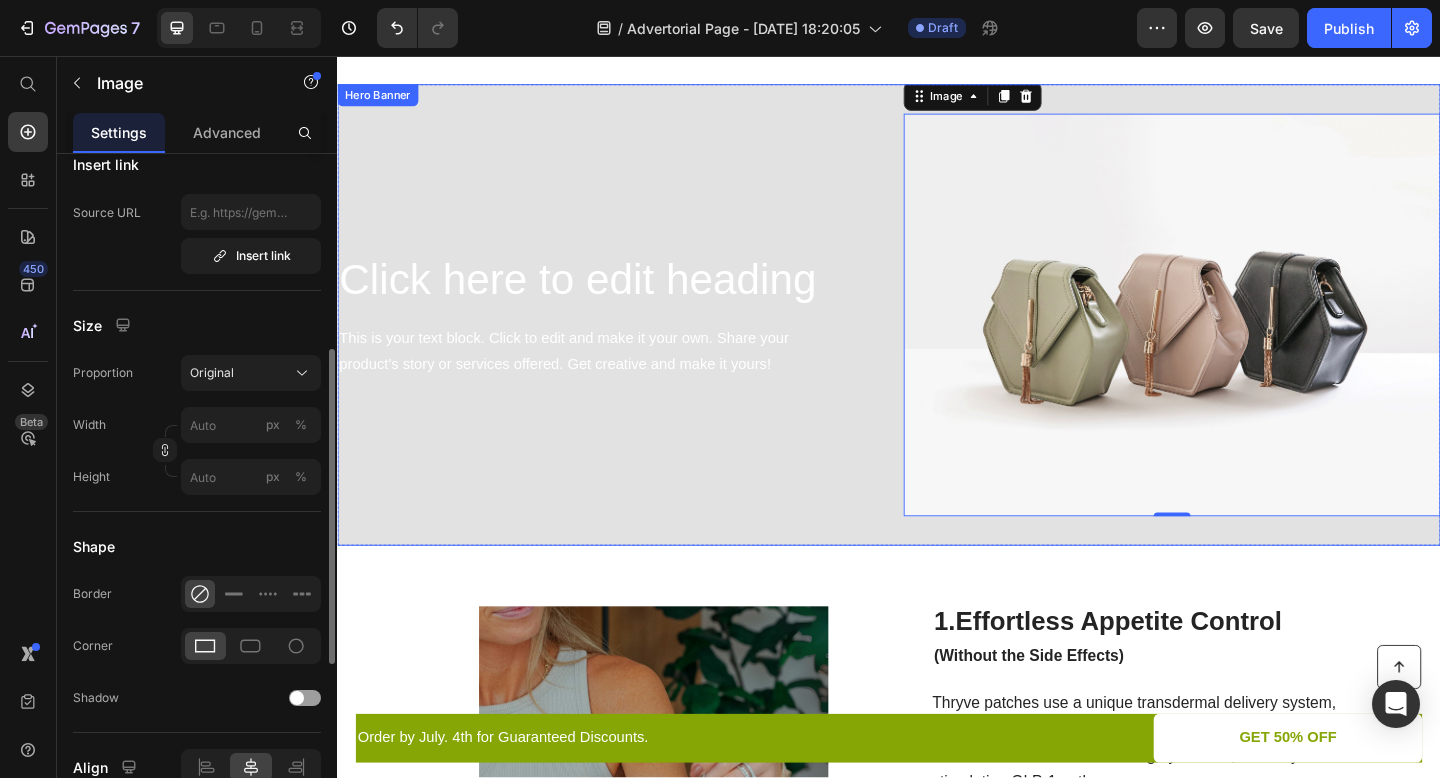 scroll, scrollTop: 684, scrollLeft: 0, axis: vertical 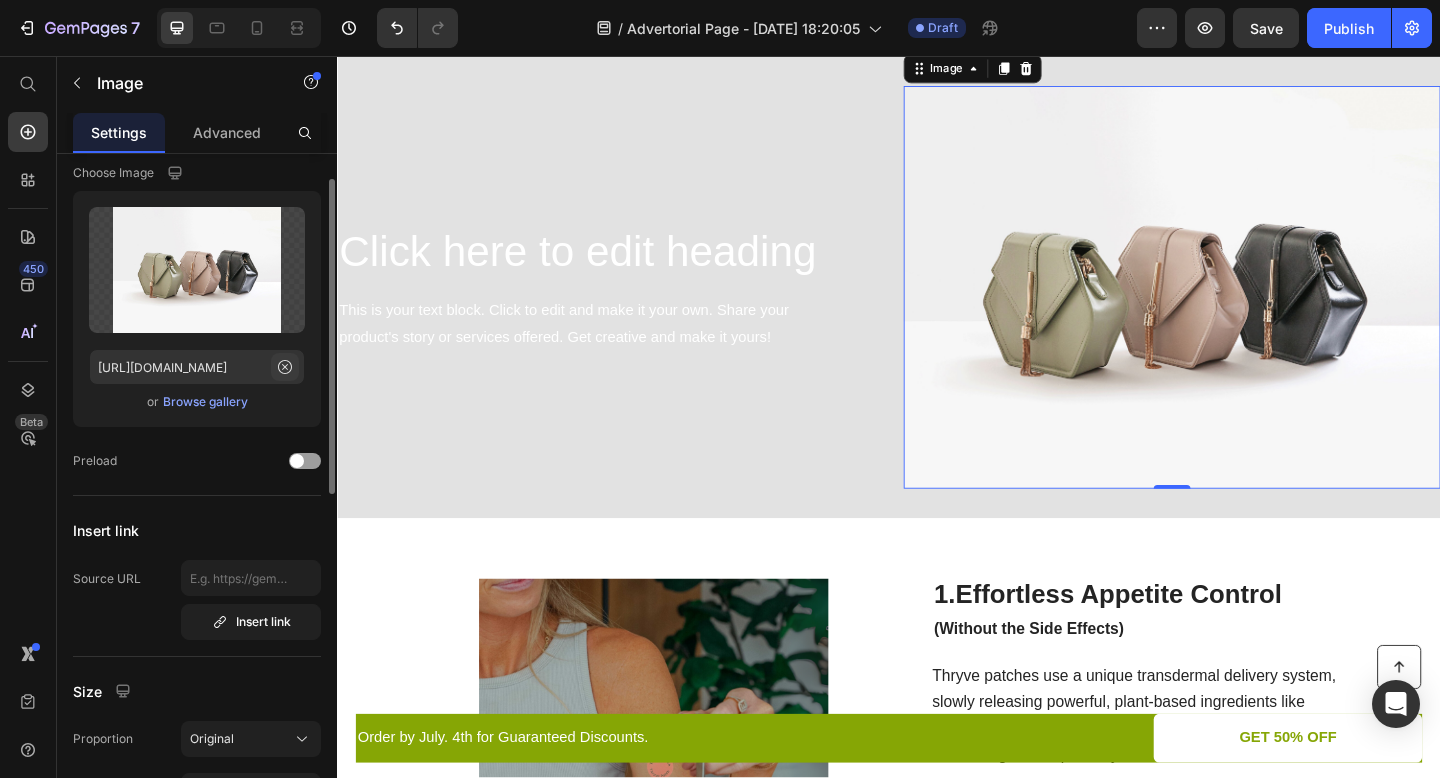 click 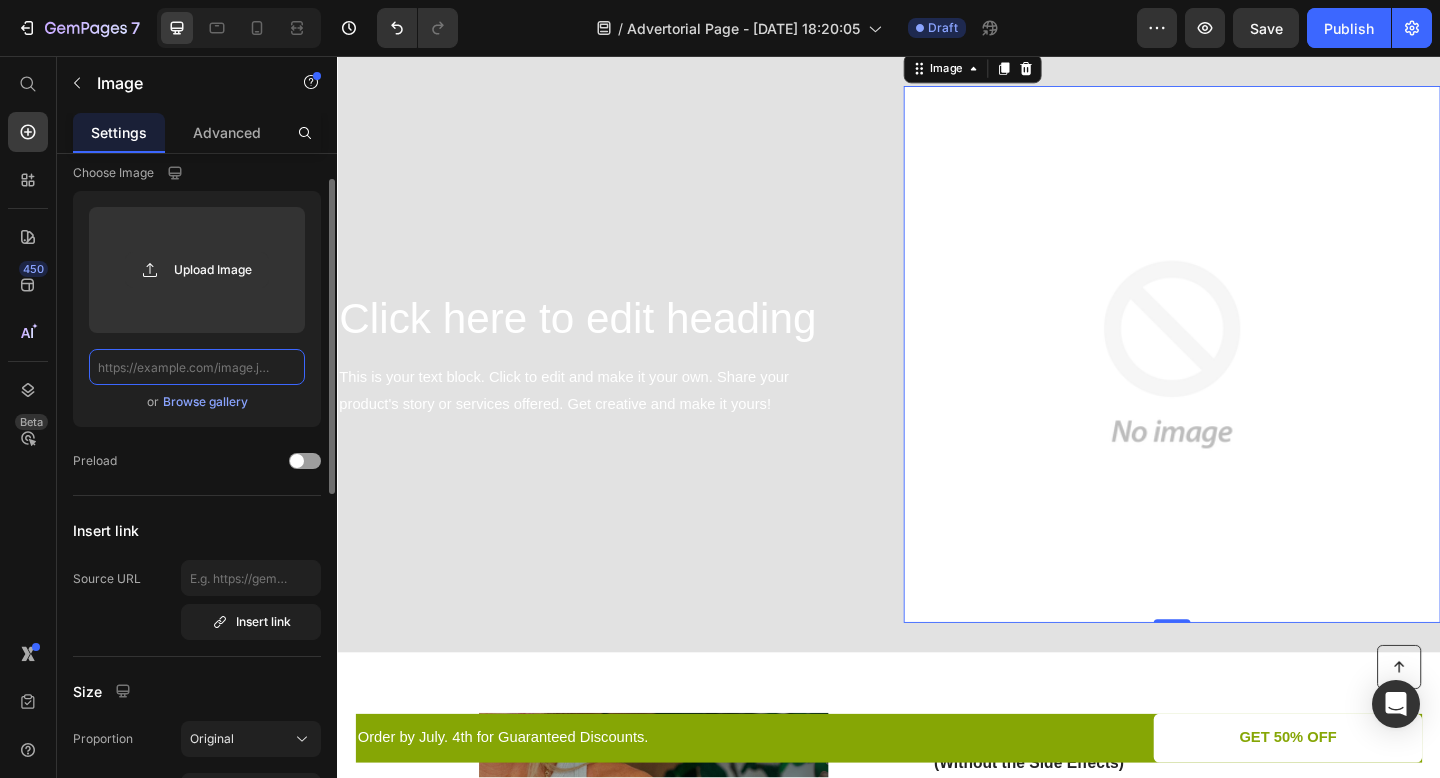 scroll, scrollTop: 0, scrollLeft: 0, axis: both 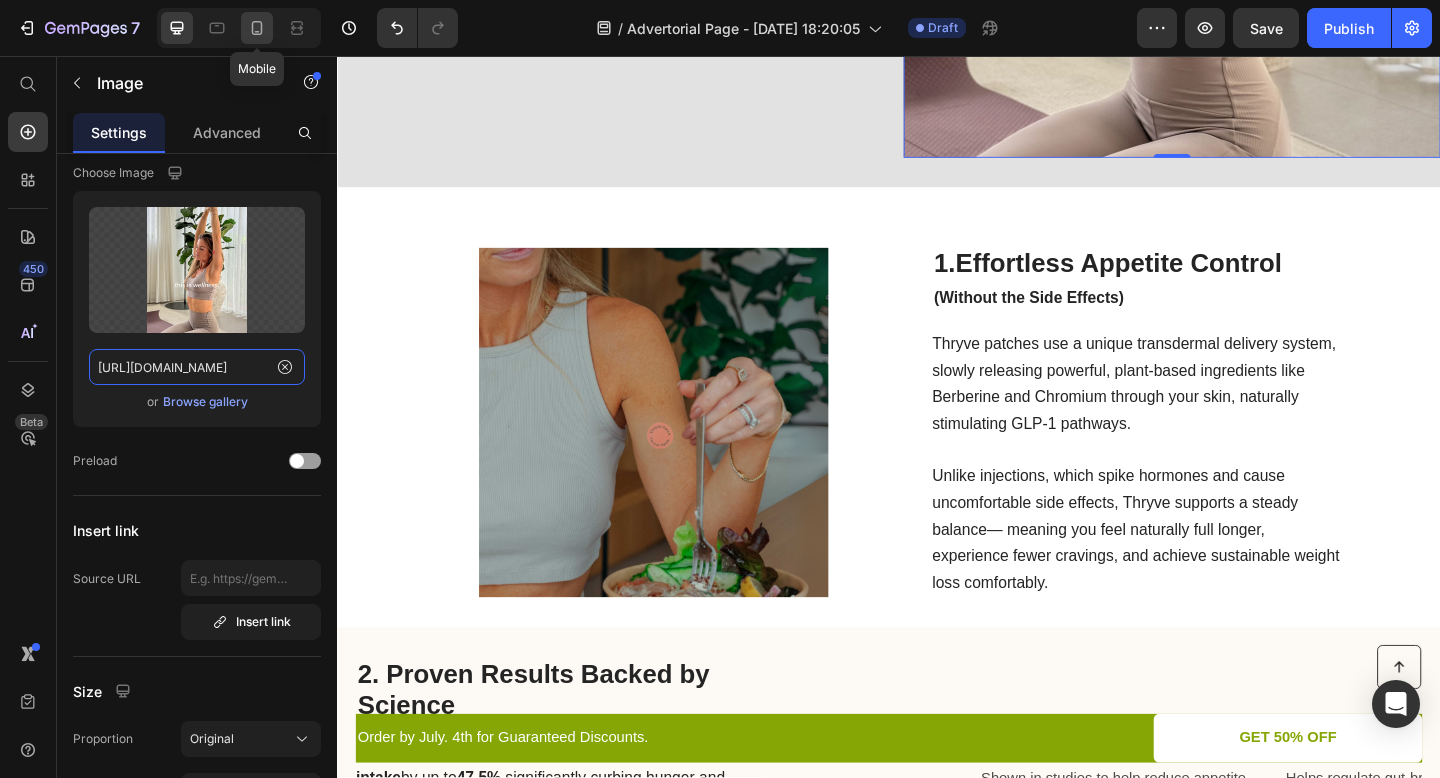 type on "[URL][DOMAIN_NAME]" 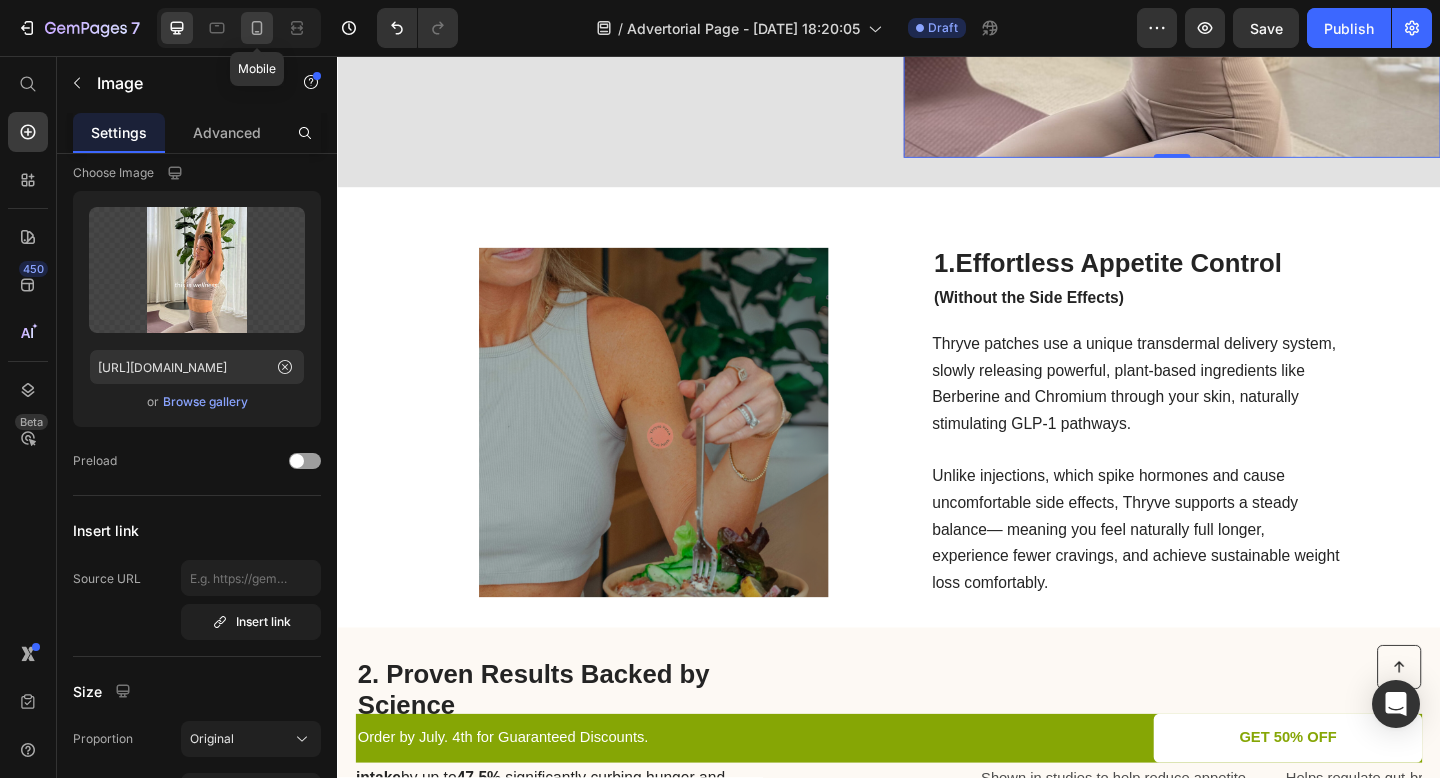 scroll, scrollTop: 0, scrollLeft: 0, axis: both 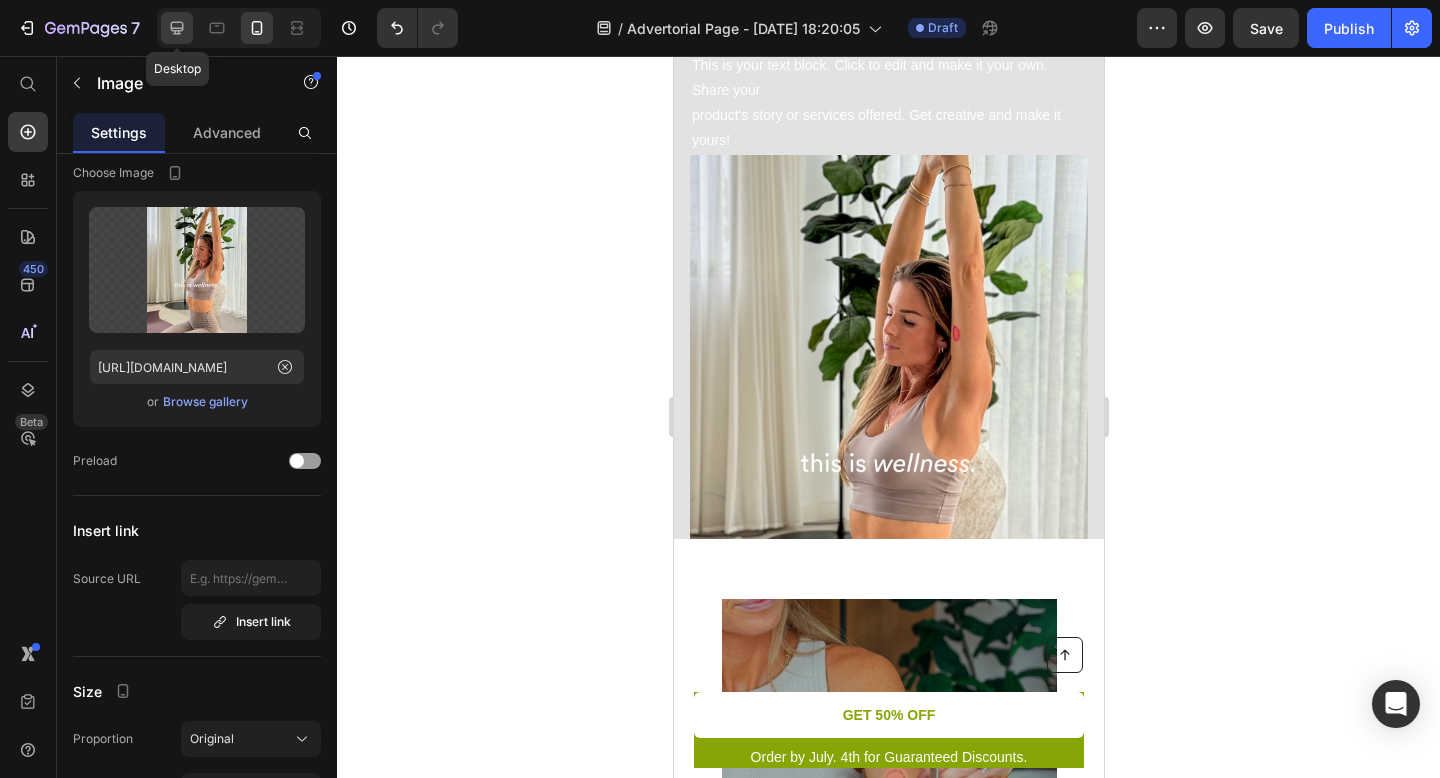 click 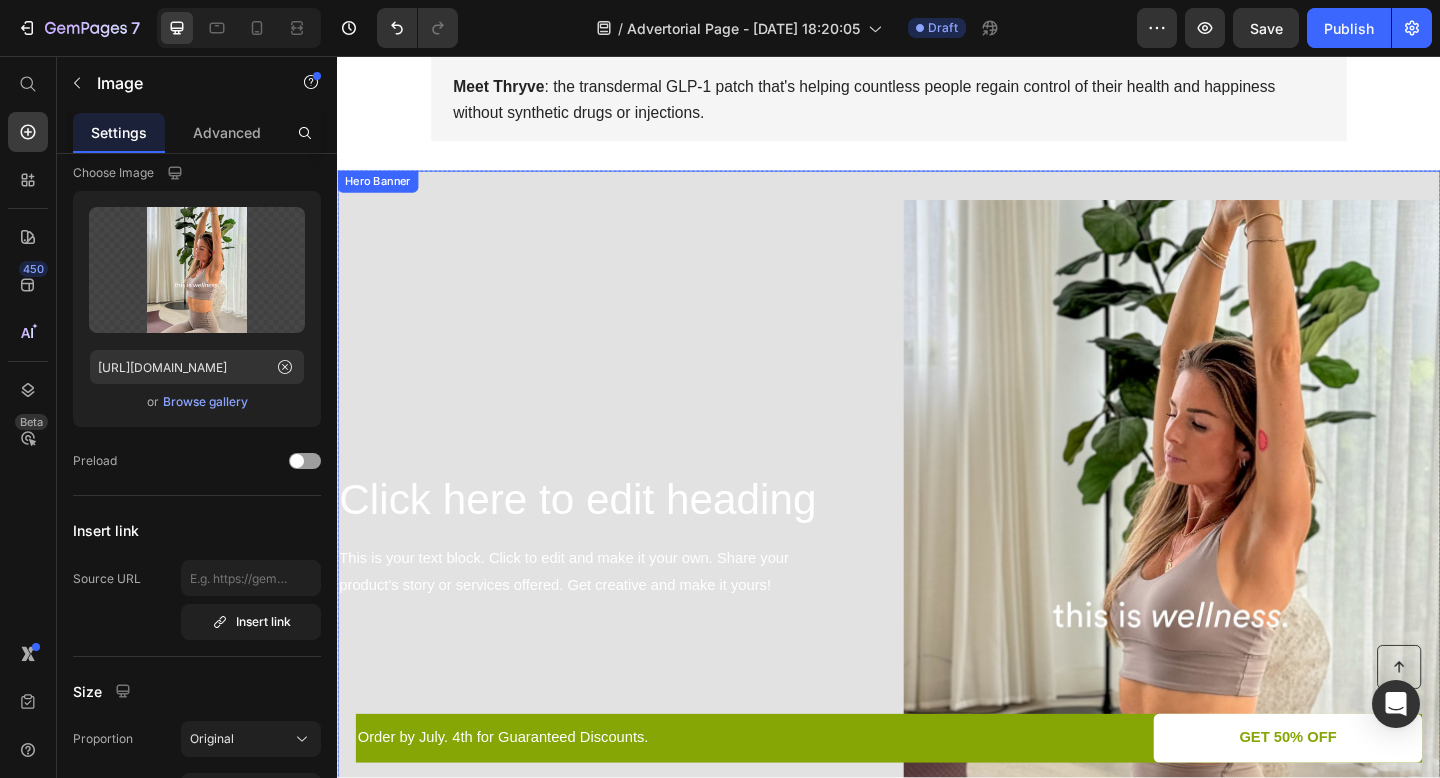scroll, scrollTop: 551, scrollLeft: 0, axis: vertical 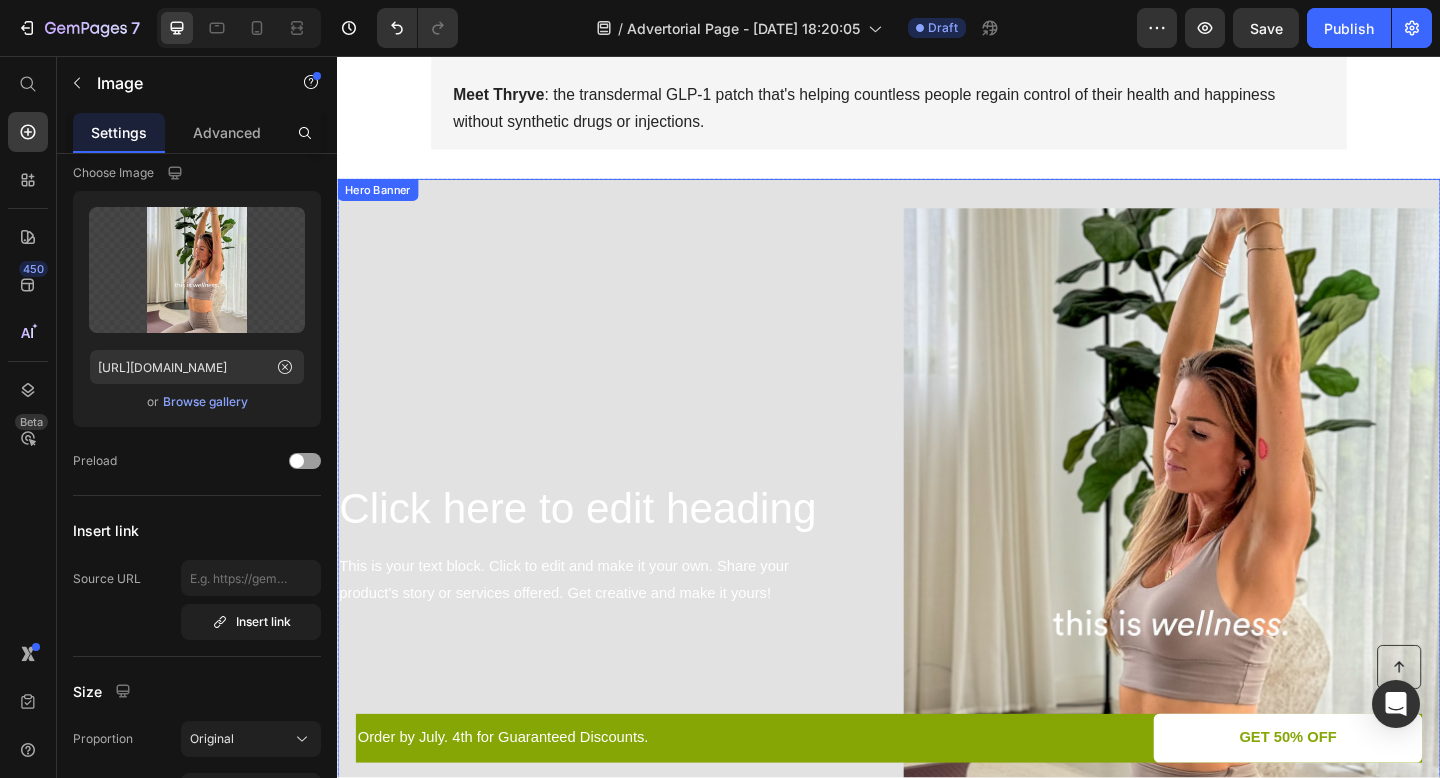 click on "Click here to edit heading Heading This is your text block. Click to edit and make it your own. Share your                       product's story or services offered. Get creative and make it yours! Text Block" at bounding box center [629, 587] 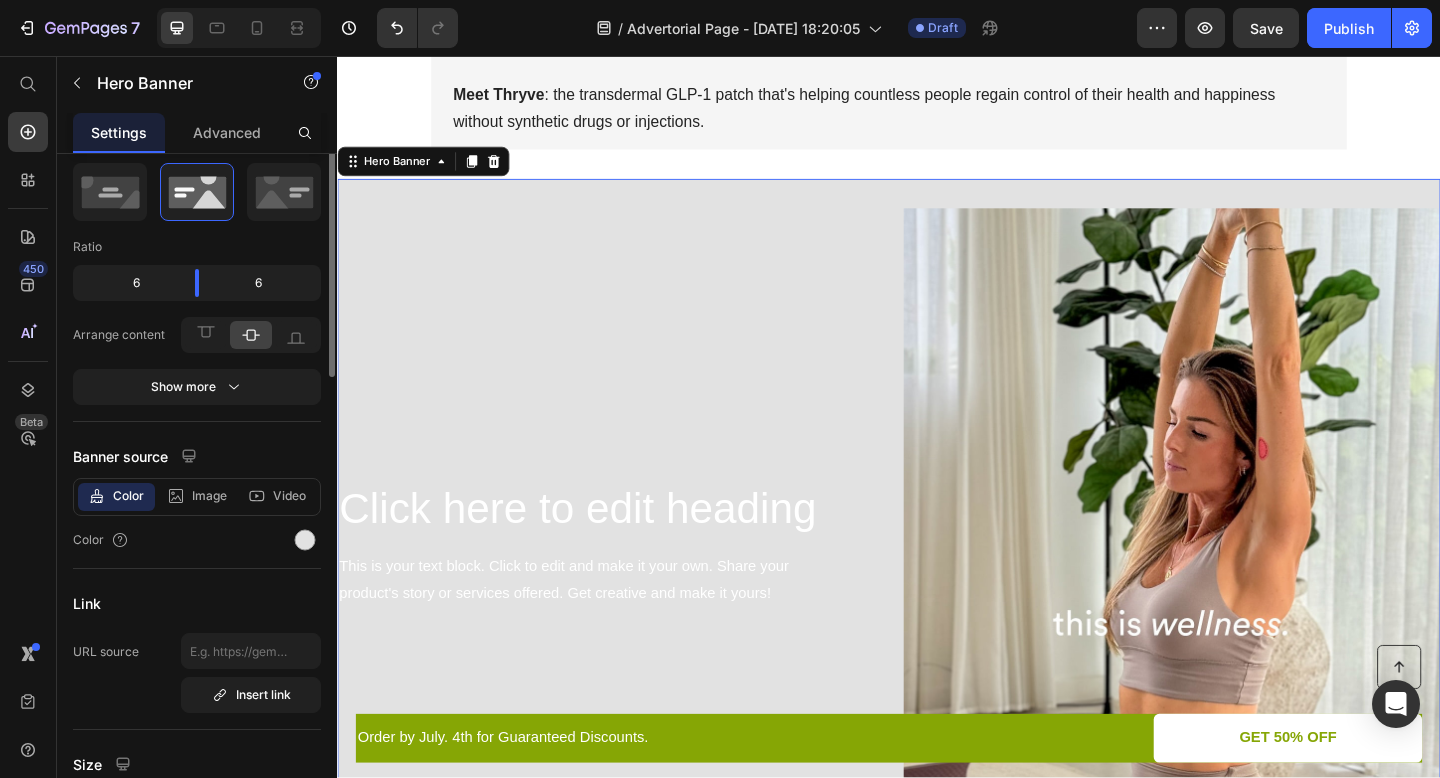 scroll, scrollTop: 0, scrollLeft: 0, axis: both 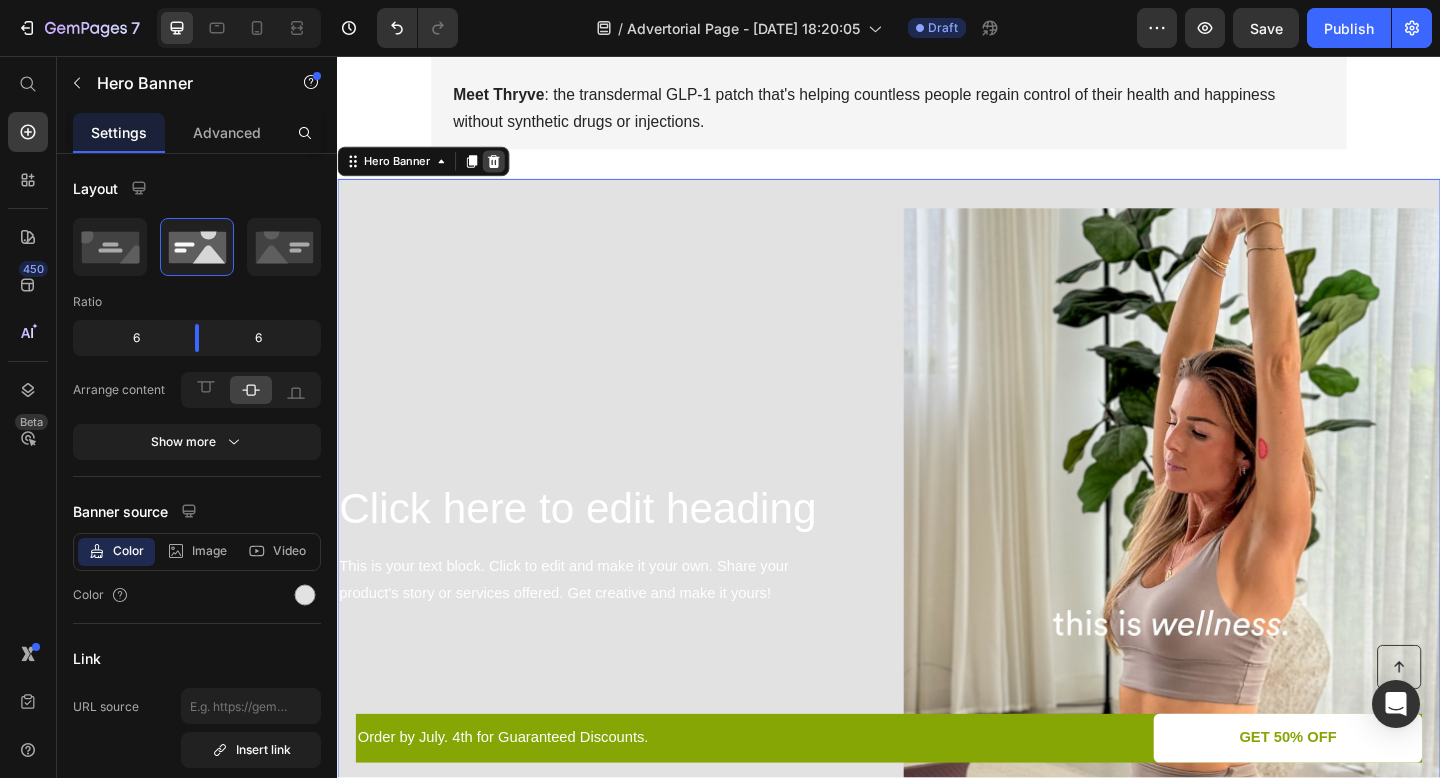 click 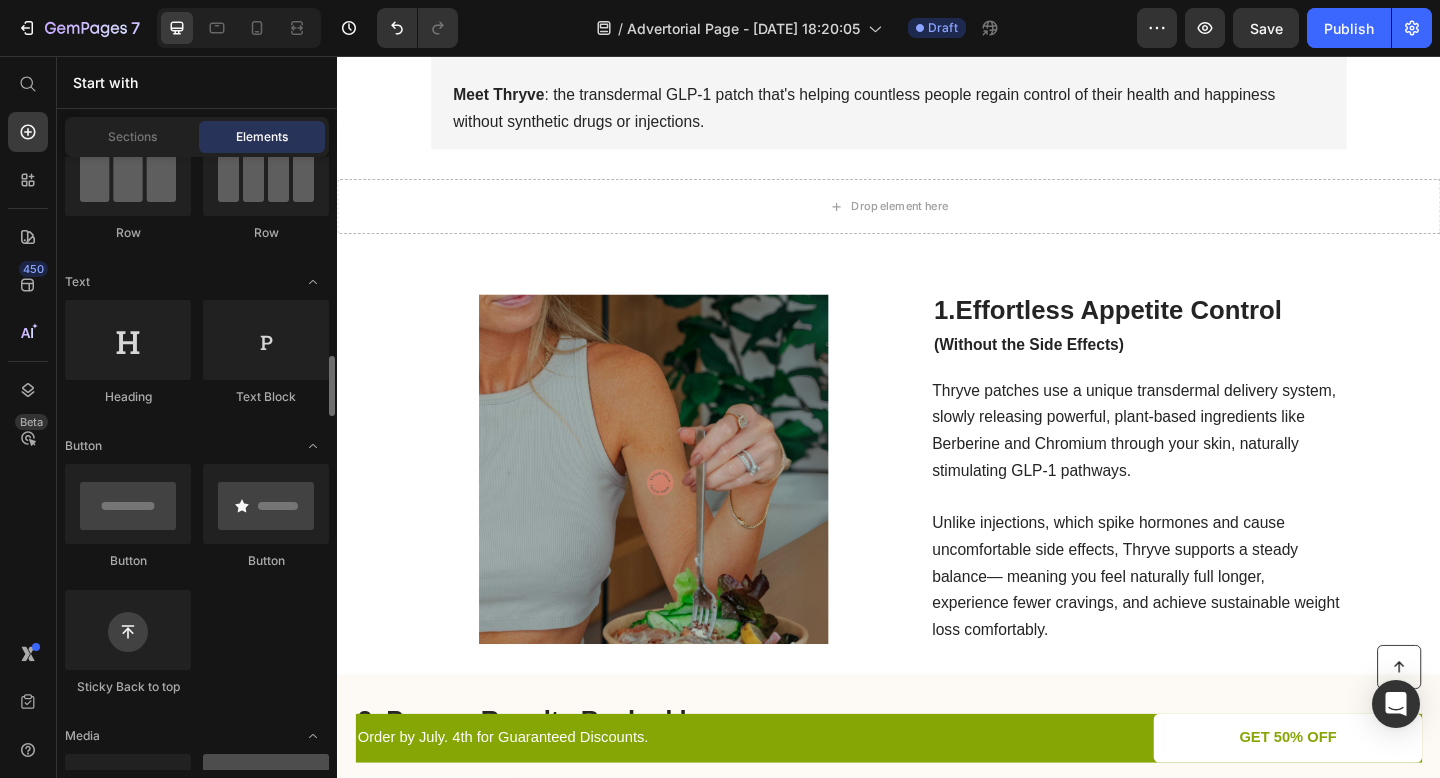scroll, scrollTop: 0, scrollLeft: 0, axis: both 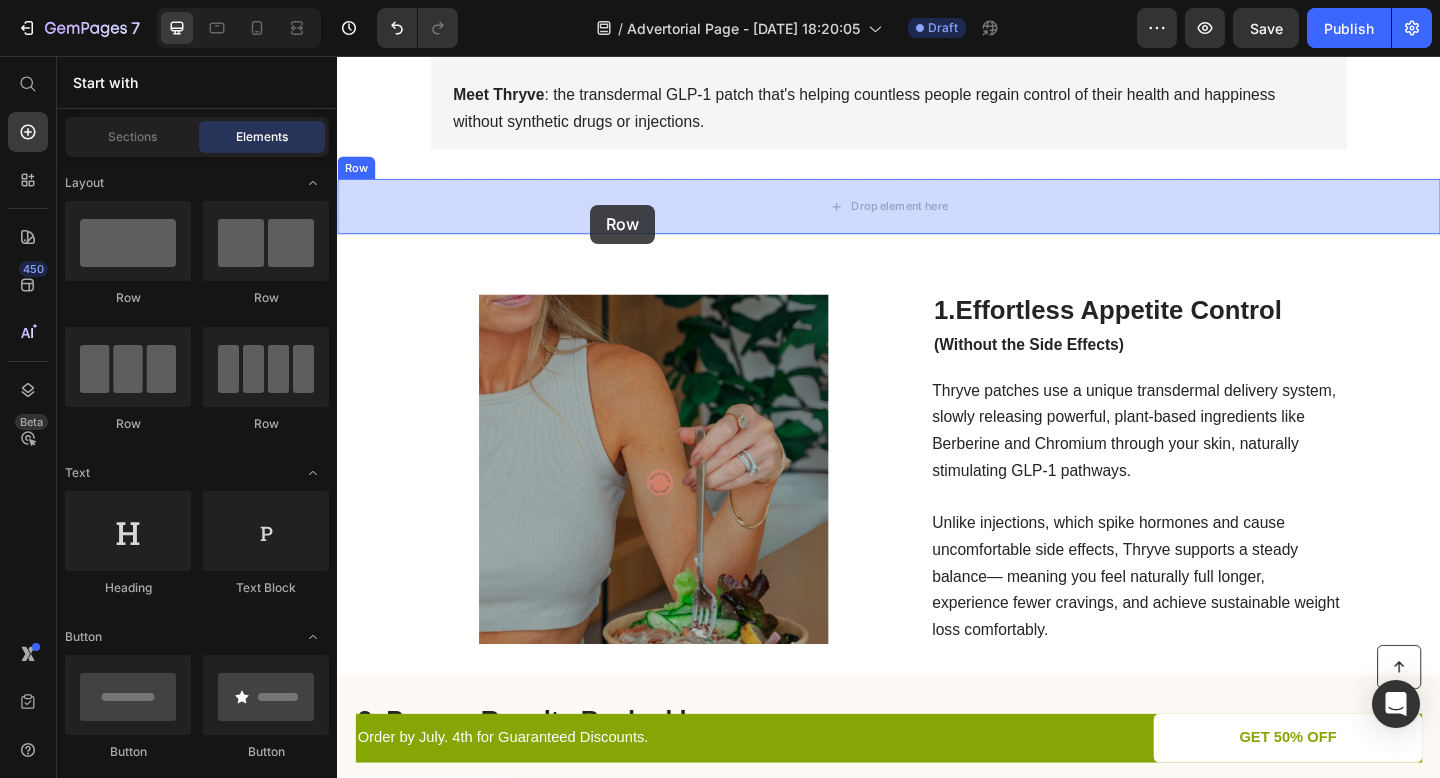 drag, startPoint x: 459, startPoint y: 321, endPoint x: 612, endPoint y: 218, distance: 184.4397 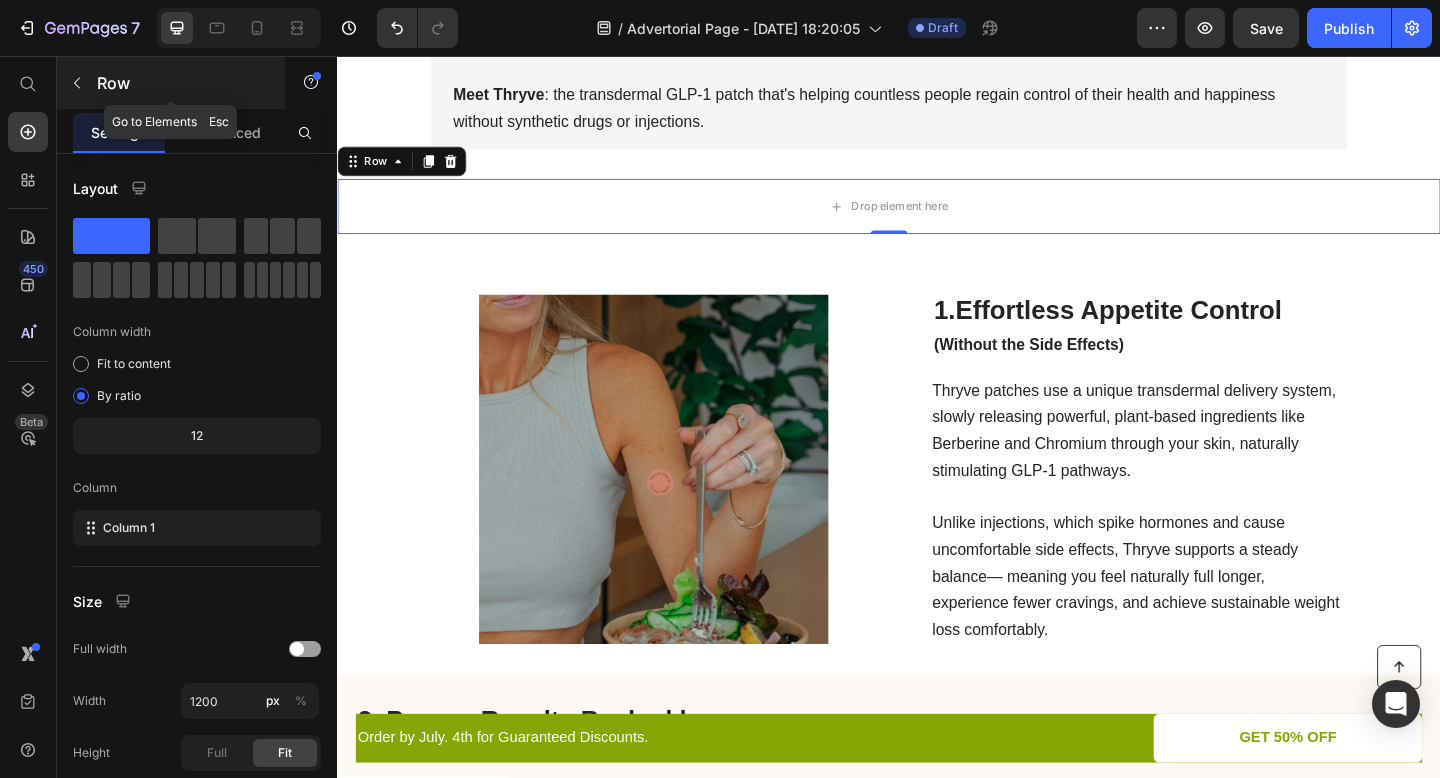 click 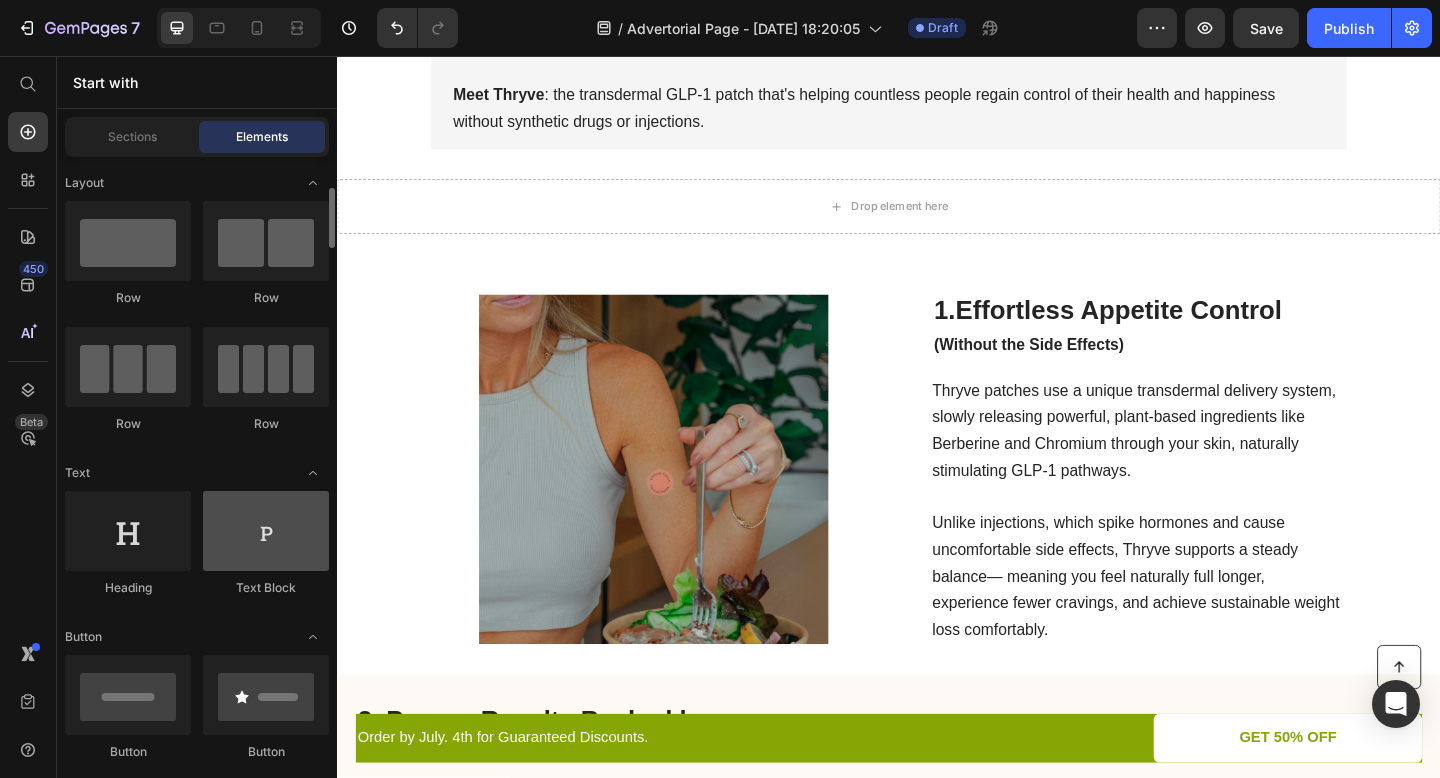 scroll, scrollTop: 167, scrollLeft: 0, axis: vertical 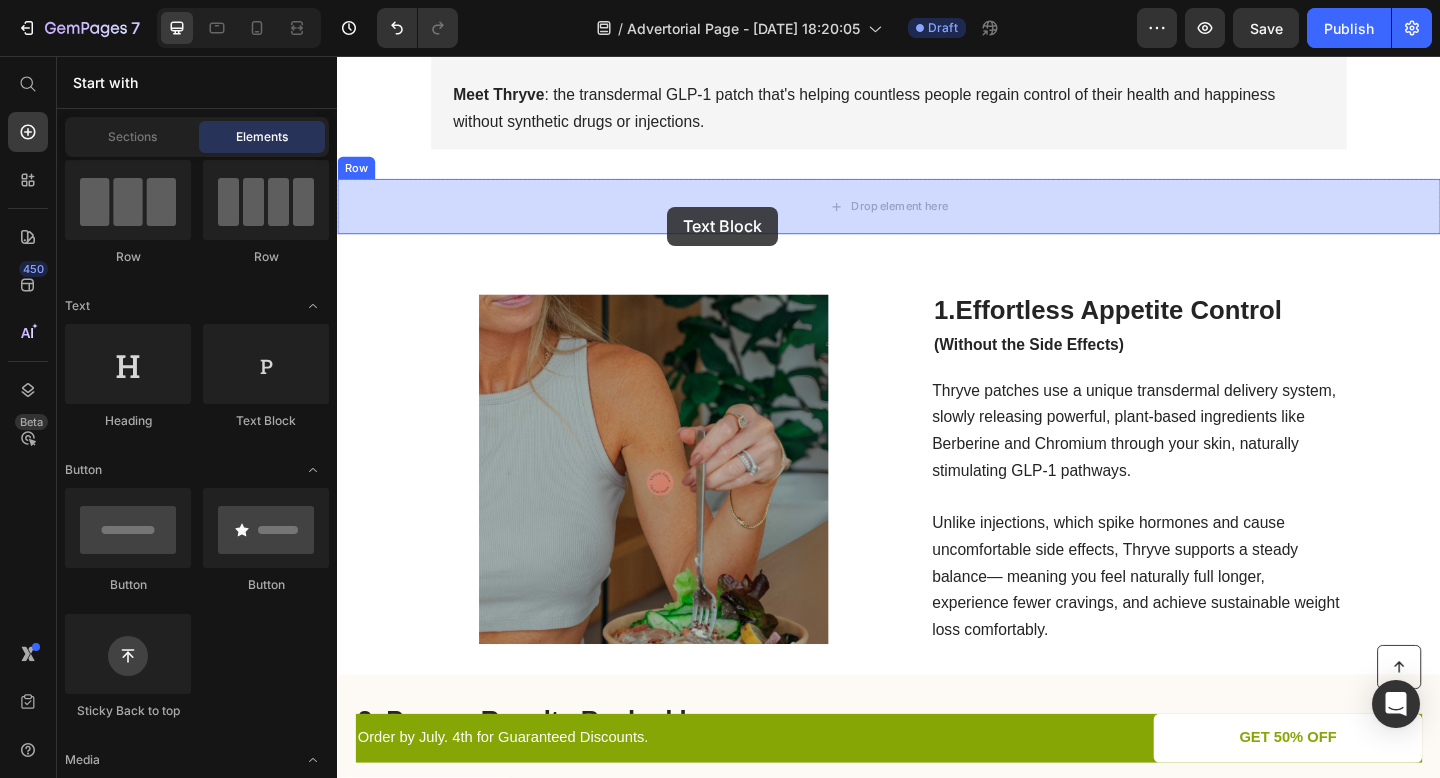 drag, startPoint x: 604, startPoint y: 430, endPoint x: 696, endPoint y: 219, distance: 230.18471 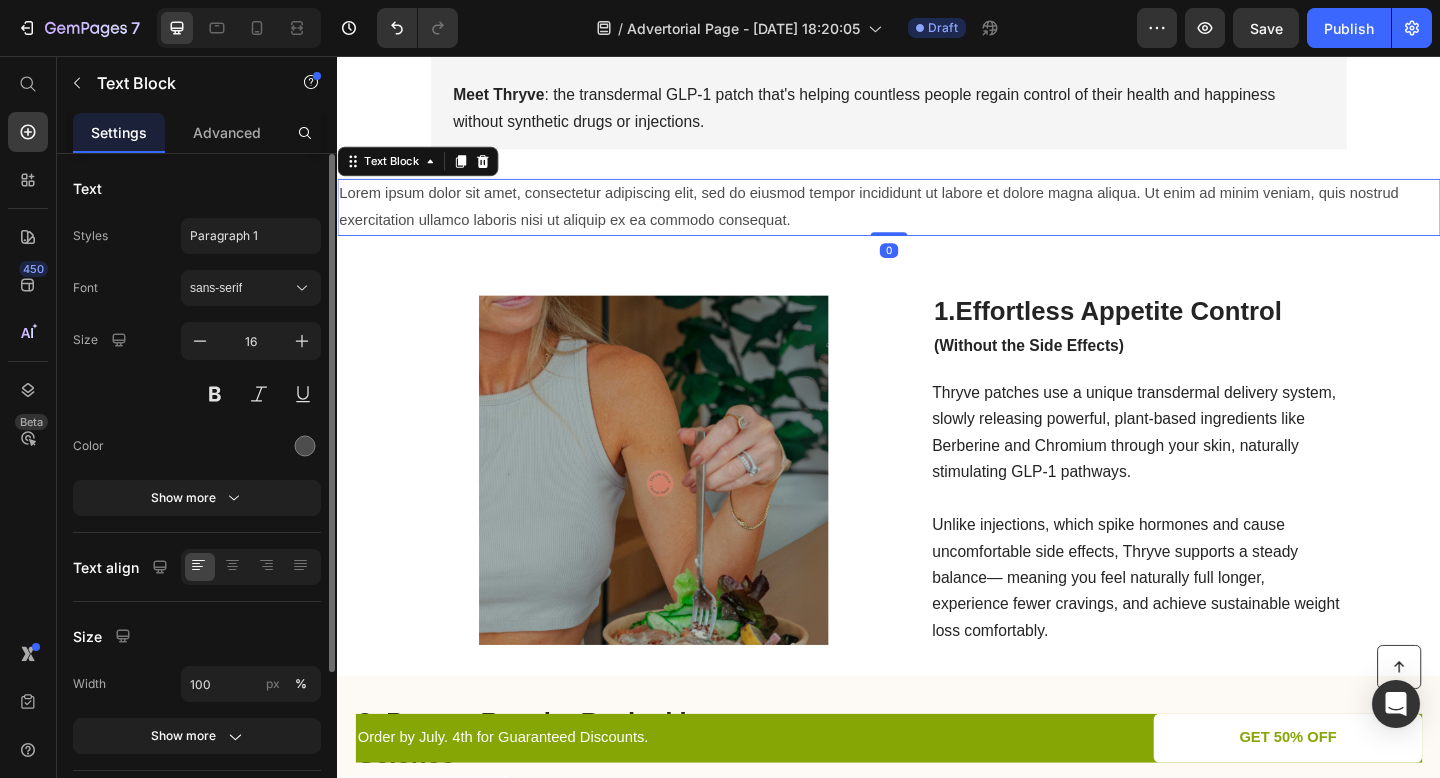 scroll, scrollTop: 33, scrollLeft: 0, axis: vertical 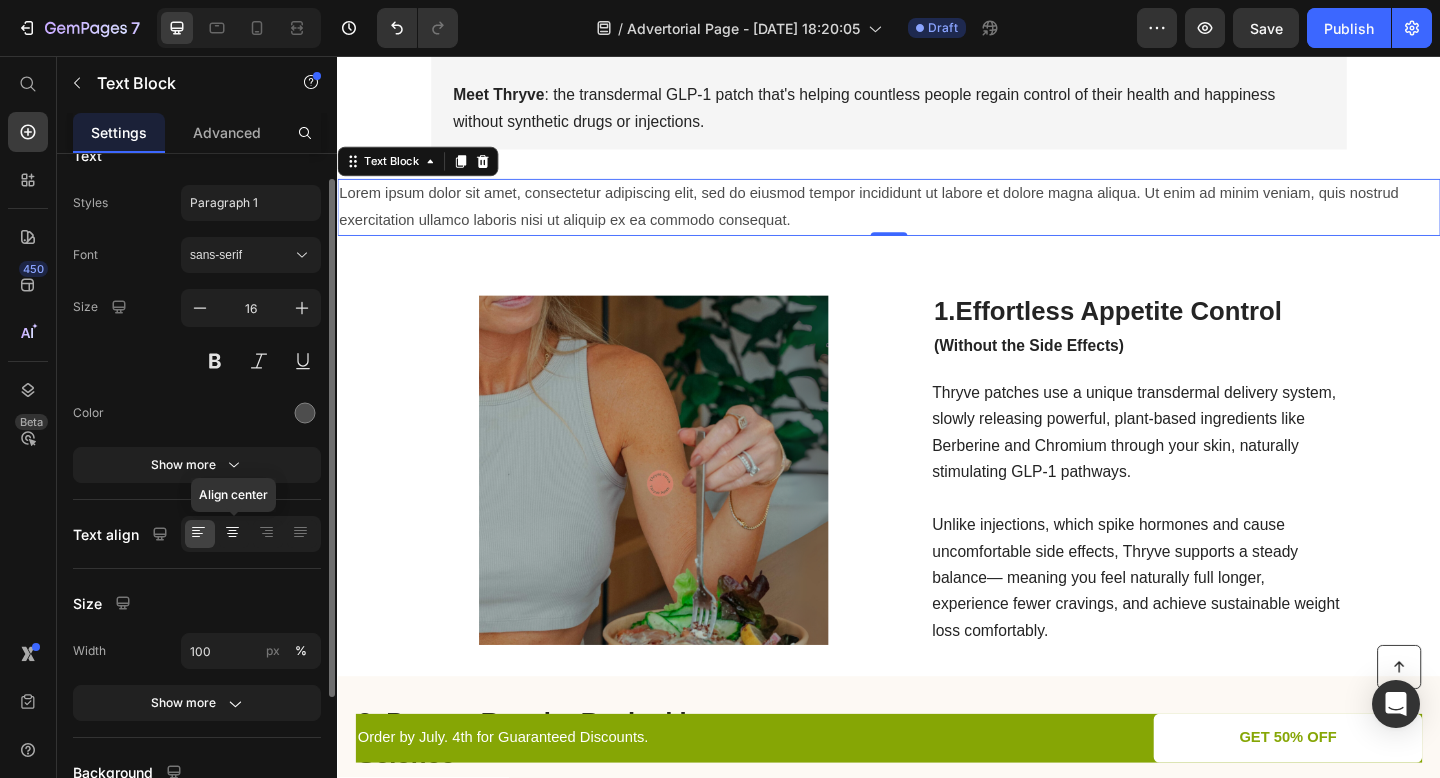 click 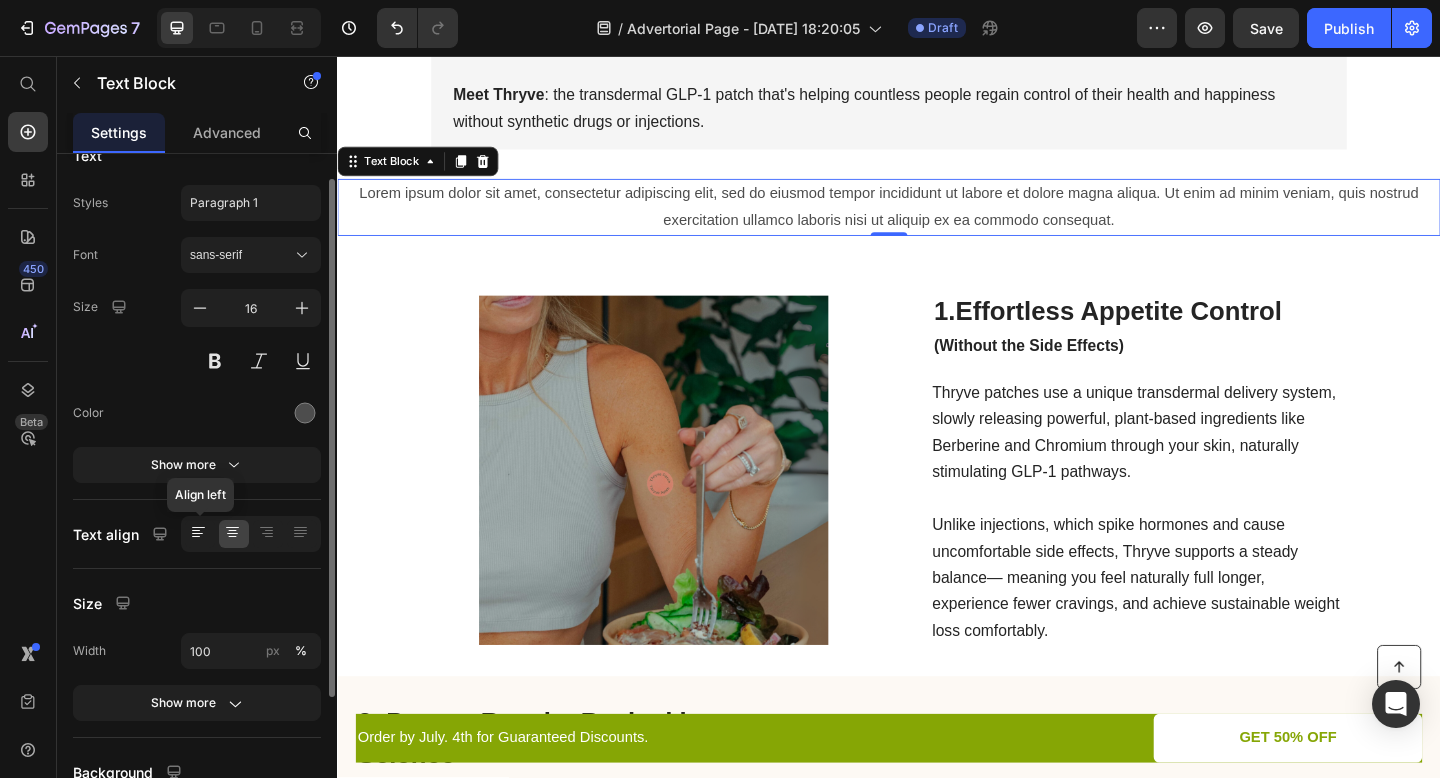 click 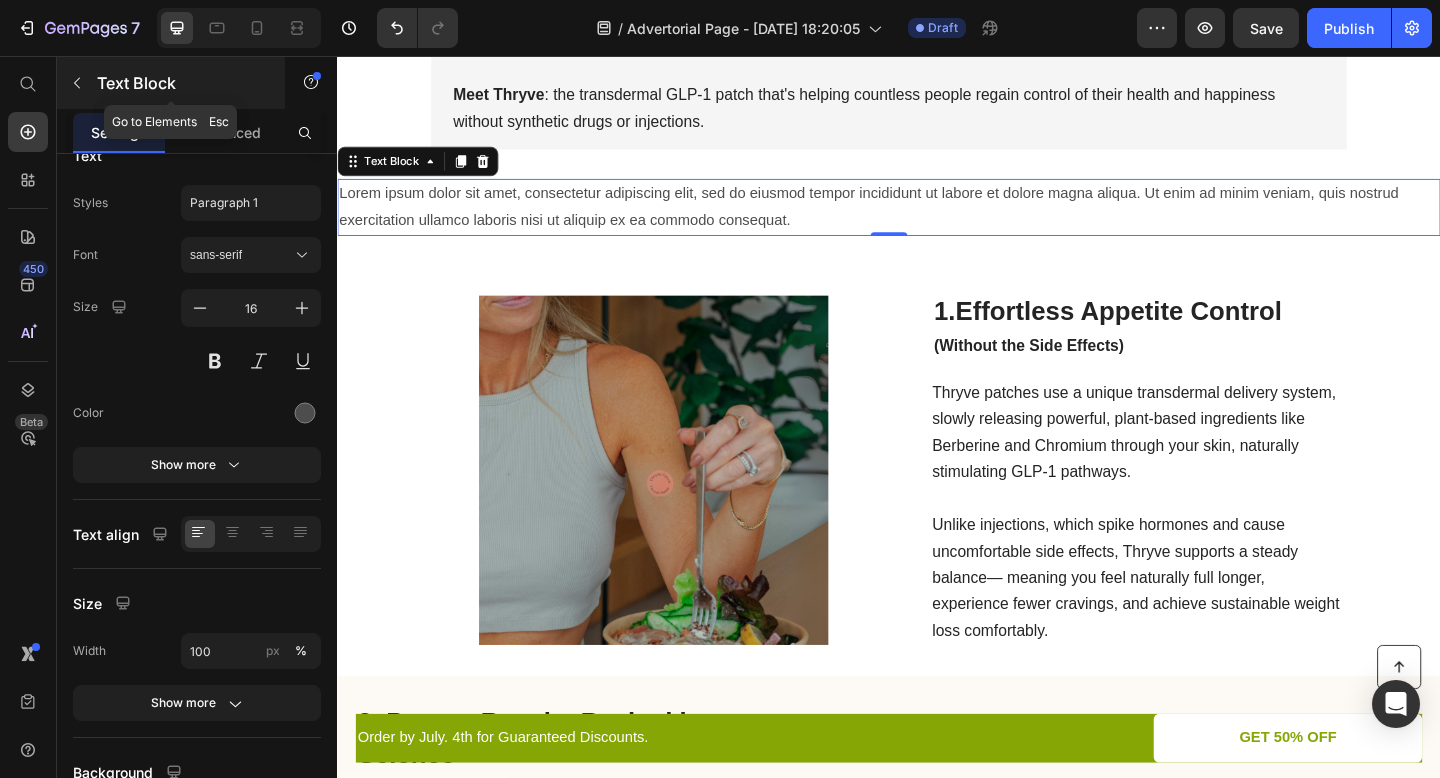 click at bounding box center (77, 83) 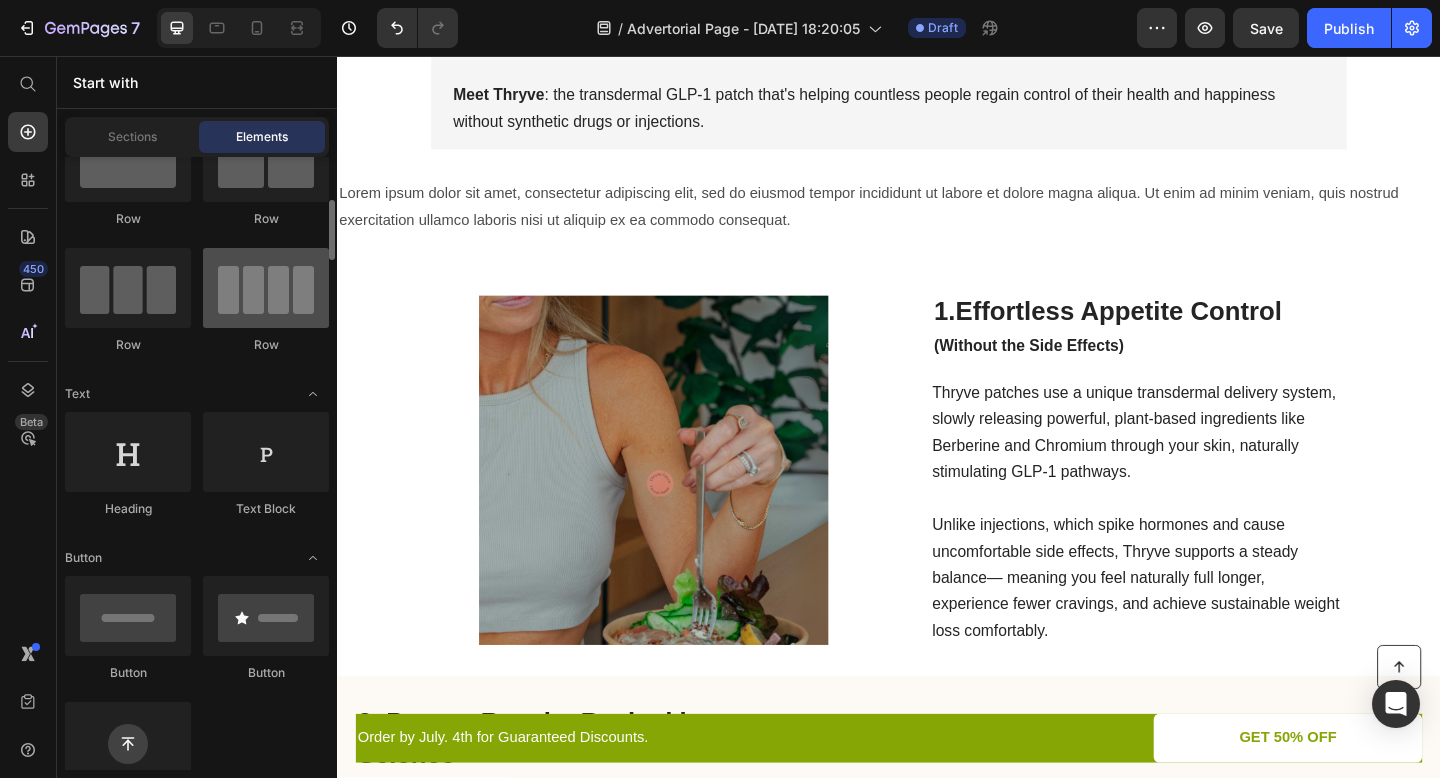 scroll, scrollTop: 0, scrollLeft: 0, axis: both 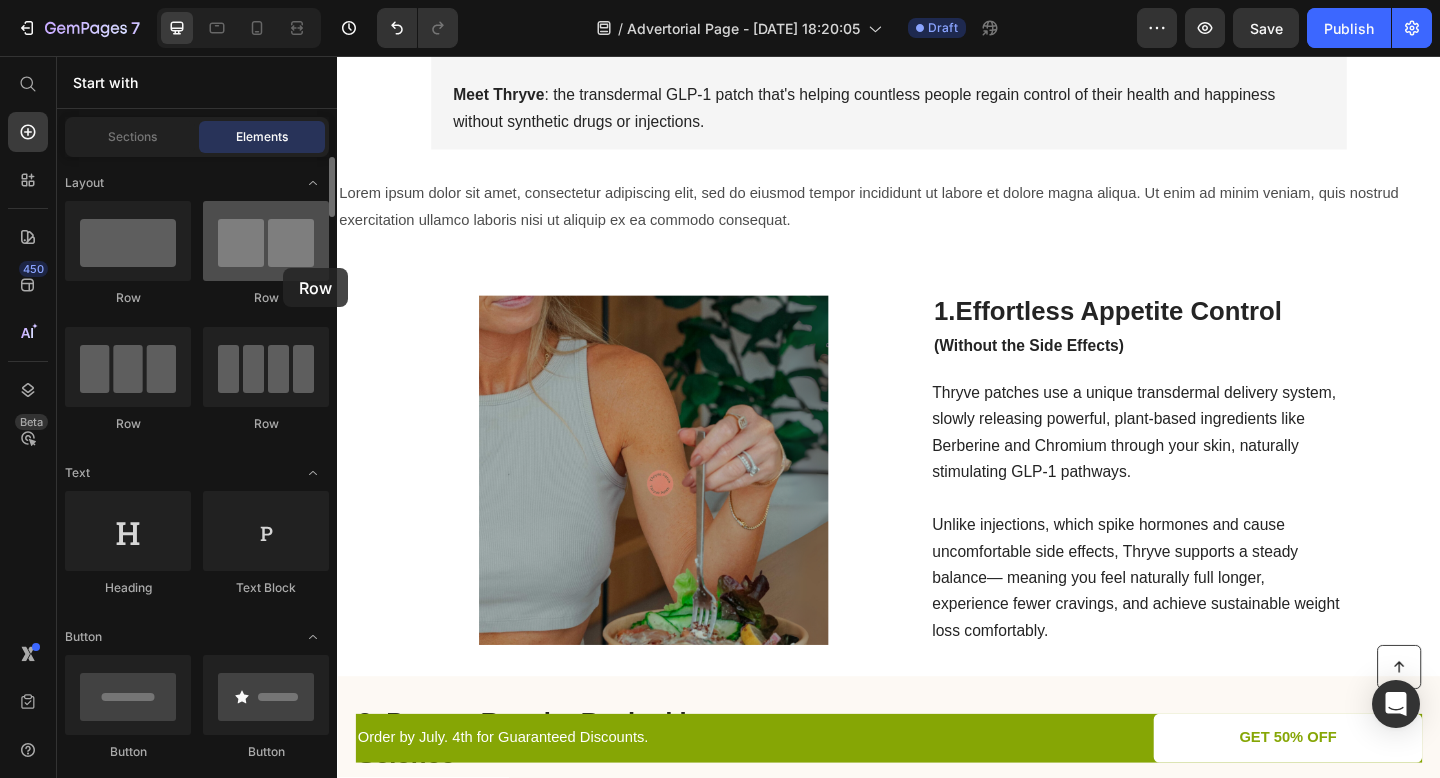 click at bounding box center (266, 241) 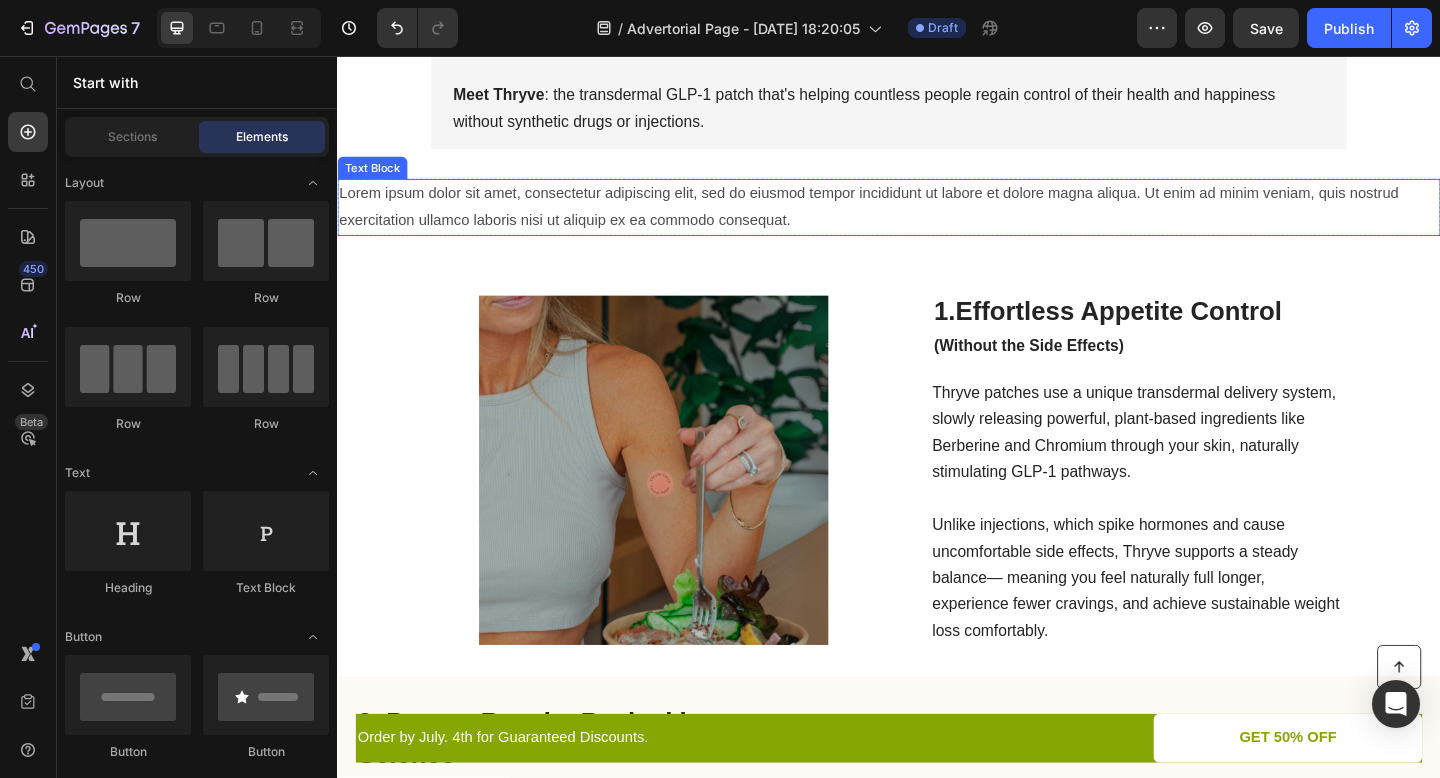 click on "Lorem ipsum dolor sit amet, consectetur adipiscing elit, sed do eiusmod tempor incididunt ut labore et dolore magna aliqua. Ut enim ad minim veniam, quis nostrud exercitation ullamco laboris nisi ut aliquip ex ea commodo consequat." at bounding box center [937, 221] 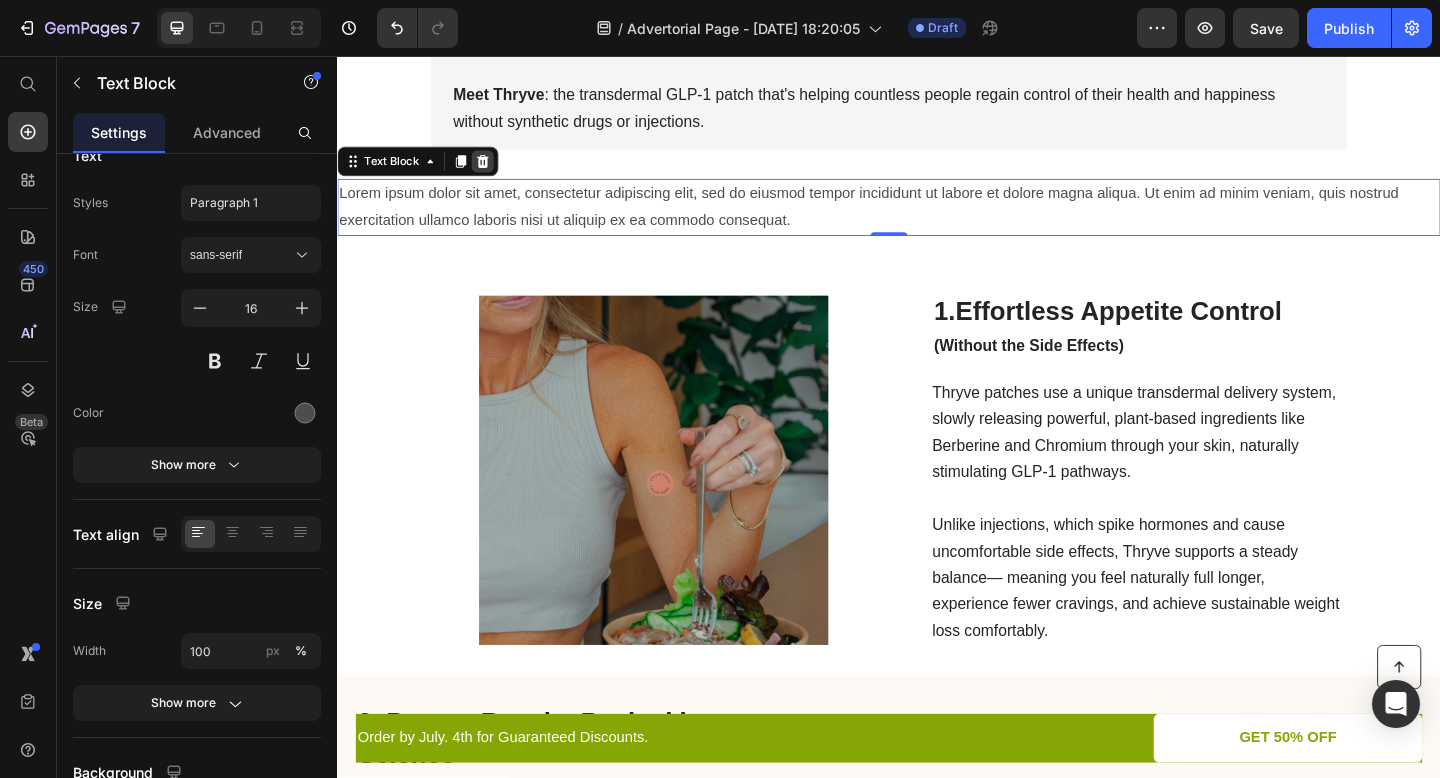 click 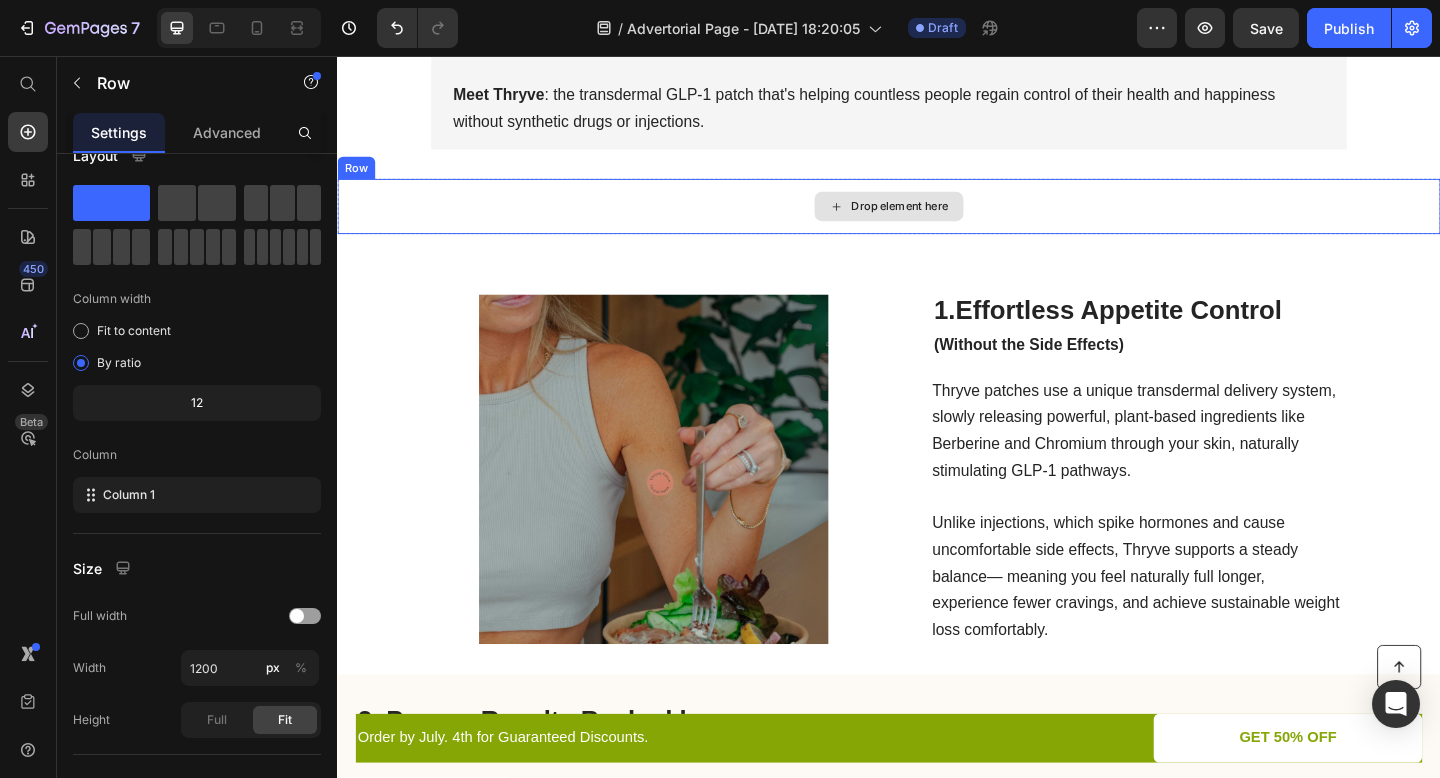 click on "Drop element here" at bounding box center [937, 220] 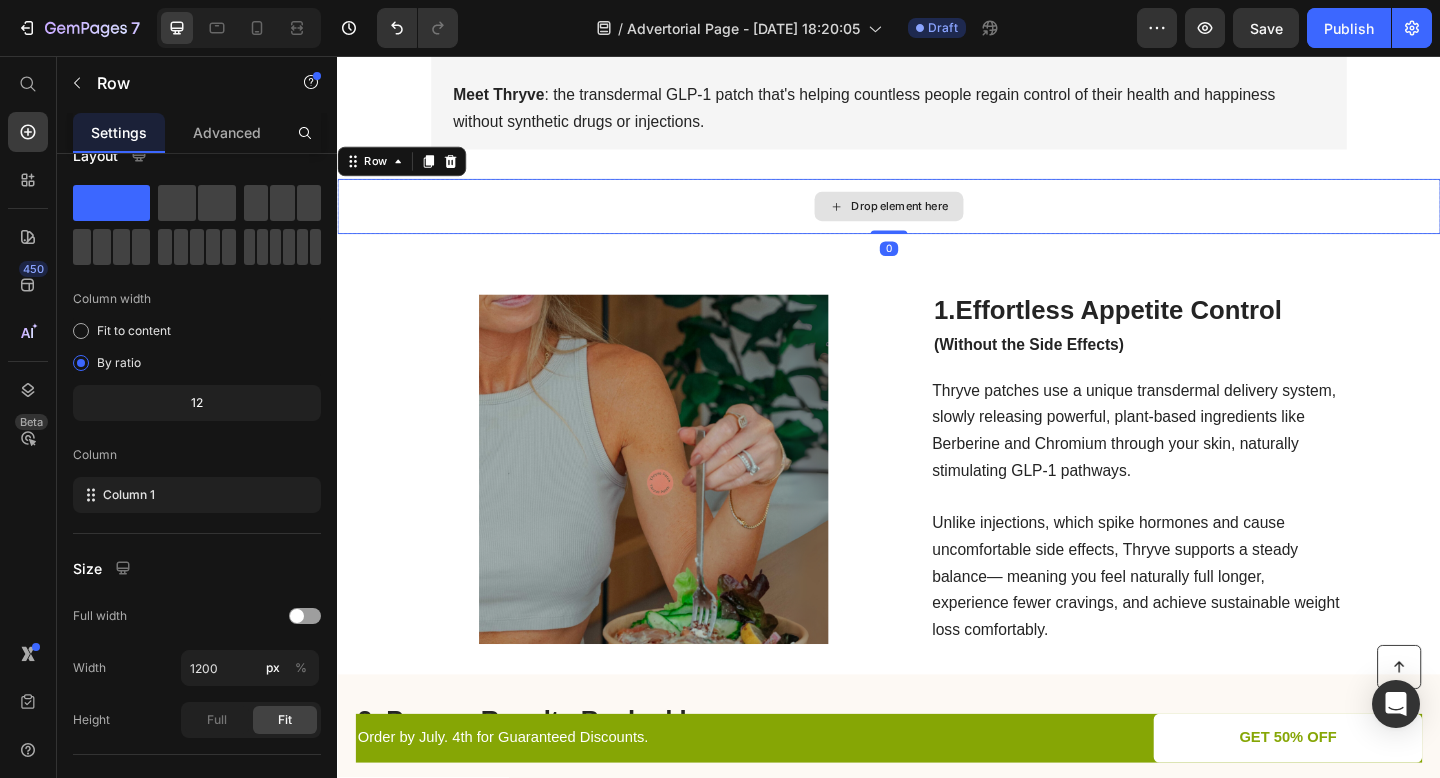 scroll, scrollTop: 0, scrollLeft: 0, axis: both 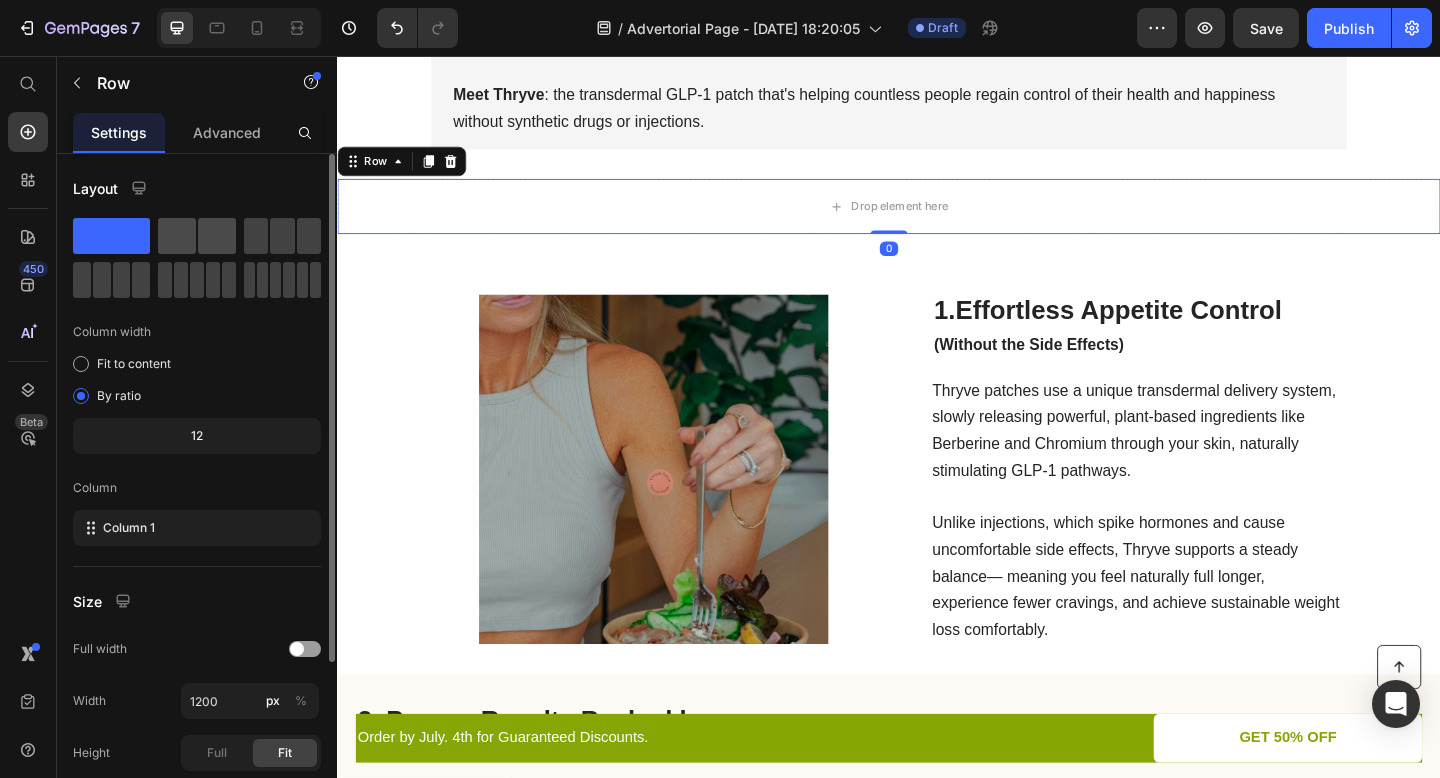 click 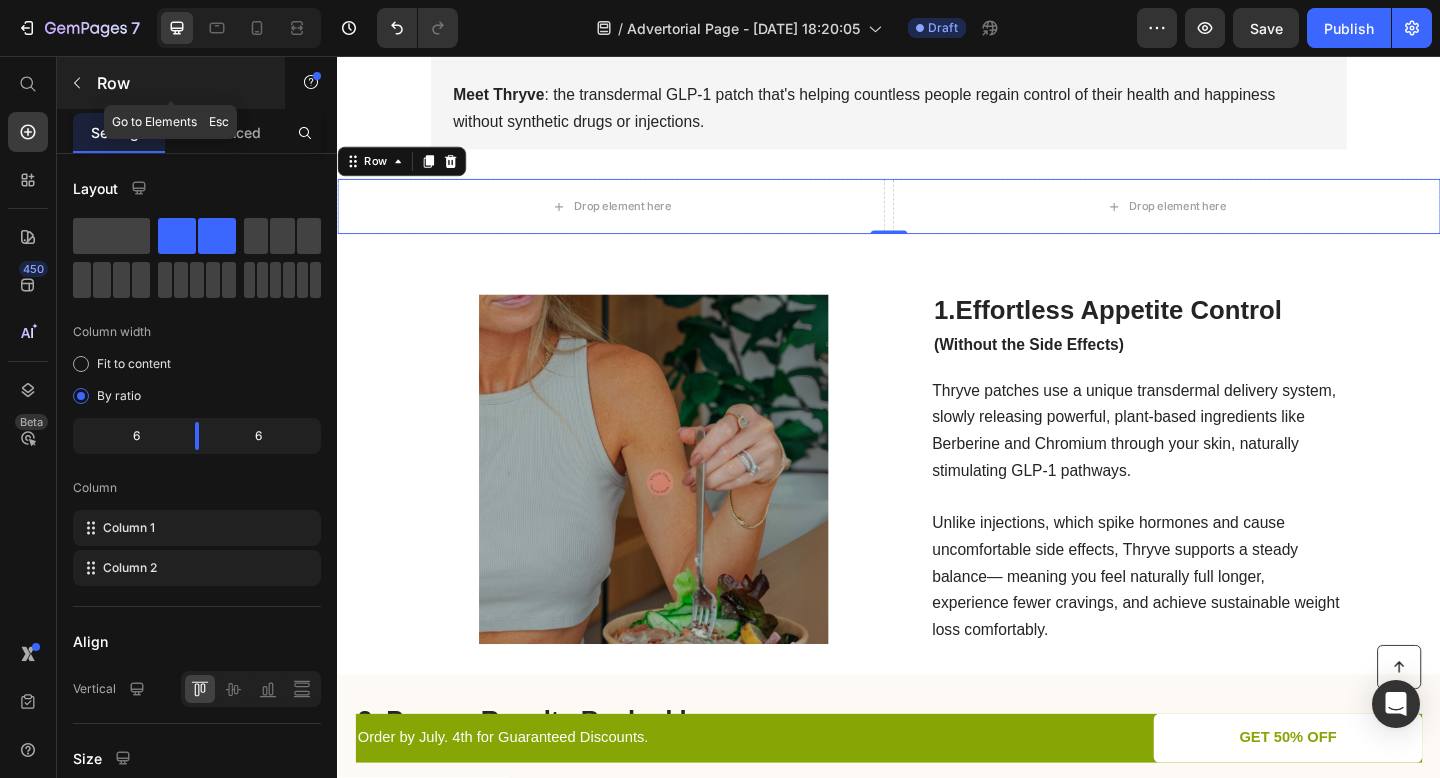 click 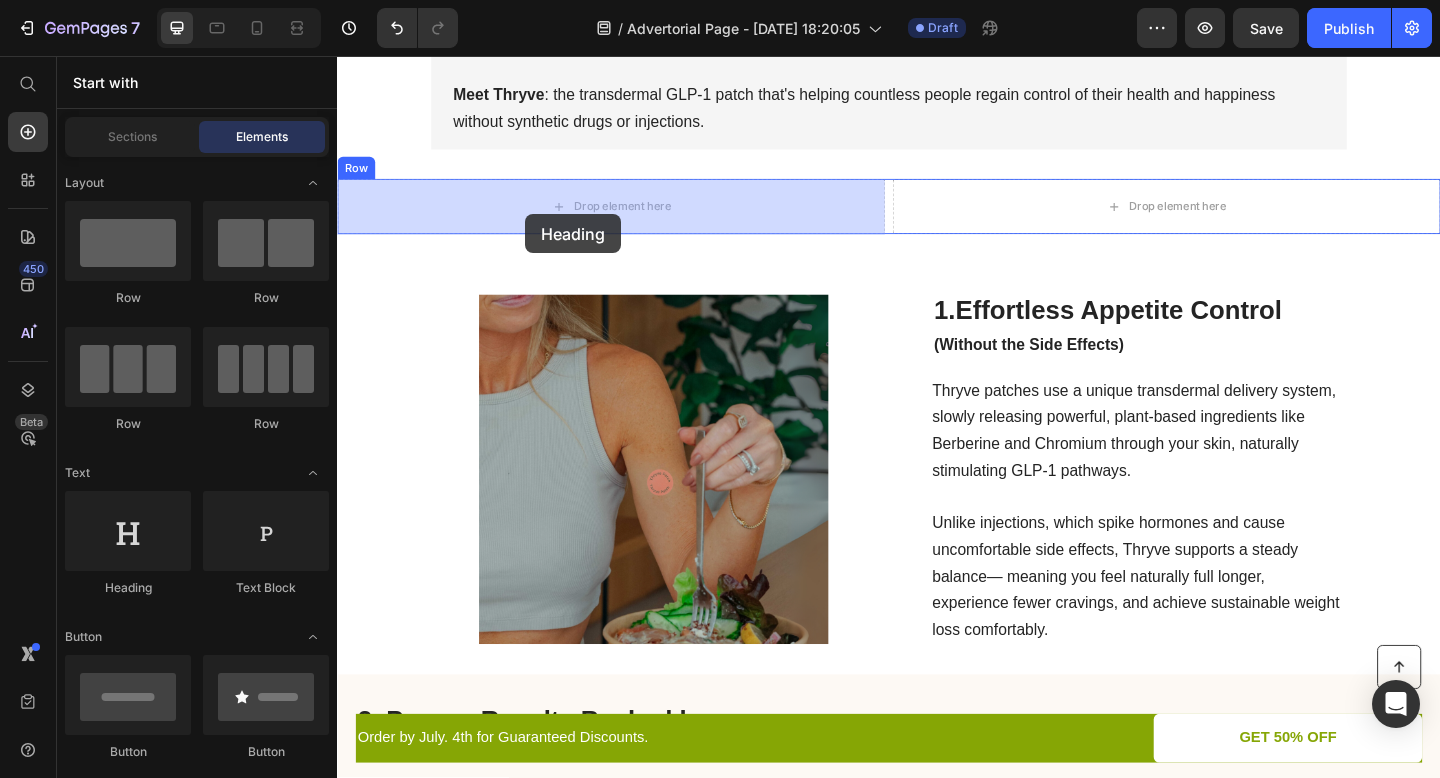drag, startPoint x: 487, startPoint y: 622, endPoint x: 541, endPoint y: 228, distance: 397.6833 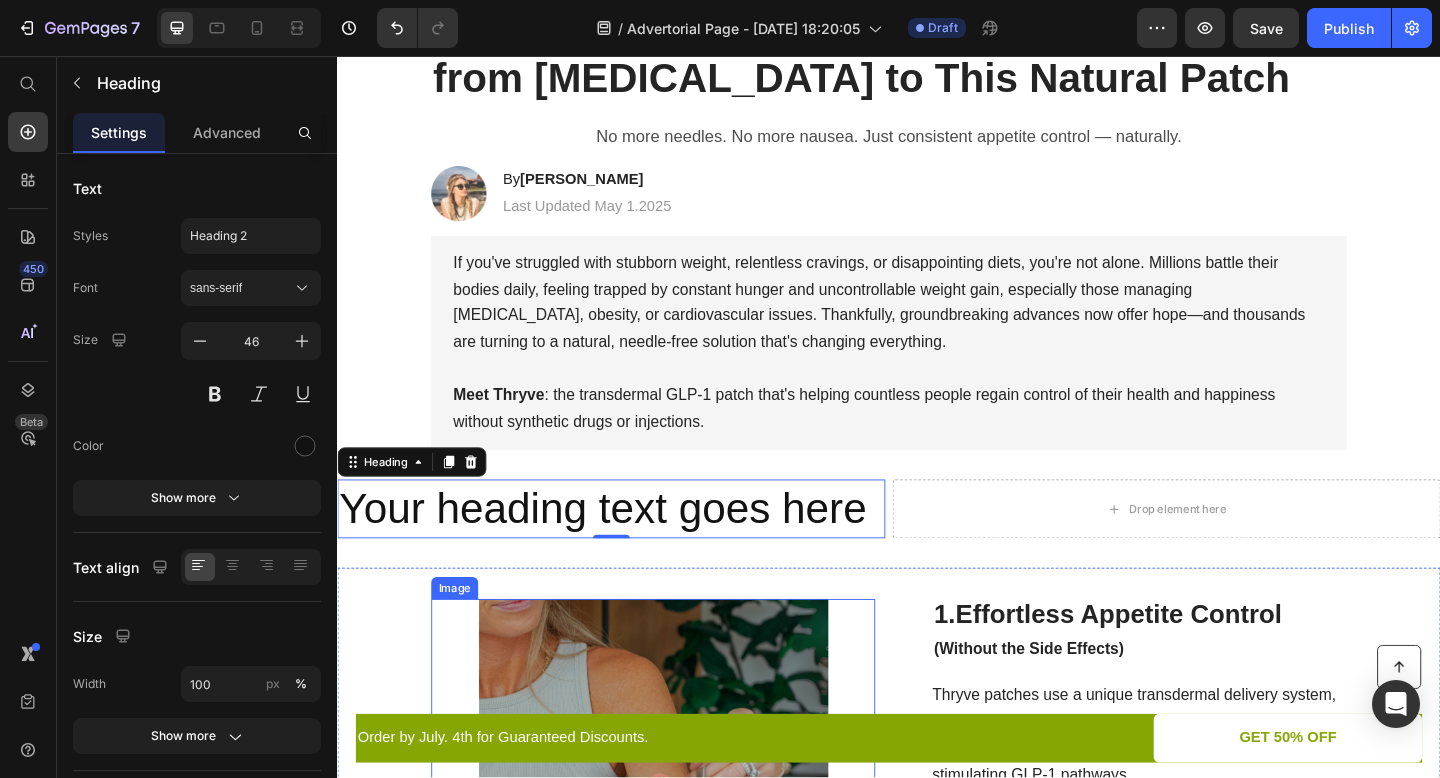 scroll, scrollTop: 358, scrollLeft: 0, axis: vertical 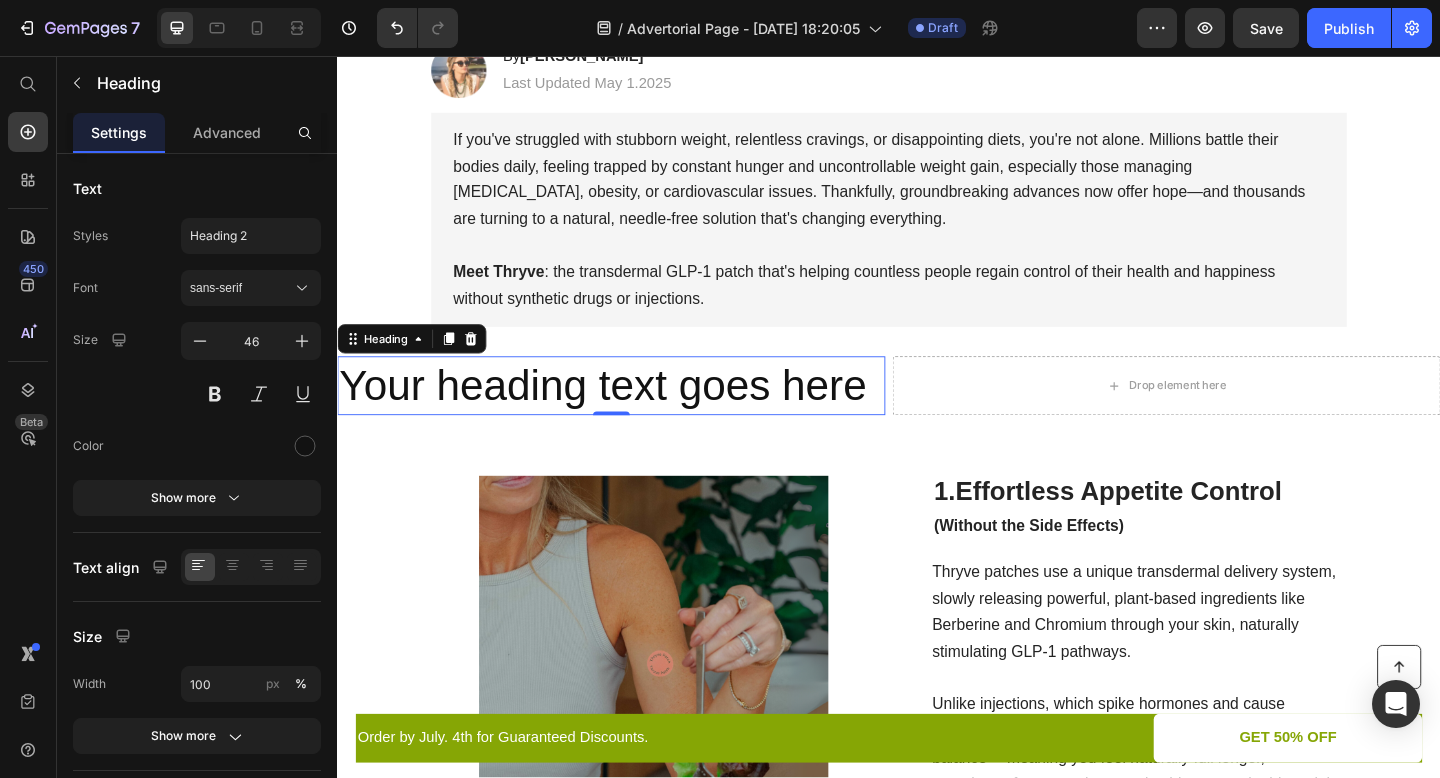 click on "Your heading text goes here" at bounding box center (635, 415) 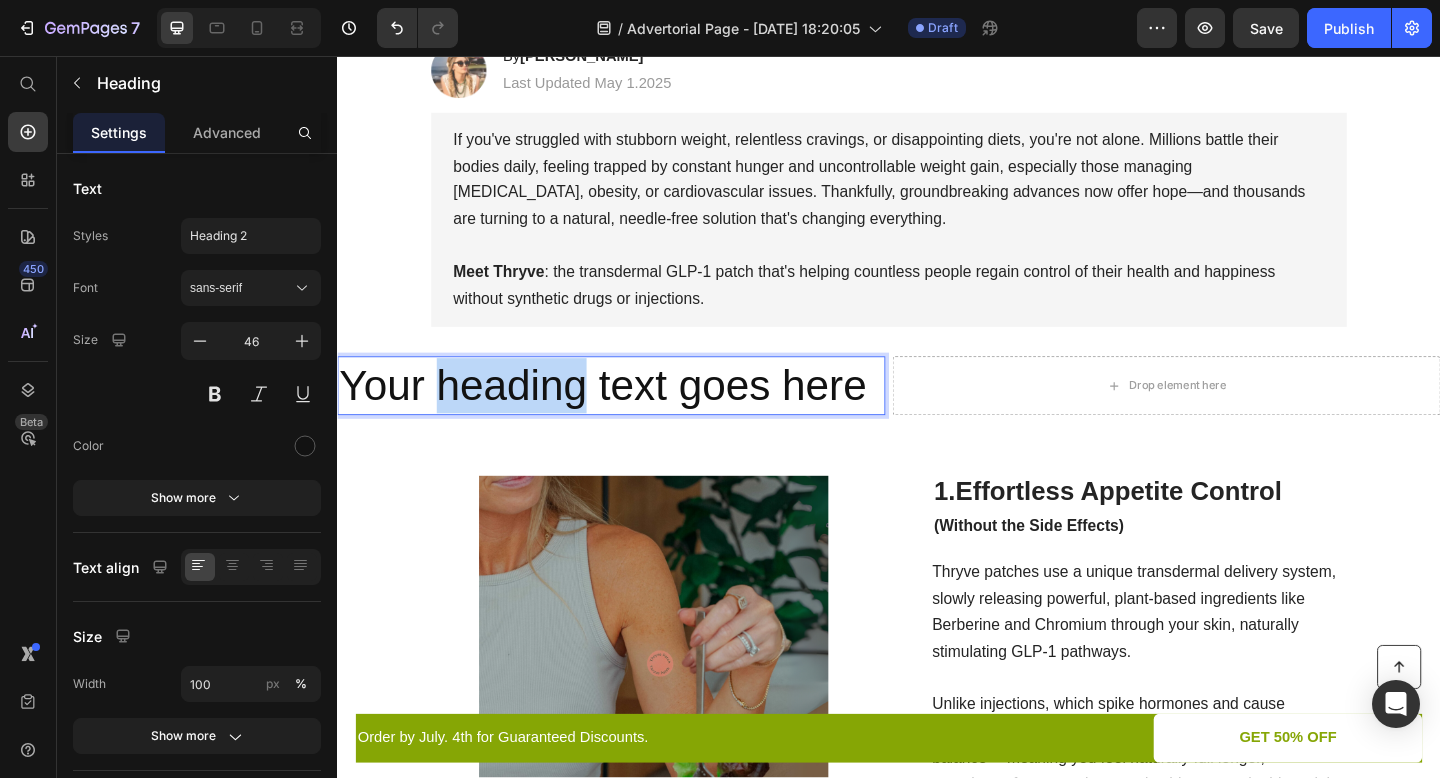 click on "Your heading text goes here" at bounding box center (635, 415) 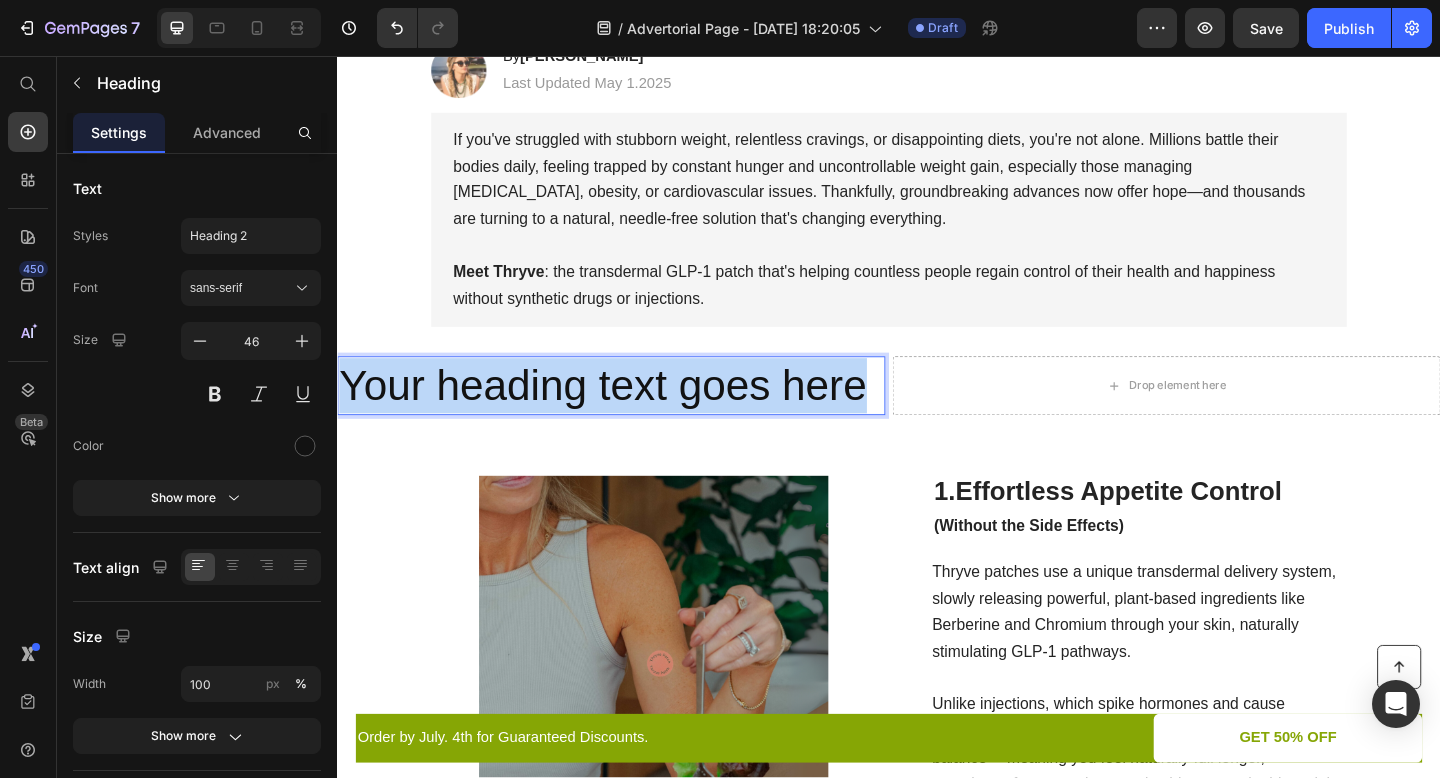 click on "Your heading text goes here" at bounding box center (635, 415) 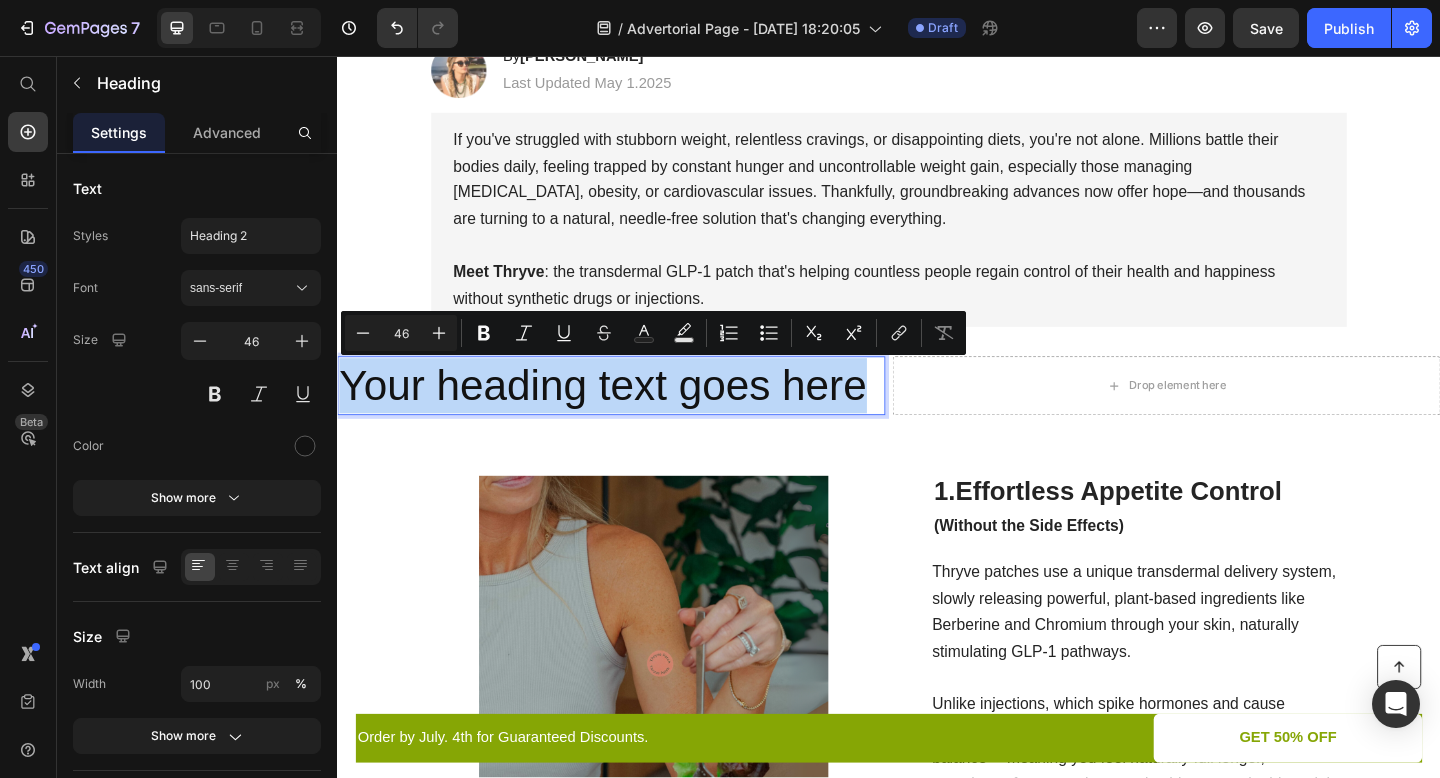 type on "9" 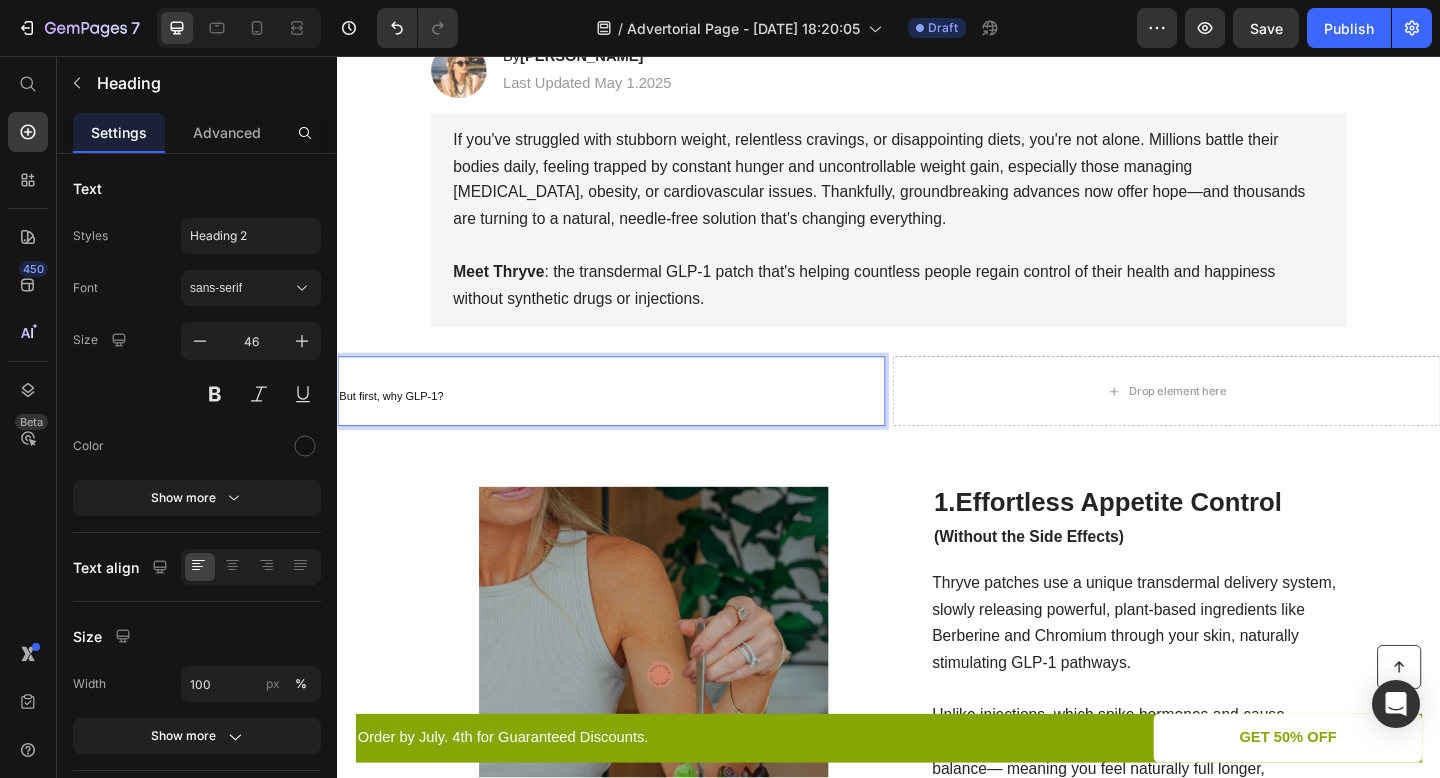 click on "But first, why GLP-1?" at bounding box center (635, 421) 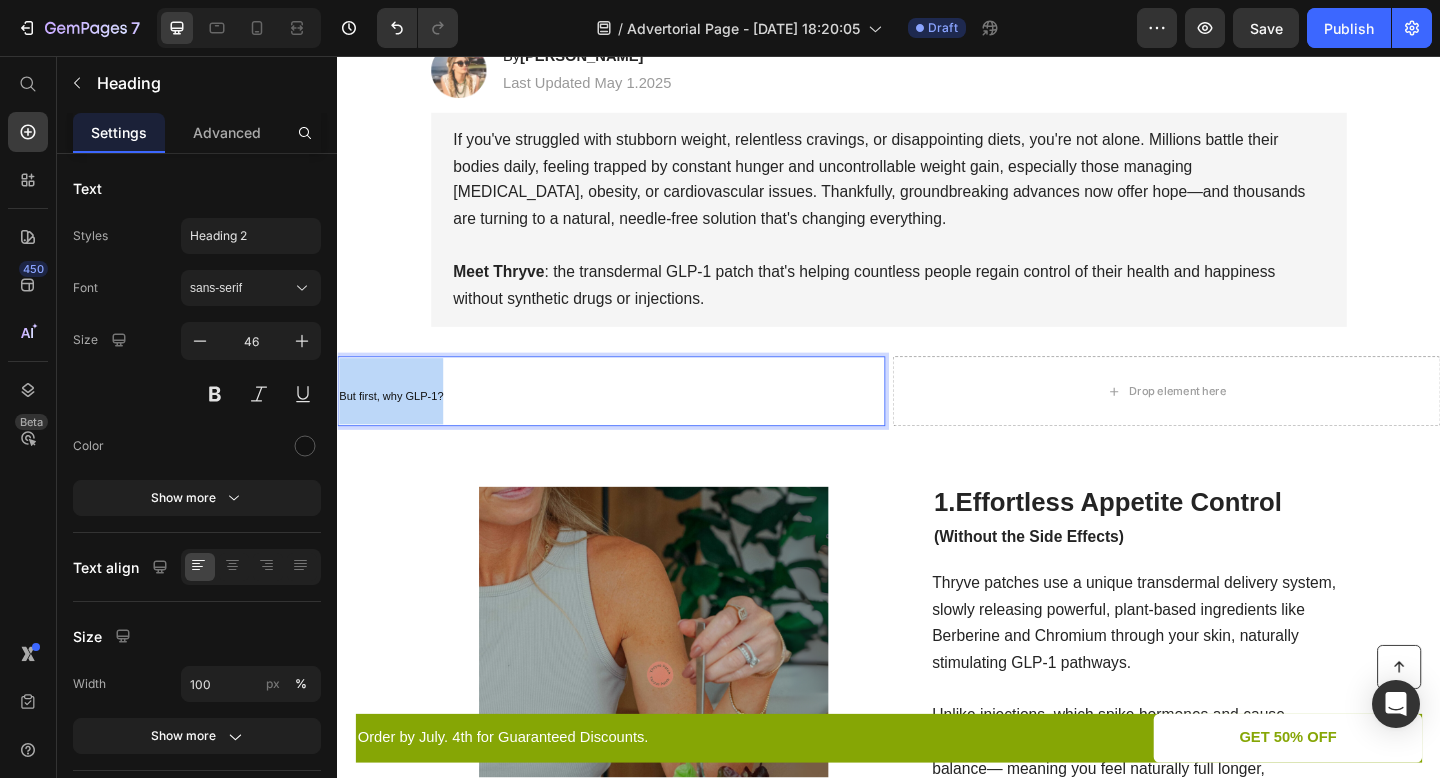 click on "But first, why GLP-1?" at bounding box center [635, 421] 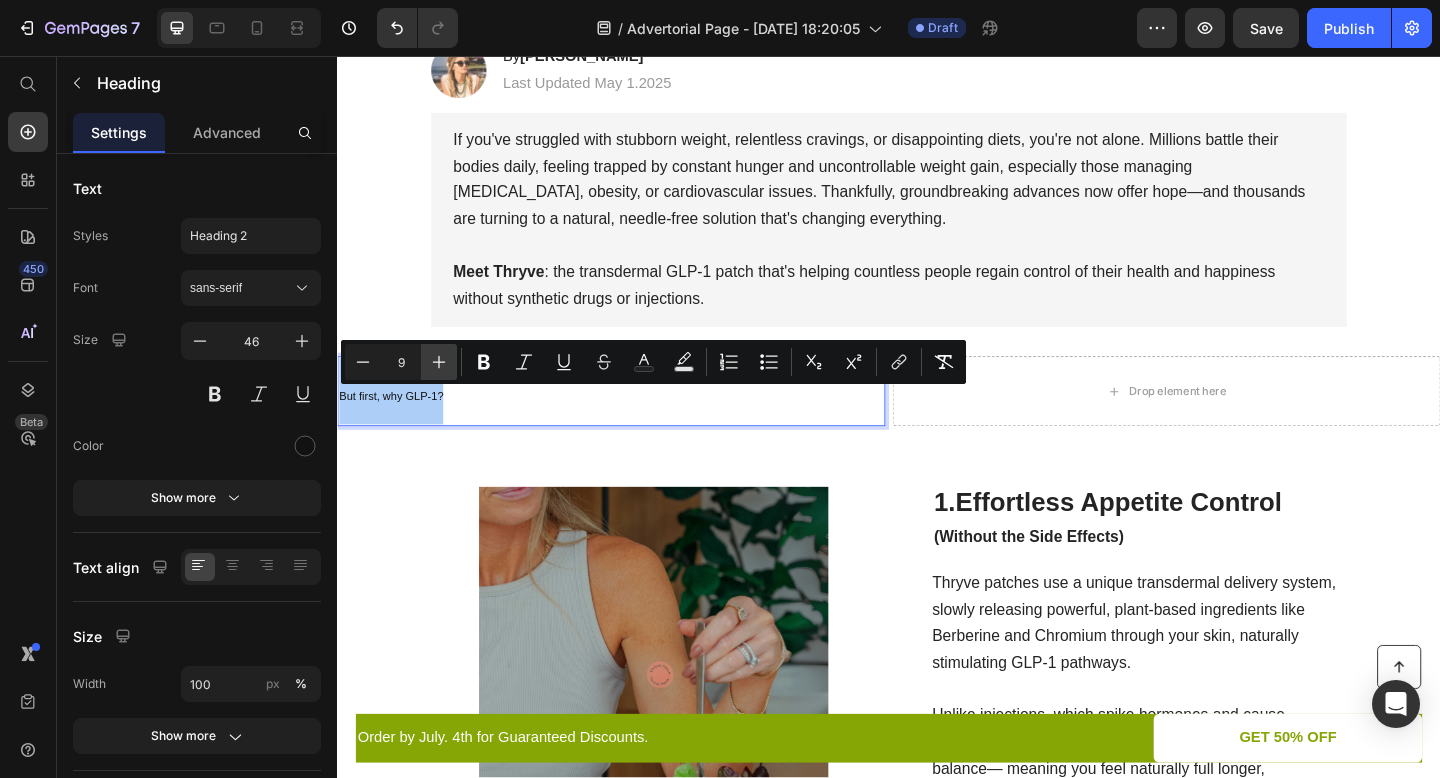 click 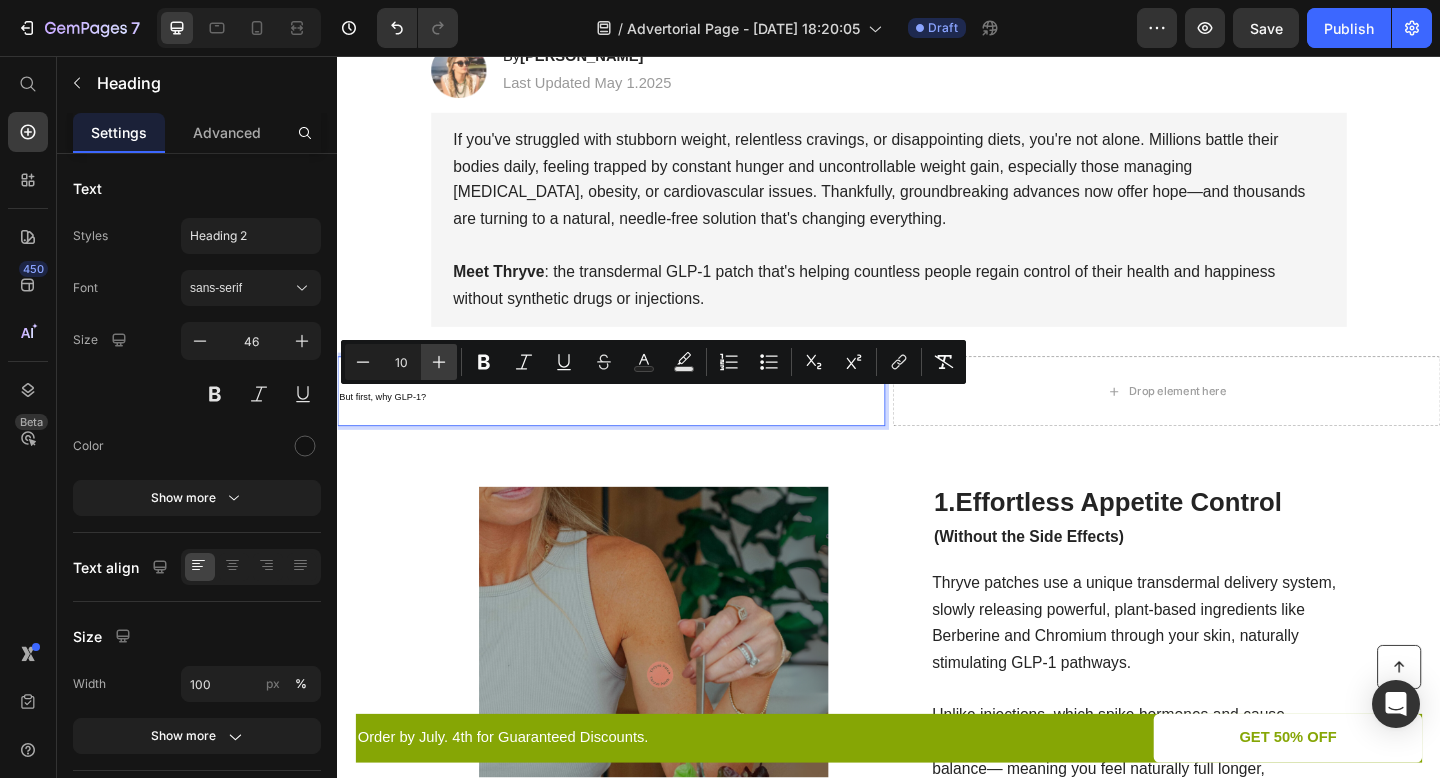 click 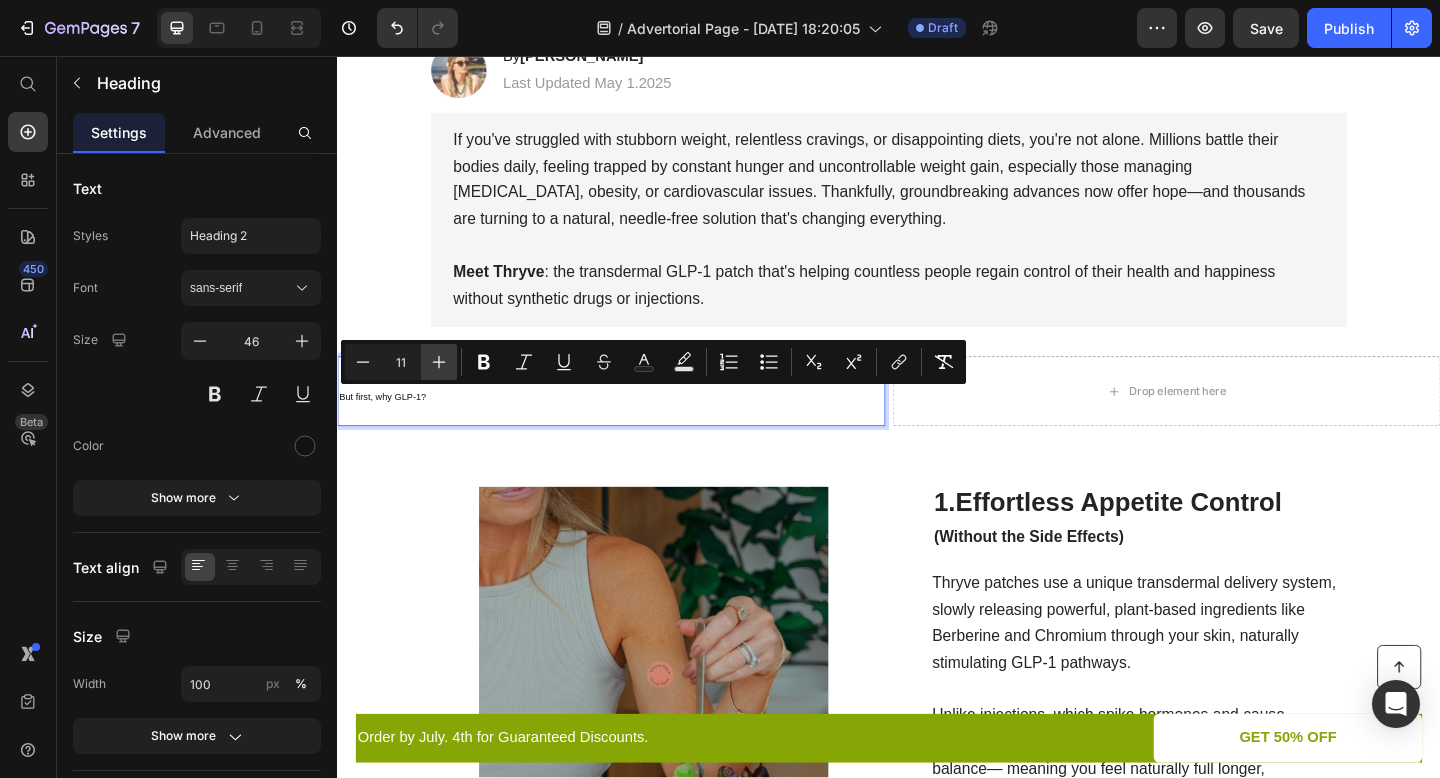 click 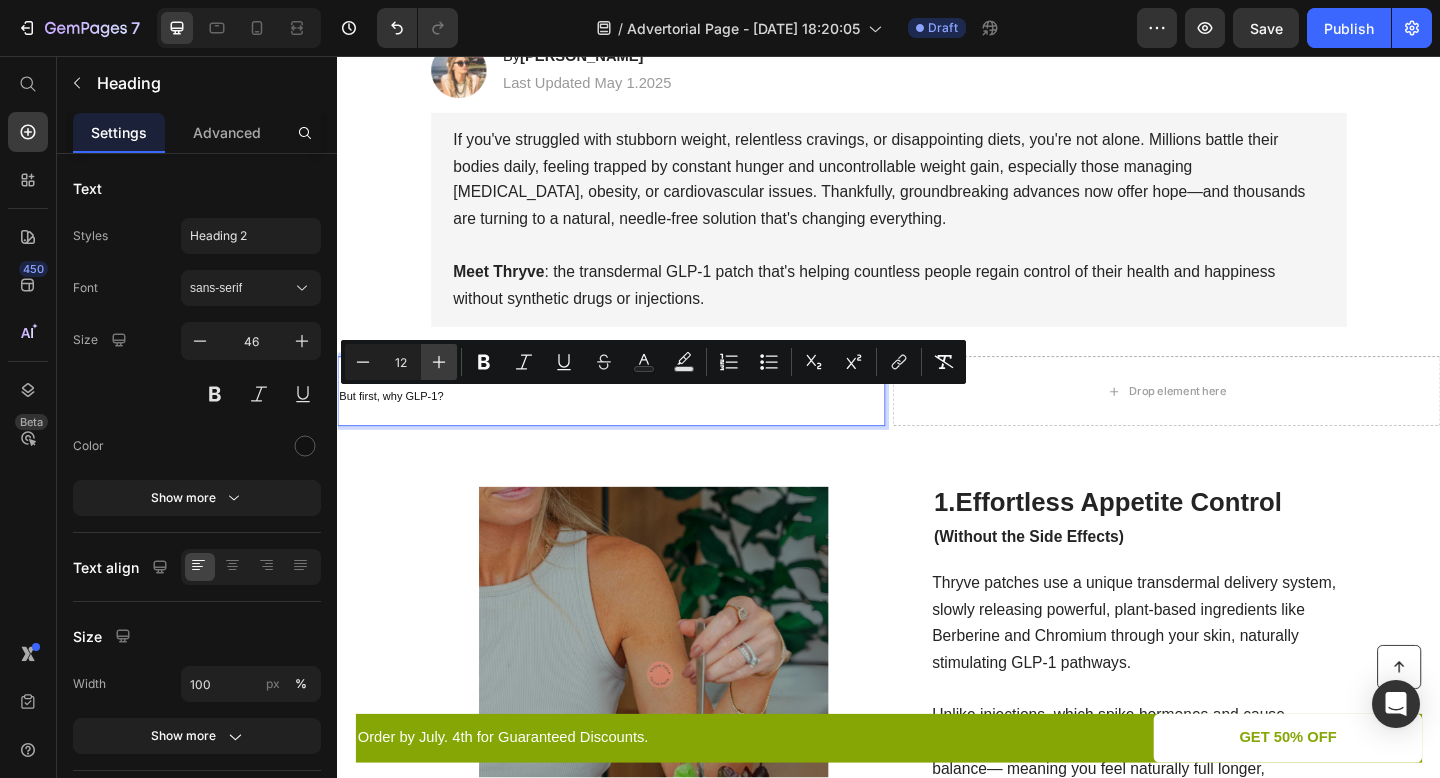 click 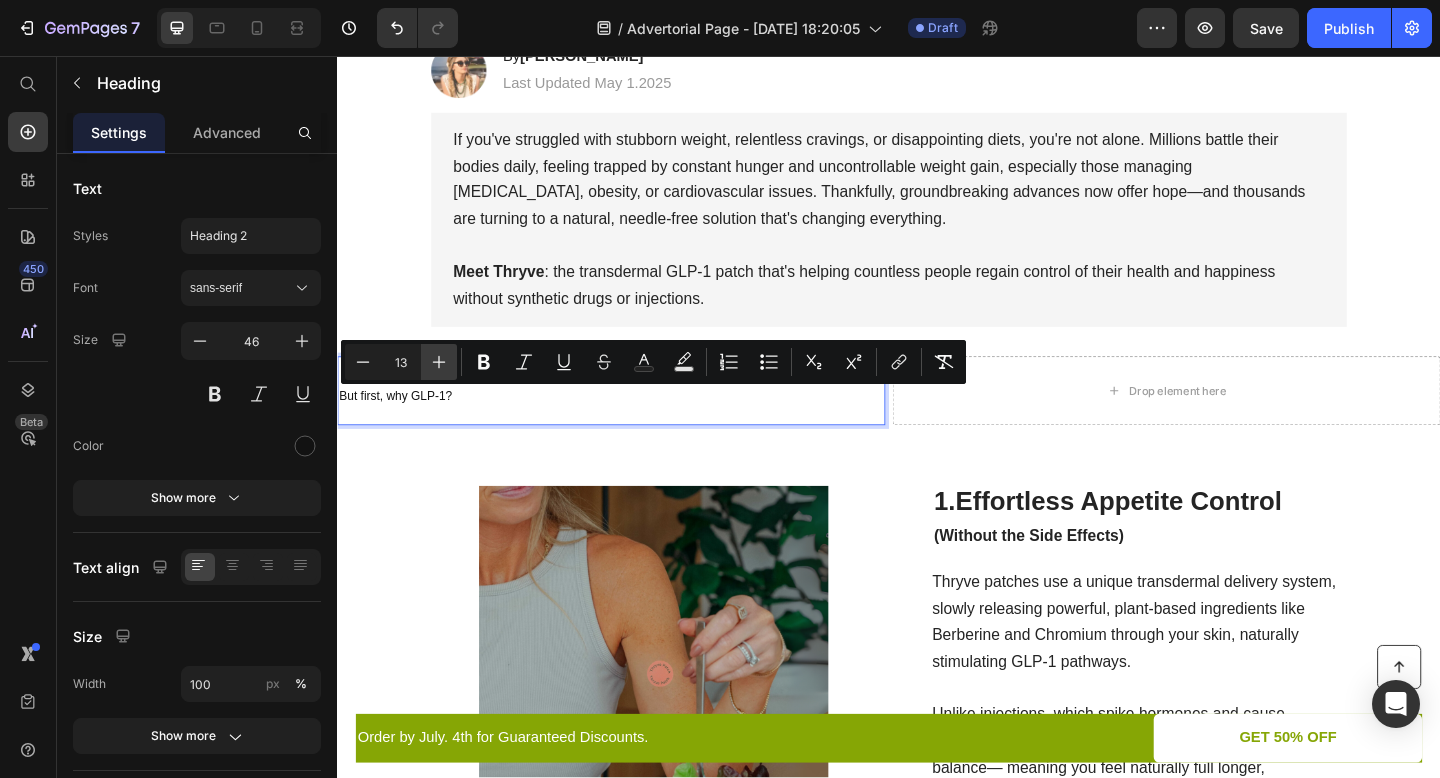 click 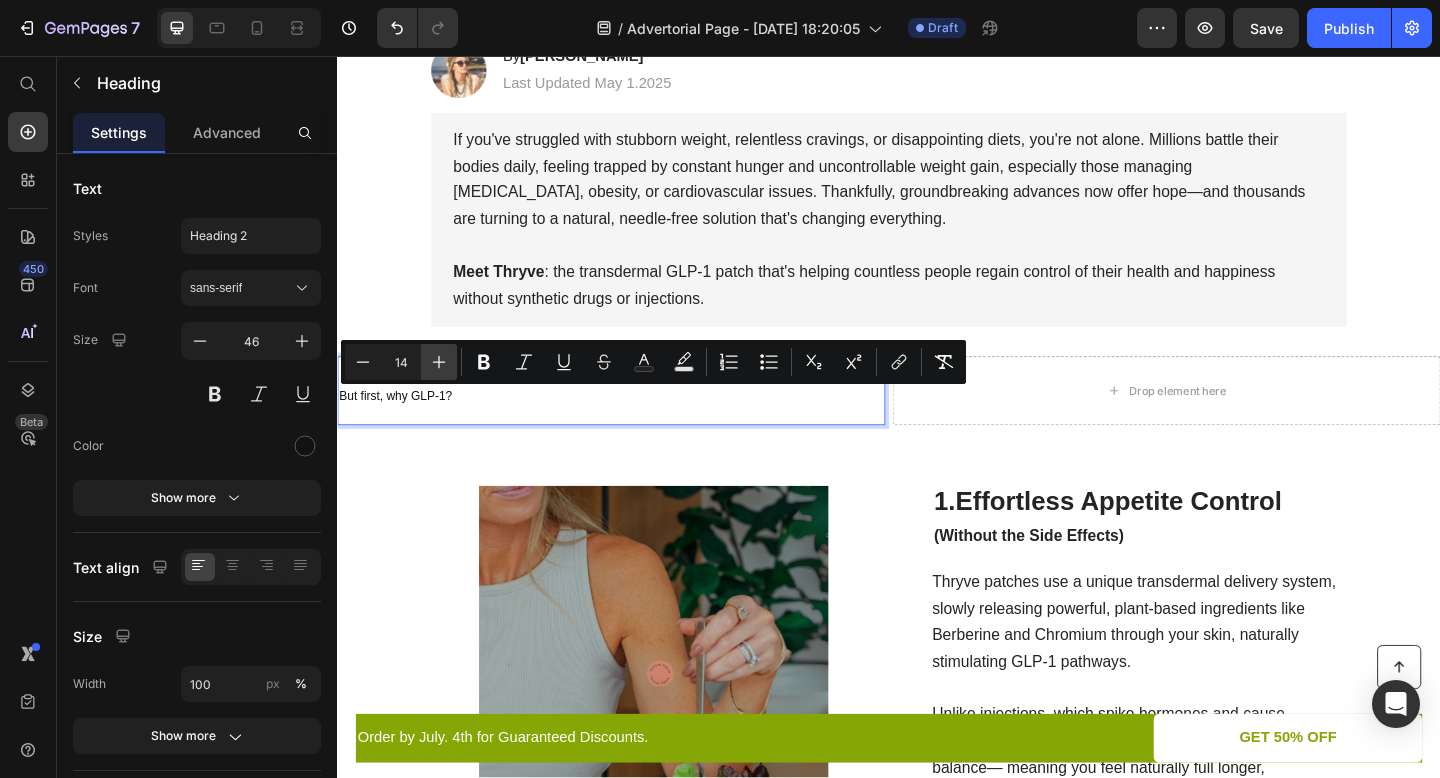 click 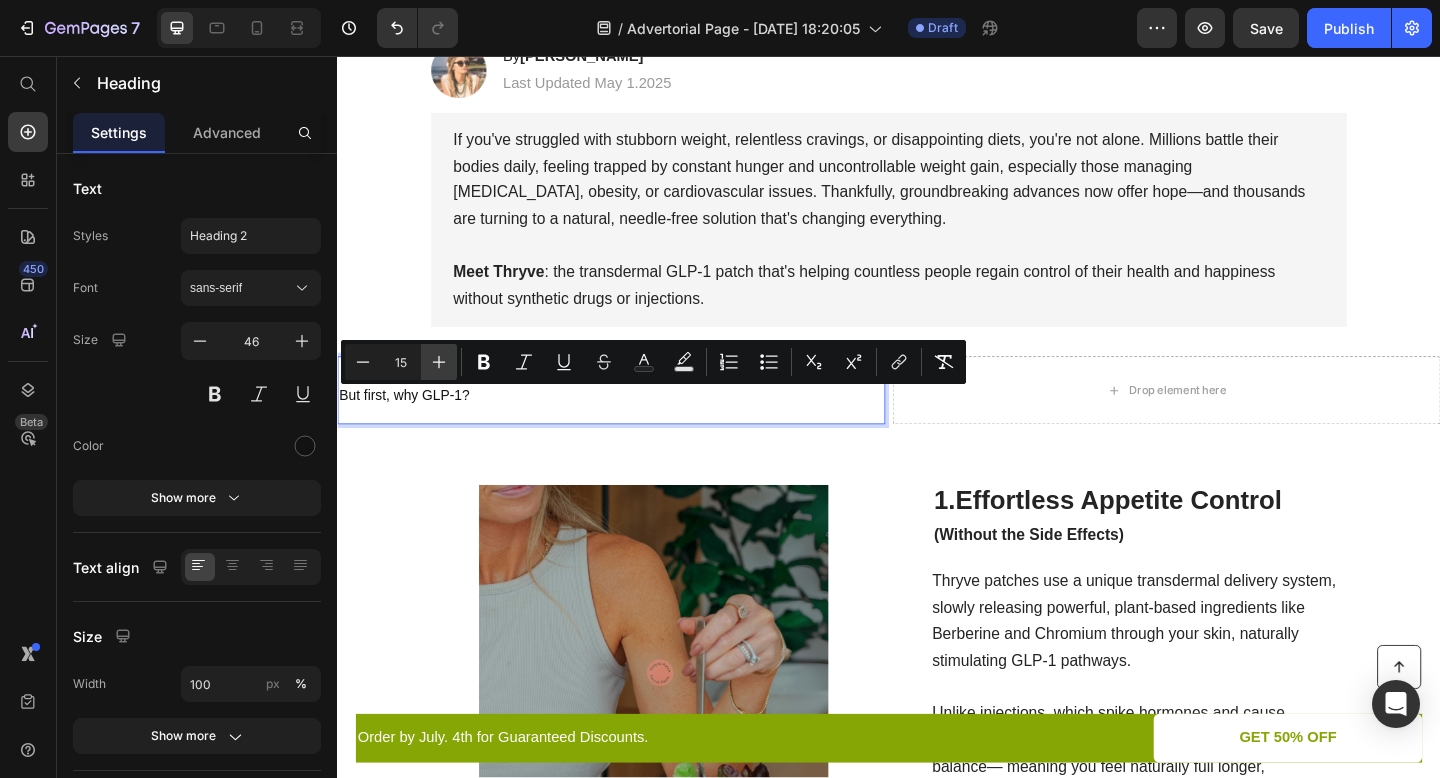 click 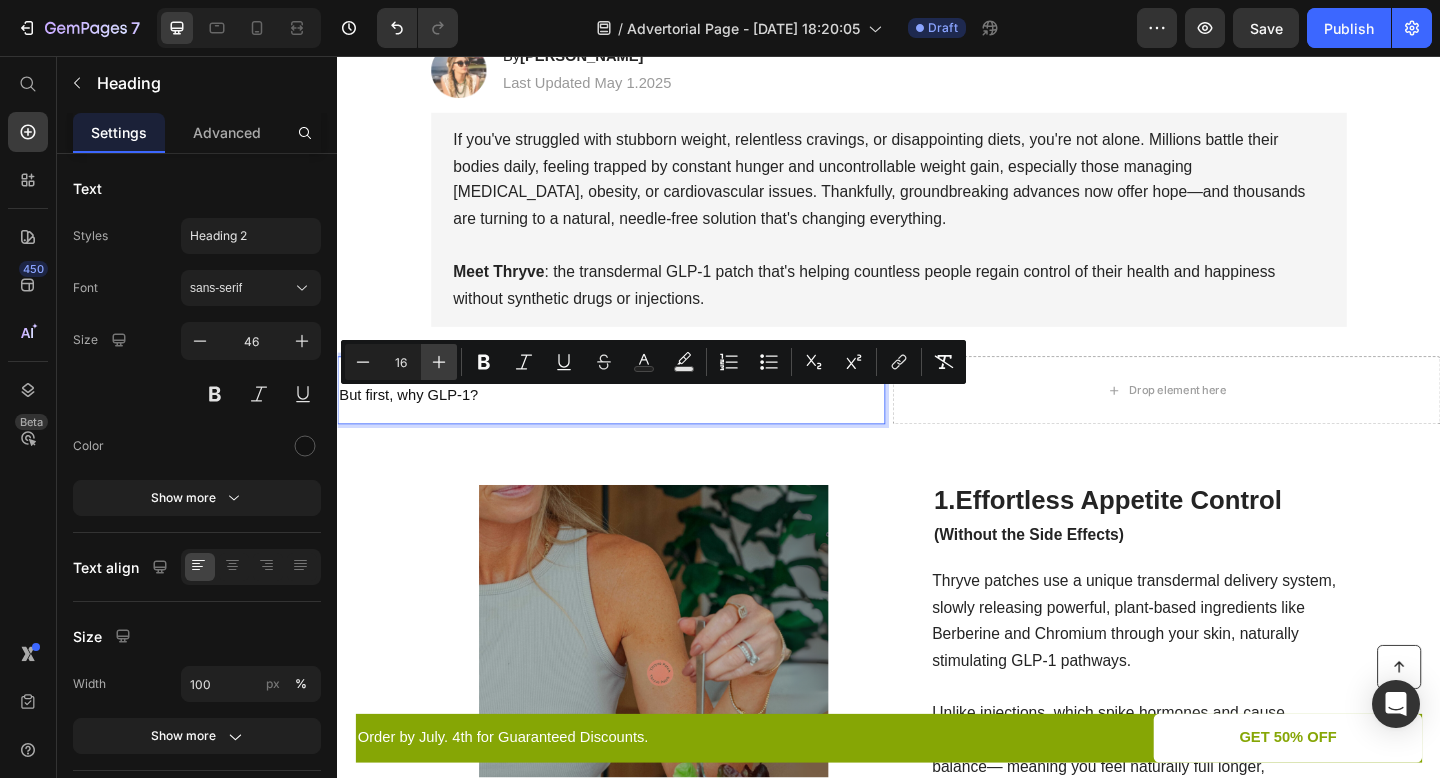 click 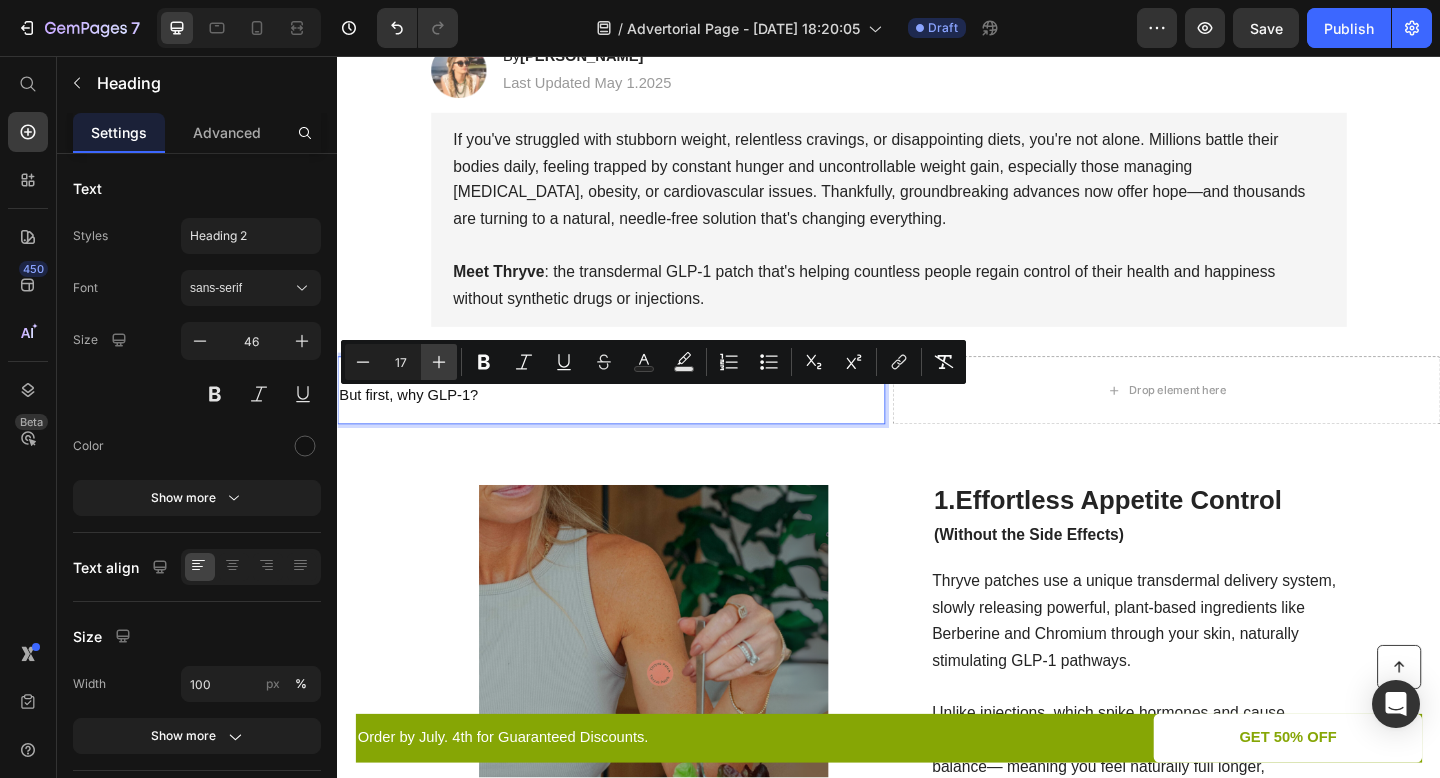 click 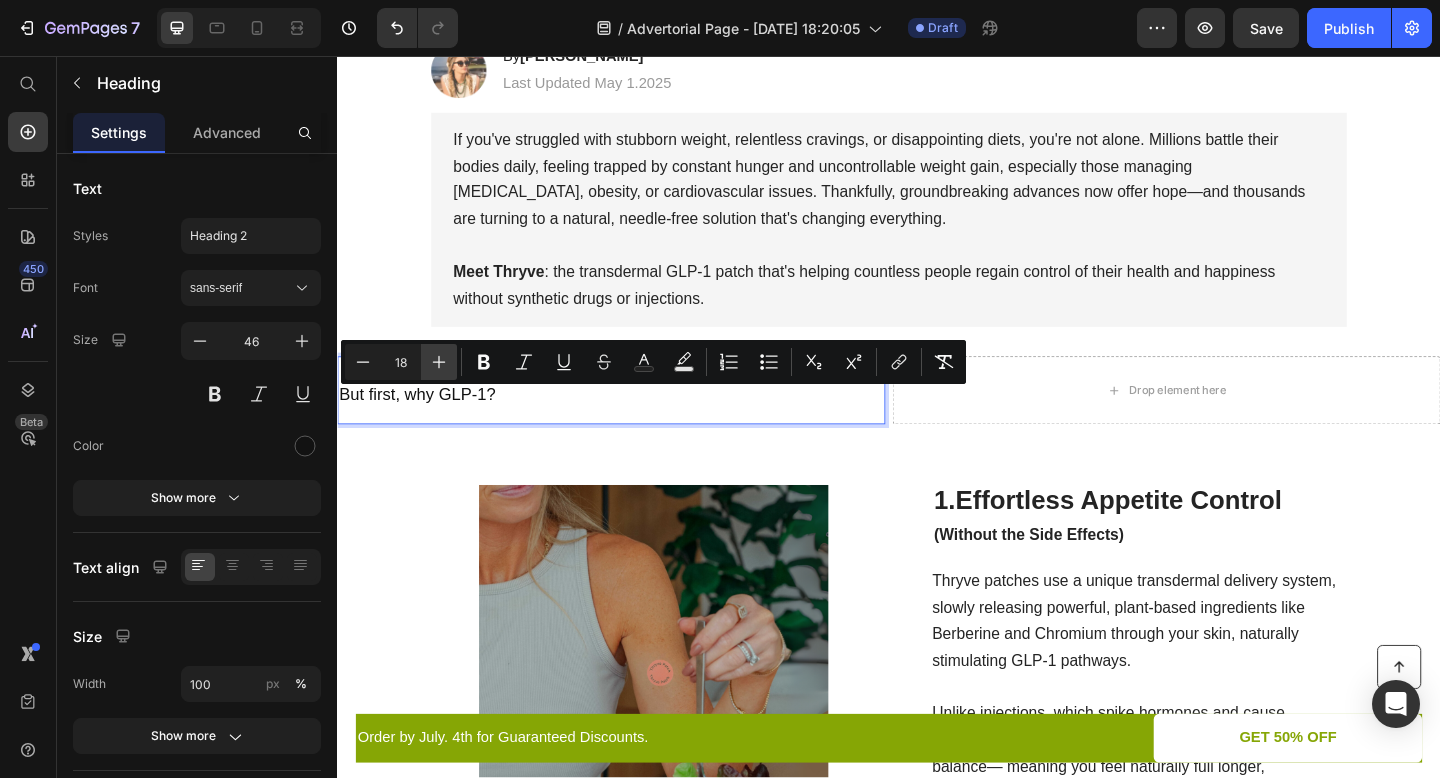 click 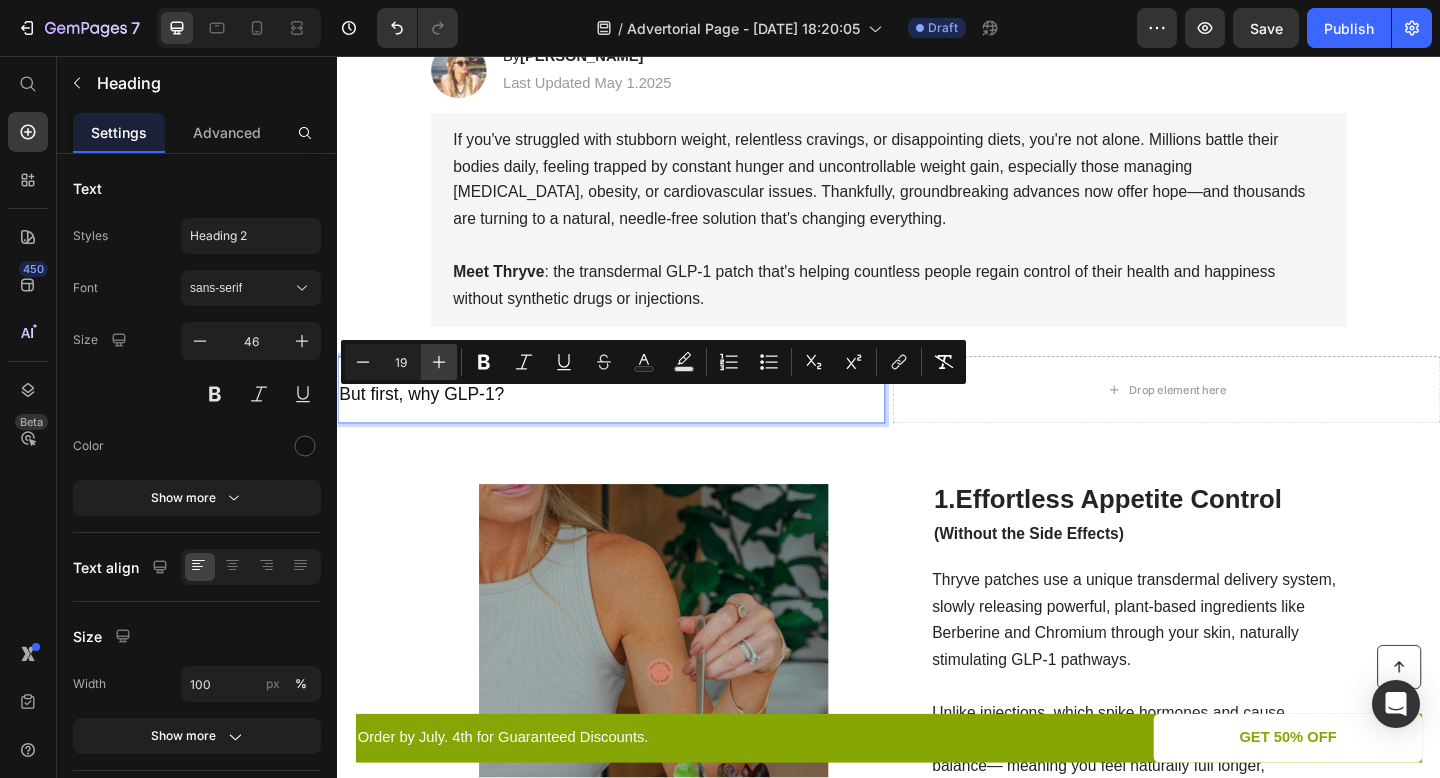 click 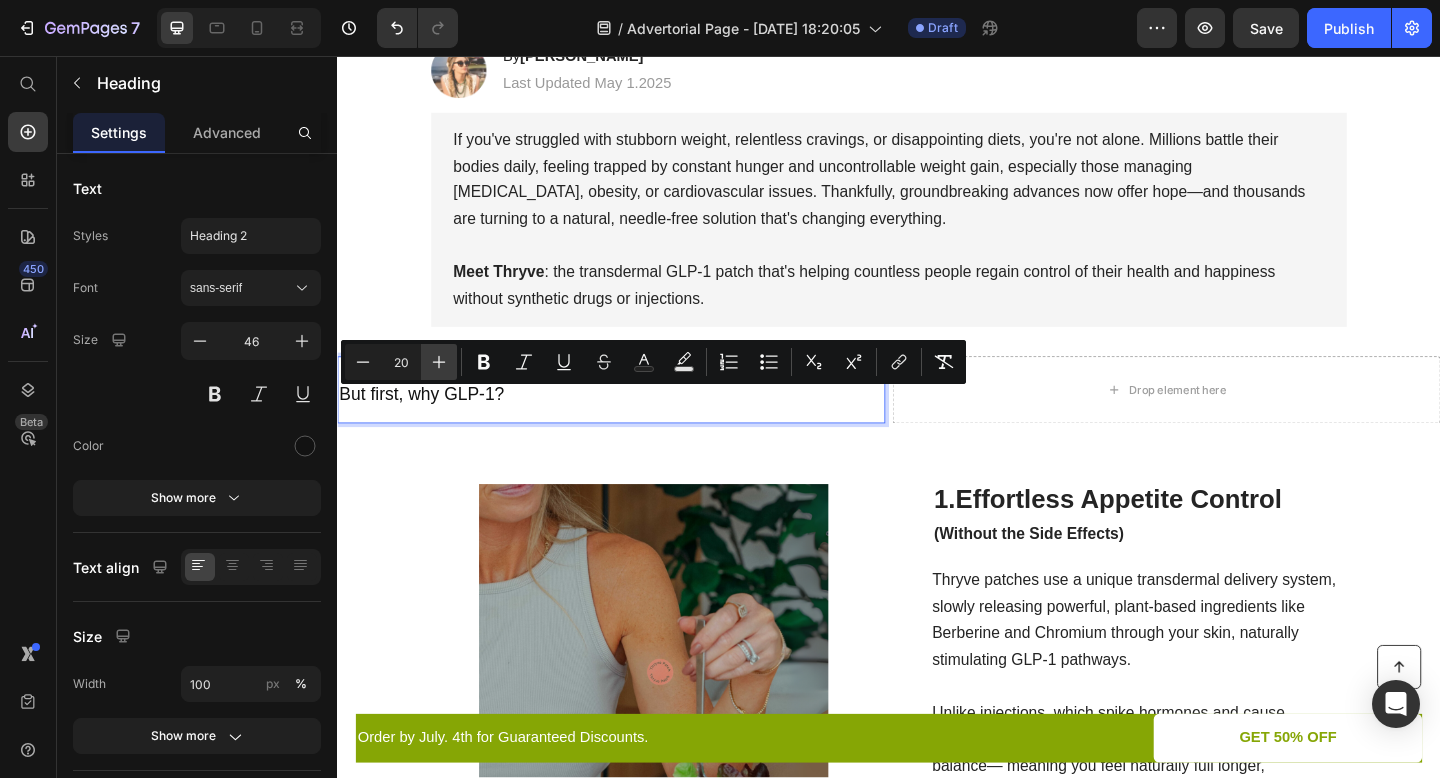click 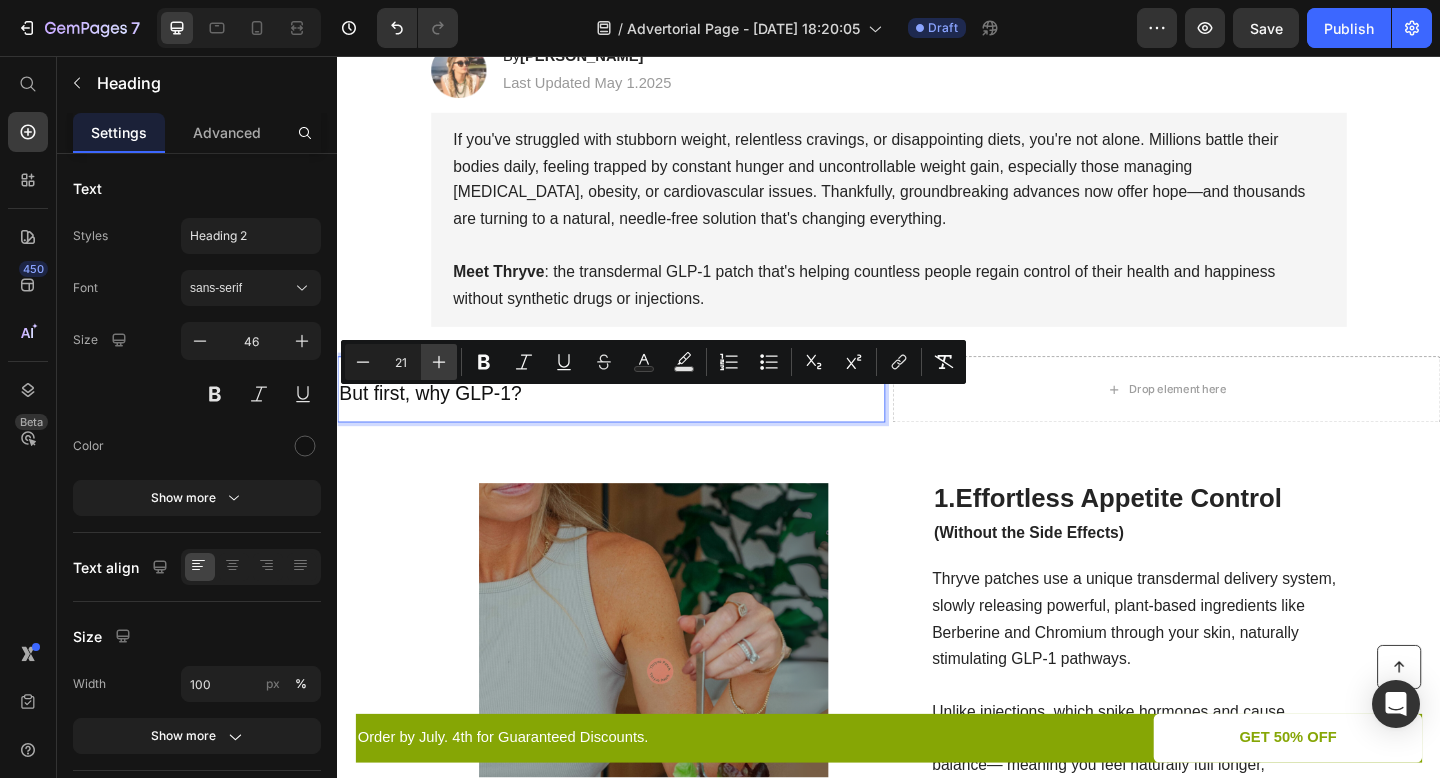 click 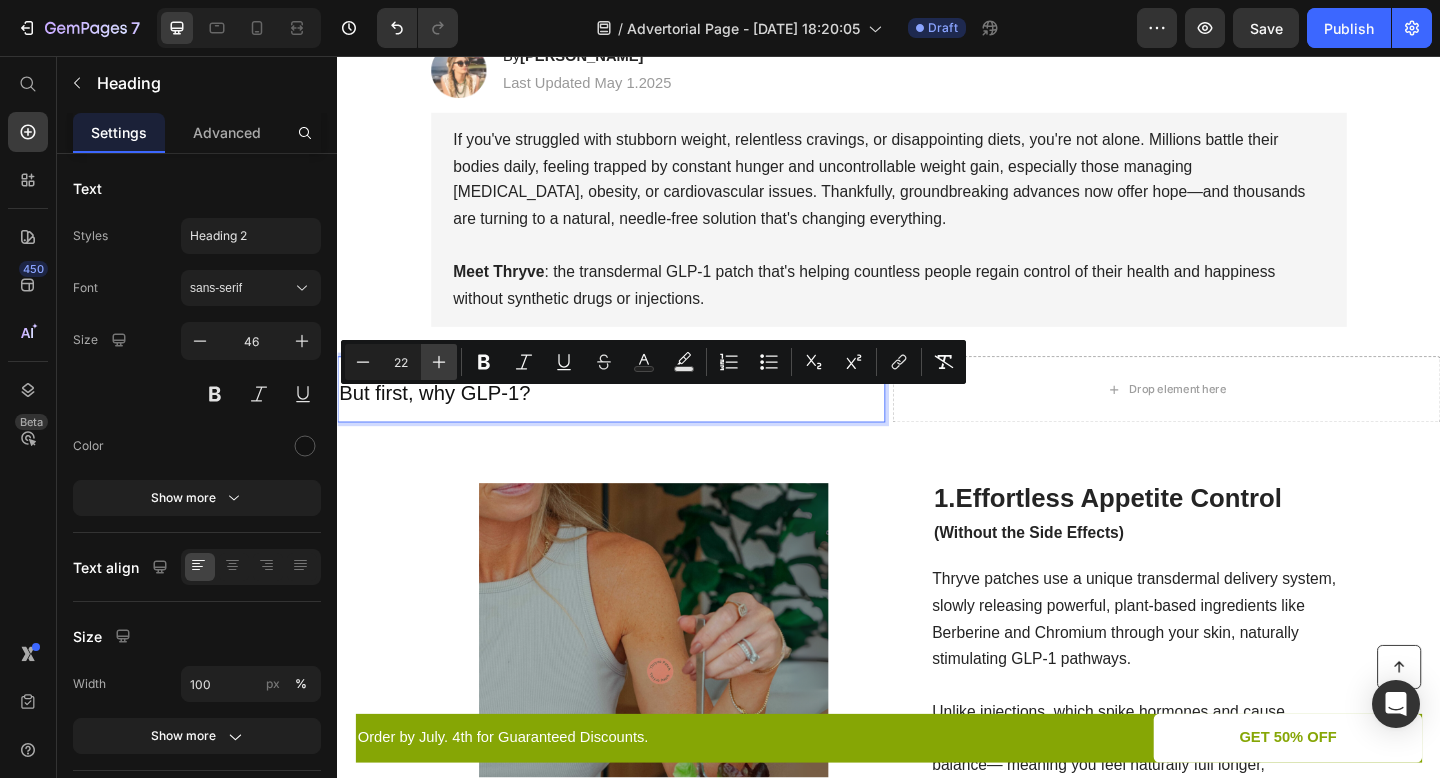 click 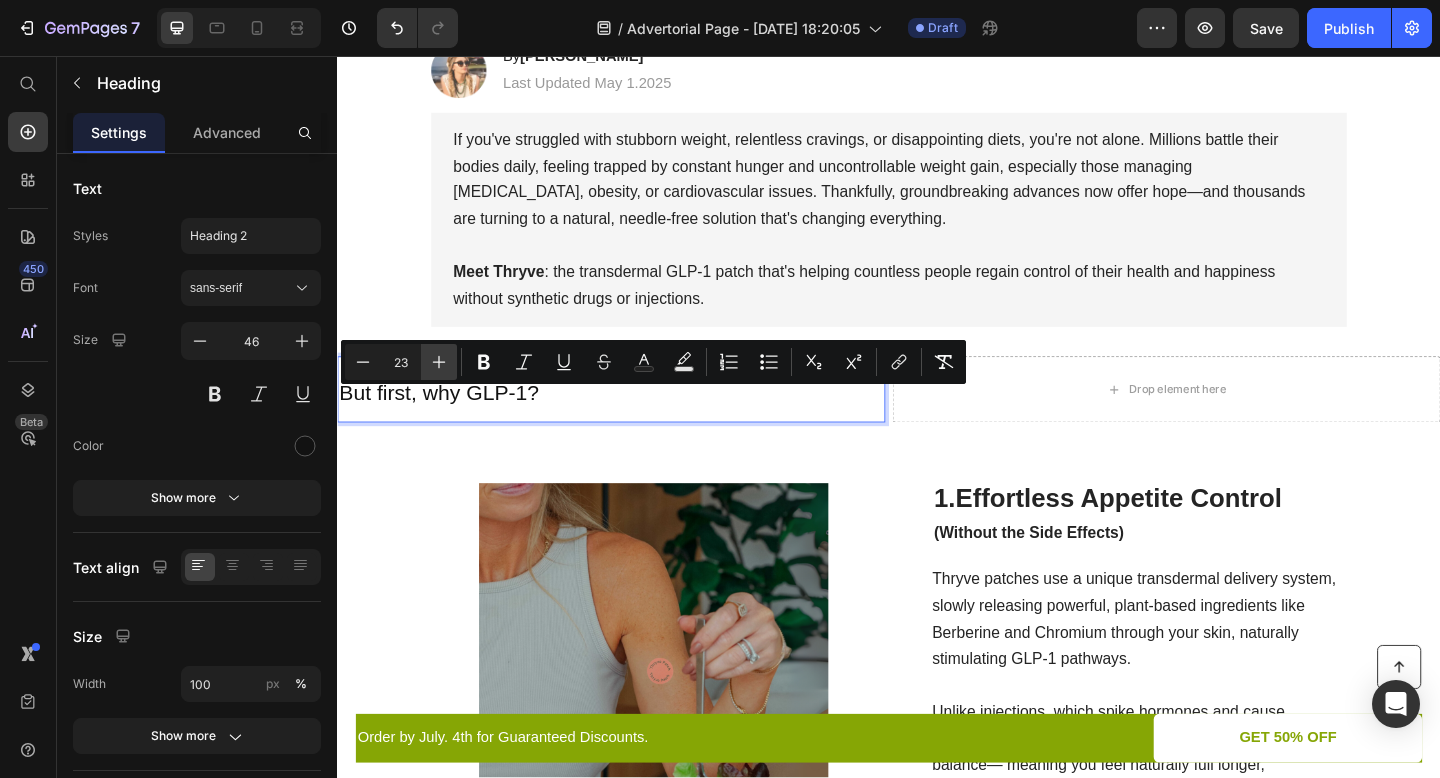 click 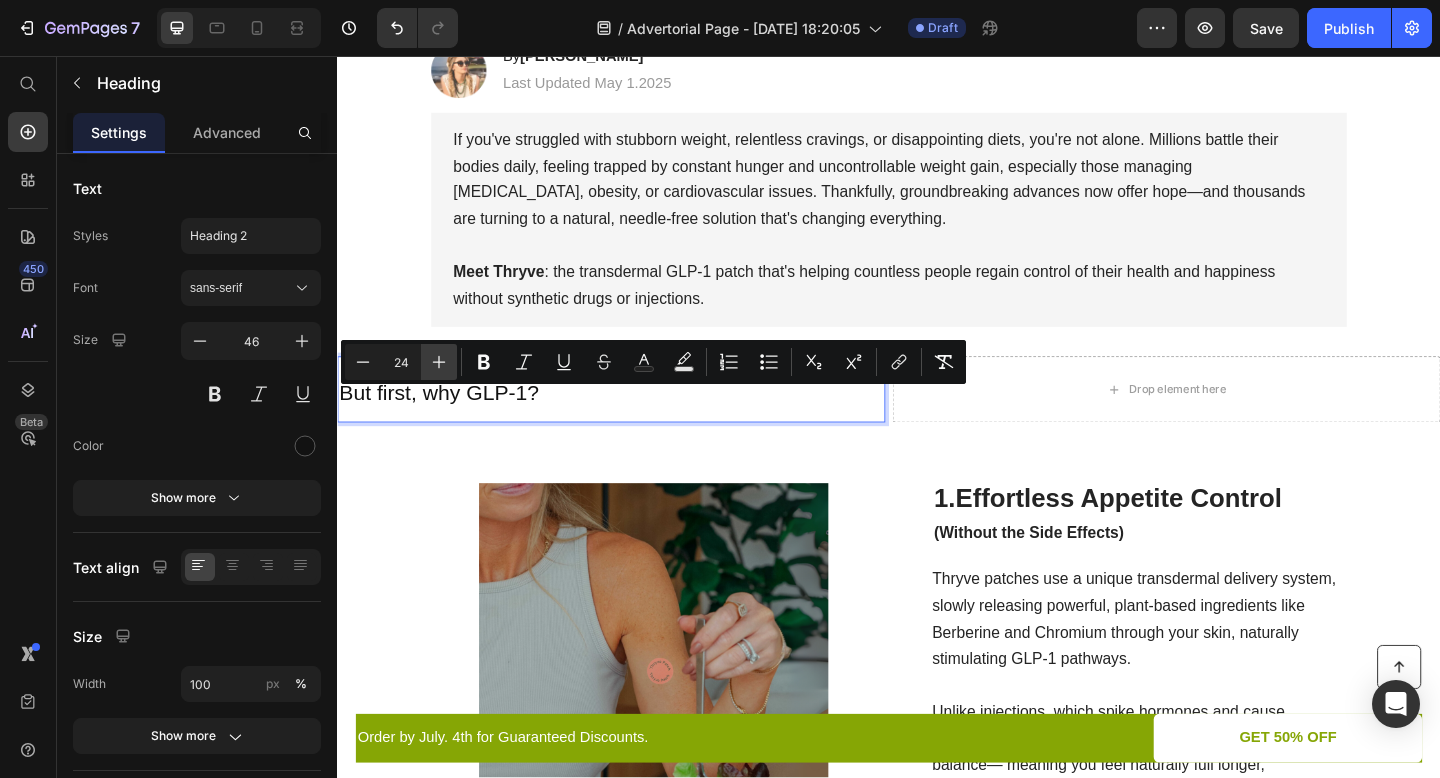 click 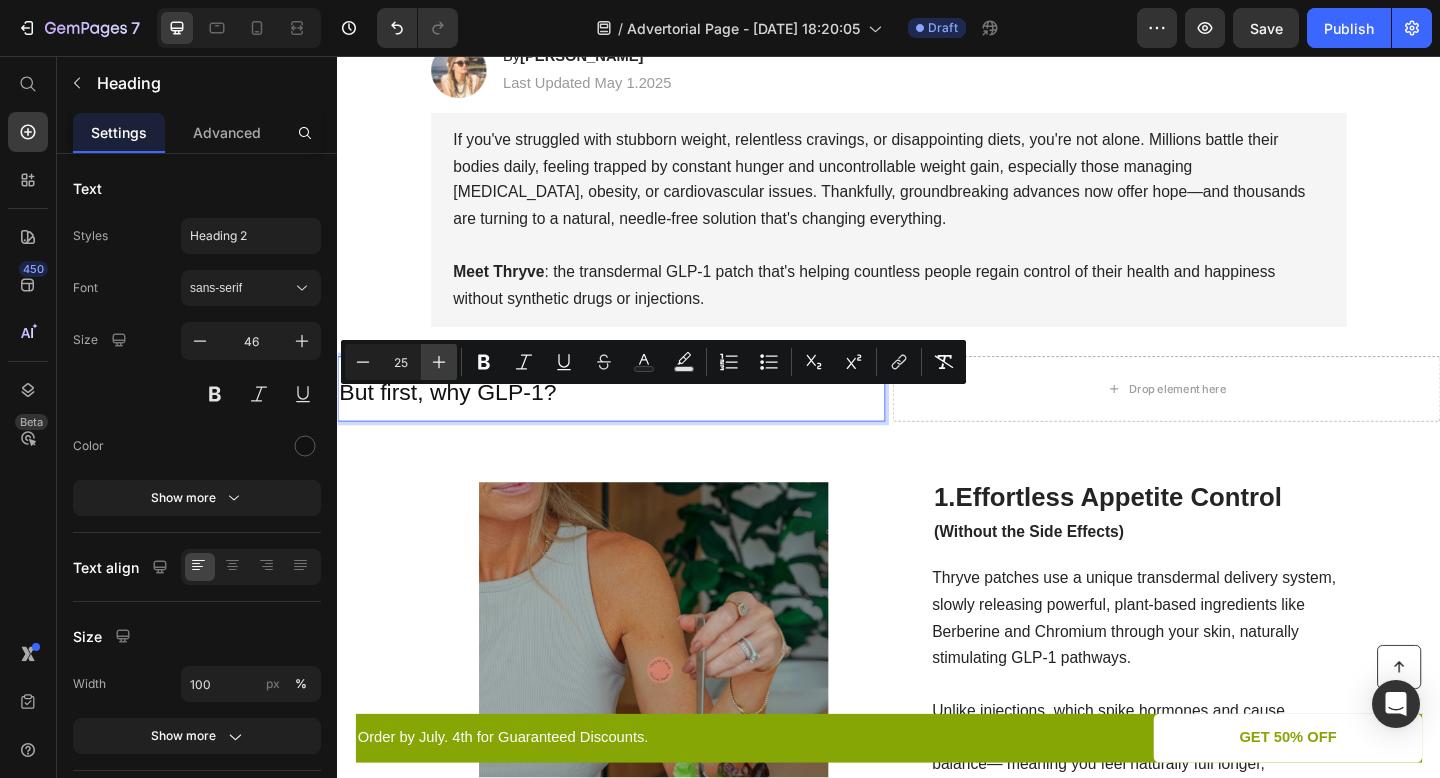 click 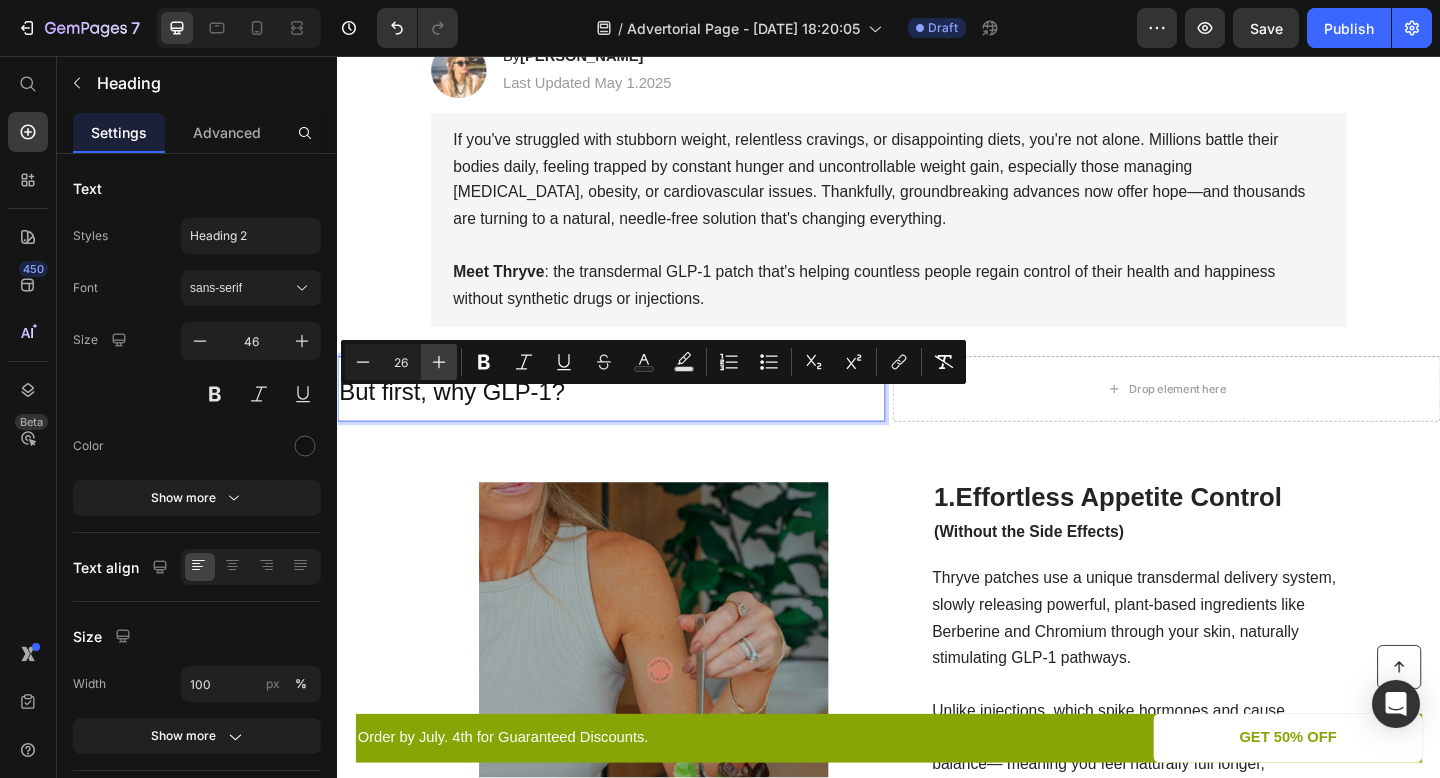 click 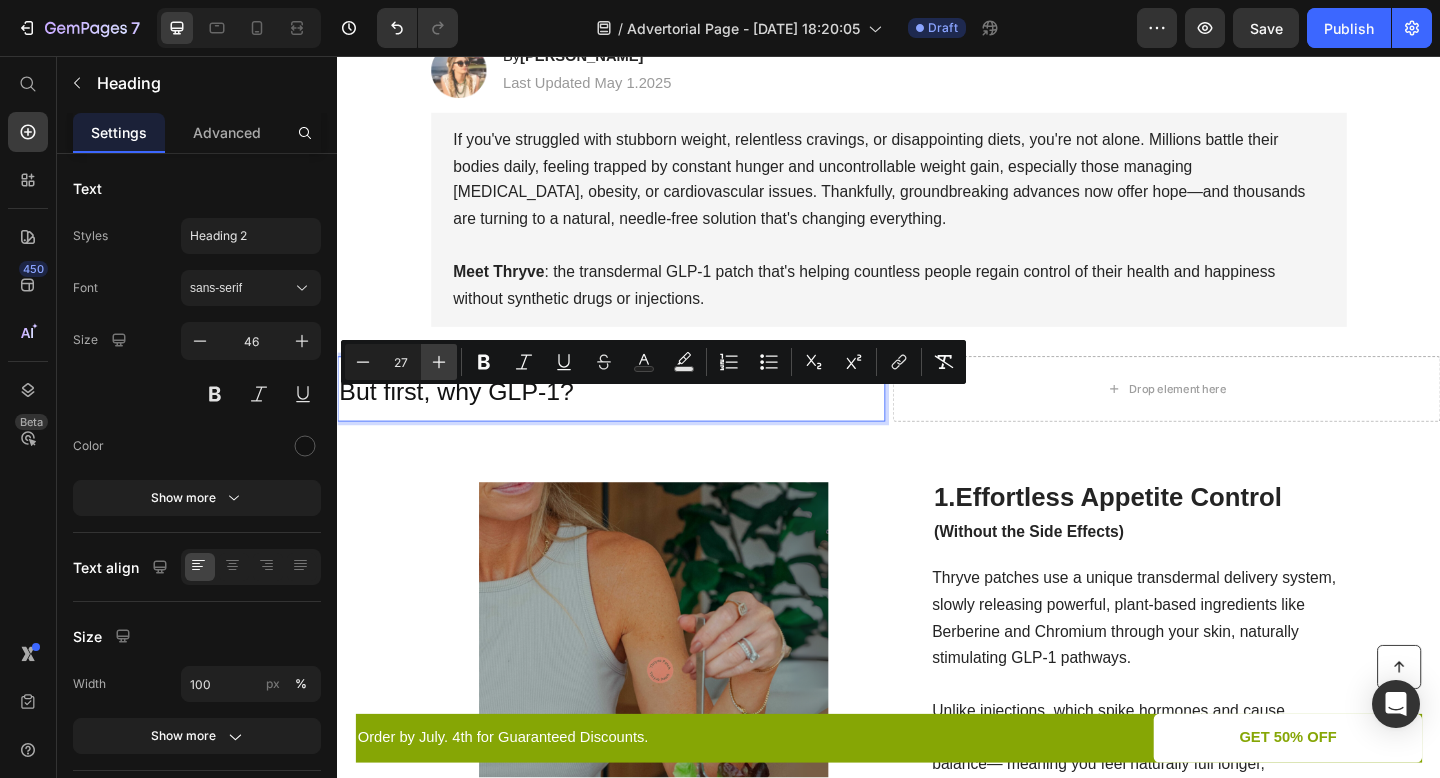 click 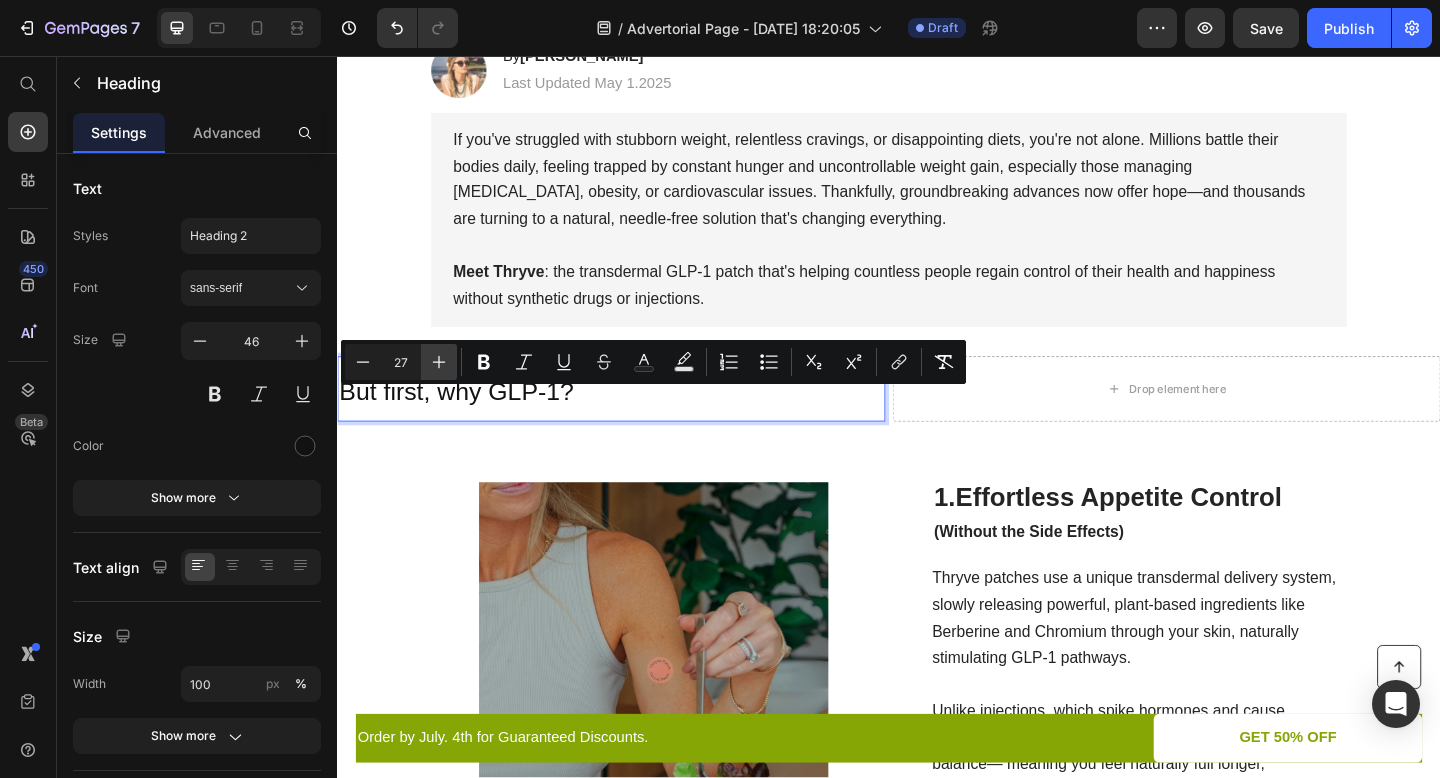 type on "28" 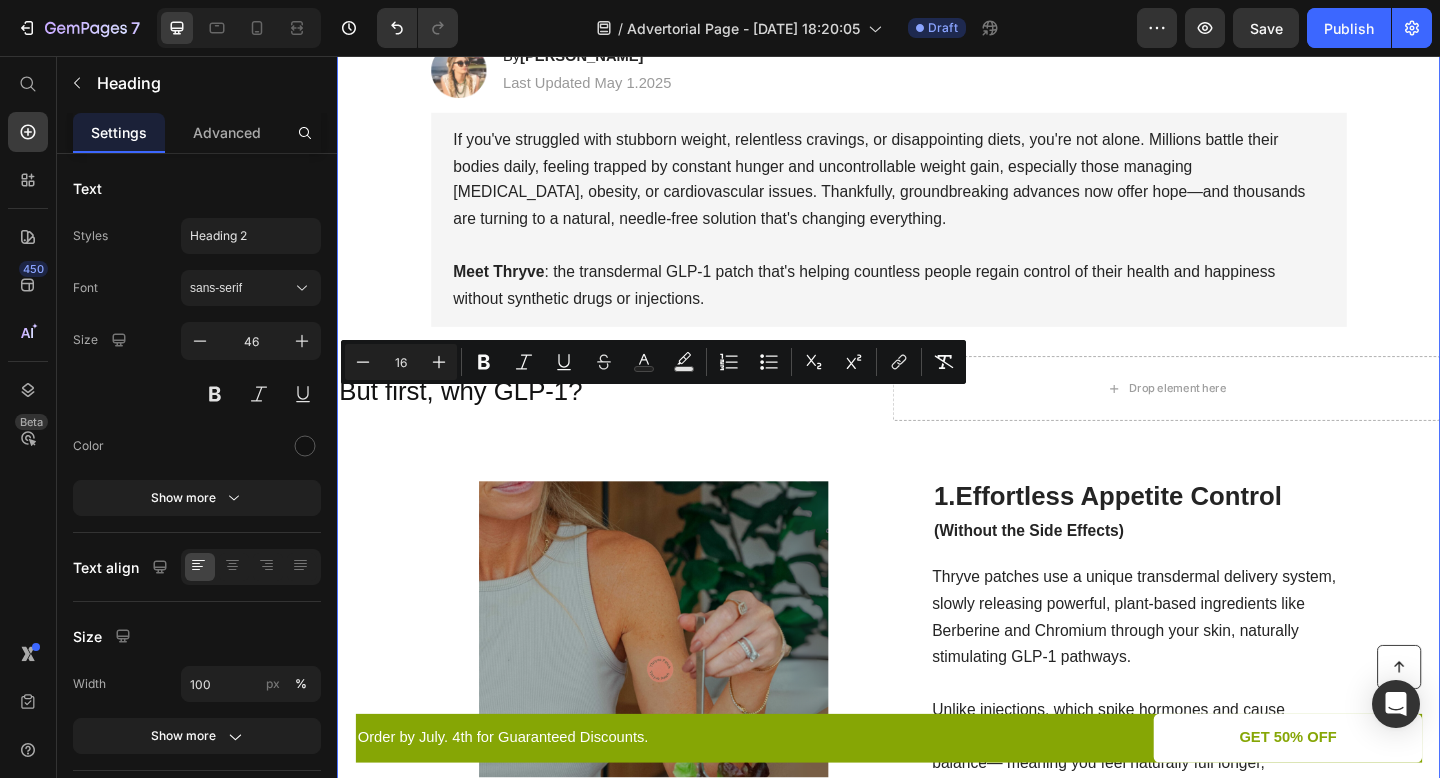 click on "Image Slim Summer Sale: 50% OFF + FREESHIPPING Text Block 14 HRS 56 MIN 39 SEC Countdown Timer Row Advertorial Text Block Row Row 6 Surprising Reasons People Are Switching from [MEDICAL_DATA] to This Natural Patch Heading  No more needles. No more nausea. Just consistent appetite control — naturally. Text Block Image By  [PERSON_NAME] Heading Last Updated May 1.2025 Text Block Row If you've struggled with stubborn weight, relentless cravings, or disappointing diets, you're not alone. Millions battle their bodies daily, feeling trapped by constant hunger and uncontrollable weight gain, especially those managing [MEDICAL_DATA], obesity, or cardiovascular issues. Thankfully, groundbreaking advances now offer hope—and thousands are turning to a natural, needle-free solution that's changing everything.   Meet Thryve : the transdermal GLP-1 patch that's helping countless people regain control of their health and happiness without synthetic drugs or injections. Text Block ⁠⁠⁠⁠⁠⁠⁠ But first, why GLP-1? Row" at bounding box center (937, 1049) 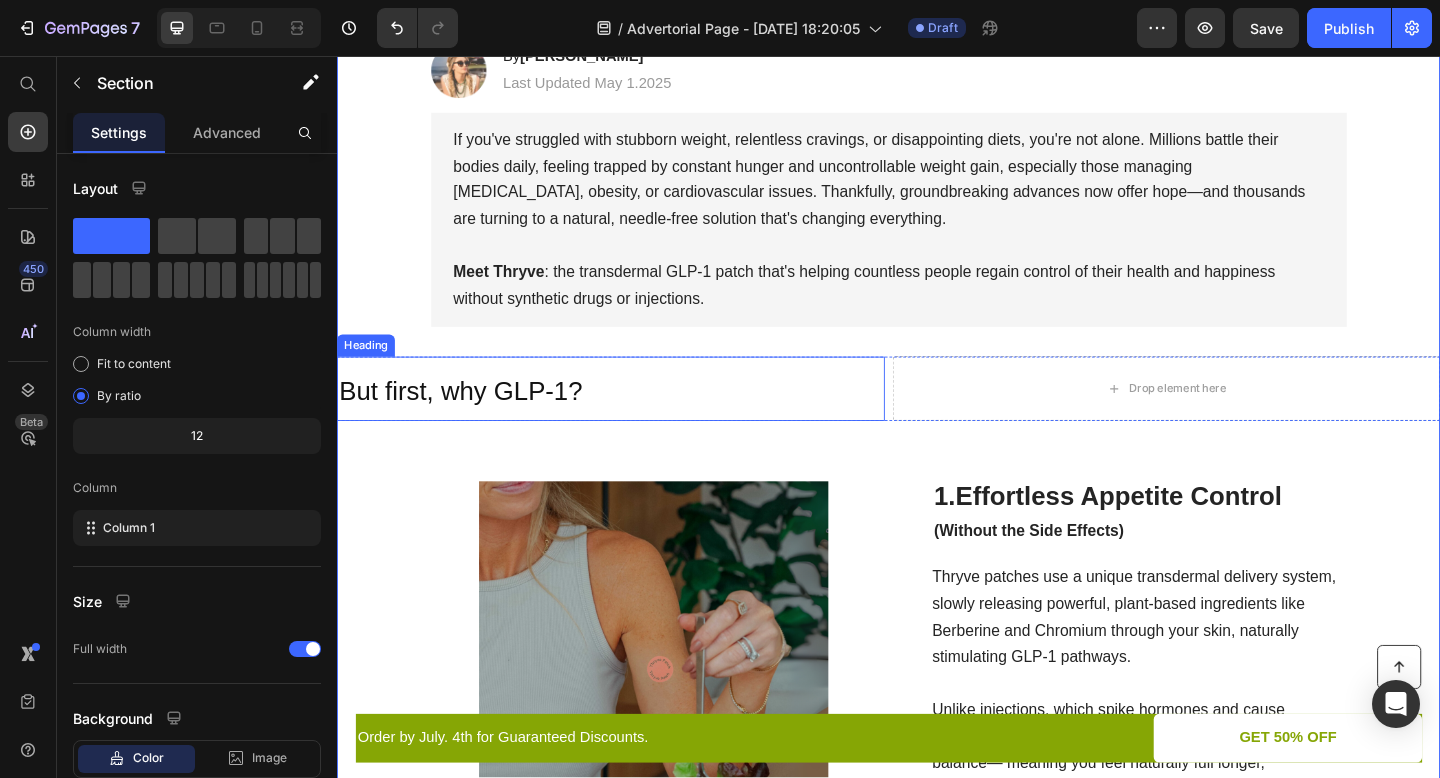 click on "⁠⁠⁠⁠⁠⁠⁠ But first, why GLP-1?" at bounding box center (635, 418) 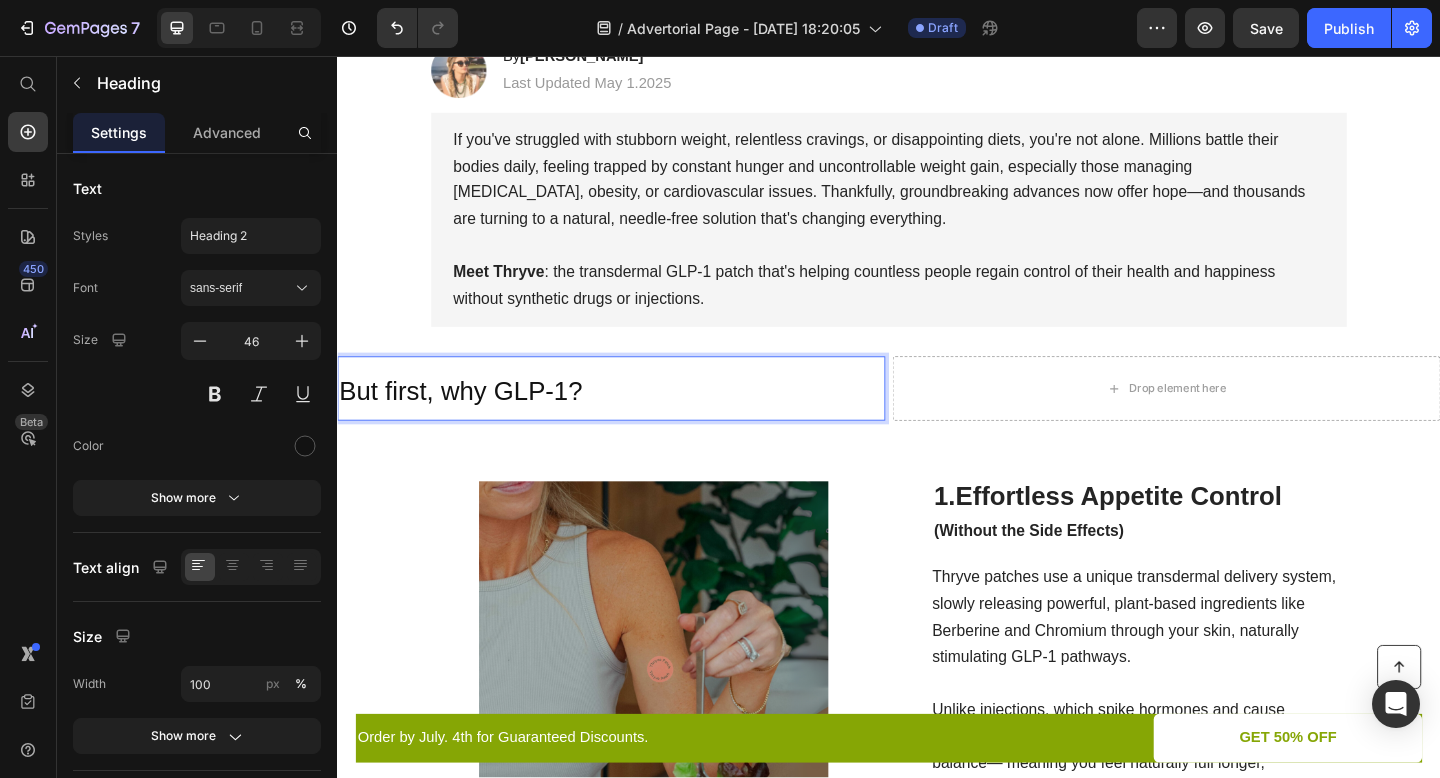 click on "But first, why GLP-1?" at bounding box center (471, 420) 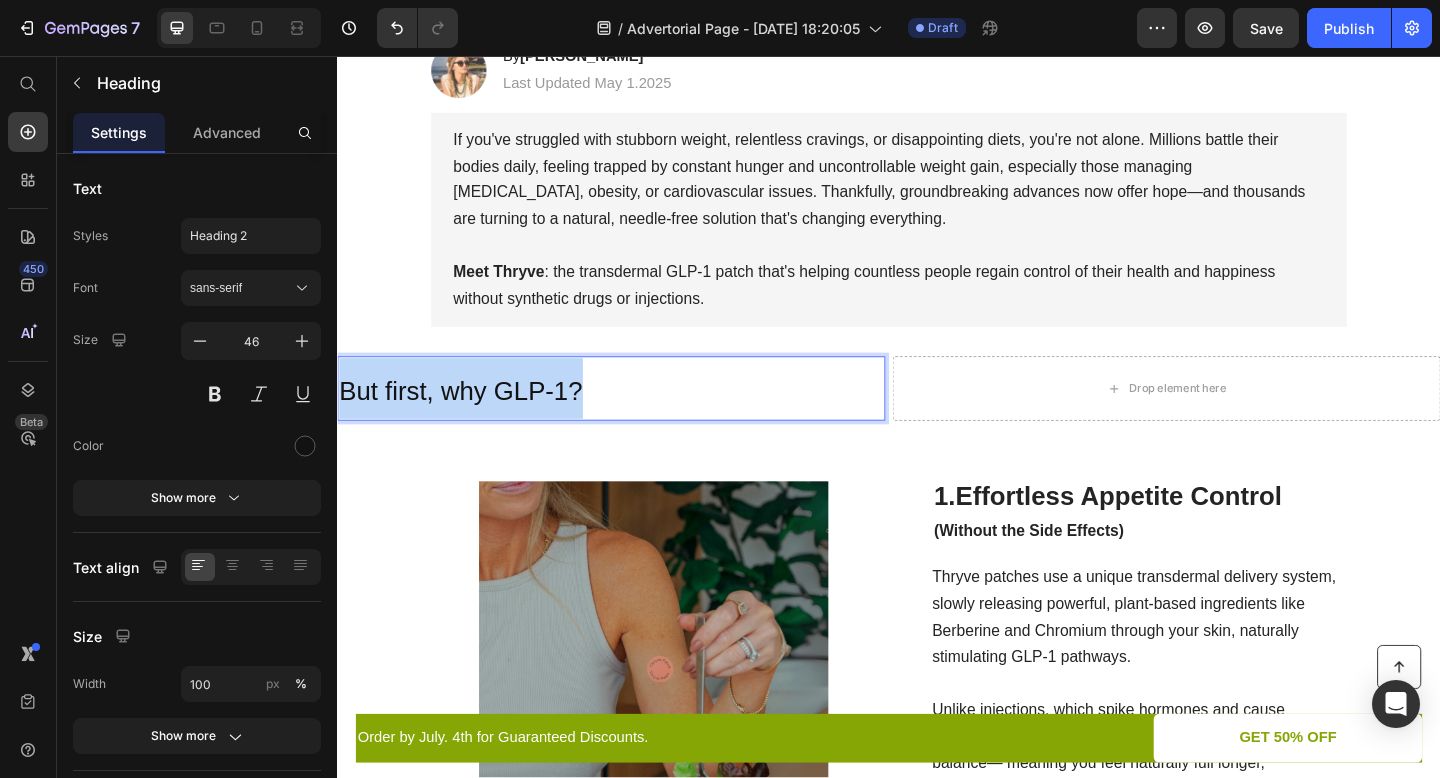 click on "But first, why GLP-1?" at bounding box center [471, 420] 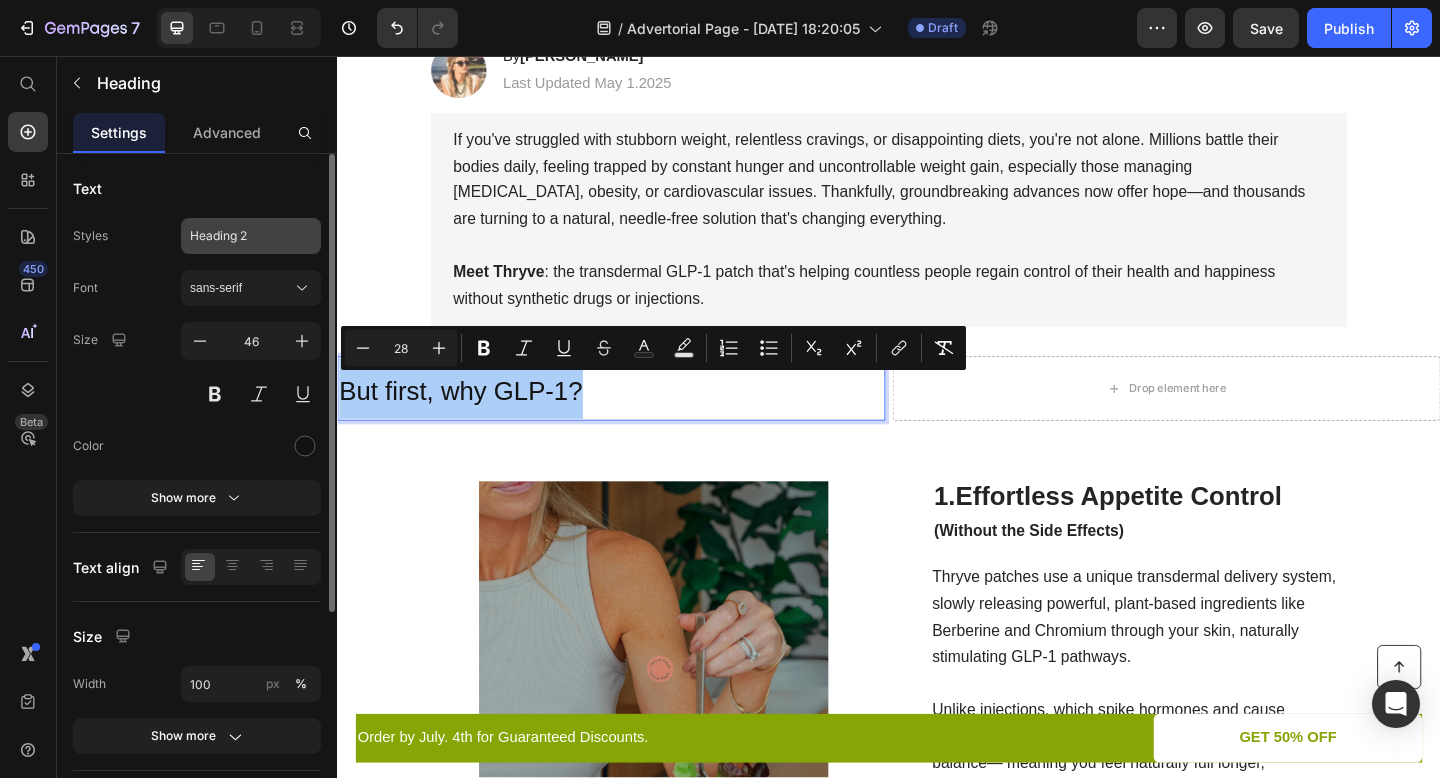 click on "Heading 2" 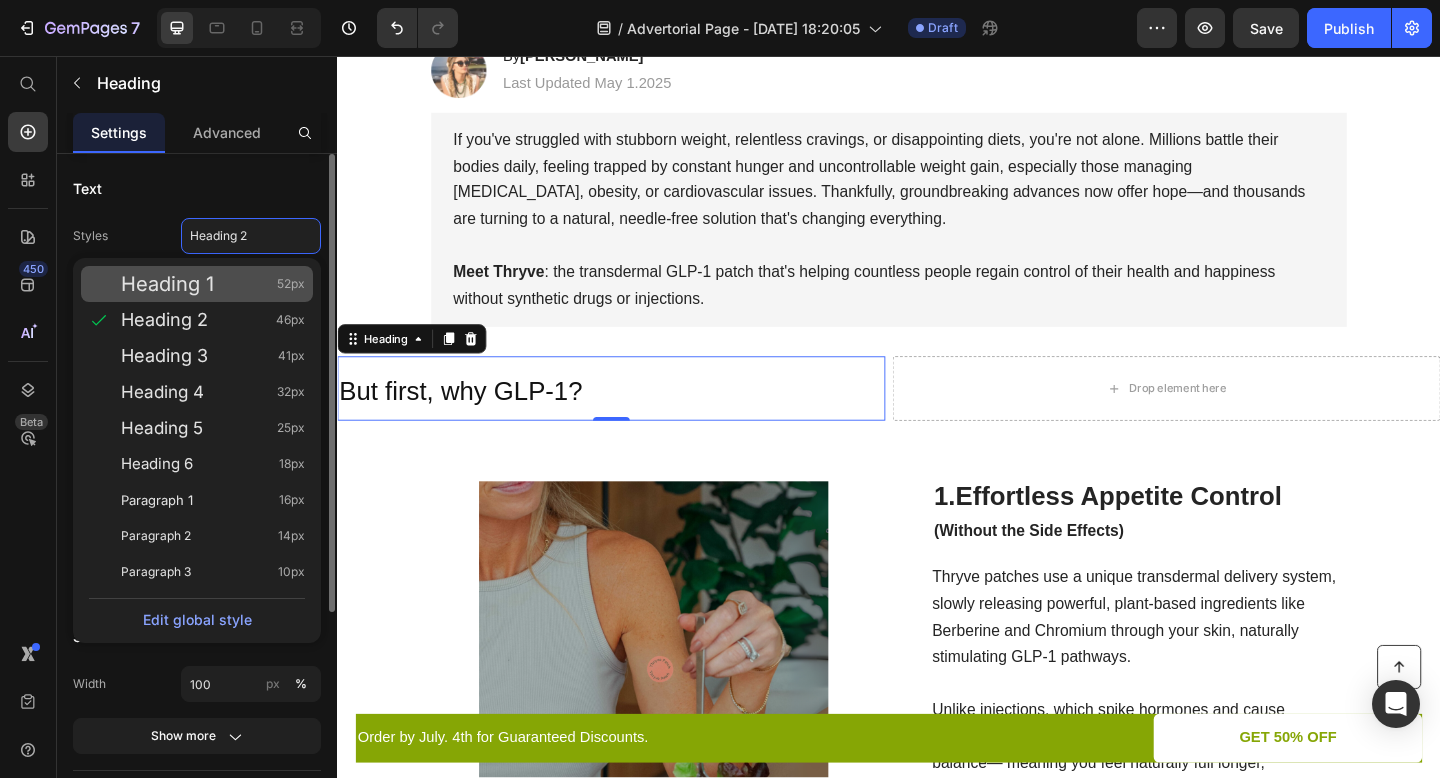 click on "Heading 1 52px" at bounding box center (213, 284) 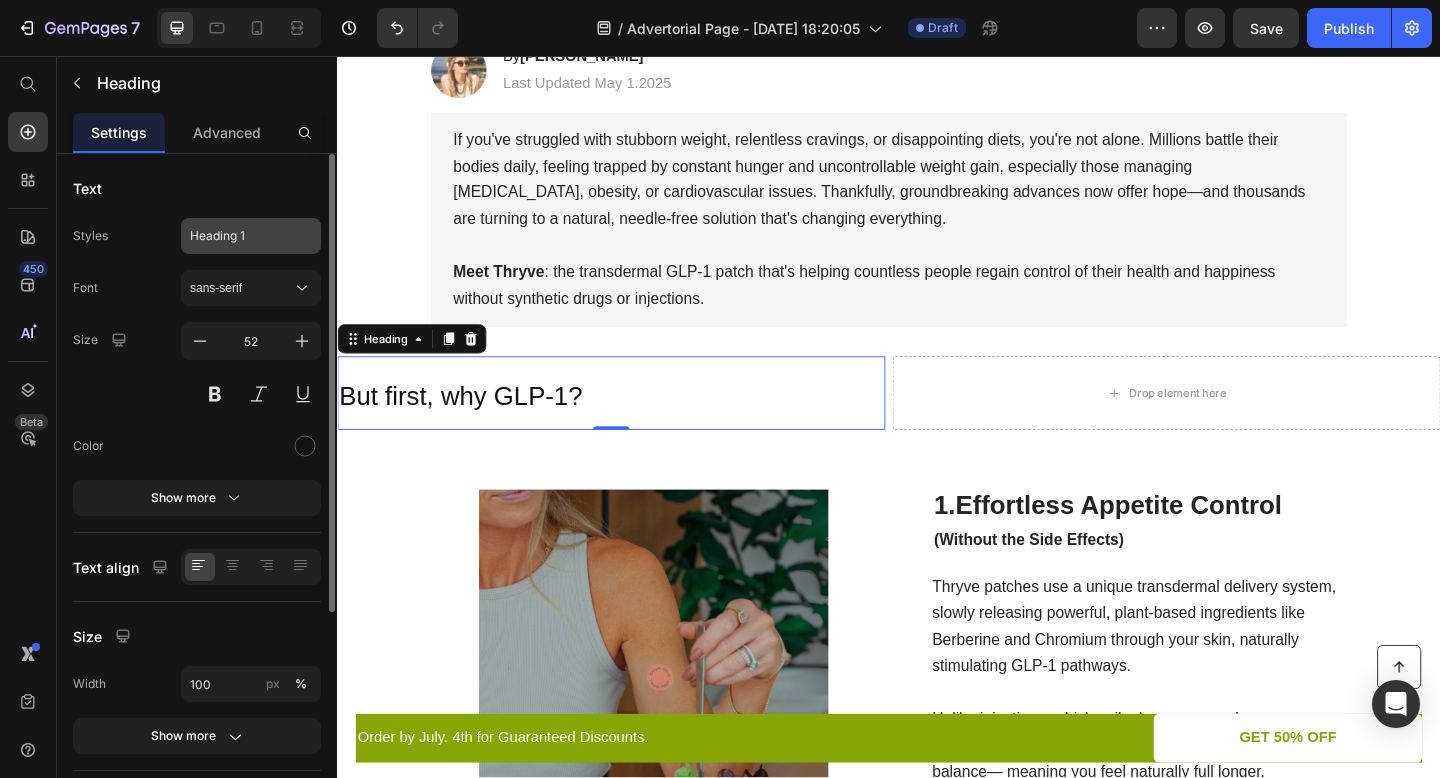 click on "Heading 1" at bounding box center [251, 236] 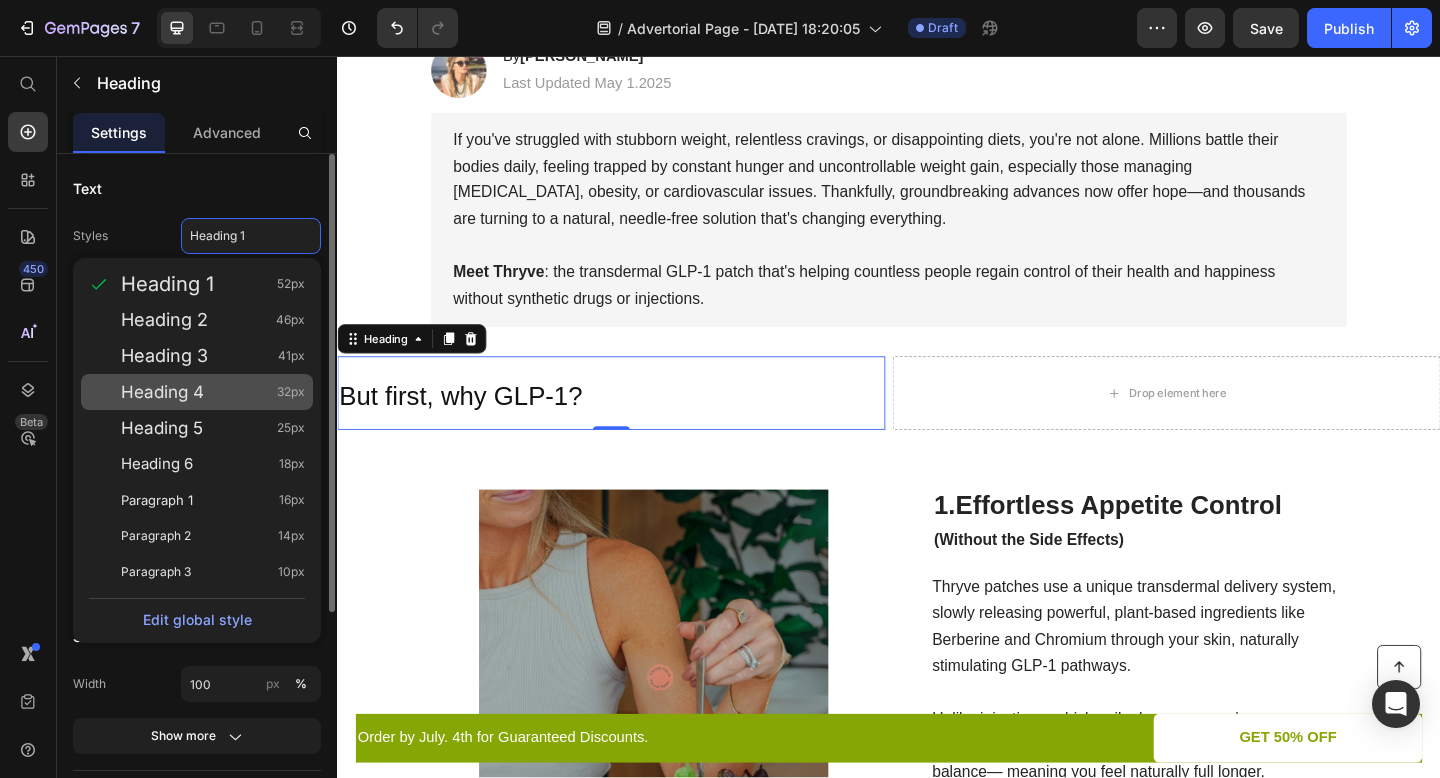 click on "Heading 4 32px" at bounding box center [213, 392] 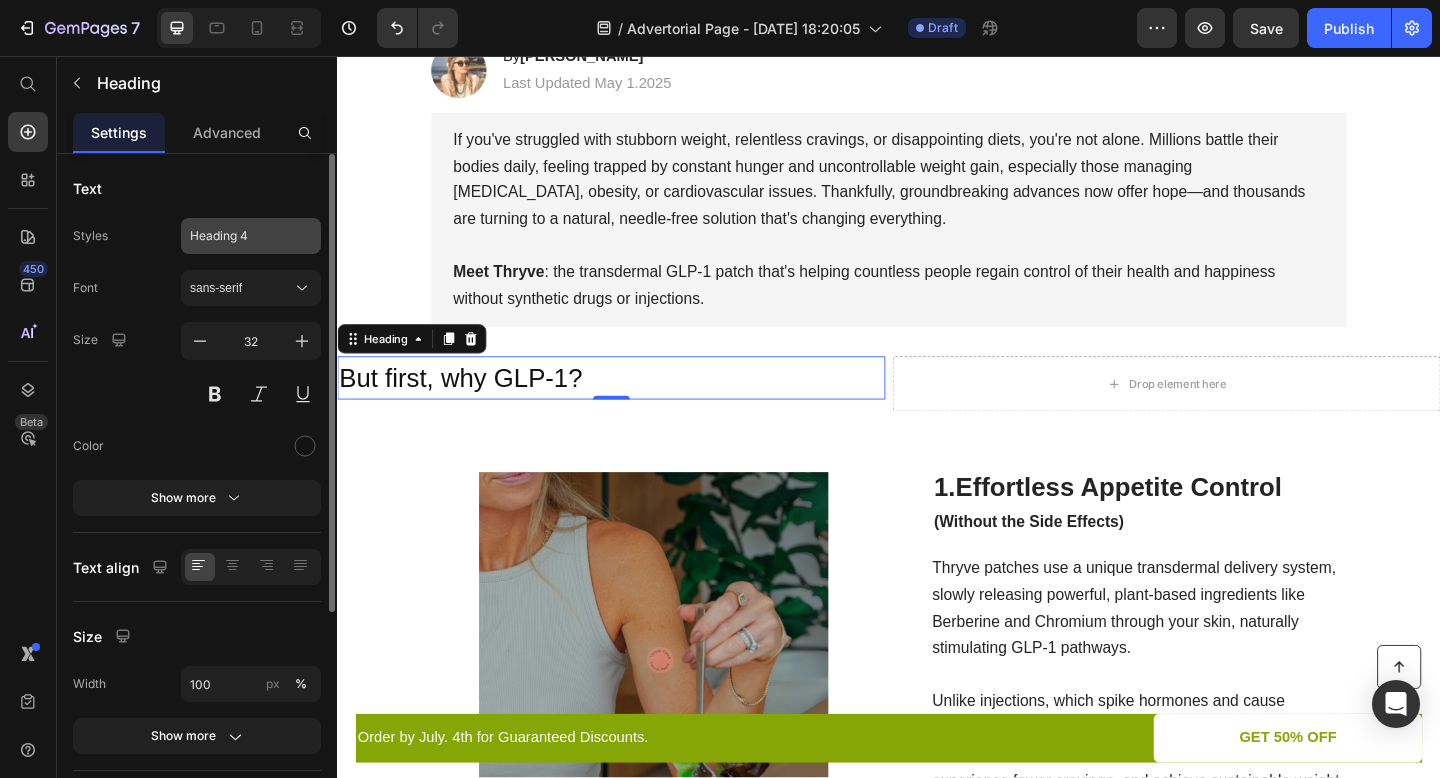 click on "Heading 4" at bounding box center [239, 236] 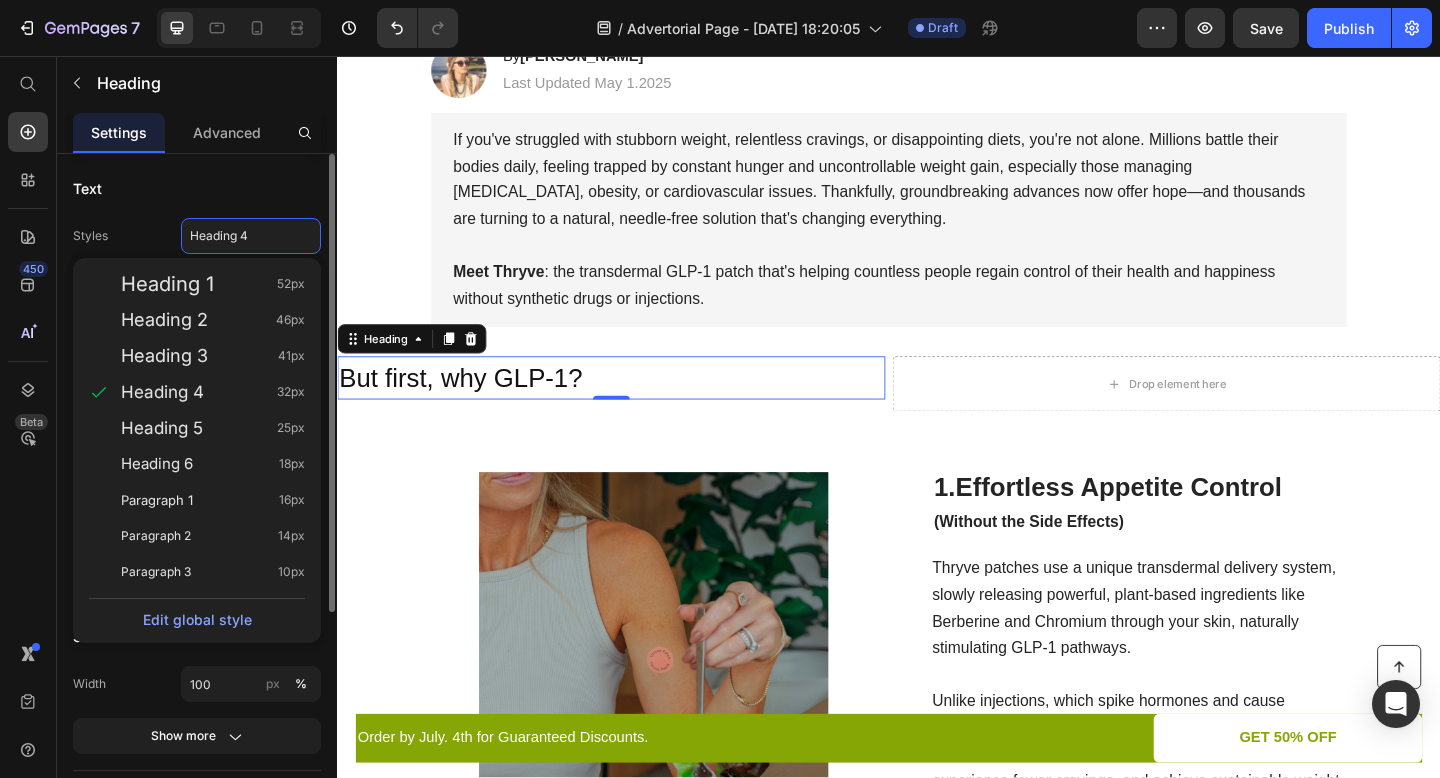 click on "Styles Heading 4 Heading 1 52px Heading 2 46px Heading 3 41px Heading 4 32px Heading 5 25px Heading 6 18px Paragraph 1 16px Paragraph 2 14px Paragraph 3 10px  Edit global style" at bounding box center (197, 236) 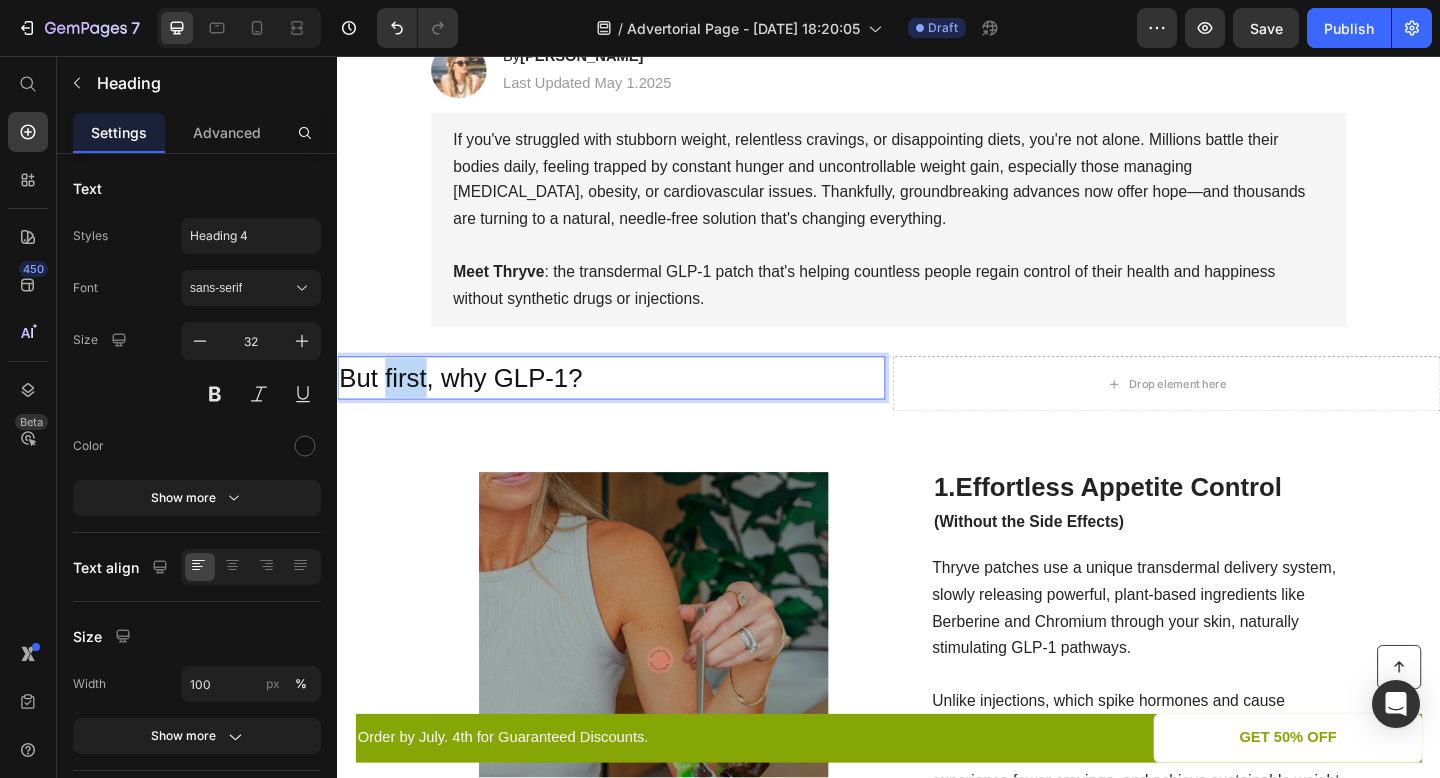 click on "But first, why GLP-1?" at bounding box center (471, 406) 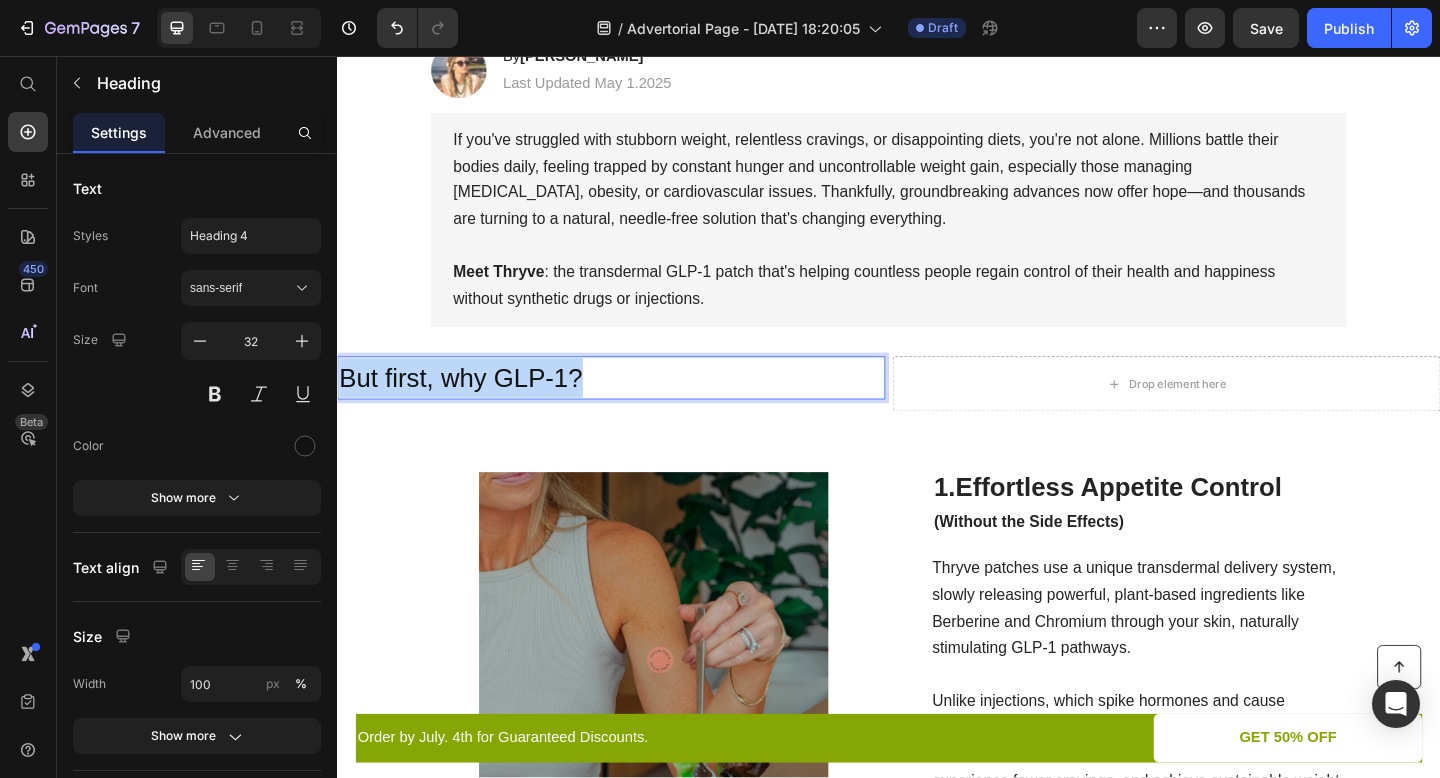 click on "But first, why GLP-1?" at bounding box center [471, 406] 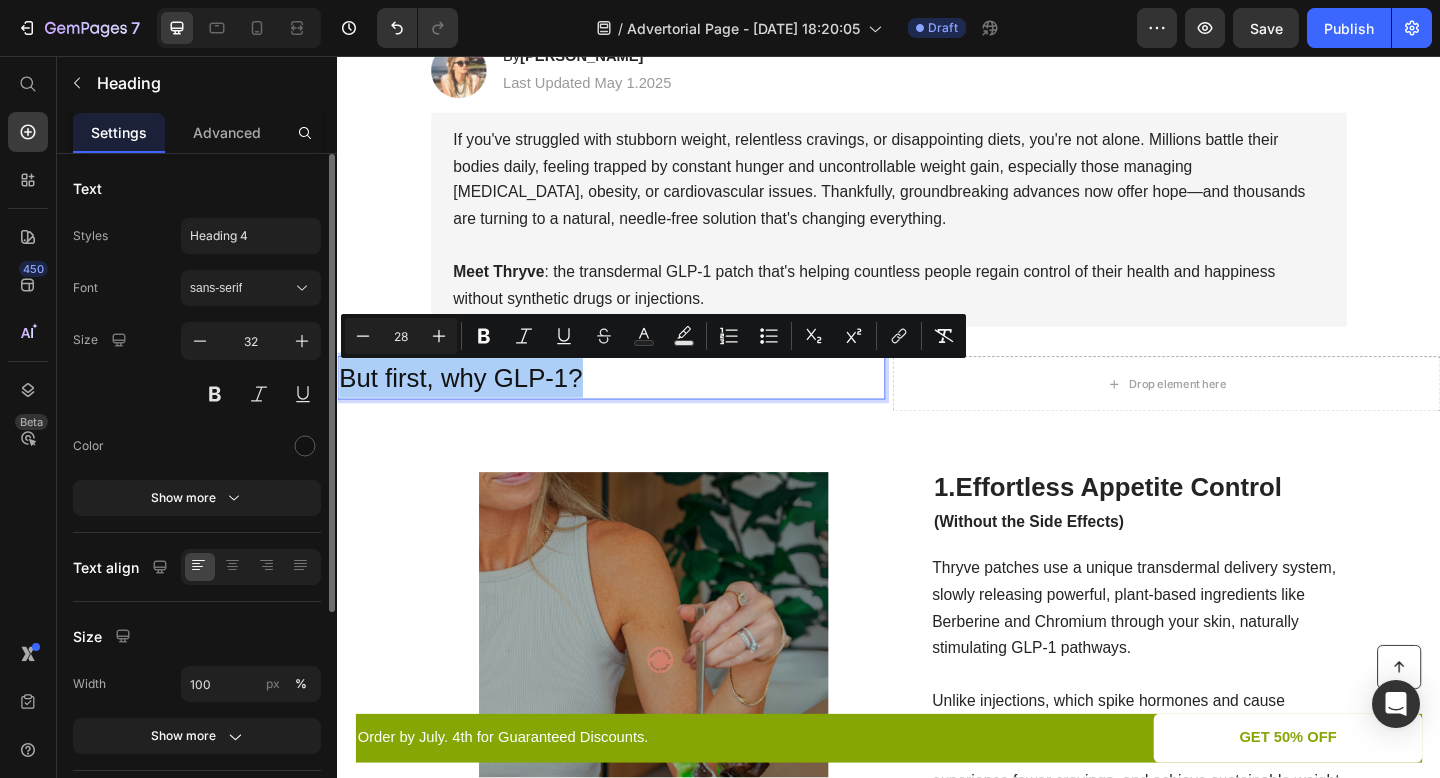 click on "Font sans-serif Size 32 Color Show more" at bounding box center (197, 393) 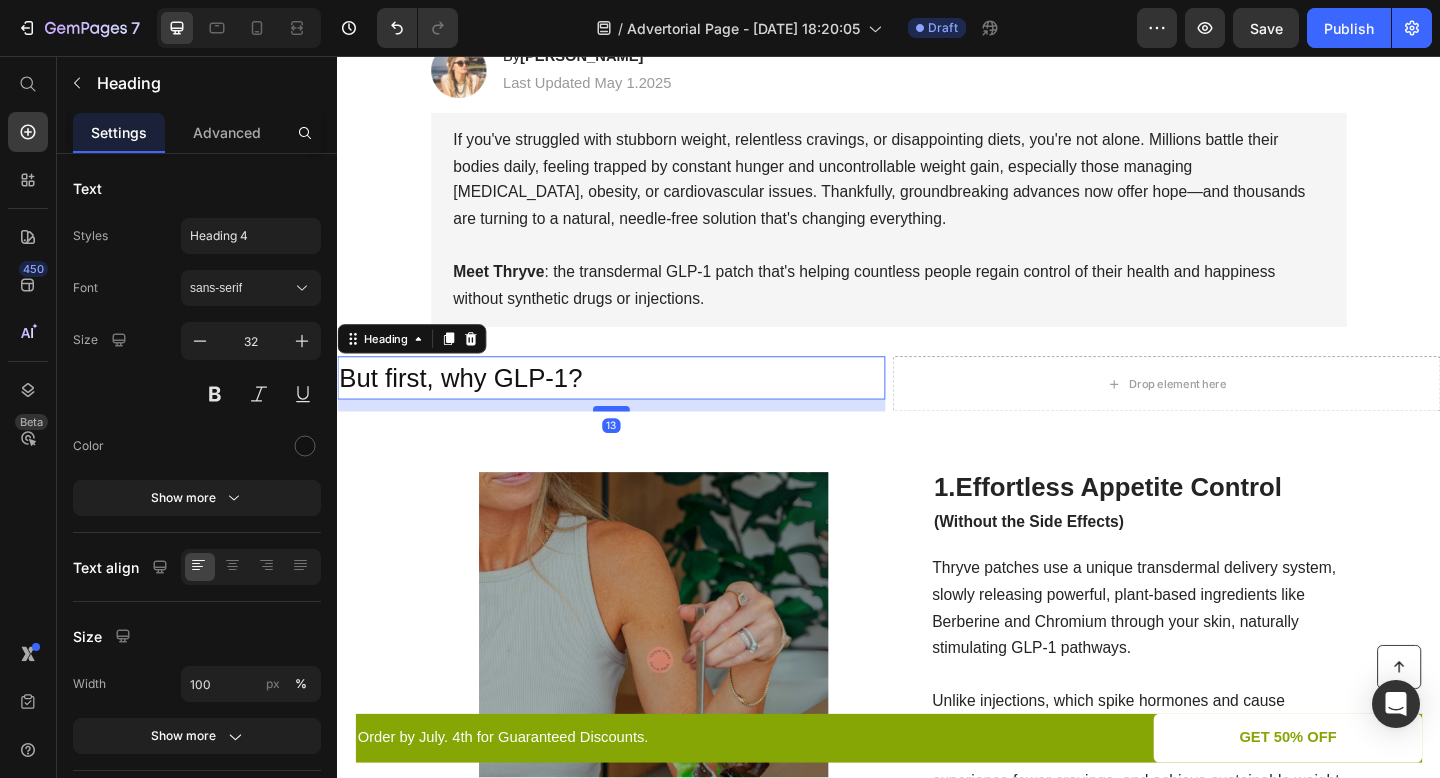 drag, startPoint x: 627, startPoint y: 427, endPoint x: 627, endPoint y: 440, distance: 13 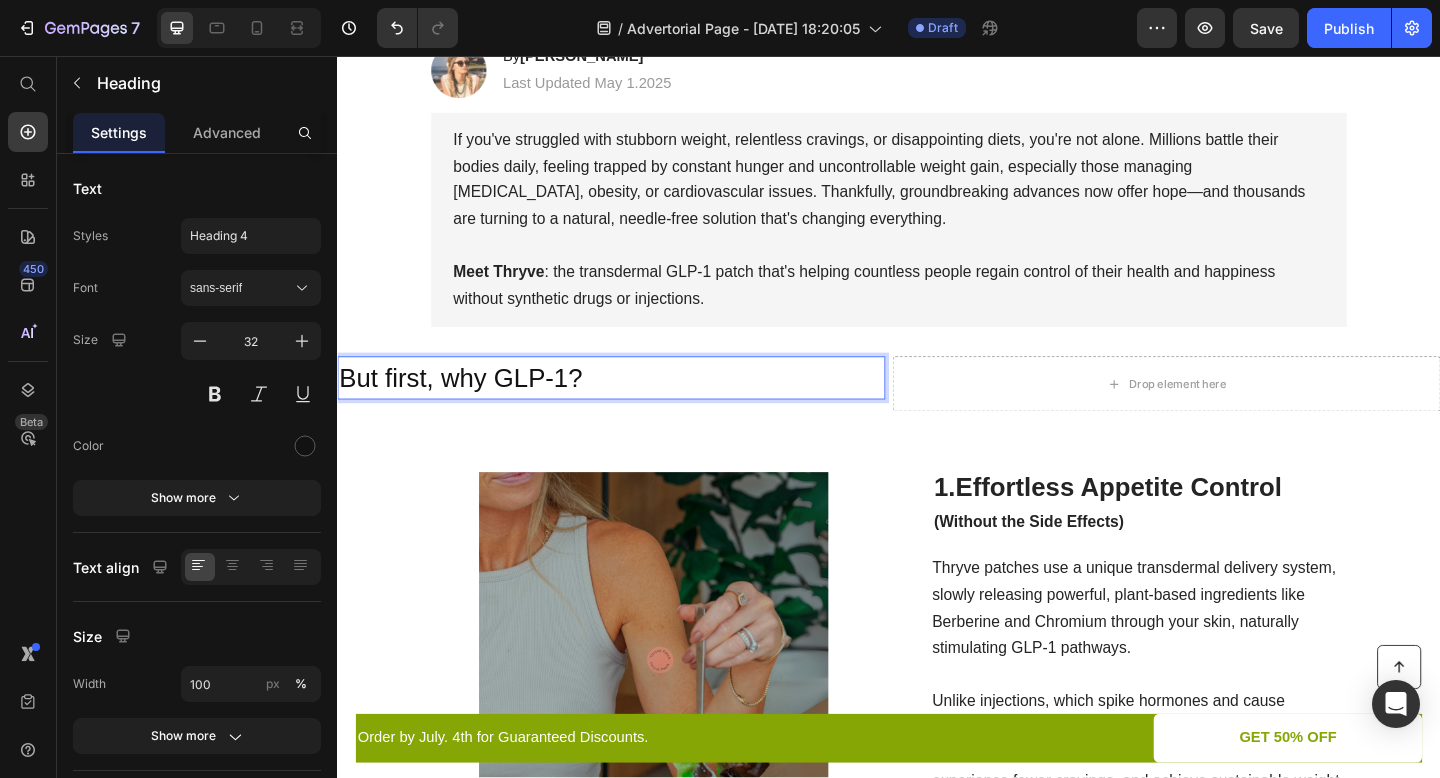 click on "But first, why GLP-1?" at bounding box center [635, 406] 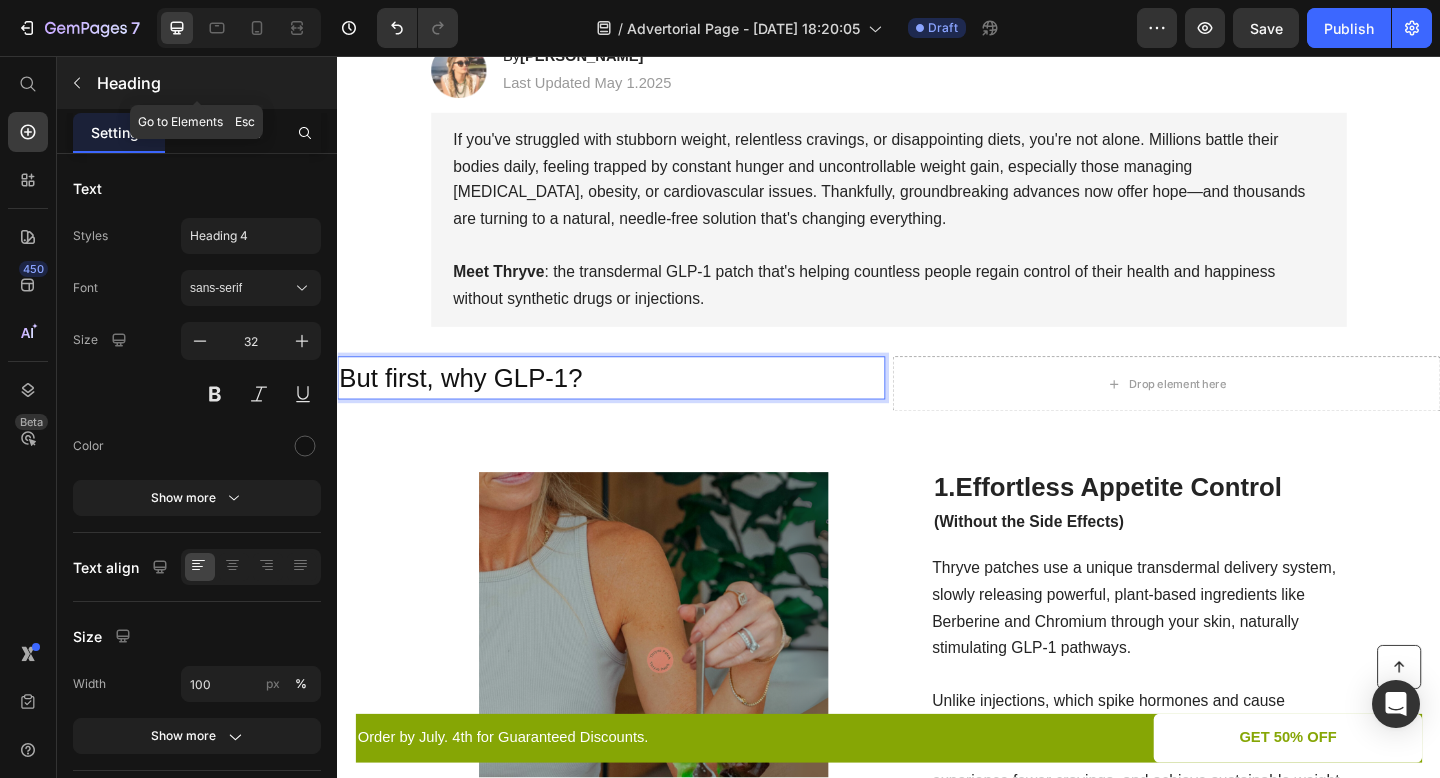 click 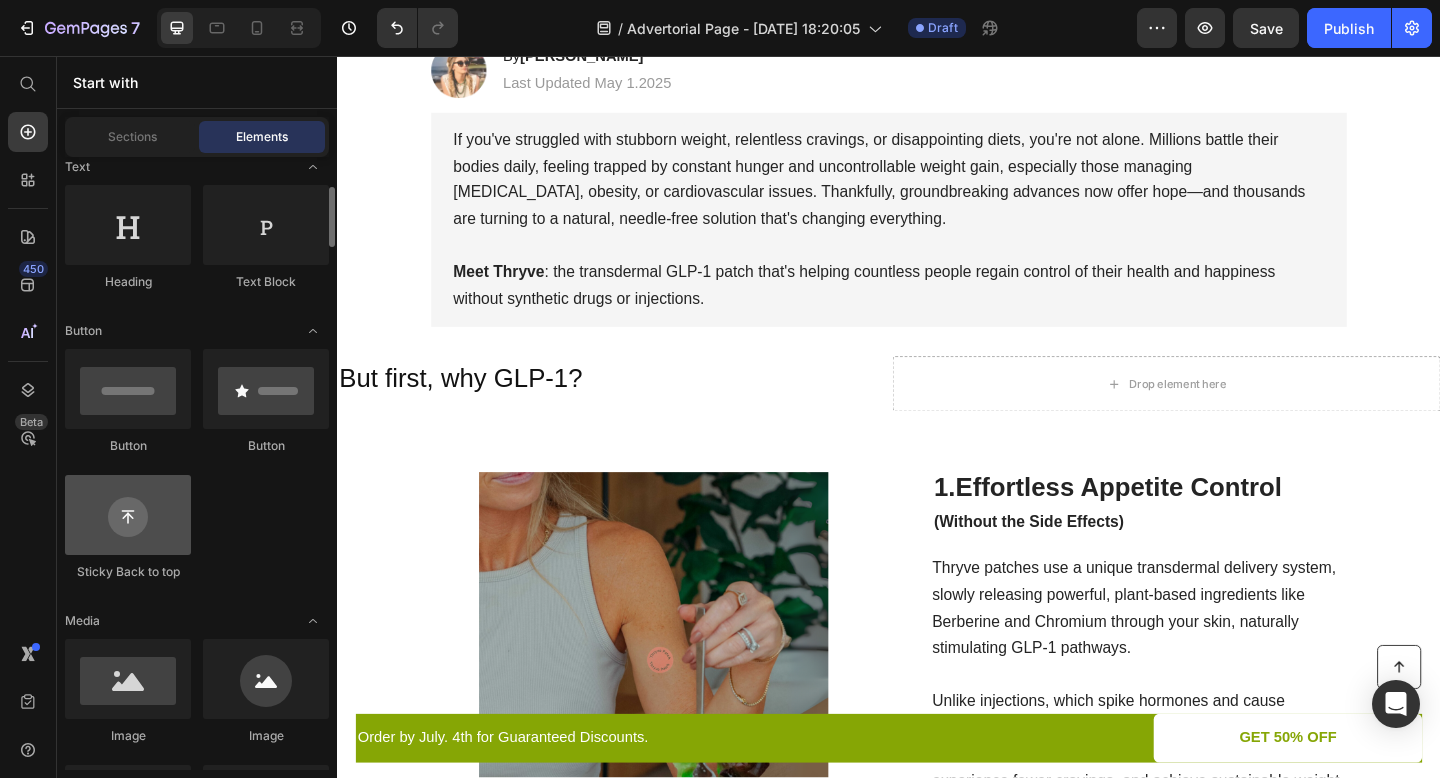 scroll, scrollTop: 541, scrollLeft: 0, axis: vertical 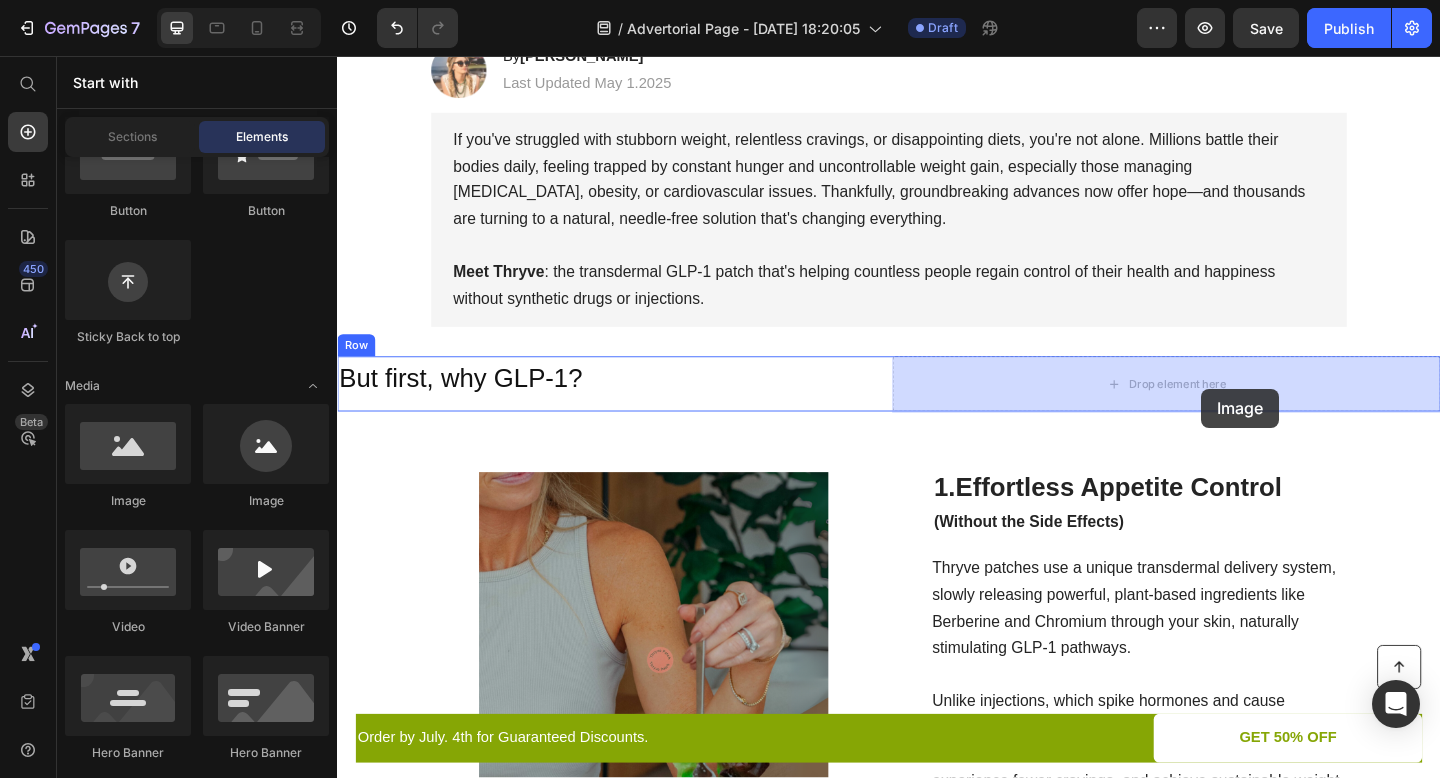 drag, startPoint x: 485, startPoint y: 531, endPoint x: 1277, endPoint y: 418, distance: 800.0206 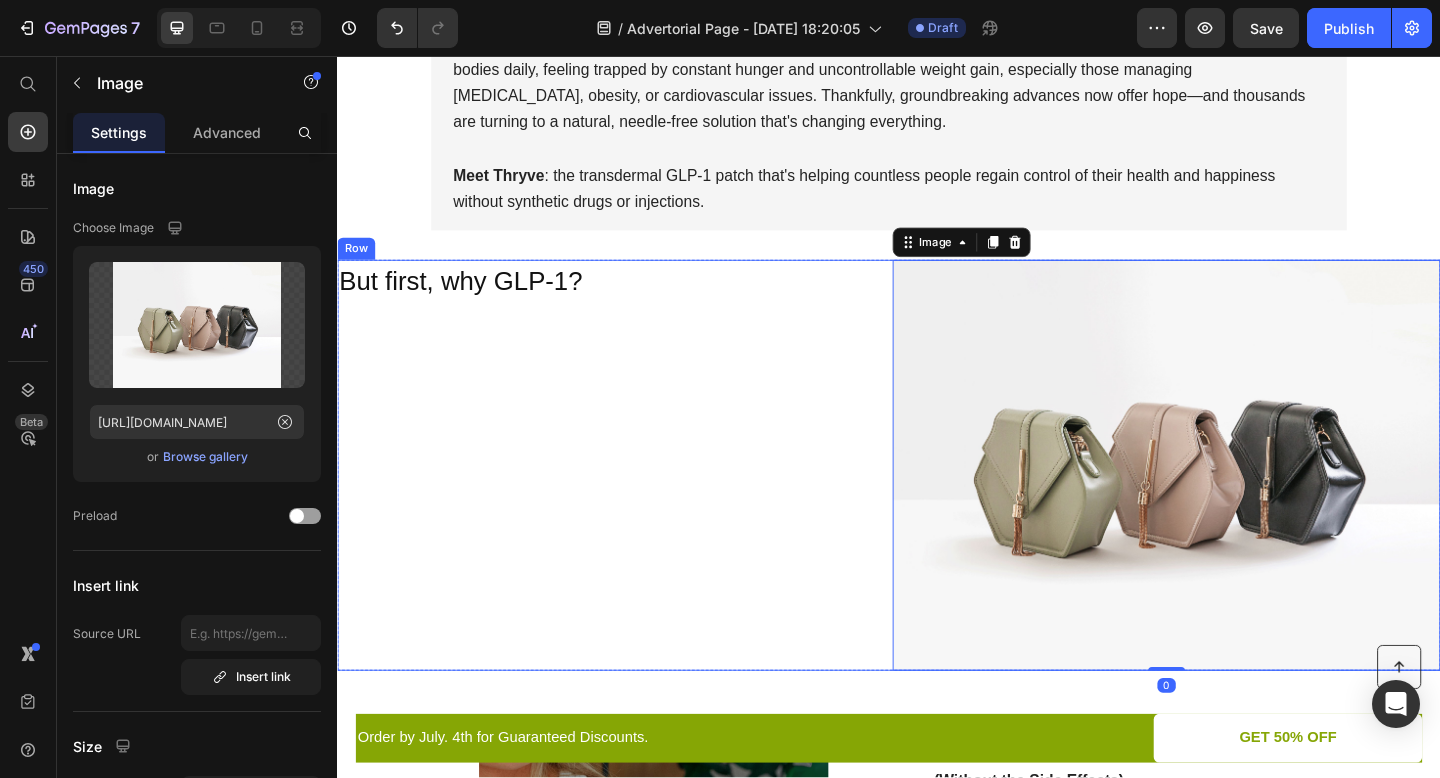 scroll, scrollTop: 684, scrollLeft: 0, axis: vertical 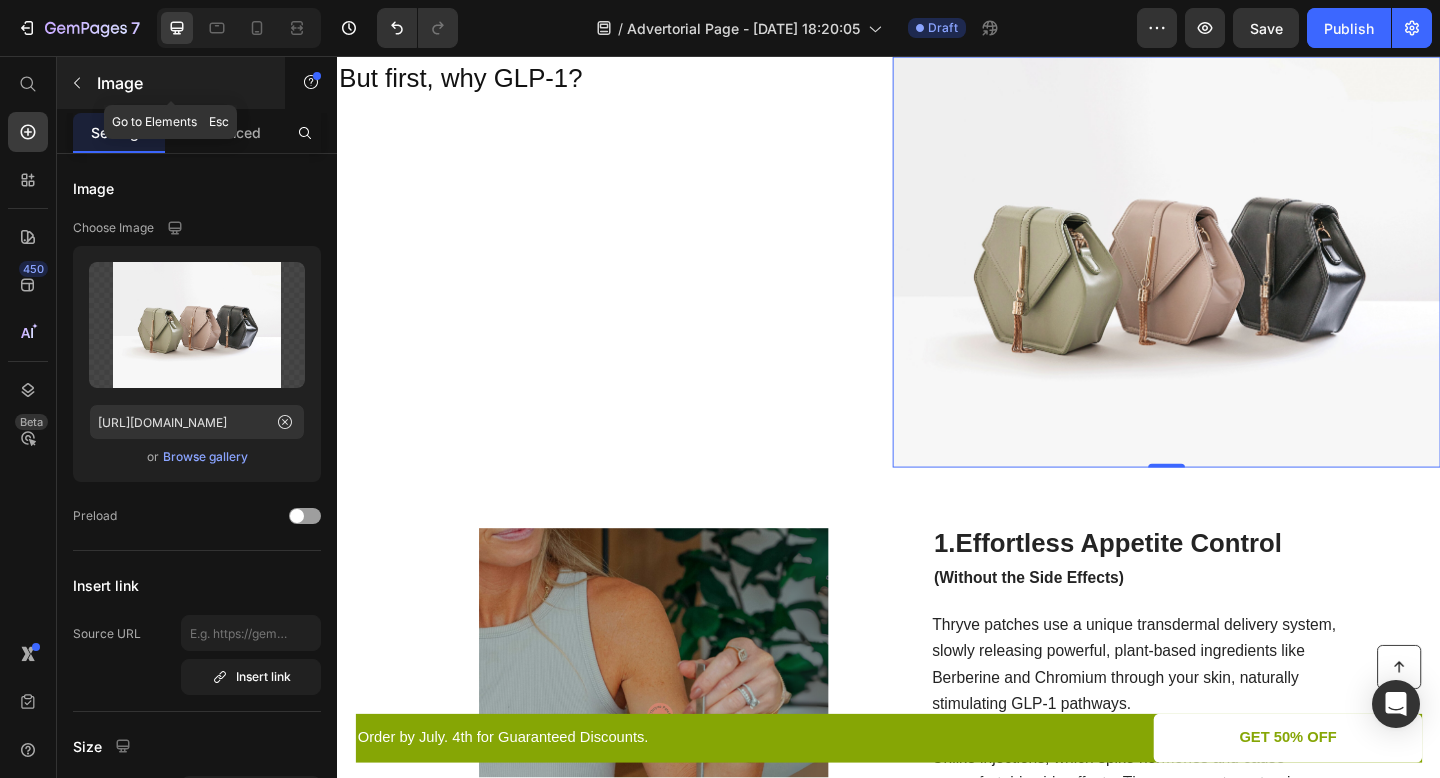 click 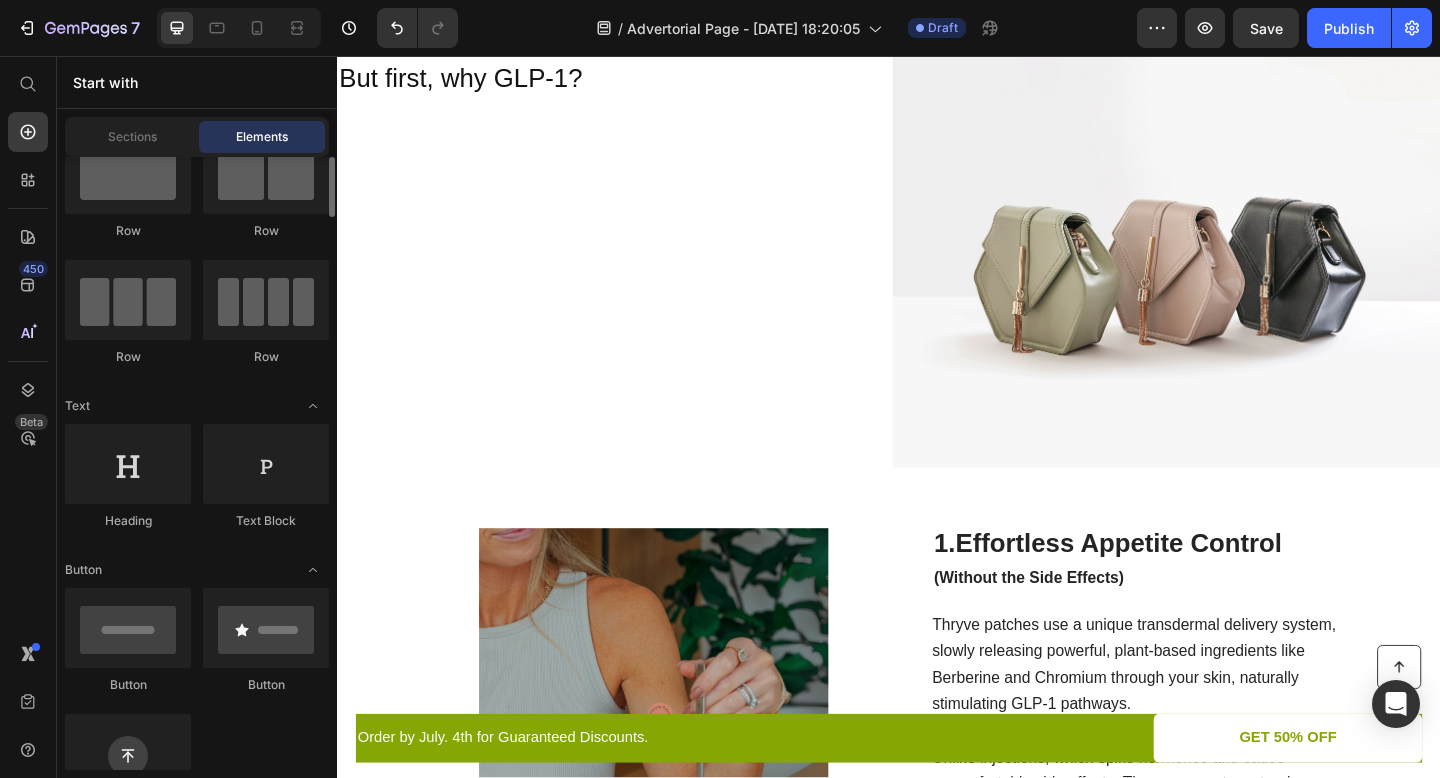 scroll, scrollTop: 61, scrollLeft: 0, axis: vertical 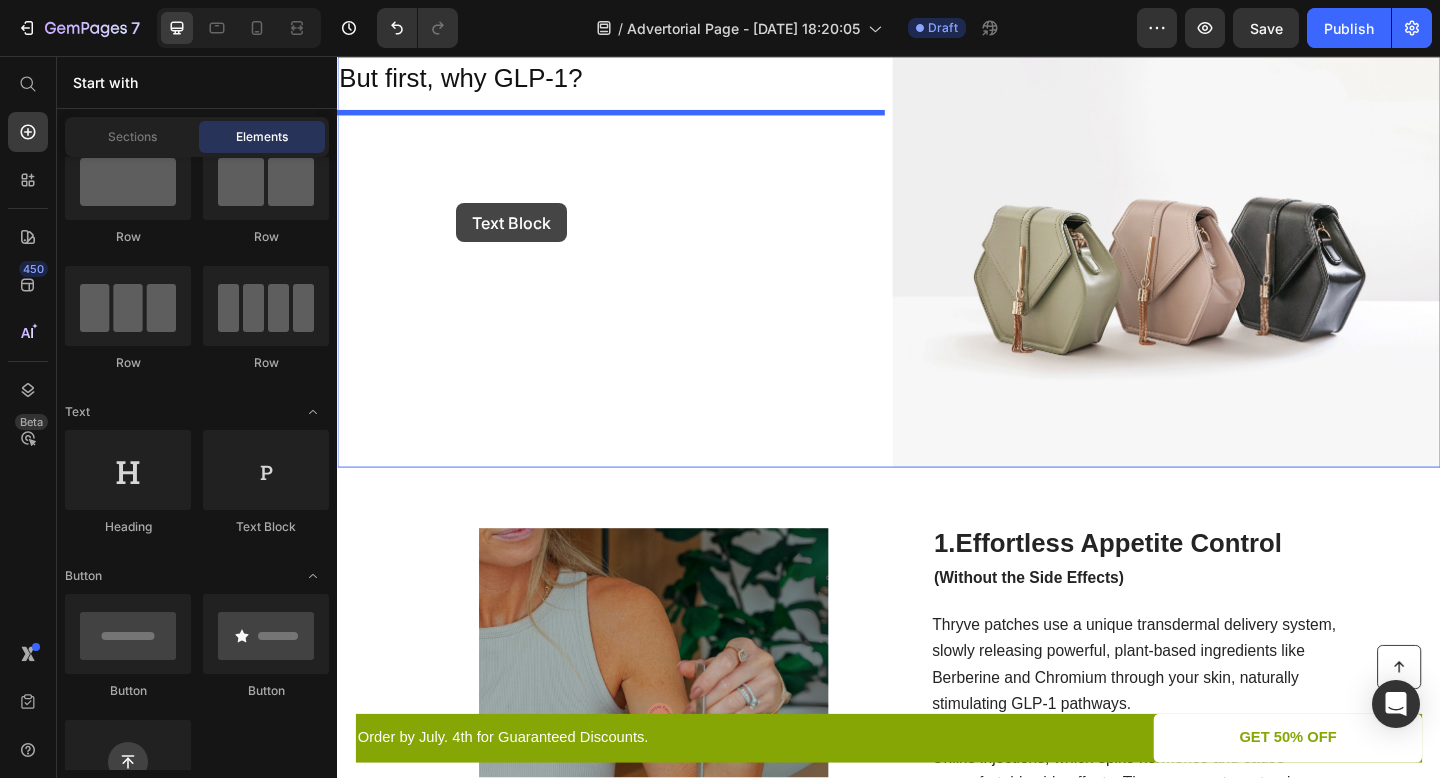 drag, startPoint x: 589, startPoint y: 538, endPoint x: 464, endPoint y: 221, distance: 340.75504 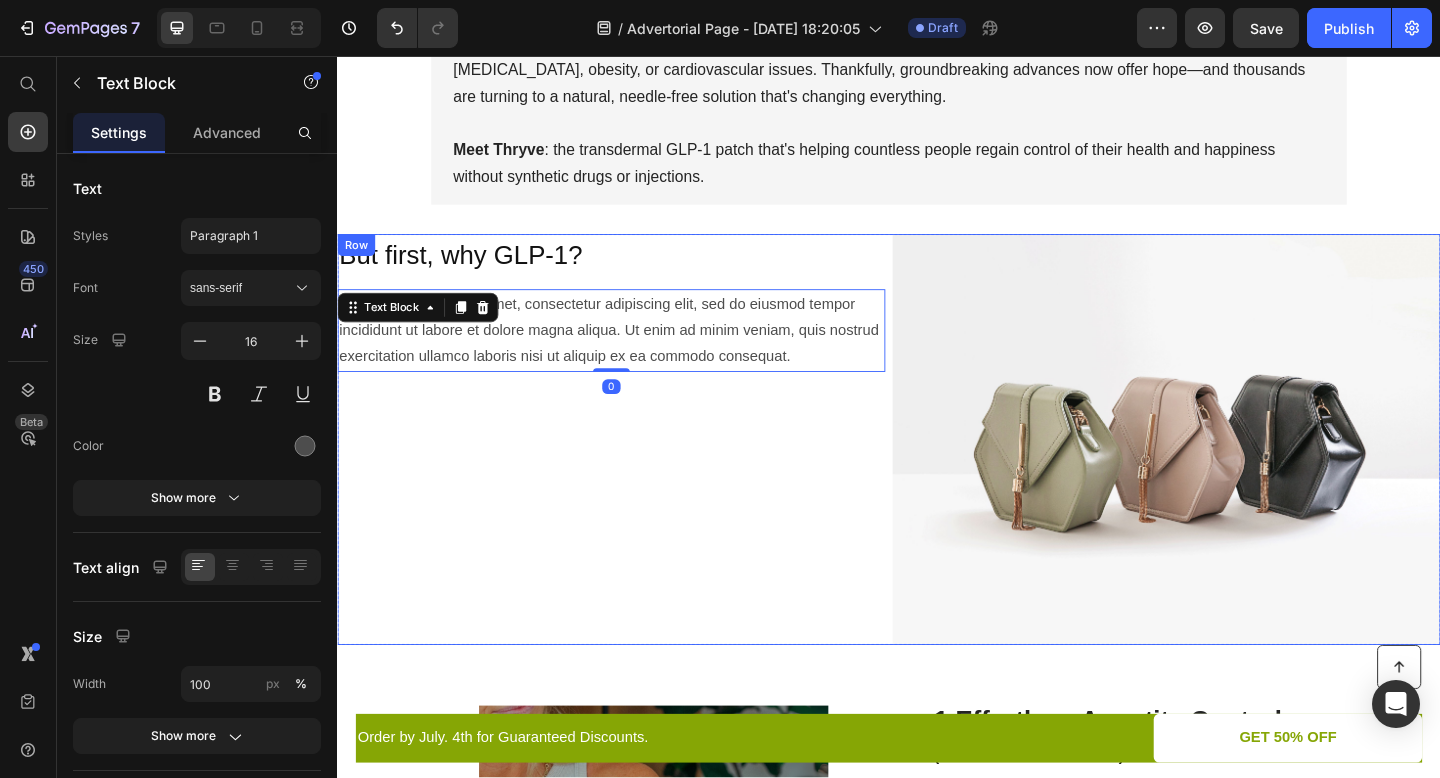 scroll, scrollTop: 430, scrollLeft: 0, axis: vertical 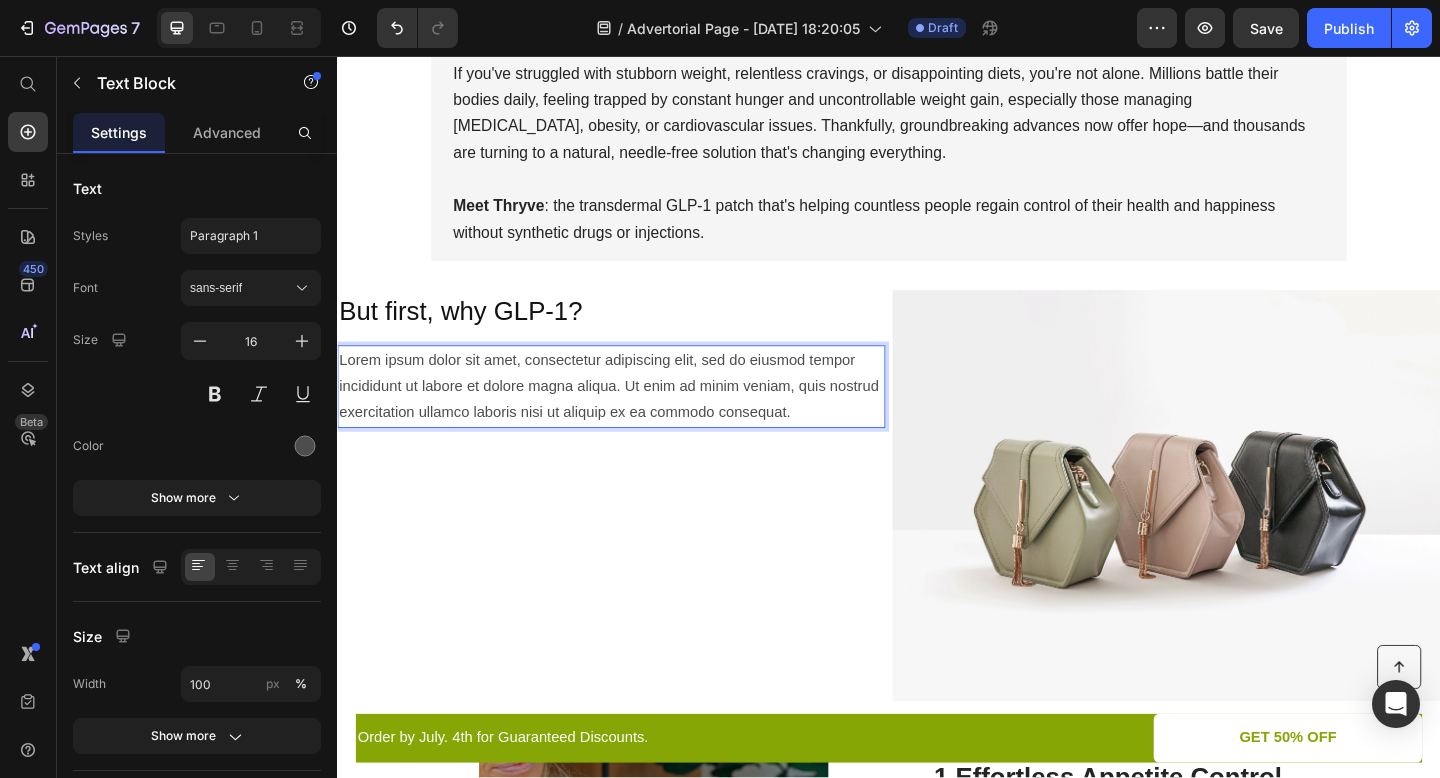 click on "Lorem ipsum dolor sit amet, consectetur adipiscing elit, sed do eiusmod tempor incididunt ut labore et dolore magna aliqua. Ut enim ad minim veniam, quis nostrud exercitation ullamco laboris nisi ut aliquip ex ea commodo consequat." at bounding box center (635, 416) 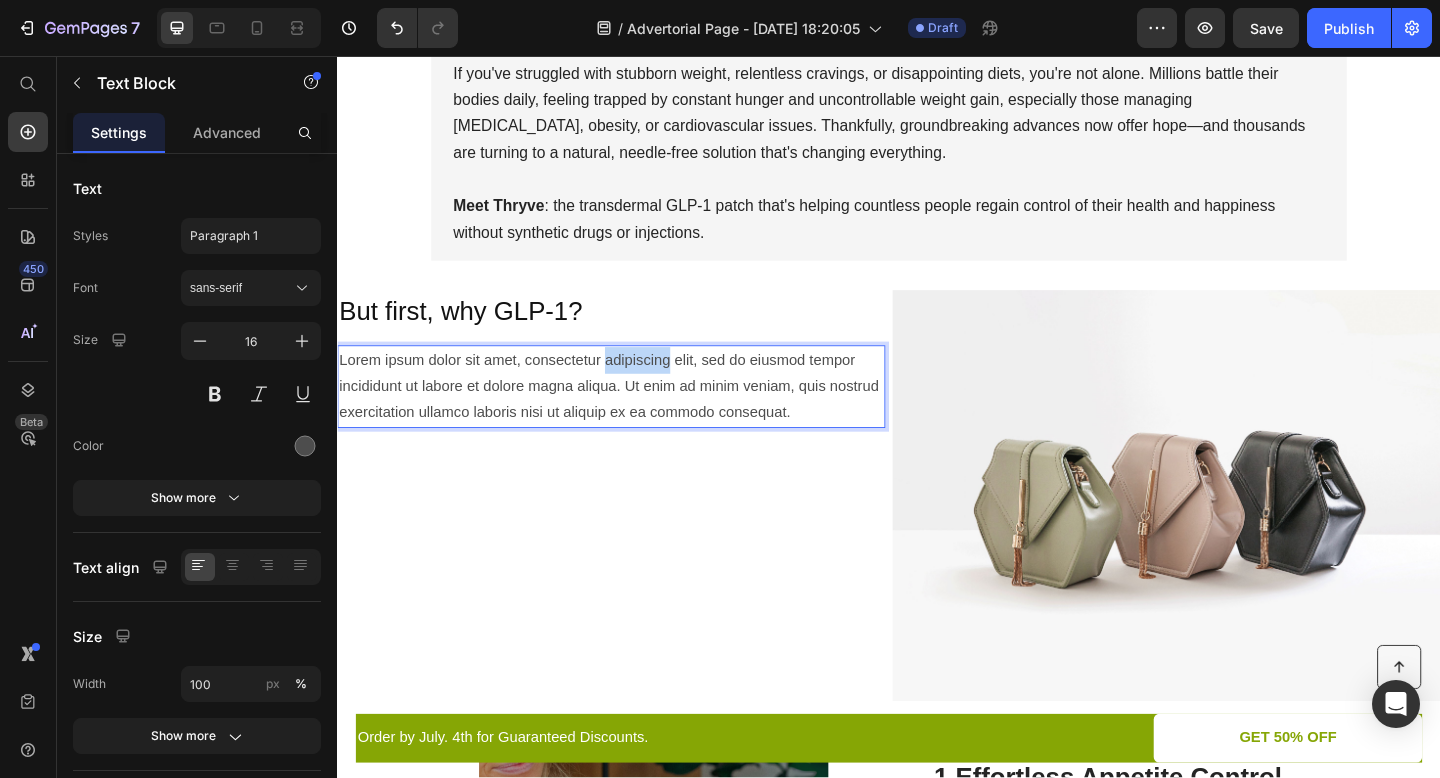 click on "Lorem ipsum dolor sit amet, consectetur adipiscing elit, sed do eiusmod tempor incididunt ut labore et dolore magna aliqua. Ut enim ad minim veniam, quis nostrud exercitation ullamco laboris nisi ut aliquip ex ea commodo consequat." at bounding box center [635, 416] 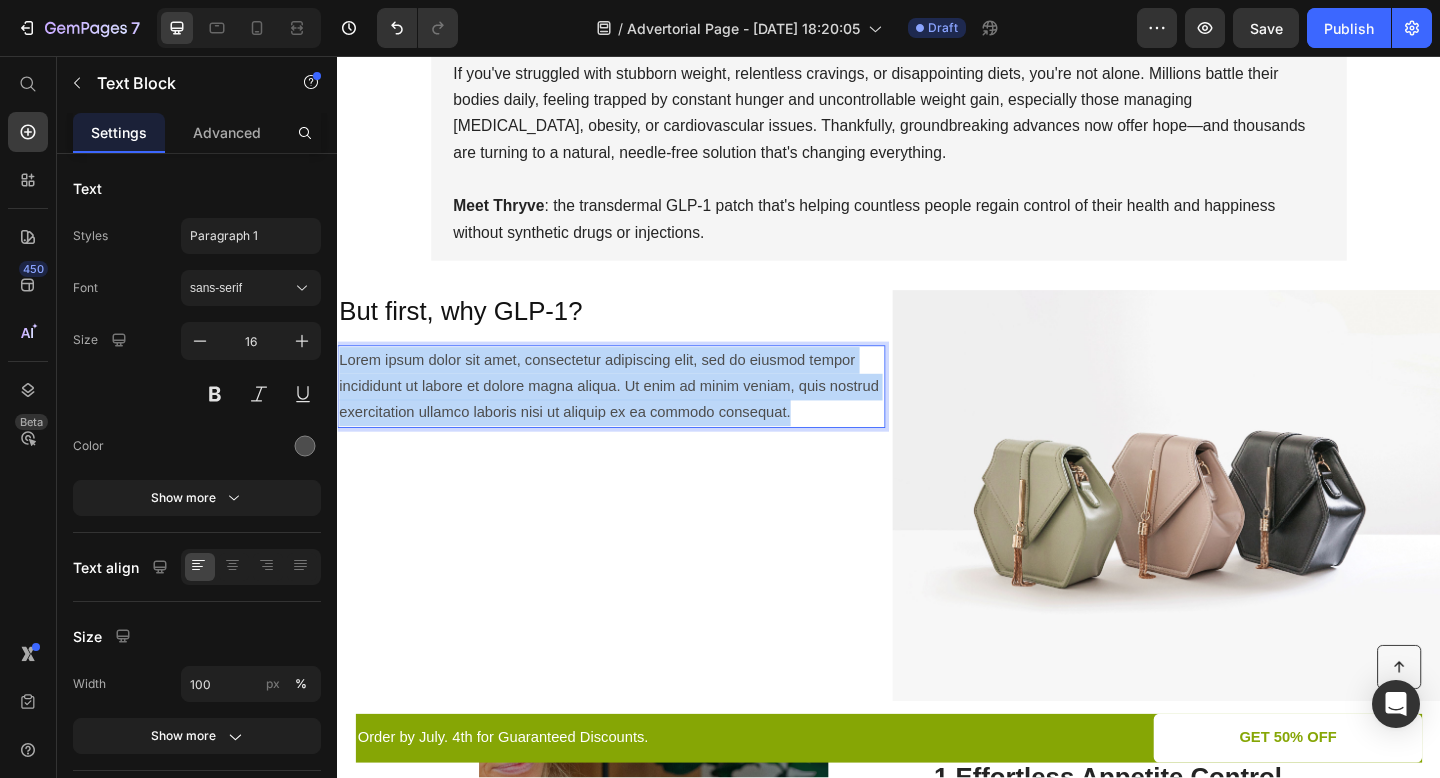 click on "Lorem ipsum dolor sit amet, consectetur adipiscing elit, sed do eiusmod tempor incididunt ut labore et dolore magna aliqua. Ut enim ad minim veniam, quis nostrud exercitation ullamco laboris nisi ut aliquip ex ea commodo consequat." at bounding box center (635, 416) 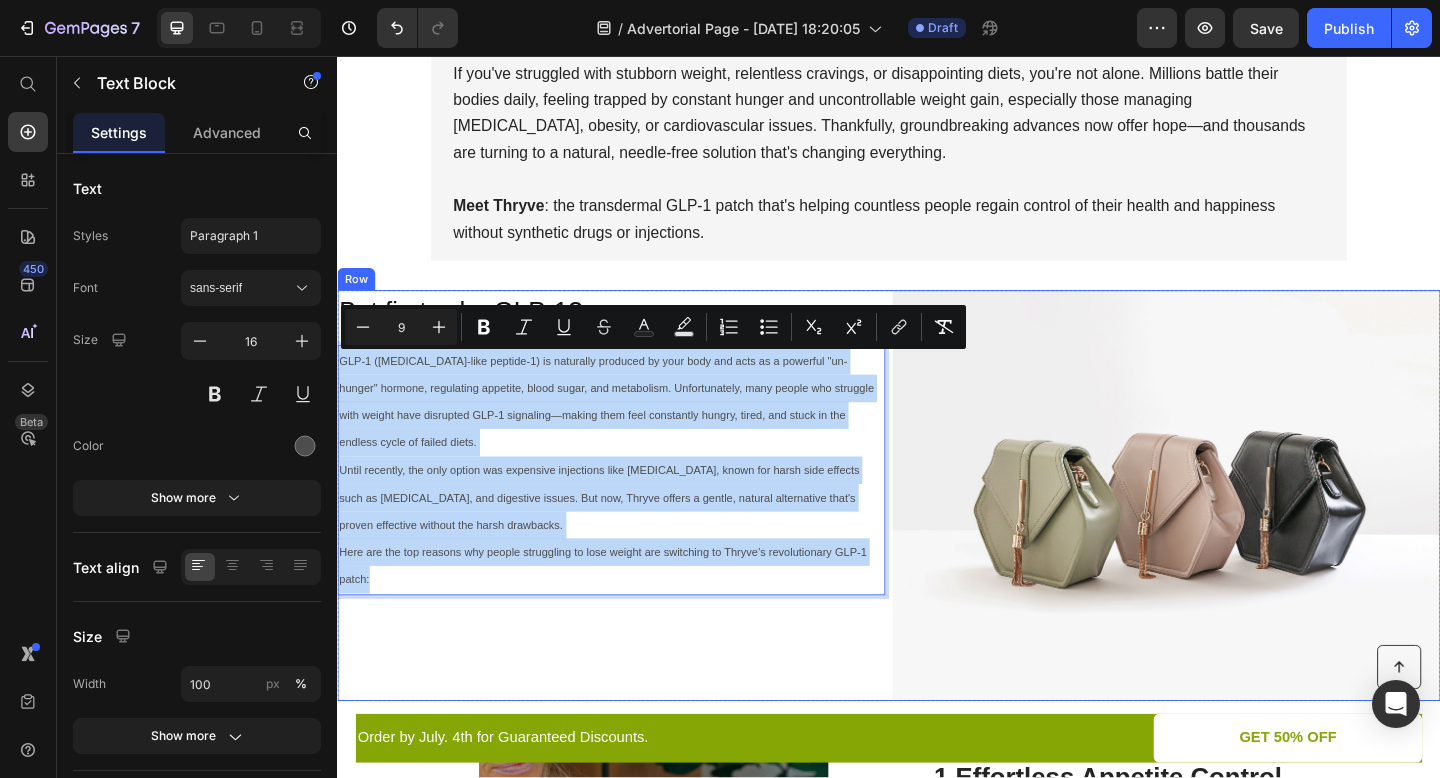 drag, startPoint x: 515, startPoint y: 637, endPoint x: 343, endPoint y: 367, distance: 320.13123 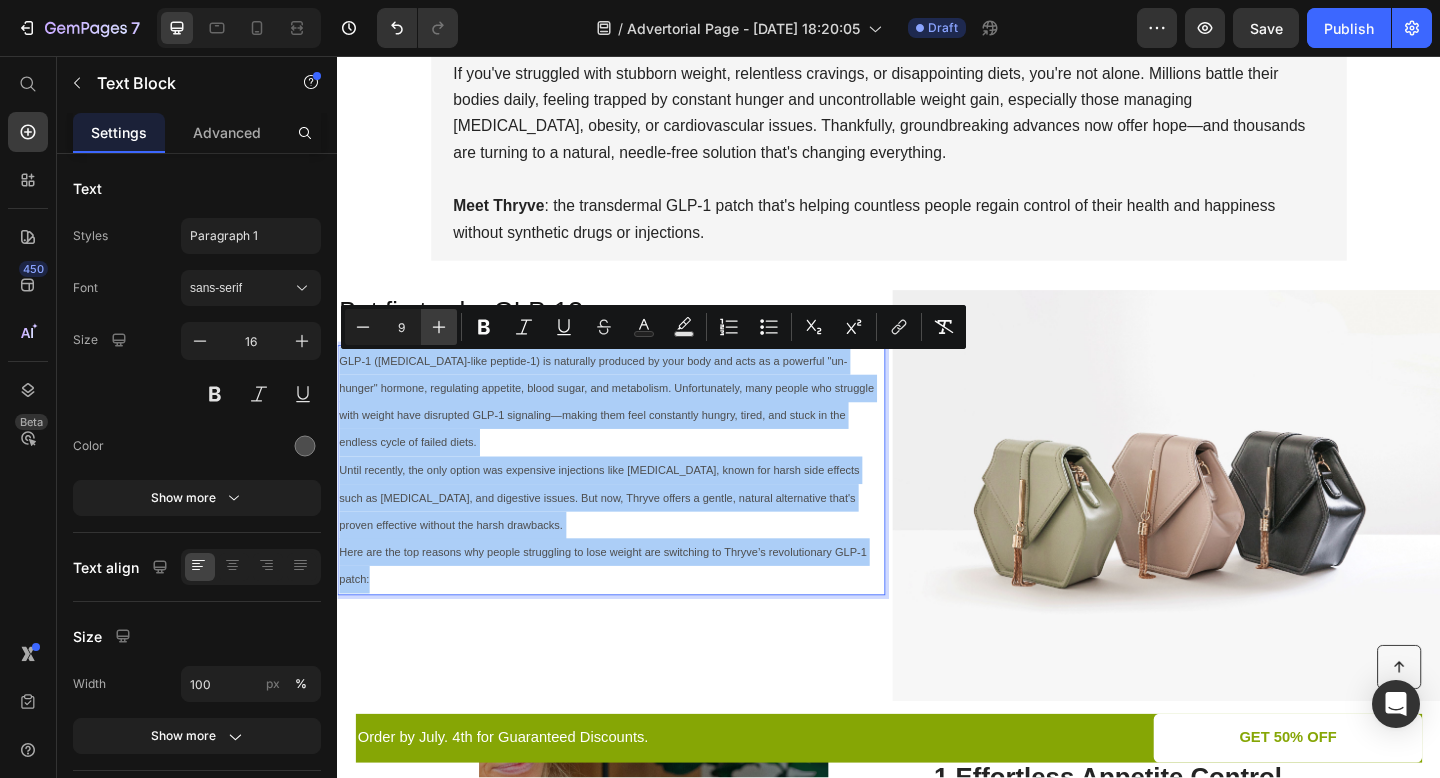 click 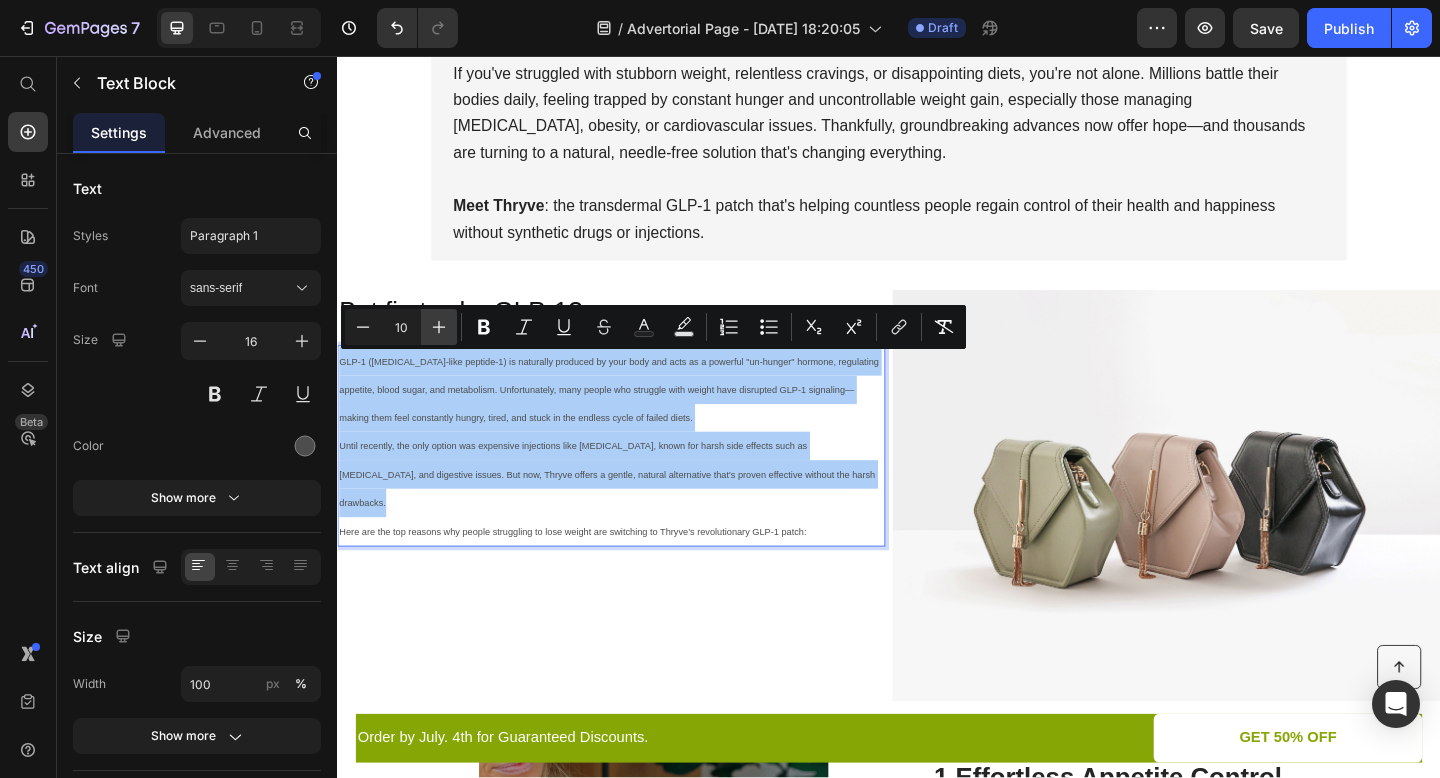 click 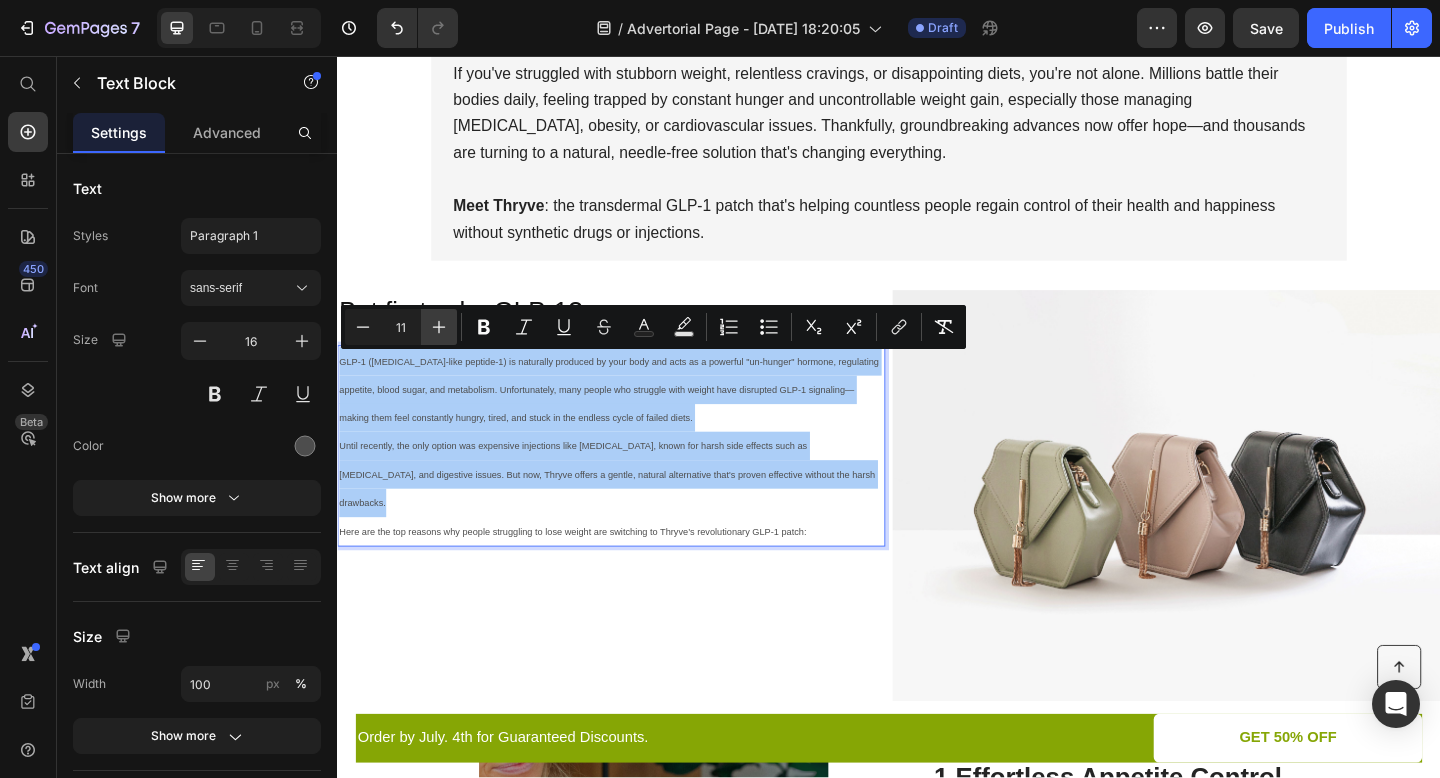 click 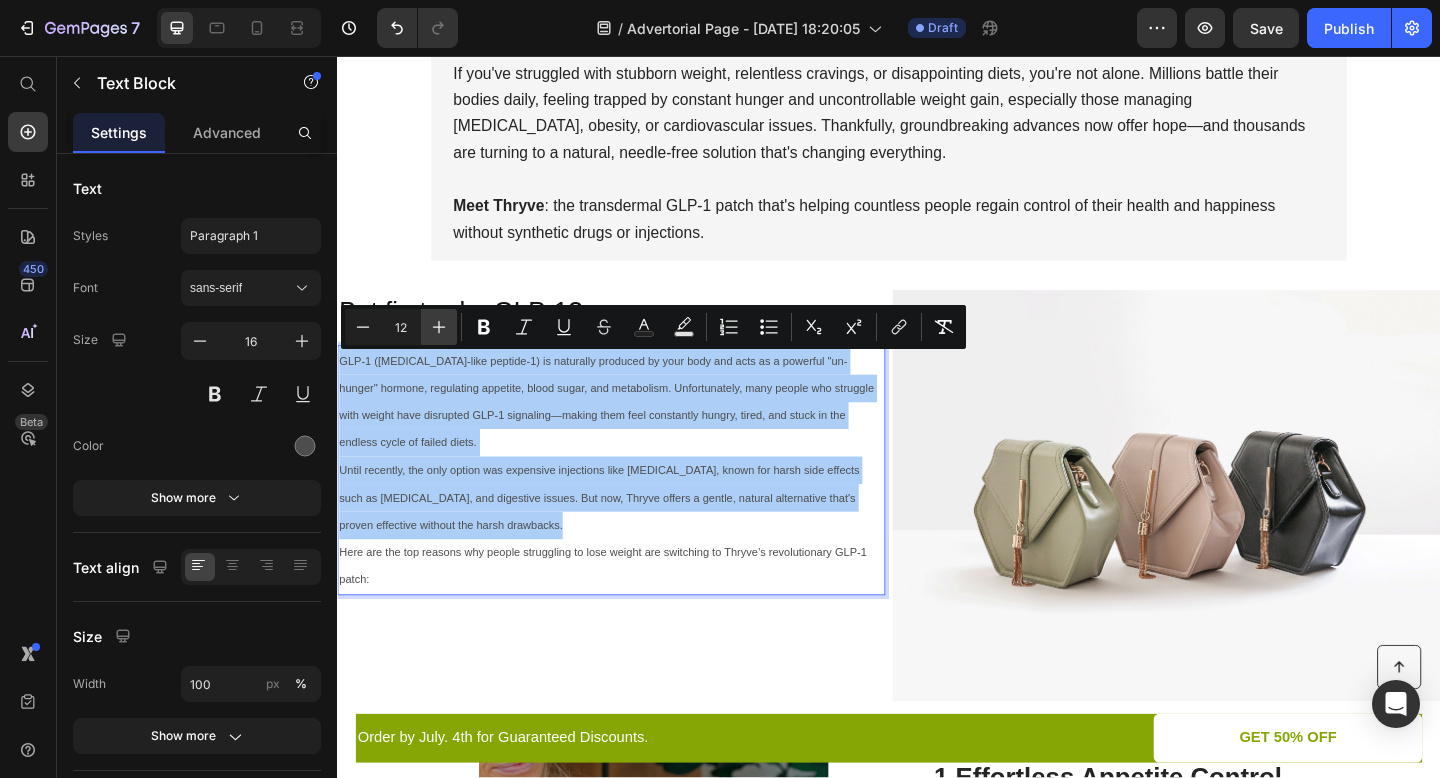 click 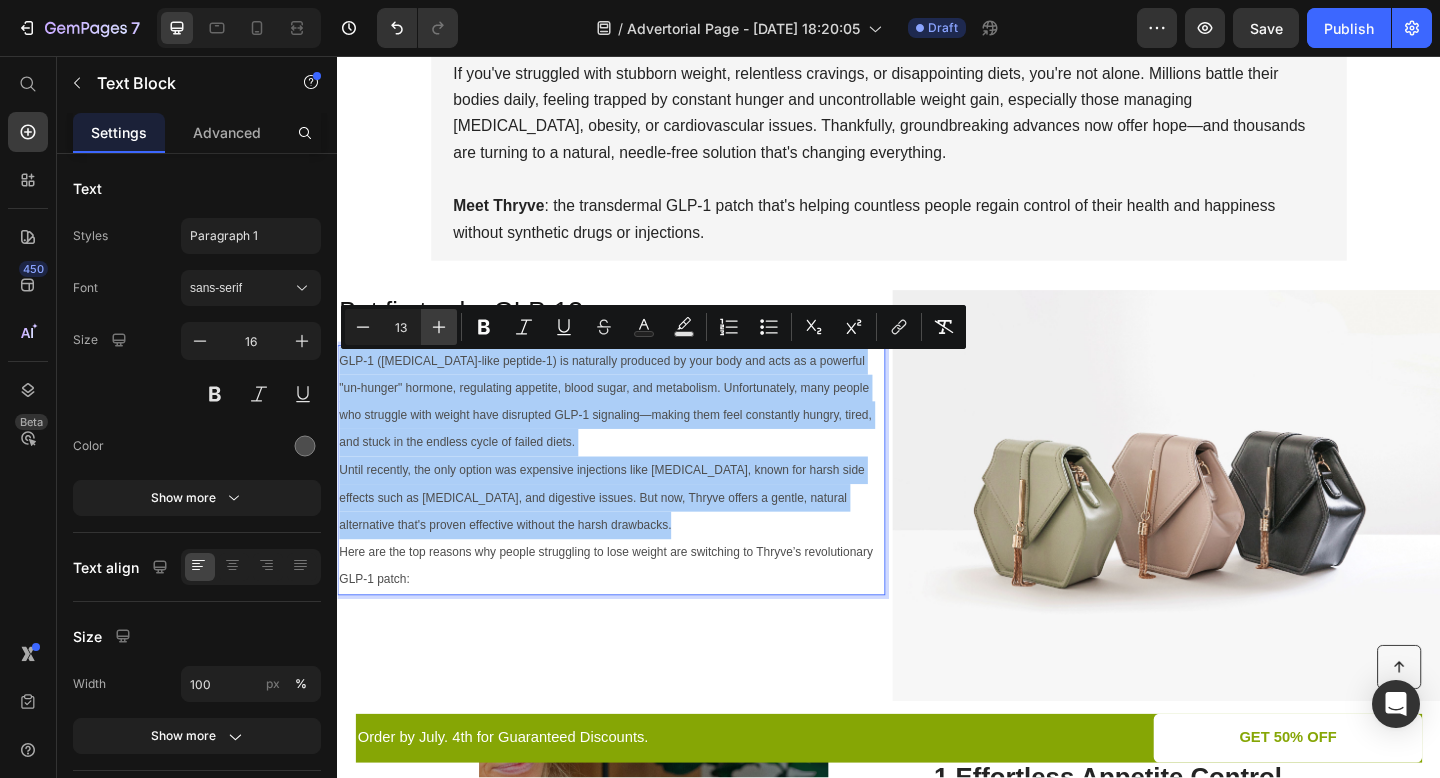 click 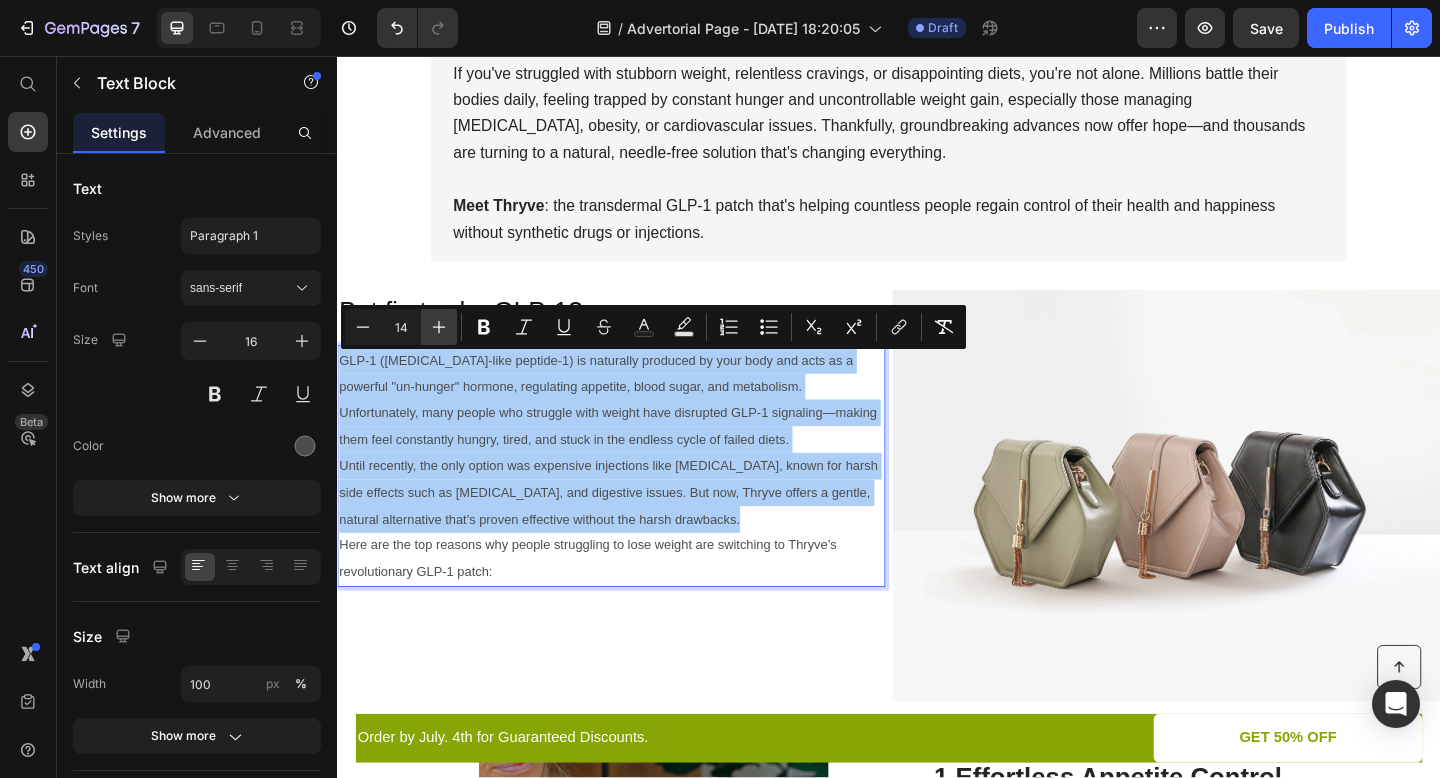 click 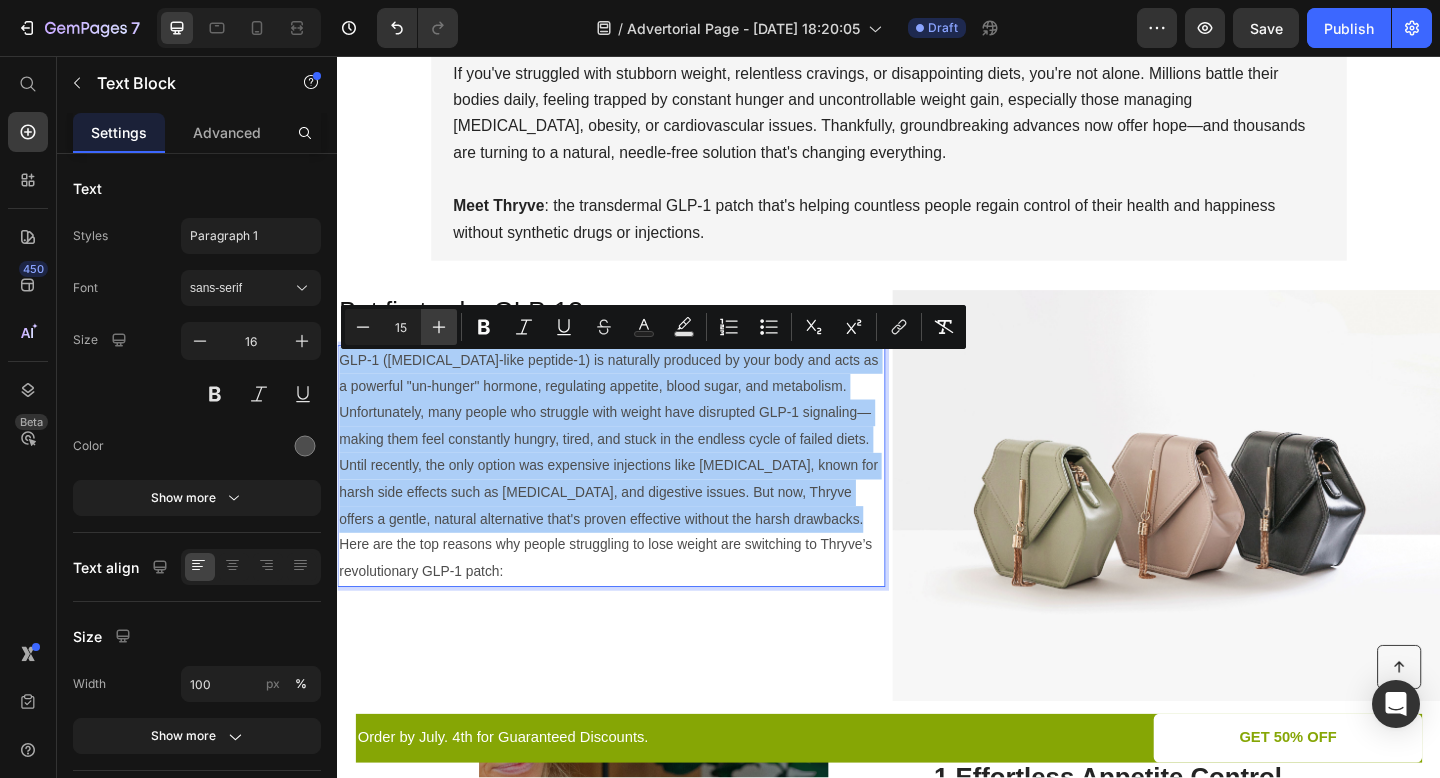 click 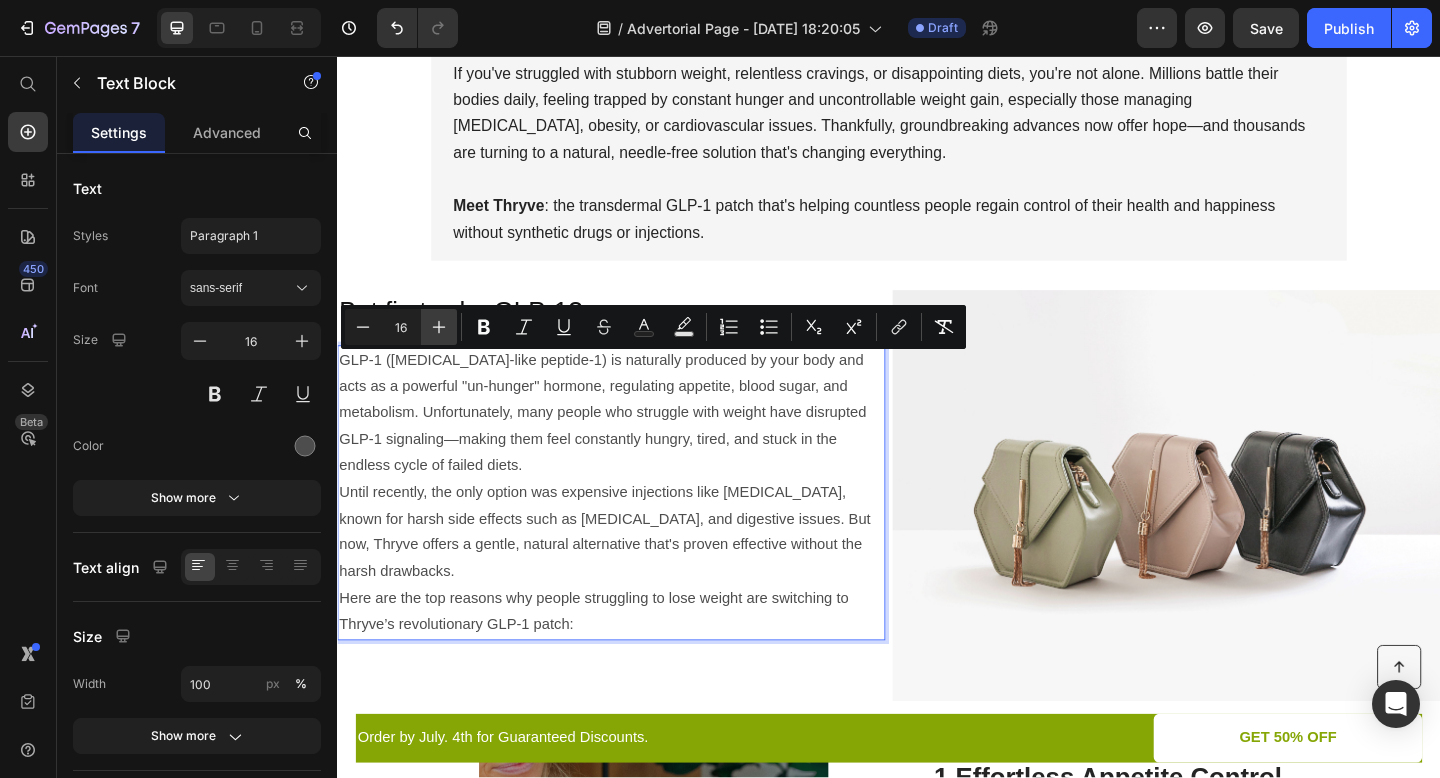 click 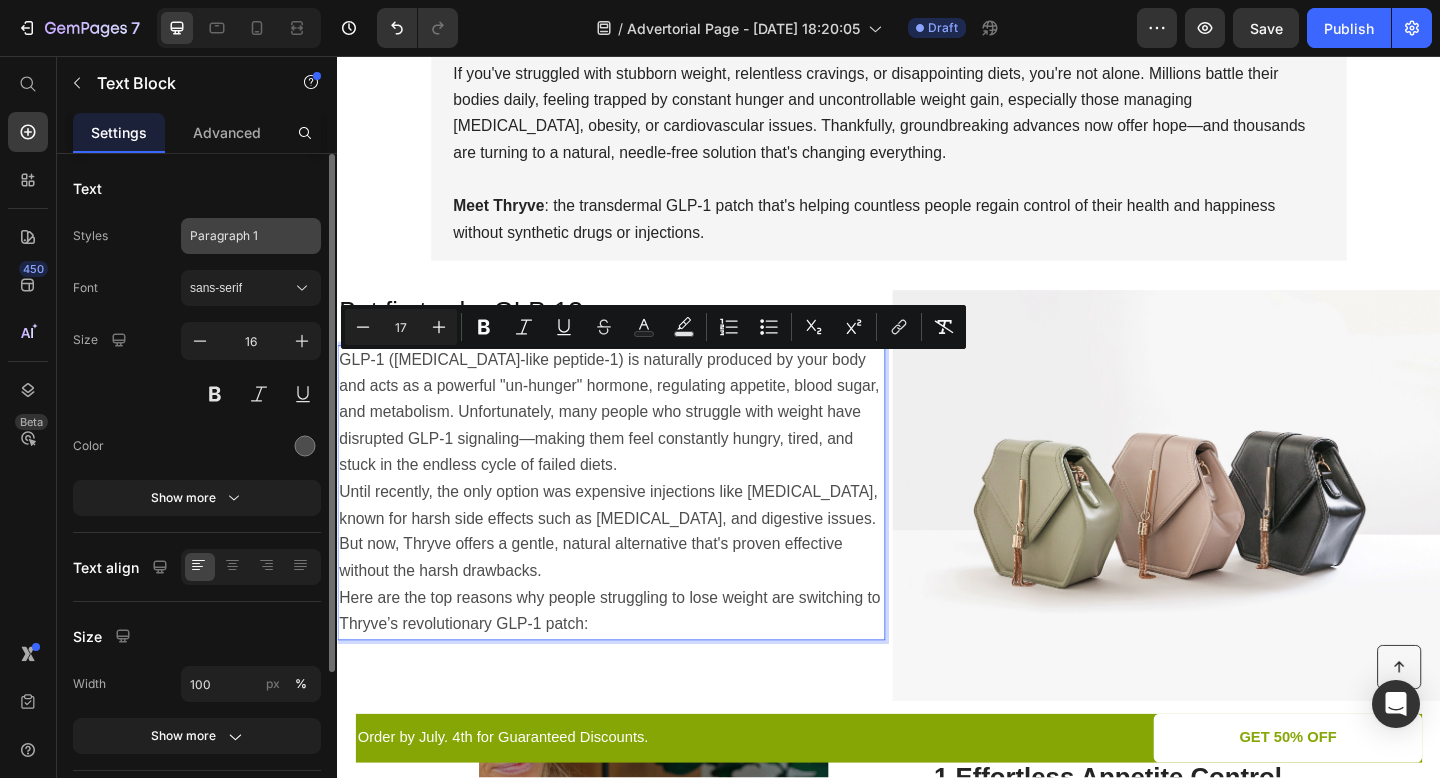 click on "Paragraph 1" at bounding box center [251, 236] 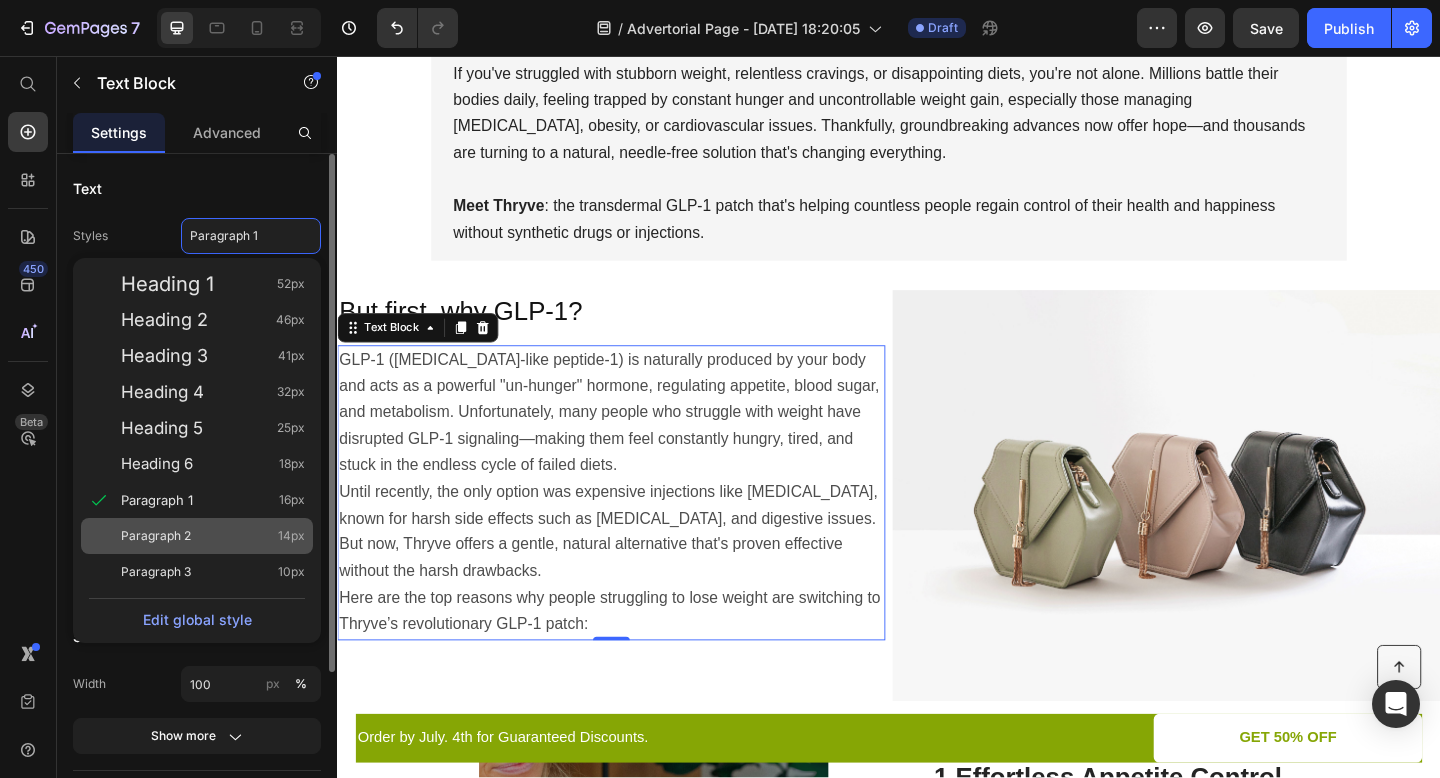 click on "Paragraph 2 14px" at bounding box center [213, 536] 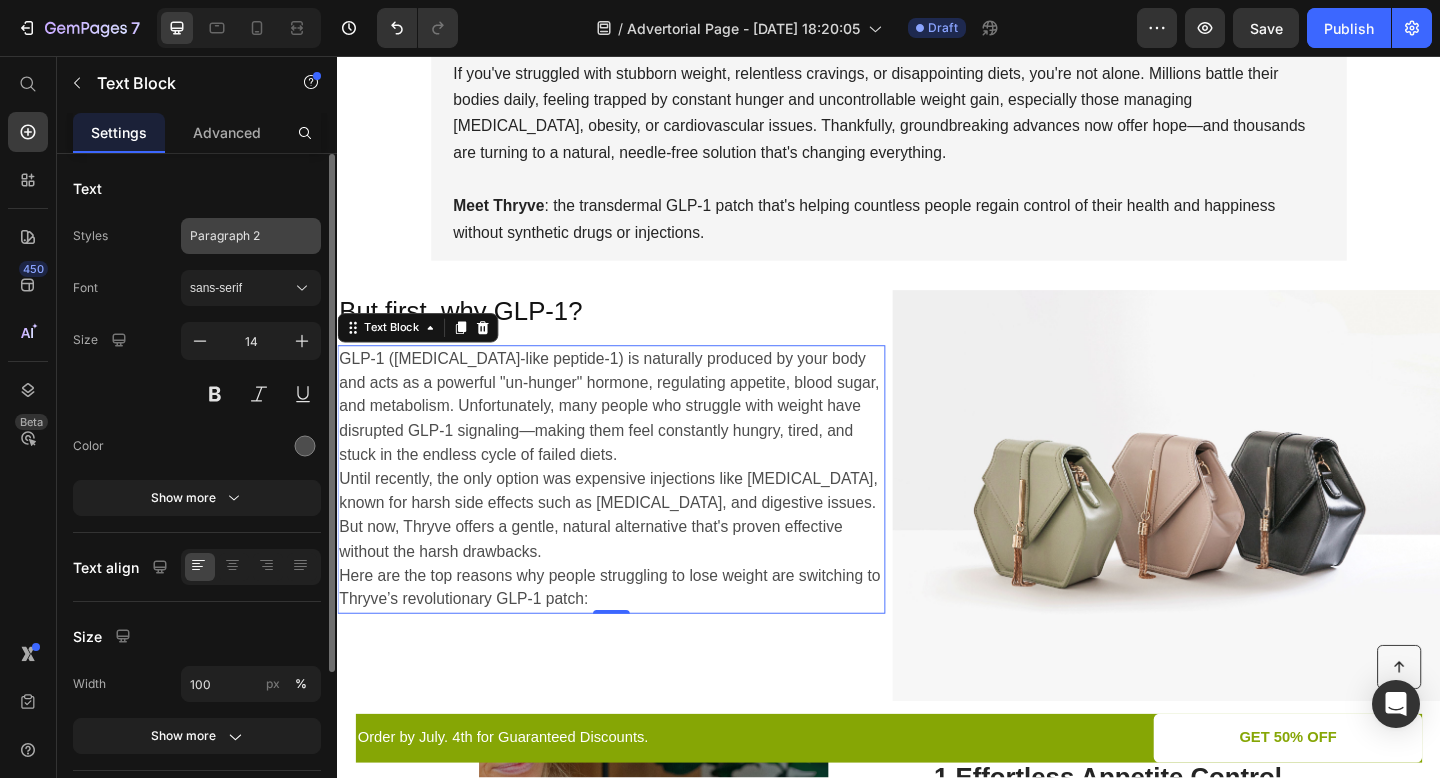 click on "Paragraph 2" 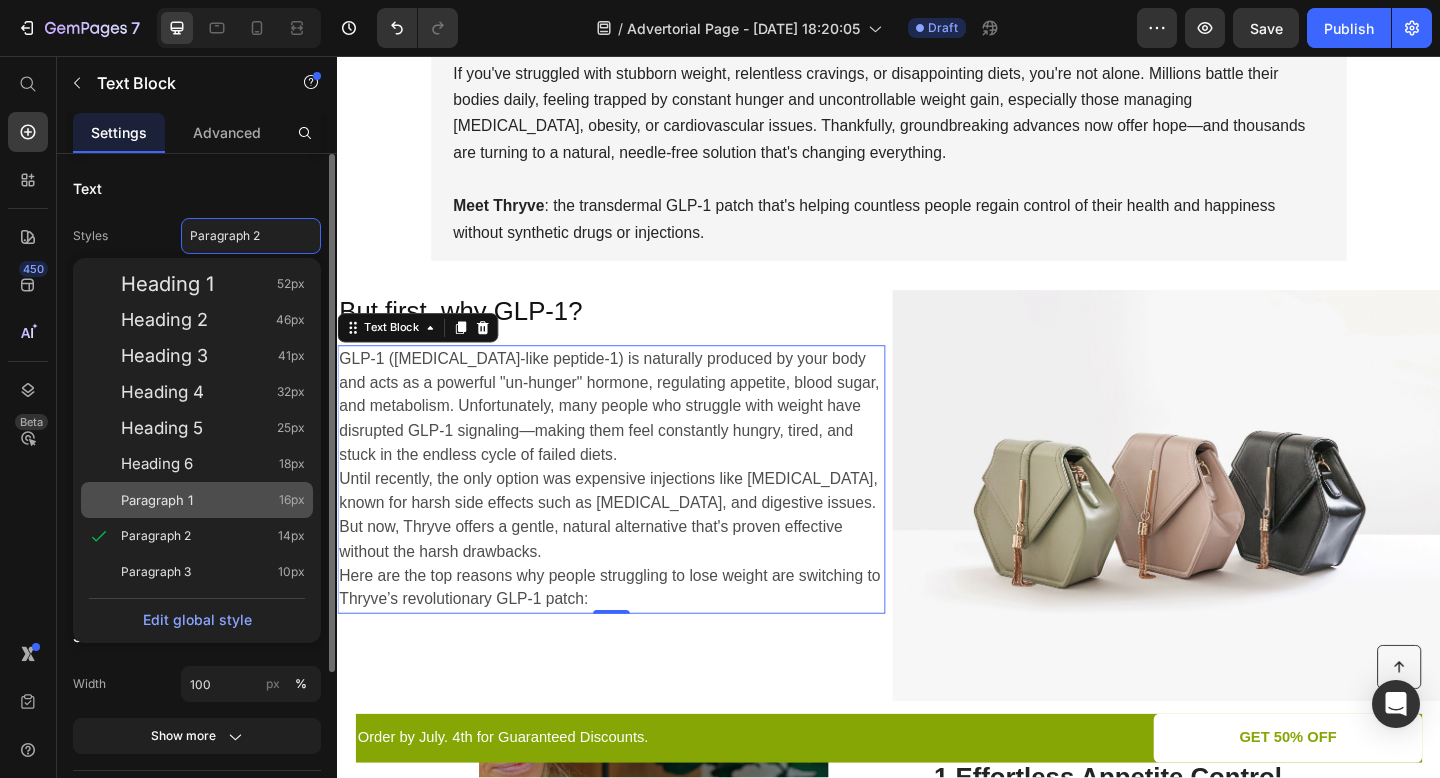 click on "Paragraph 1 16px" at bounding box center (213, 500) 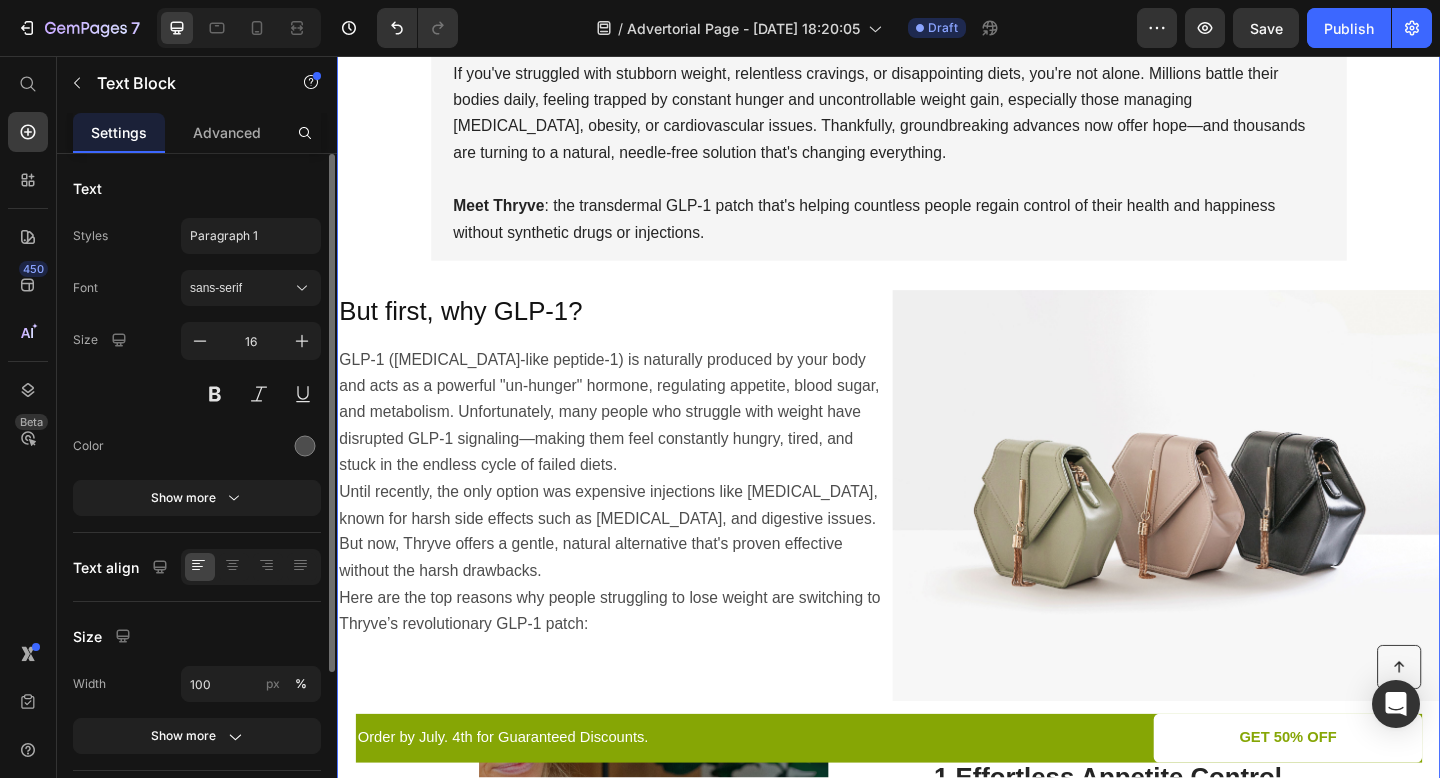click on "Image Slim Summer Sale: 50% OFF + FREESHIPPING Text Block 14 HRS 55 MIN 34 SEC Countdown Timer Row Advertorial Text Block Row Row 6 Surprising Reasons People Are Switching from [MEDICAL_DATA] to This Natural Patch Heading  No more needles. No more nausea. Just consistent appetite control — naturally. Text Block Image By  [PERSON_NAME] Heading Last Updated May 1.2025 Text Block Row If you've struggled with stubborn weight, relentless cravings, or disappointing diets, you're not alone. Millions battle their bodies daily, feeling trapped by constant hunger and uncontrollable weight gain, especially those managing [MEDICAL_DATA], obesity, or cardiovascular issues. Thankfully, groundbreaking advances now offer hope—and thousands are turning to a natural, needle-free solution that's changing everything.   Meet Thryve : the transdermal GLP-1 patch that's helping countless people regain control of their health and happiness without synthetic drugs or injections. Text Block ⁠⁠⁠⁠⁠⁠⁠ But first, why GLP-1? Row" at bounding box center (937, 1165) 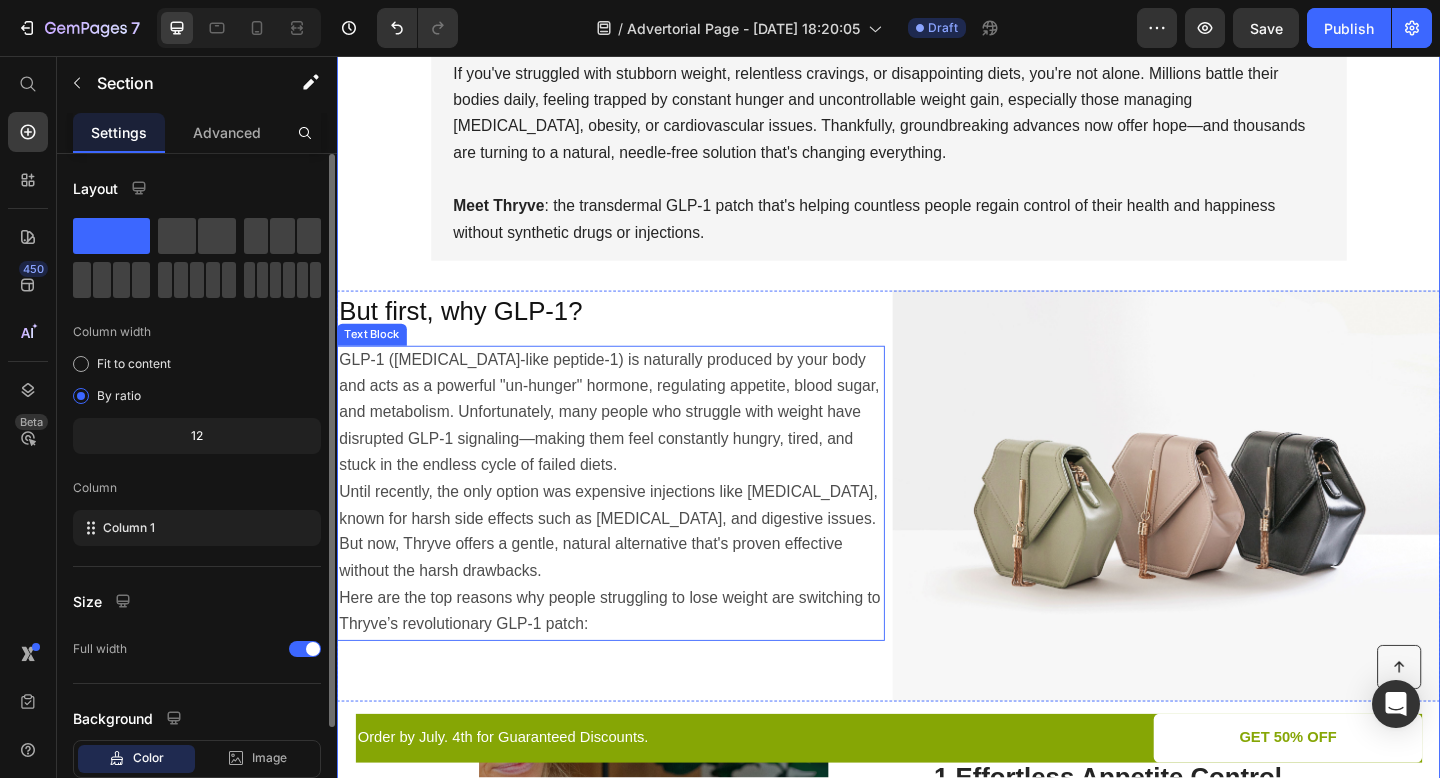 click on "GLP-1 ([MEDICAL_DATA]-like peptide-1) is naturally produced by your body and acts as a powerful "un-hunger" hormone, regulating appetite, blood sugar, and metabolism. Unfortunately, many people who struggle with weight have disrupted GLP-1 signaling—making them feel constantly hungry, tired, and stuck in the endless cycle of failed diets." at bounding box center (635, 445) 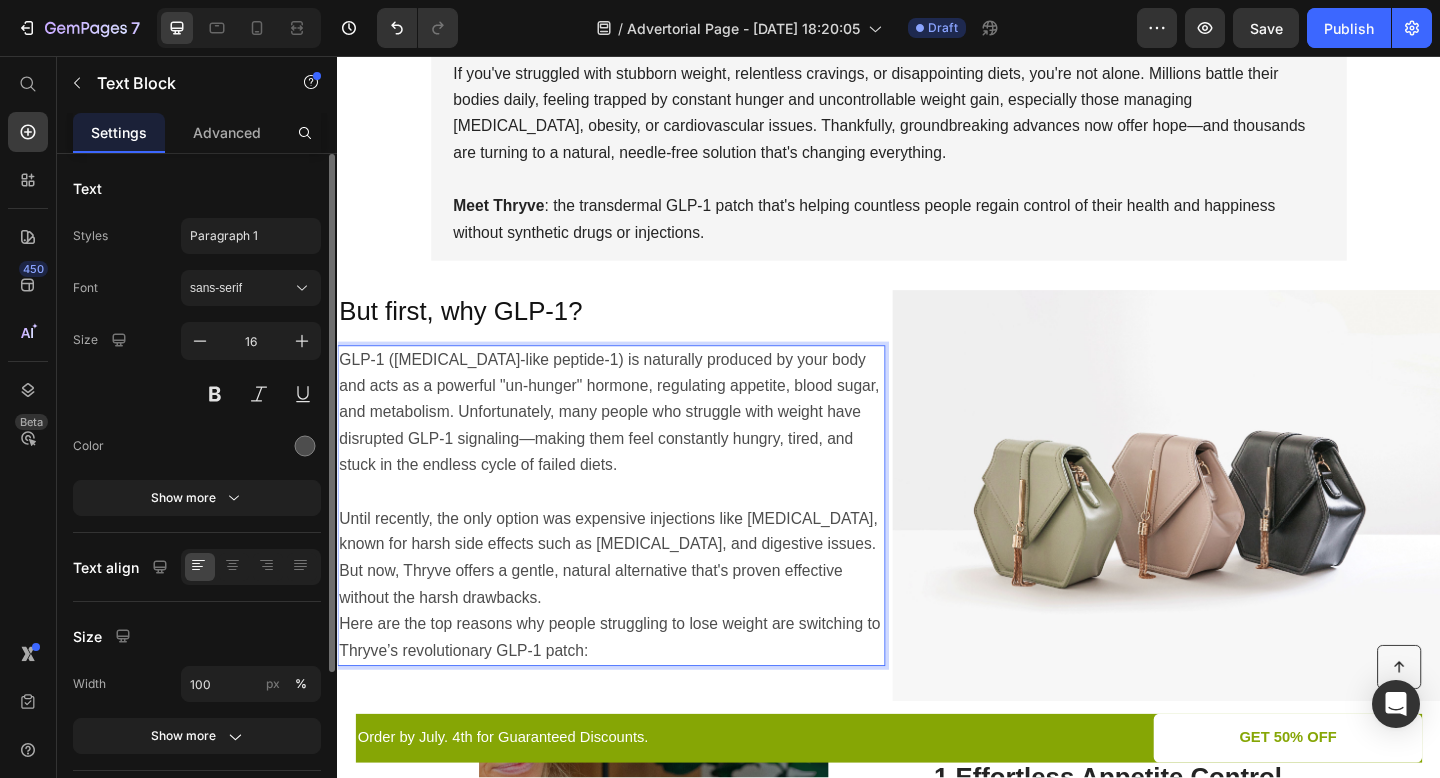 click on "Until recently, the only option was expensive injections like [MEDICAL_DATA], known for harsh side effects such as [MEDICAL_DATA], and digestive issues. But now, Thryve offers a gentle, natural alternative that's proven effective without the harsh drawbacks." at bounding box center (635, 603) 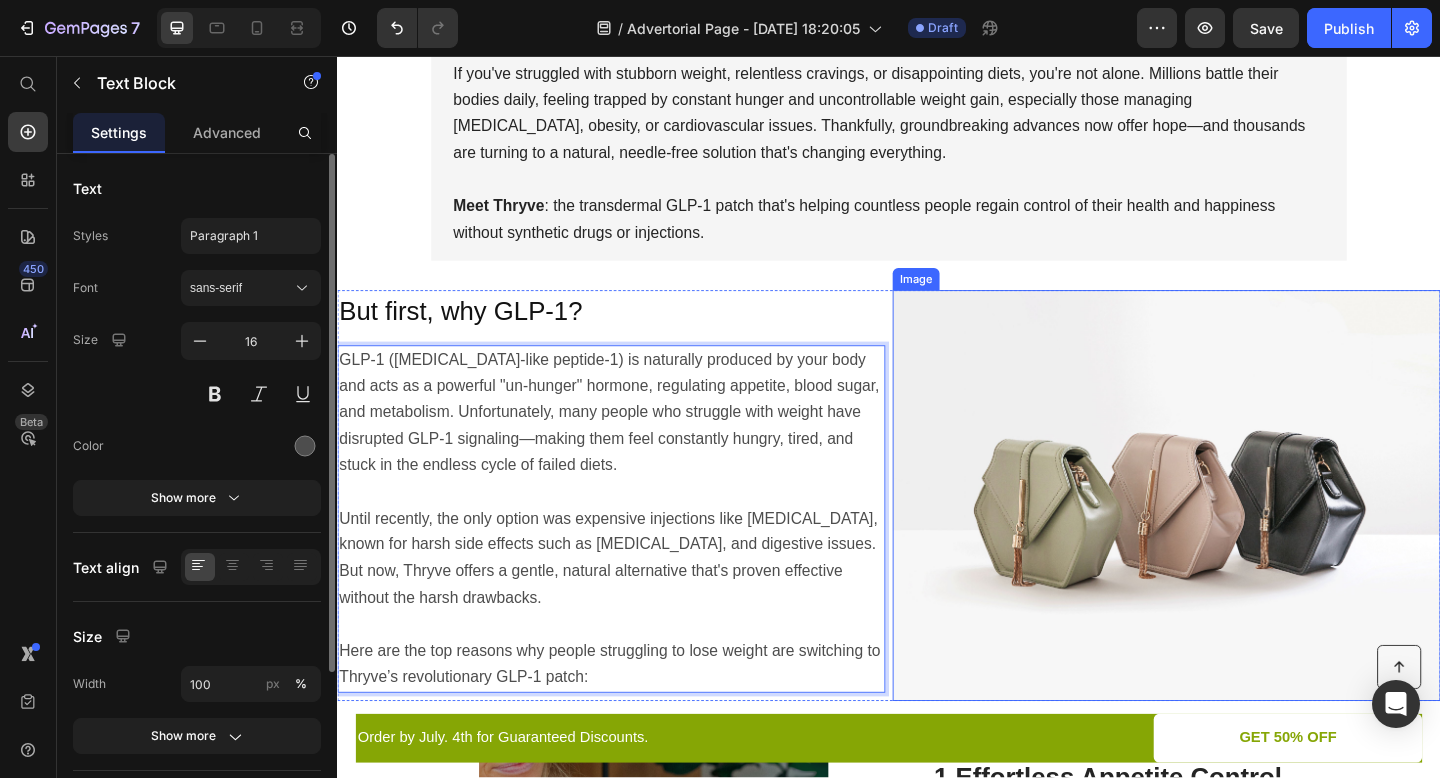 click at bounding box center [1239, 534] 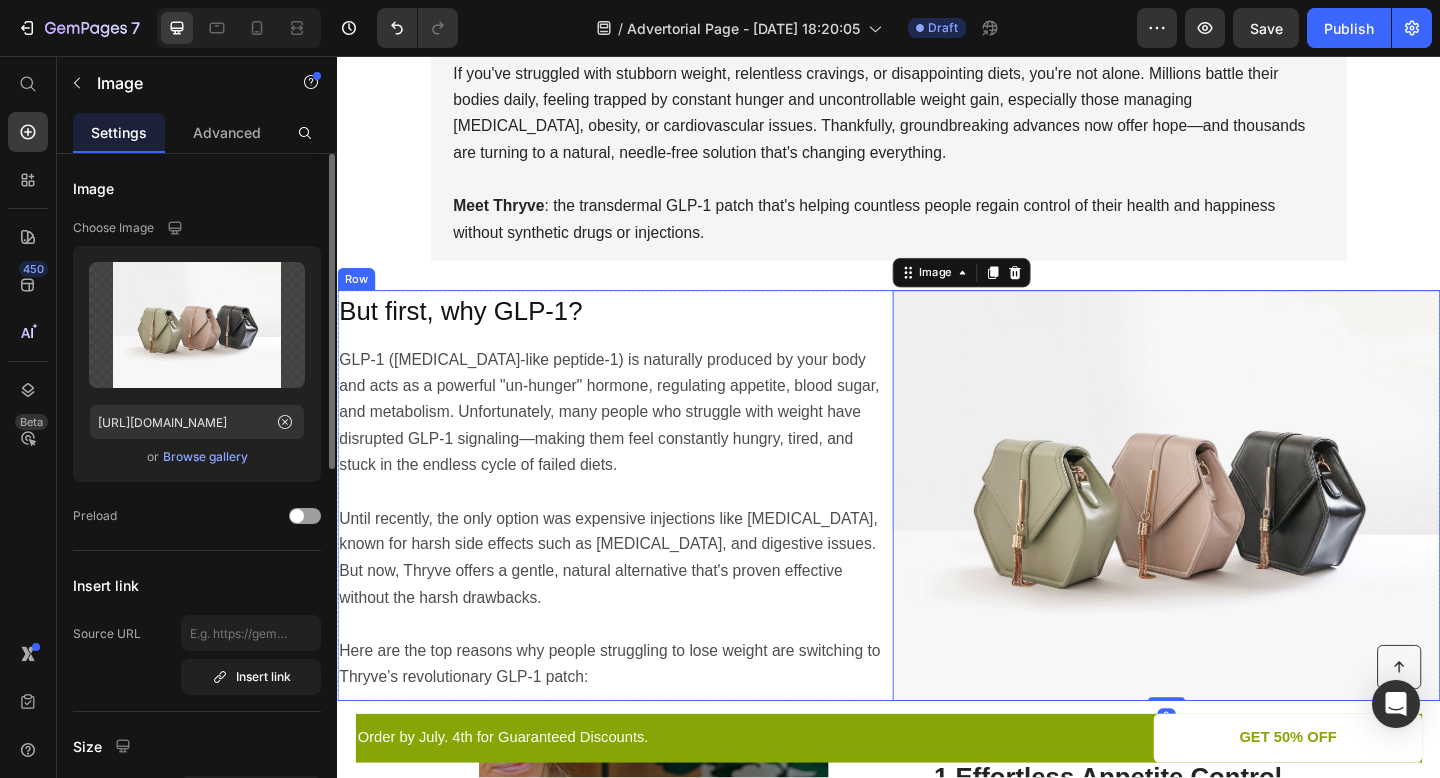 click on "⁠⁠⁠⁠⁠⁠⁠ But first, why GLP-1? Heading GLP-1 ([MEDICAL_DATA]-like peptide-1) is naturally produced by your body and acts as a powerful "un-hunger" hormone, regulating appetite, blood sugar, and metabolism. Unfortunately, many people who struggle with weight have disrupted GLP-1 signaling—making them feel constantly hungry, tired, and stuck in the endless cycle of failed diets. Until recently, the only option was expensive injections like [MEDICAL_DATA], known for harsh side effects such as [MEDICAL_DATA], and digestive issues. But now, Thryve offers a gentle, natural alternative that's proven effective without the harsh drawbacks. Here are the top reasons why people struggling to lose weight are switching to Thryve’s revolutionary GLP-1 patch: Text Block" at bounding box center [635, 534] 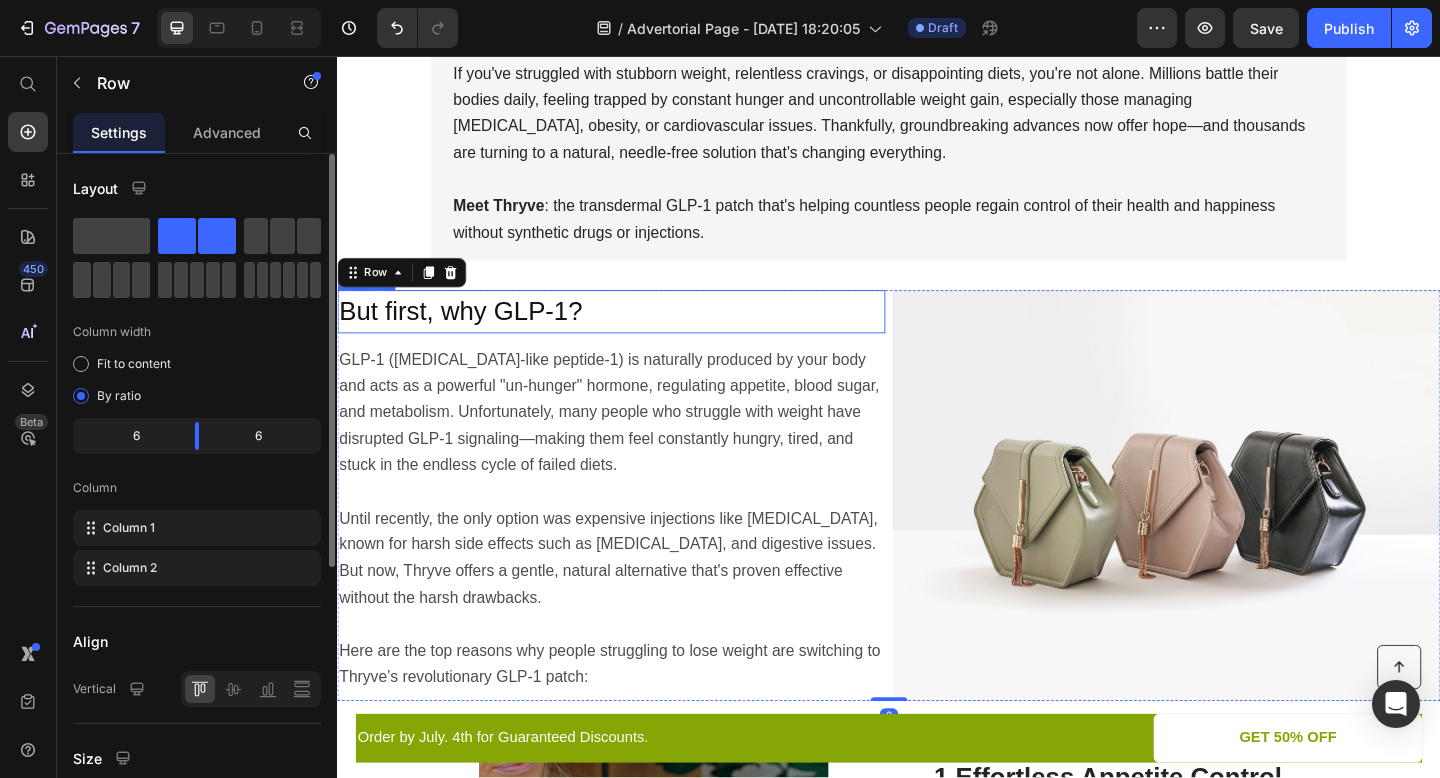 click on "But first, why GLP-1?" at bounding box center (471, 334) 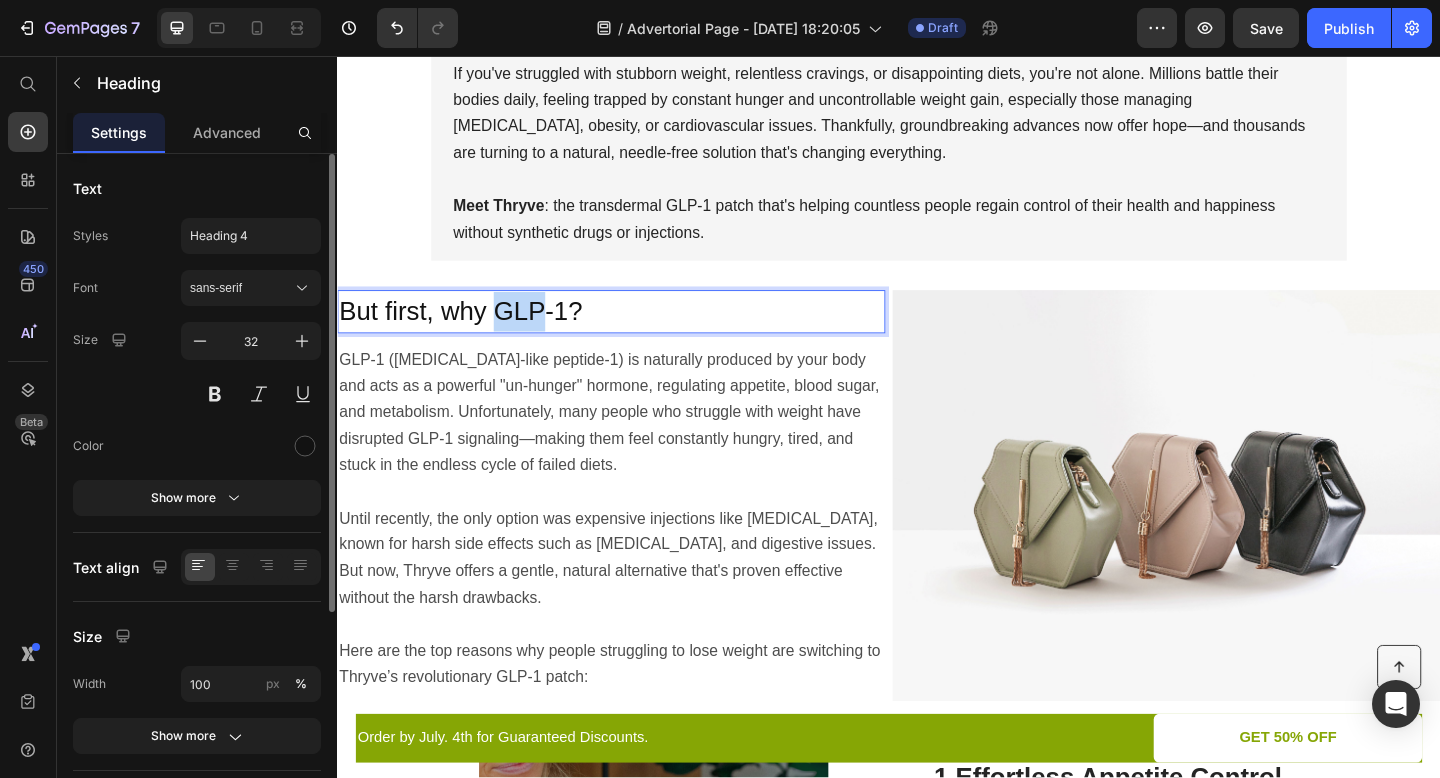 click on "But first, why GLP-1?" at bounding box center (471, 334) 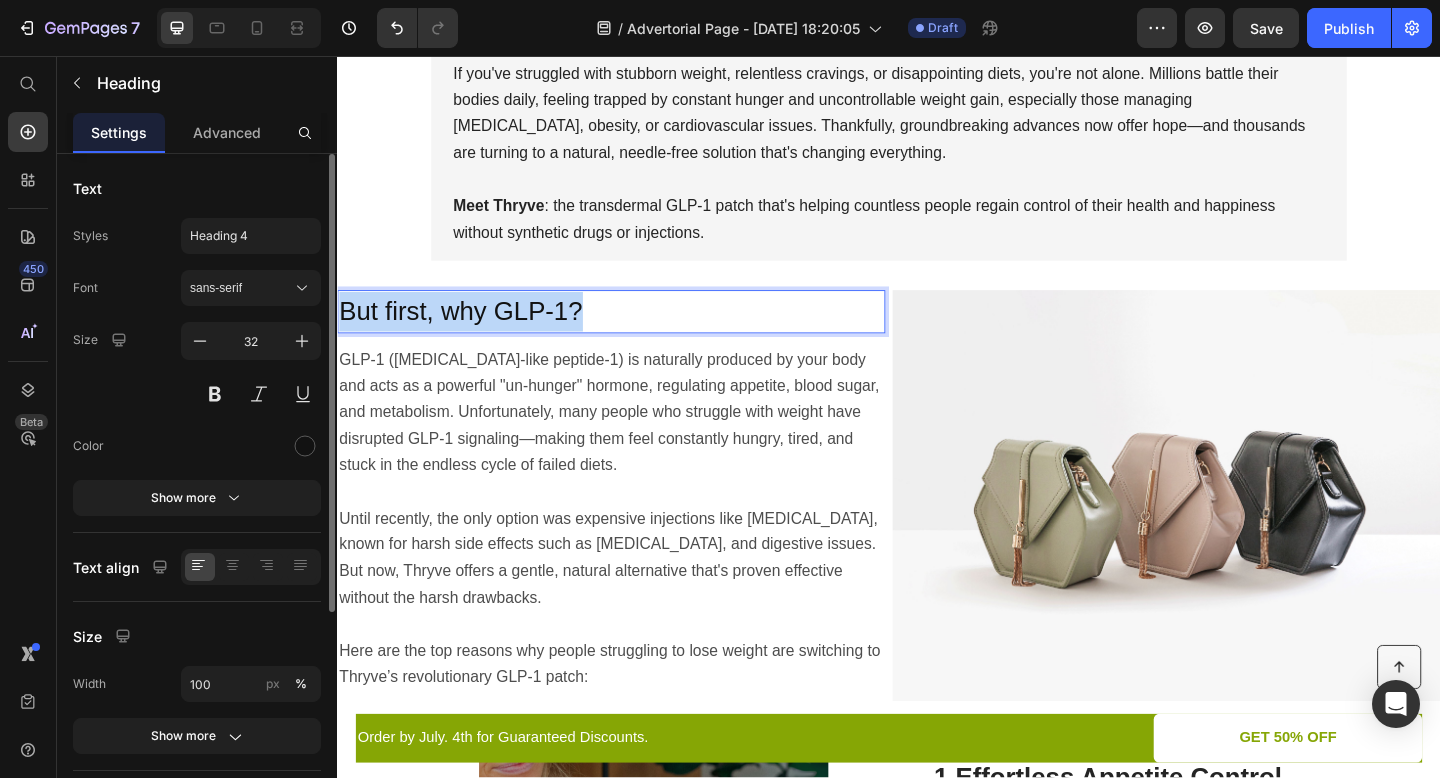 click on "But first, why GLP-1?" at bounding box center (471, 334) 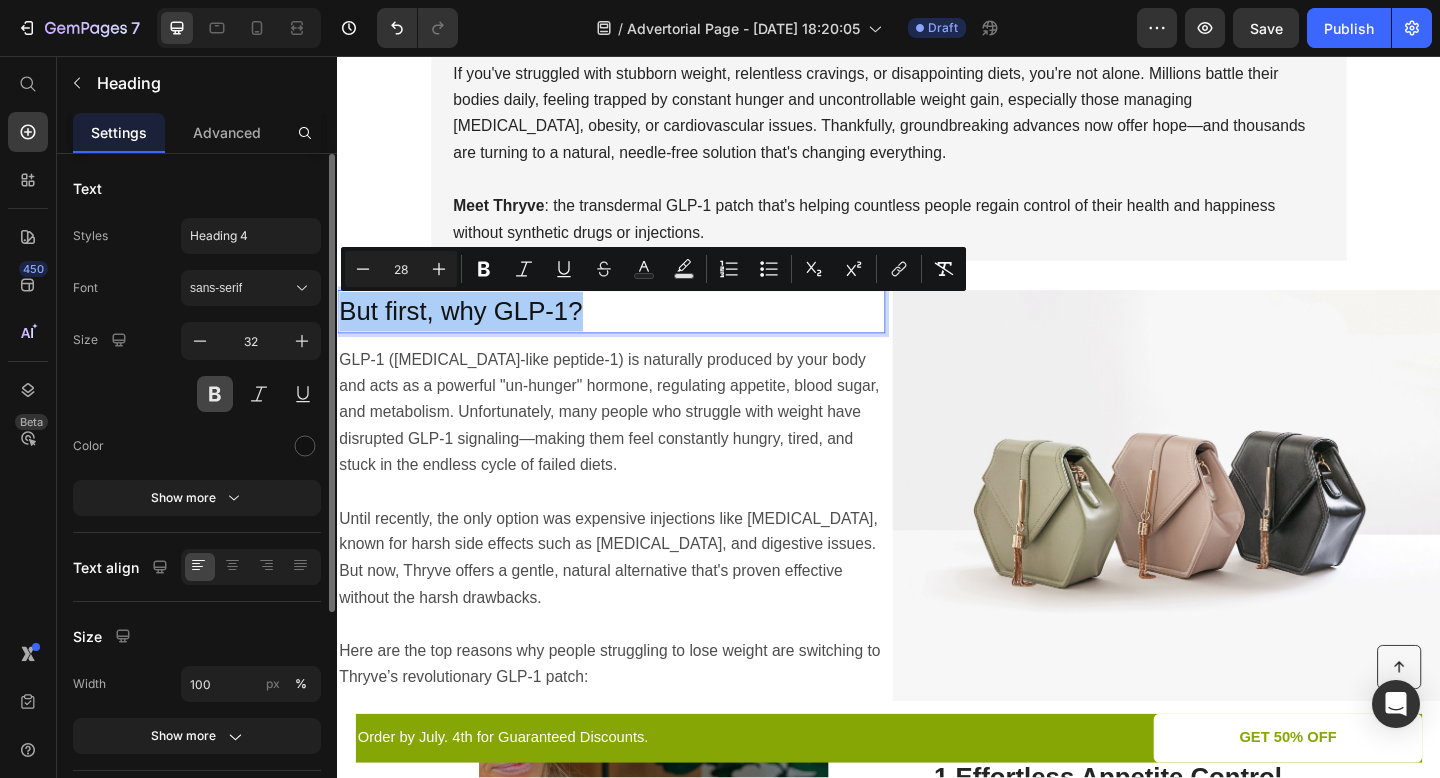 click at bounding box center [215, 394] 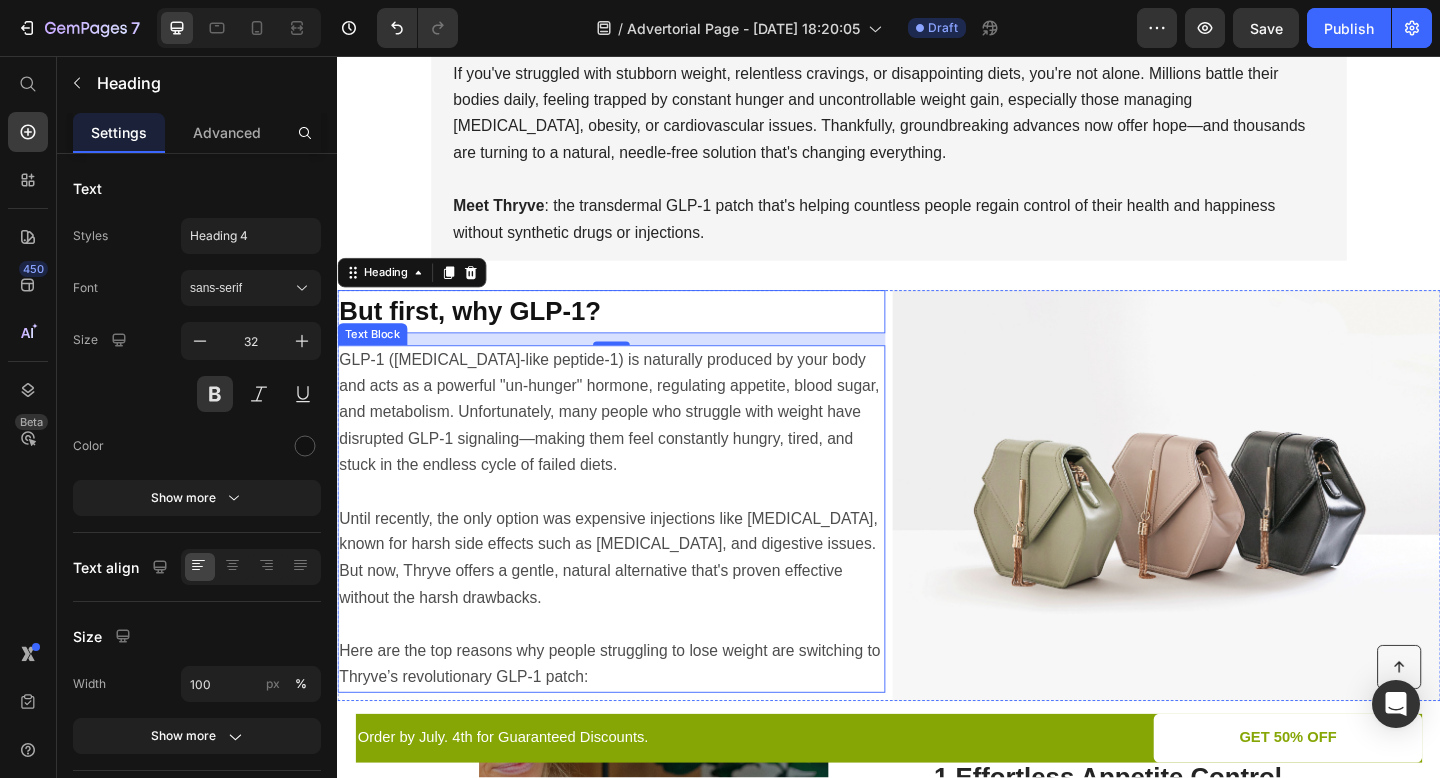 click on "GLP-1 ([MEDICAL_DATA]-like peptide-1) is naturally produced by your body and acts as a powerful "un-hunger" hormone, regulating appetite, blood sugar, and metabolism. Unfortunately, many people who struggle with weight have disrupted GLP-1 signaling—making them feel constantly hungry, tired, and stuck in the endless cycle of failed diets." at bounding box center [633, 444] 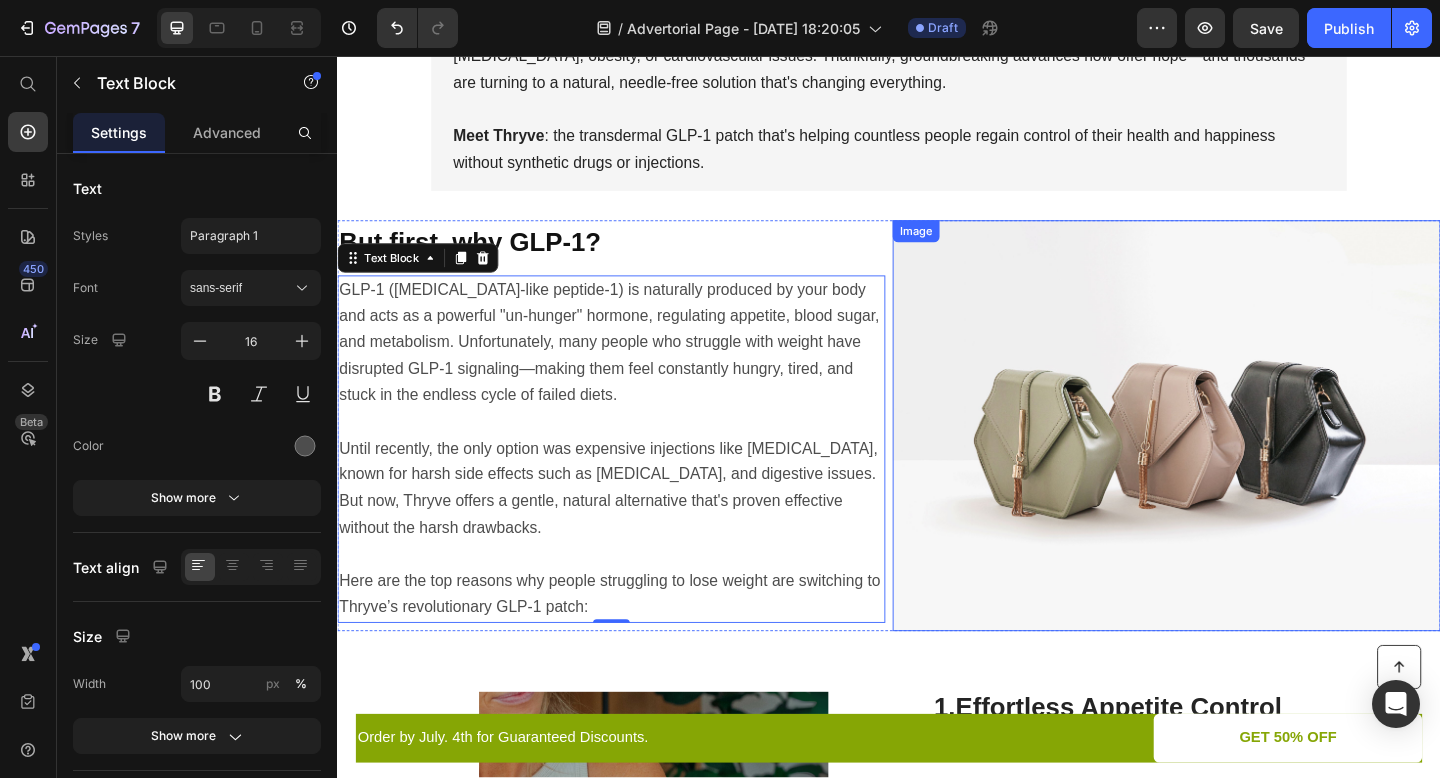 scroll, scrollTop: 480, scrollLeft: 0, axis: vertical 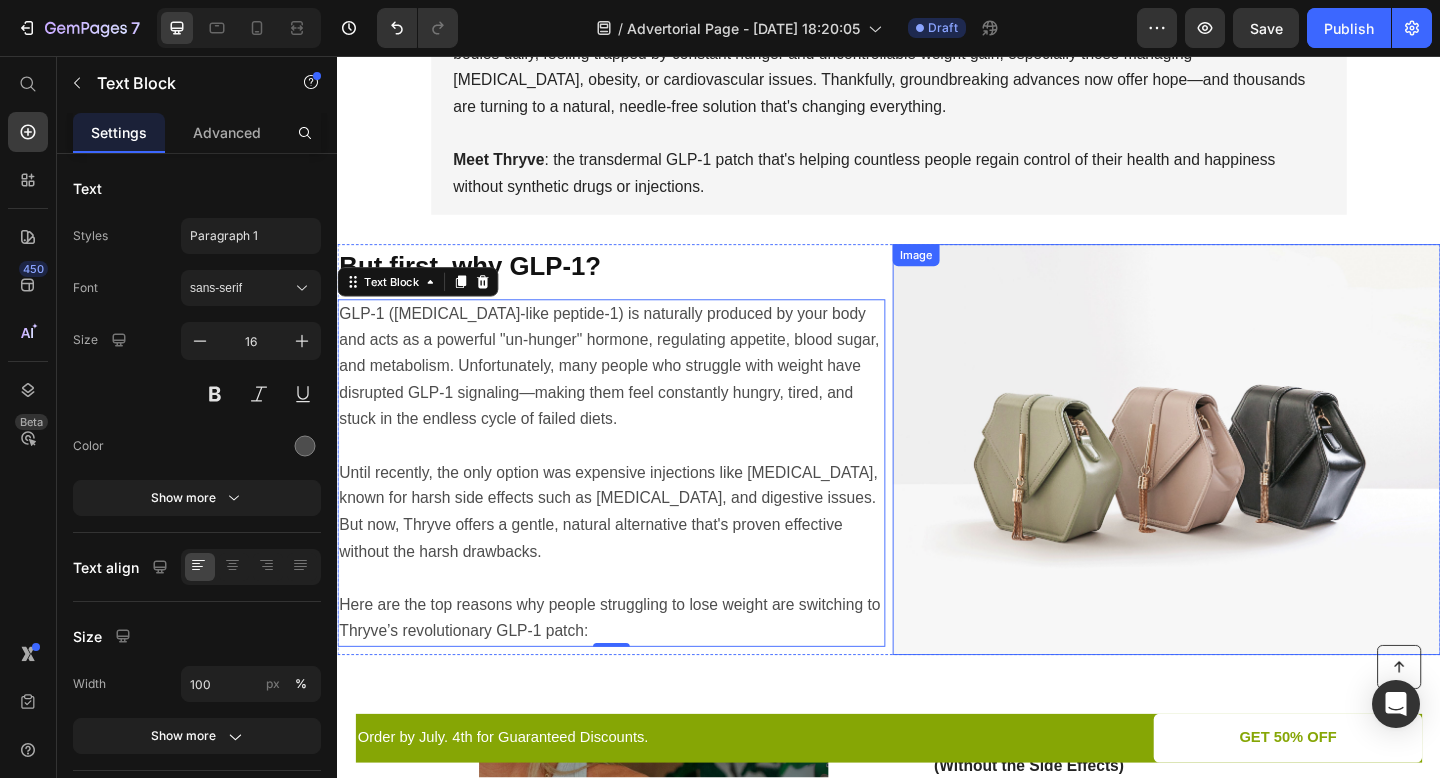 click at bounding box center [1239, 484] 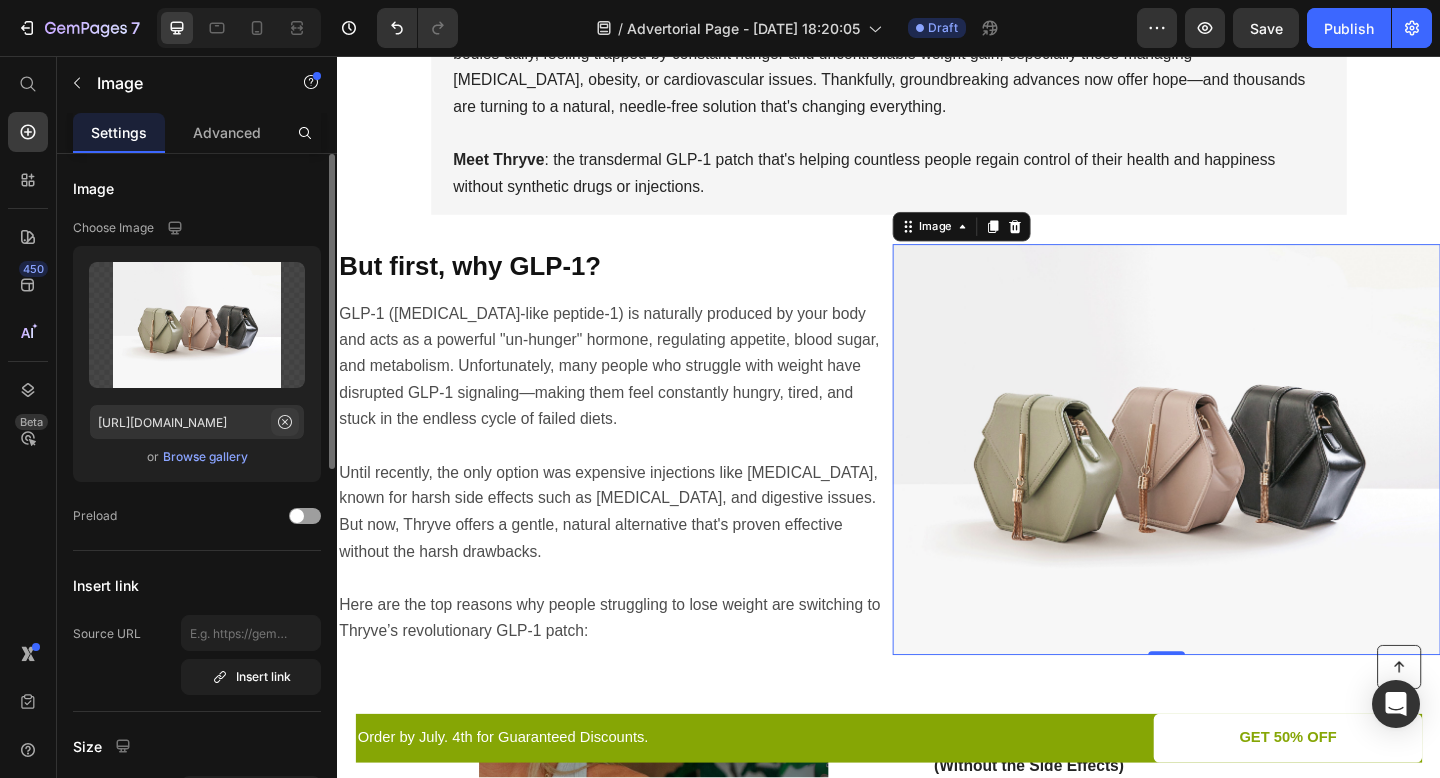 click 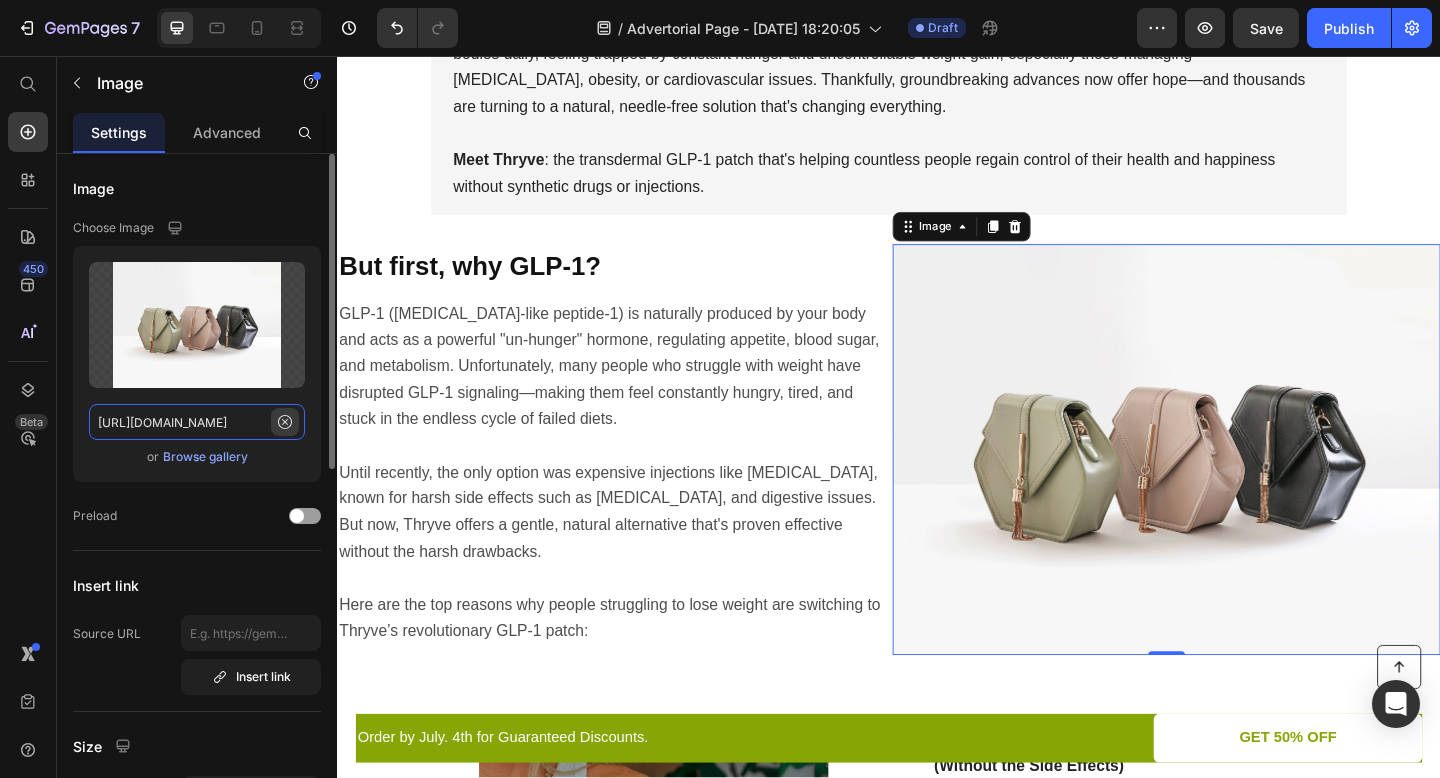 type 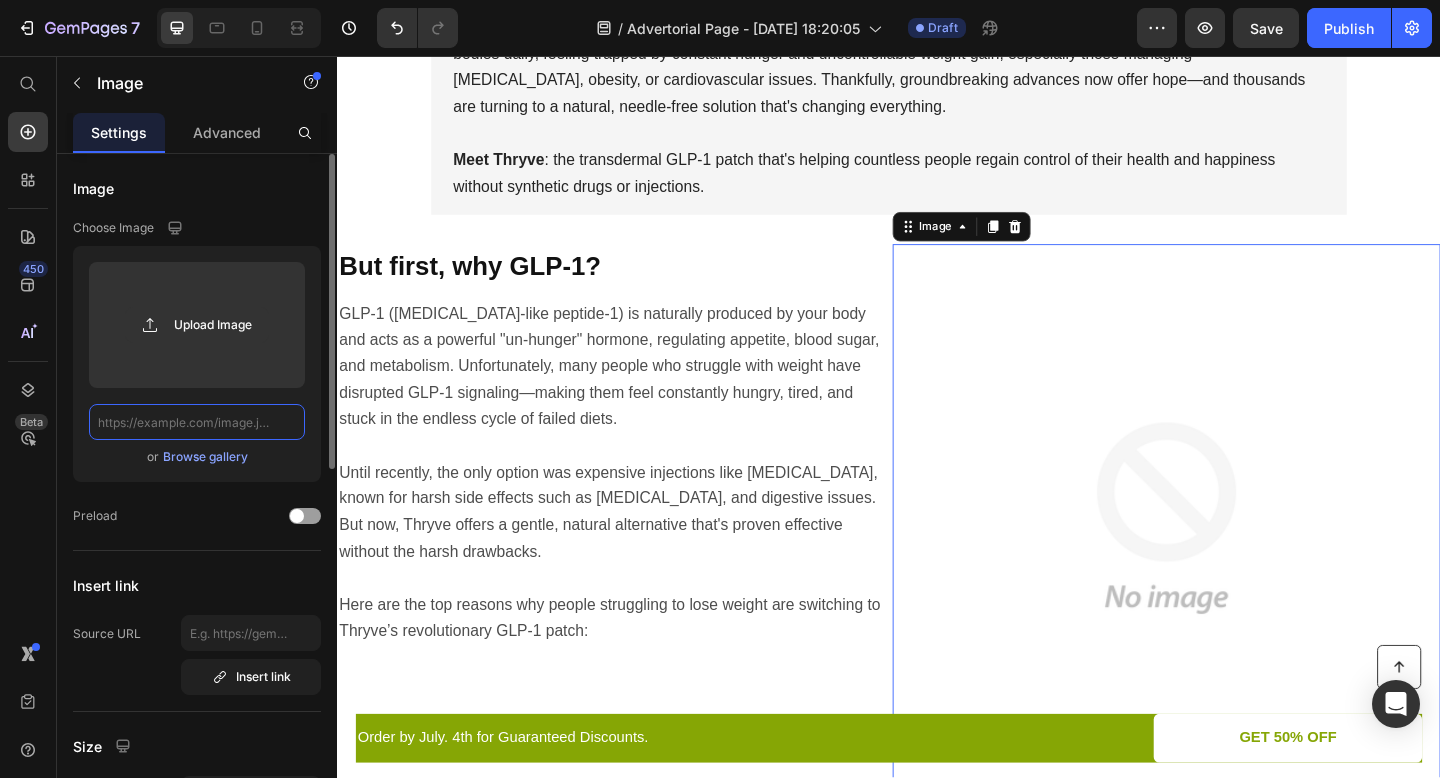 scroll, scrollTop: 0, scrollLeft: 0, axis: both 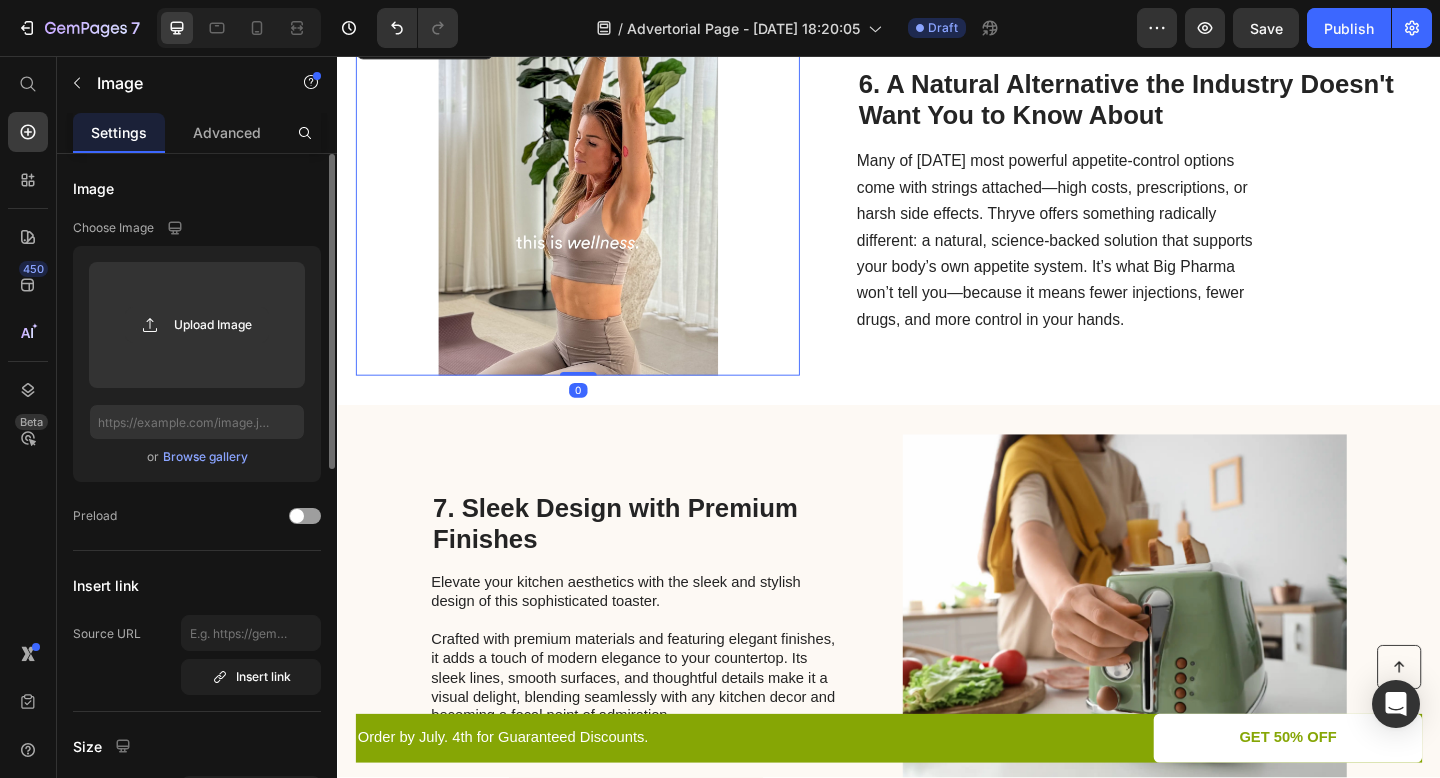 click at bounding box center [598, 214] 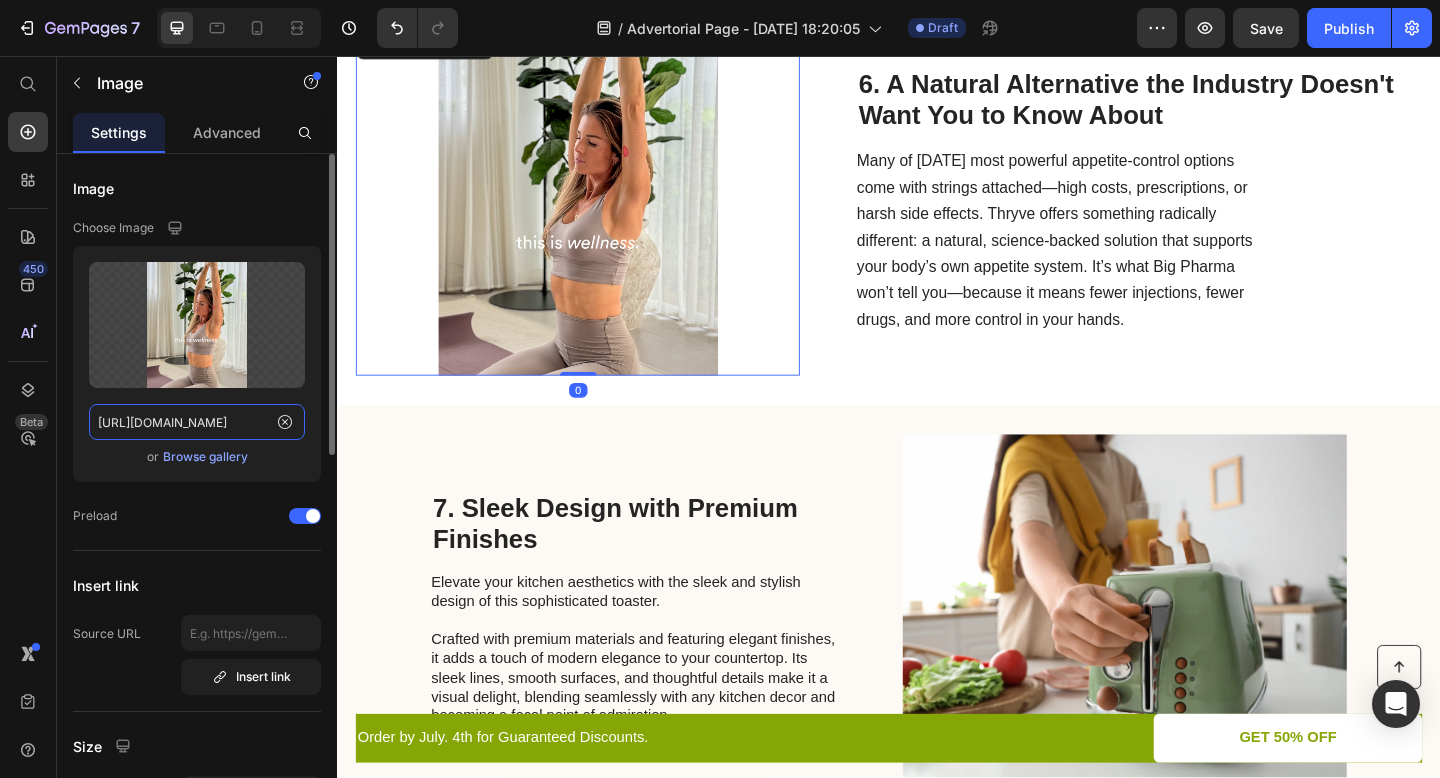 click on "[URL][DOMAIN_NAME]" 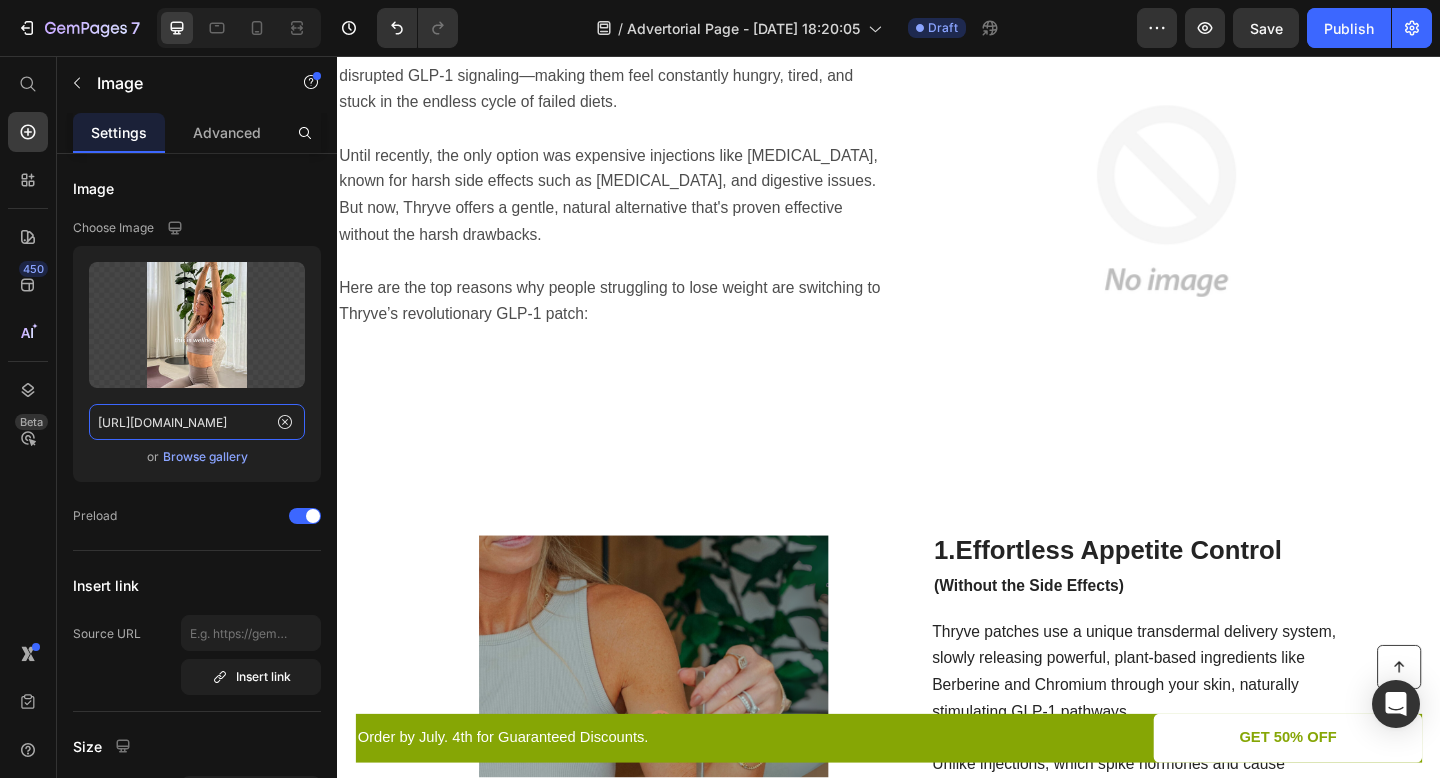 scroll, scrollTop: 586, scrollLeft: 0, axis: vertical 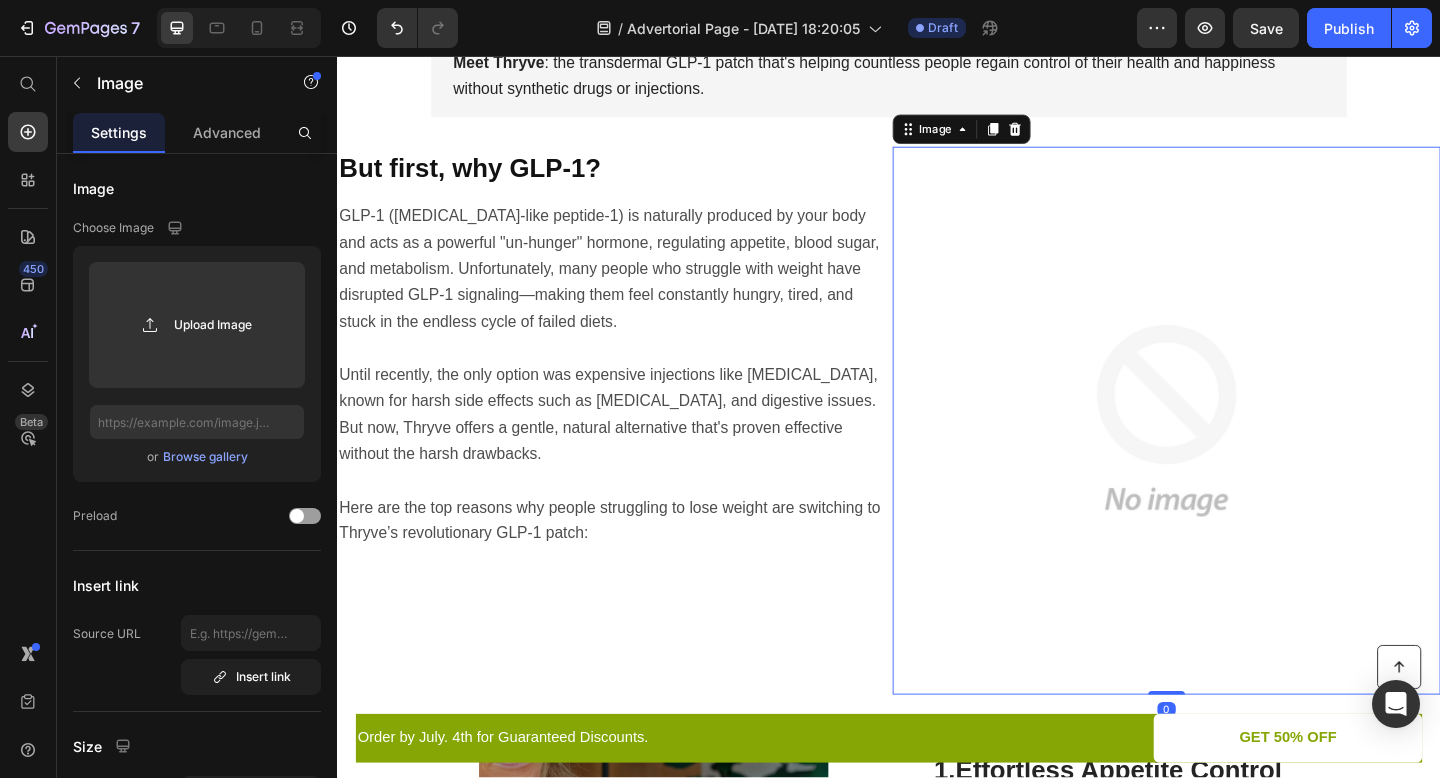 click at bounding box center [1239, 453] 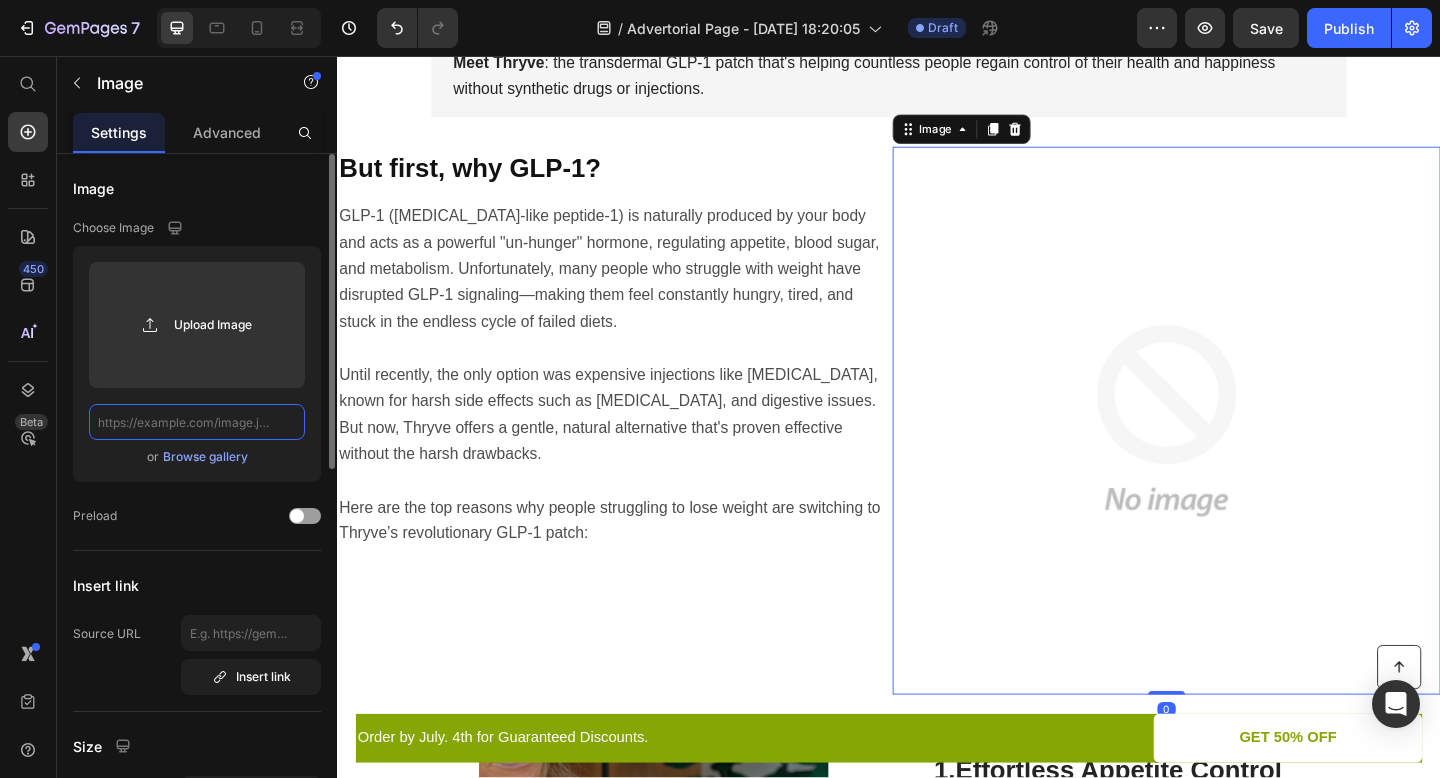 click 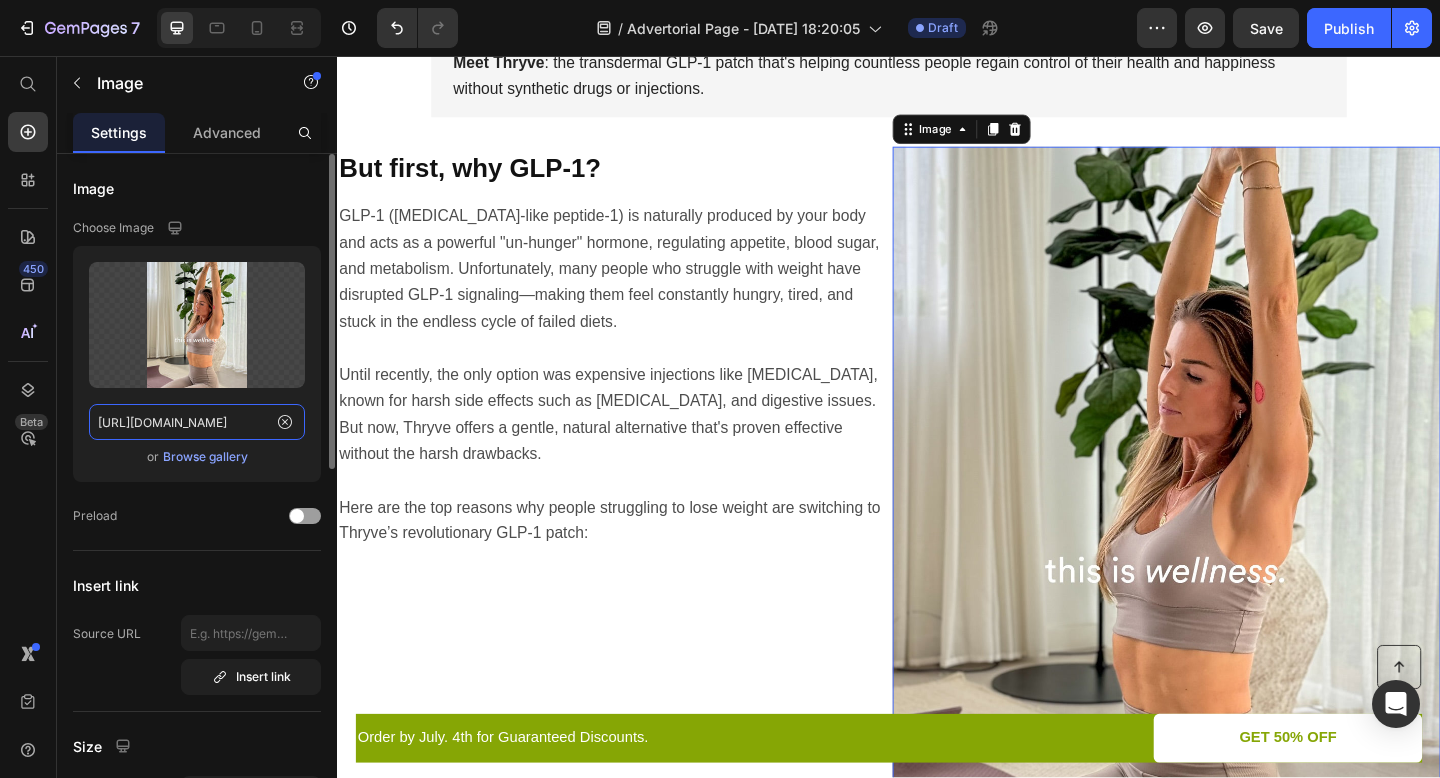 scroll, scrollTop: 0, scrollLeft: 314, axis: horizontal 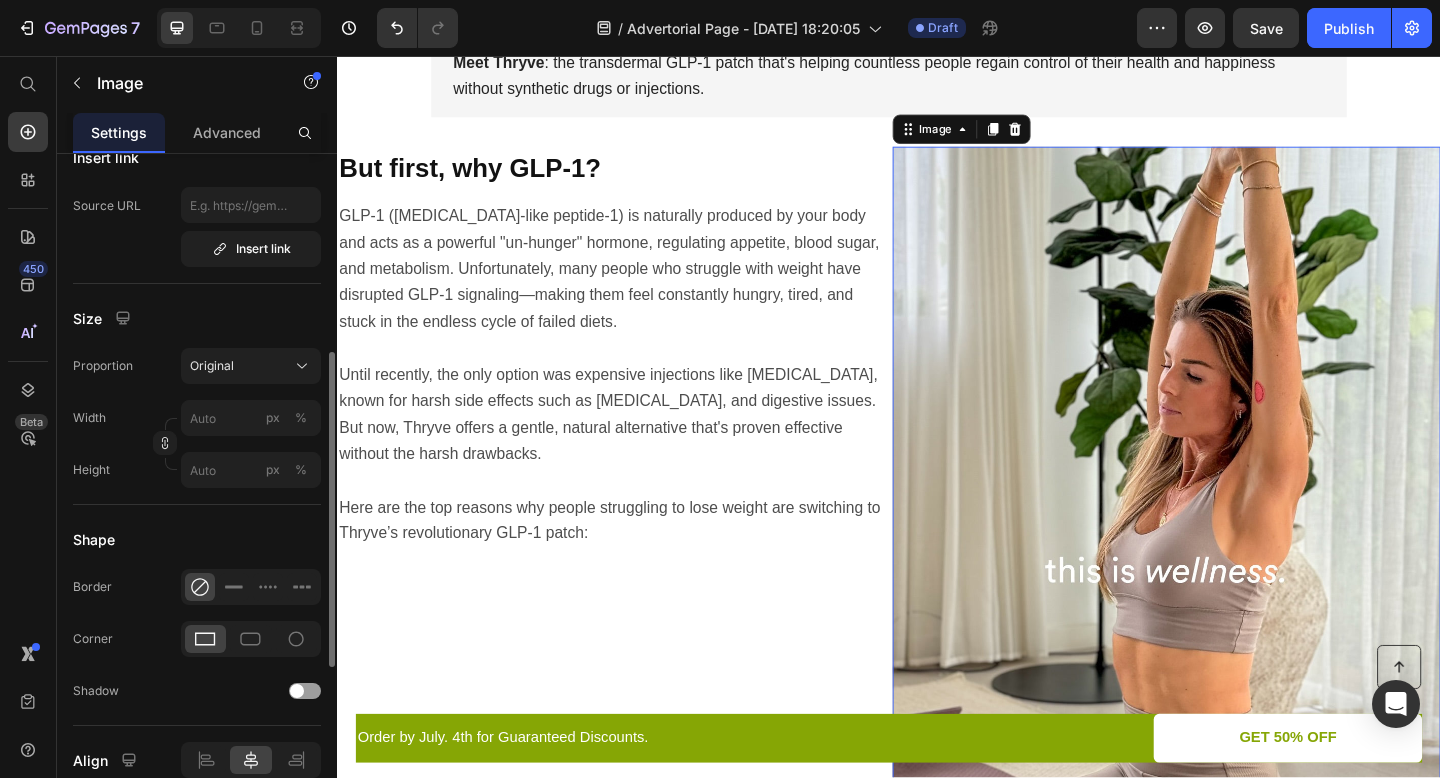 type on "[URL][DOMAIN_NAME]" 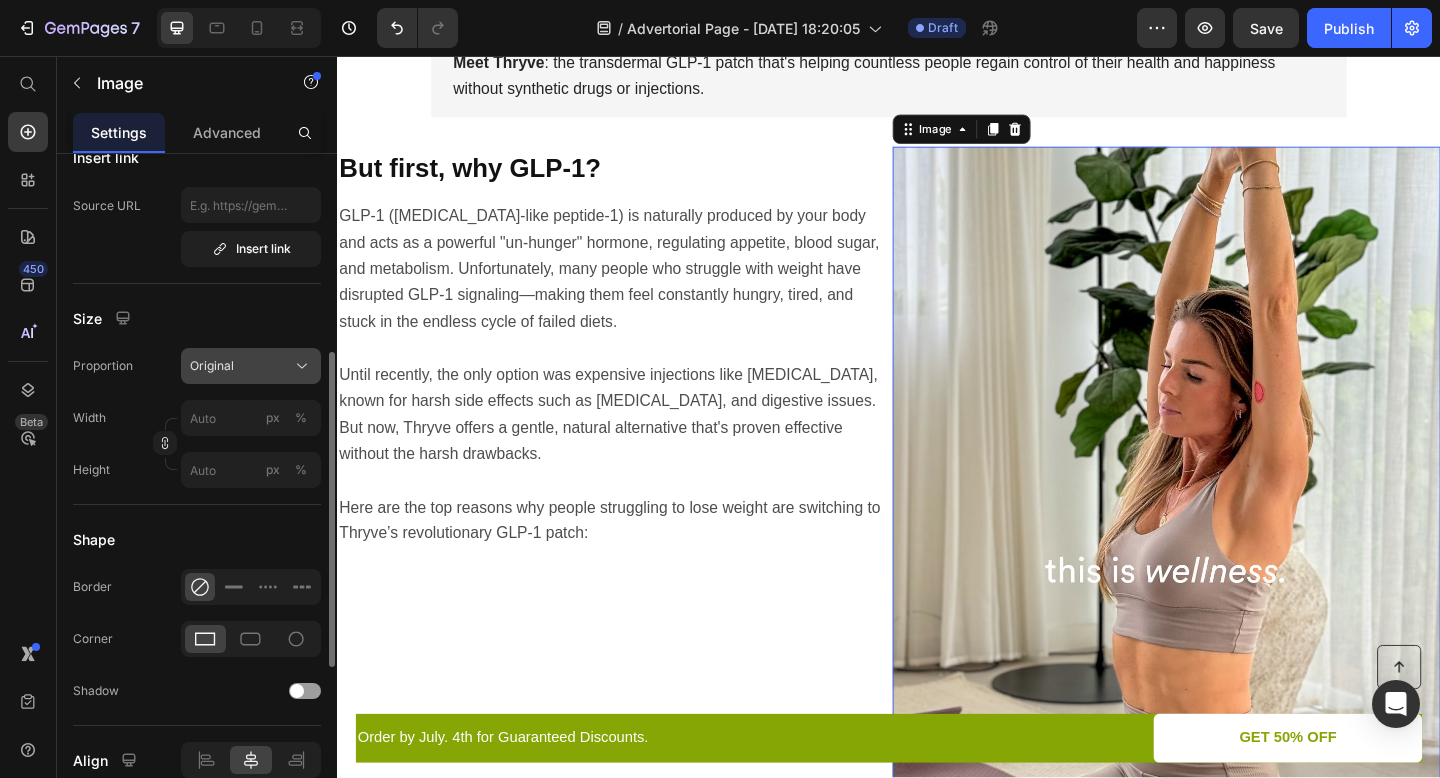 click on "Original" 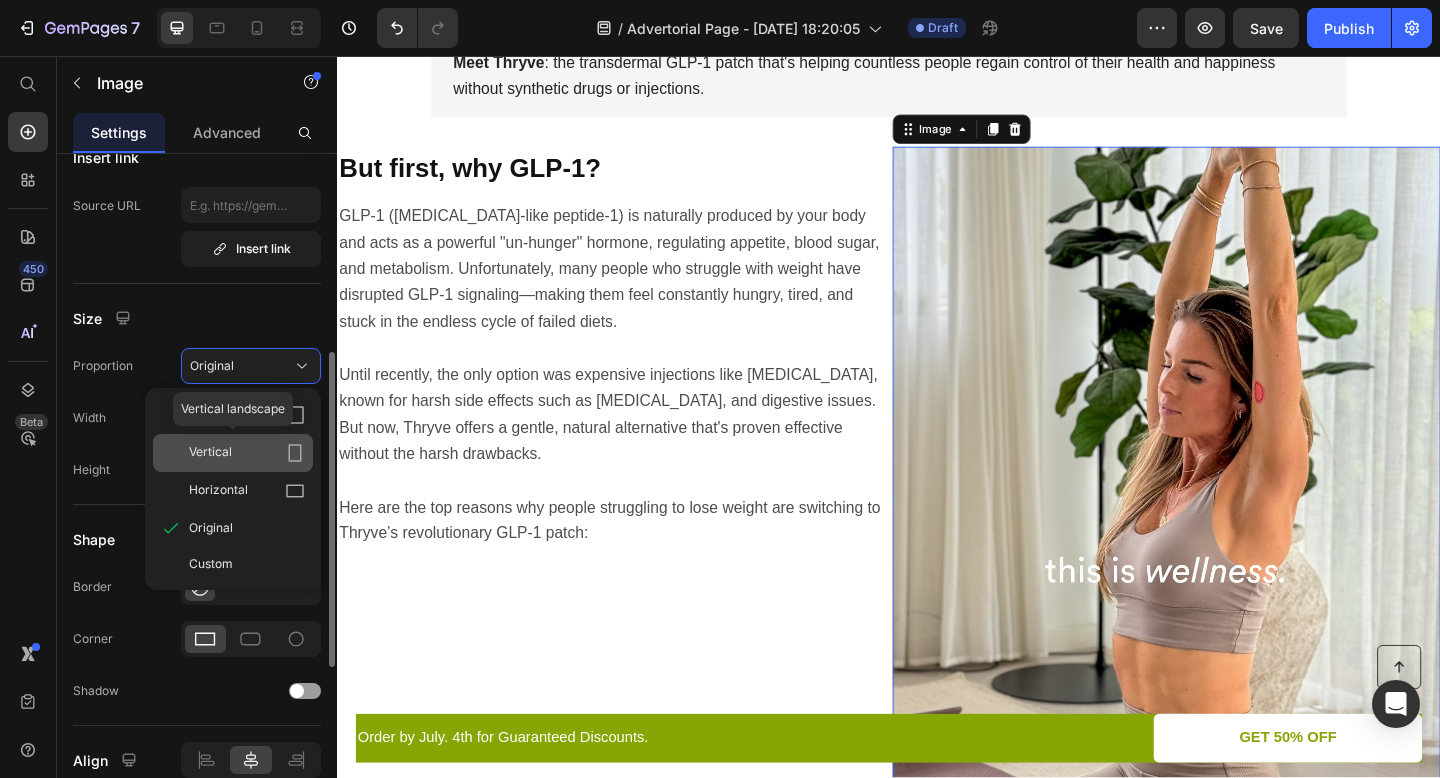 click on "Vertical" at bounding box center (247, 453) 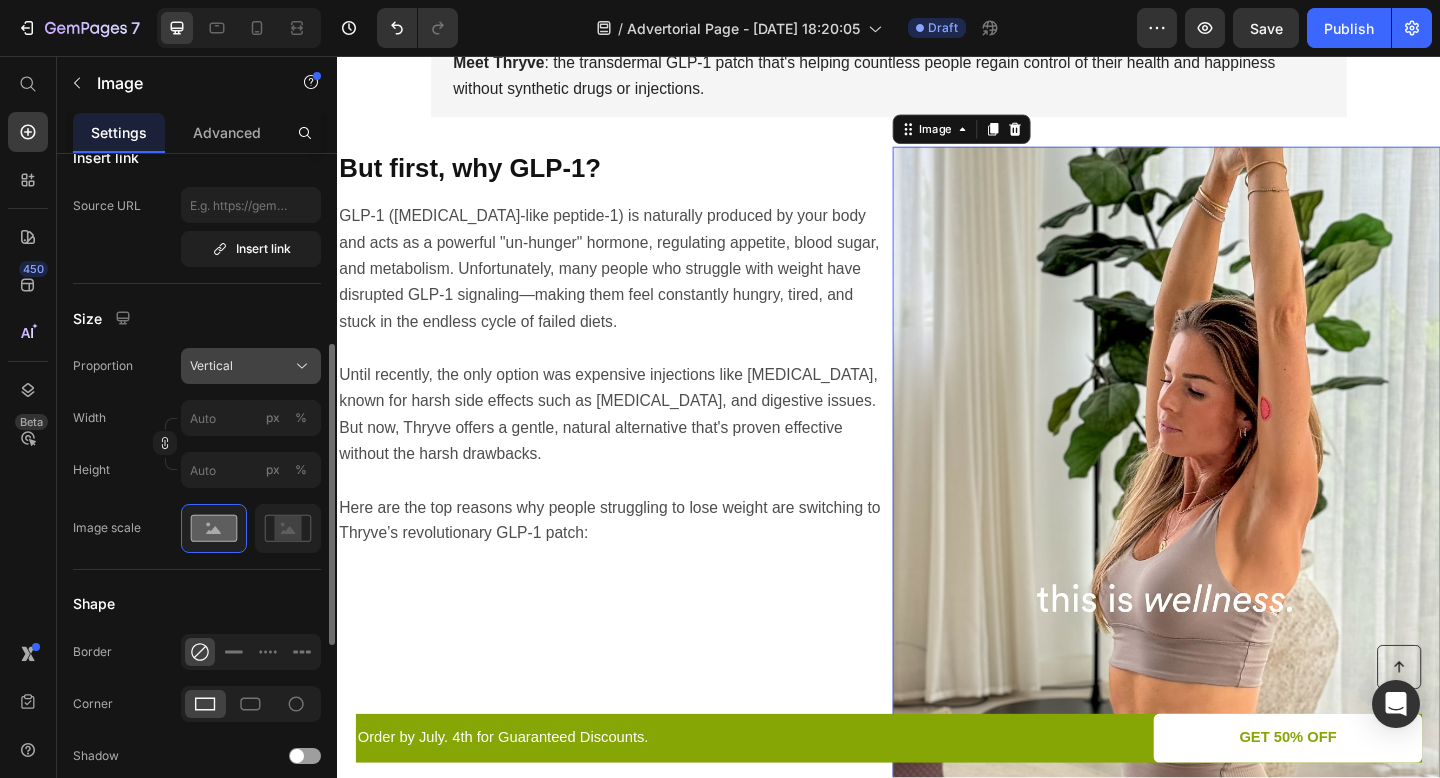 click on "Vertical" 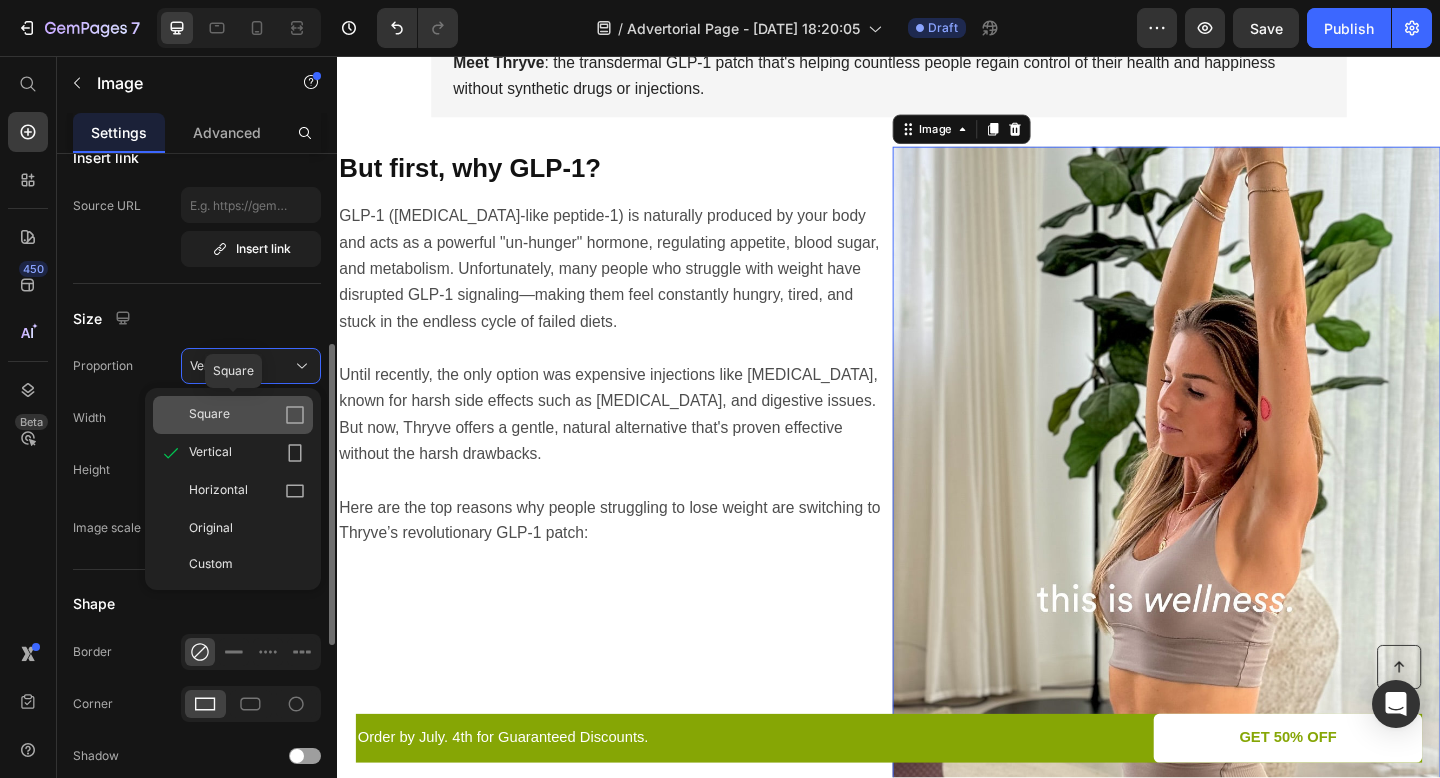 click on "Square" at bounding box center (247, 415) 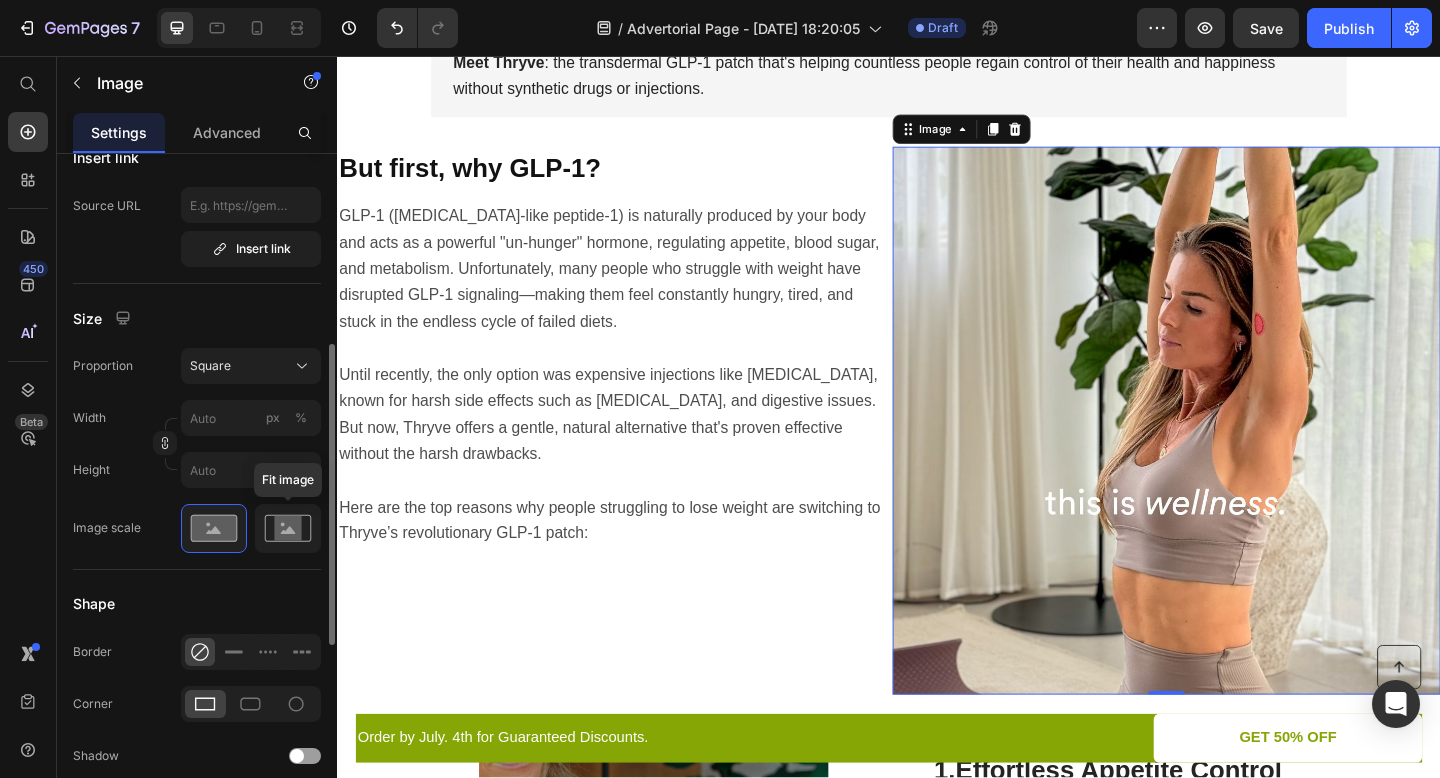 click 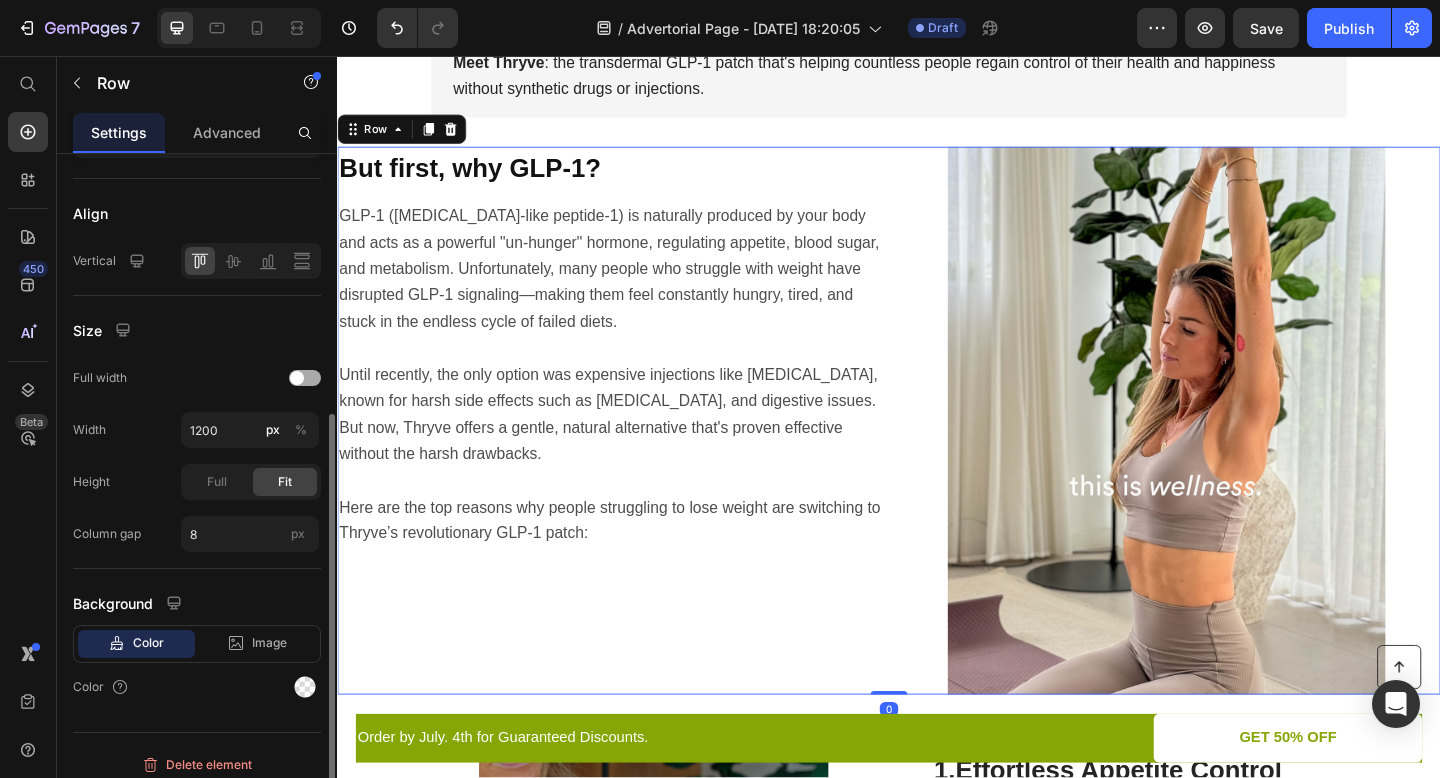 click on "But first, why GLP-1? Heading GLP-1 ([MEDICAL_DATA]-like peptide-1) is naturally produced by your body and acts as a powerful "un-hunger" hormone, regulating appetite, blood sugar, and metabolism. Unfortunately, many people who struggle with weight have disrupted GLP-1 signaling—making them feel constantly hungry, tired, and stuck in the endless cycle of failed diets.   Until recently, the only option was expensive injections like [MEDICAL_DATA], known for harsh side effects such as [MEDICAL_DATA], and digestive issues. But now, Thryve offers a gentle, natural alternative that's proven effective without the harsh drawbacks.   Here are the top reasons why people struggling to lose weight are switching to Thryve’s revolutionary GLP-1 patch: Text Block" at bounding box center [635, 453] 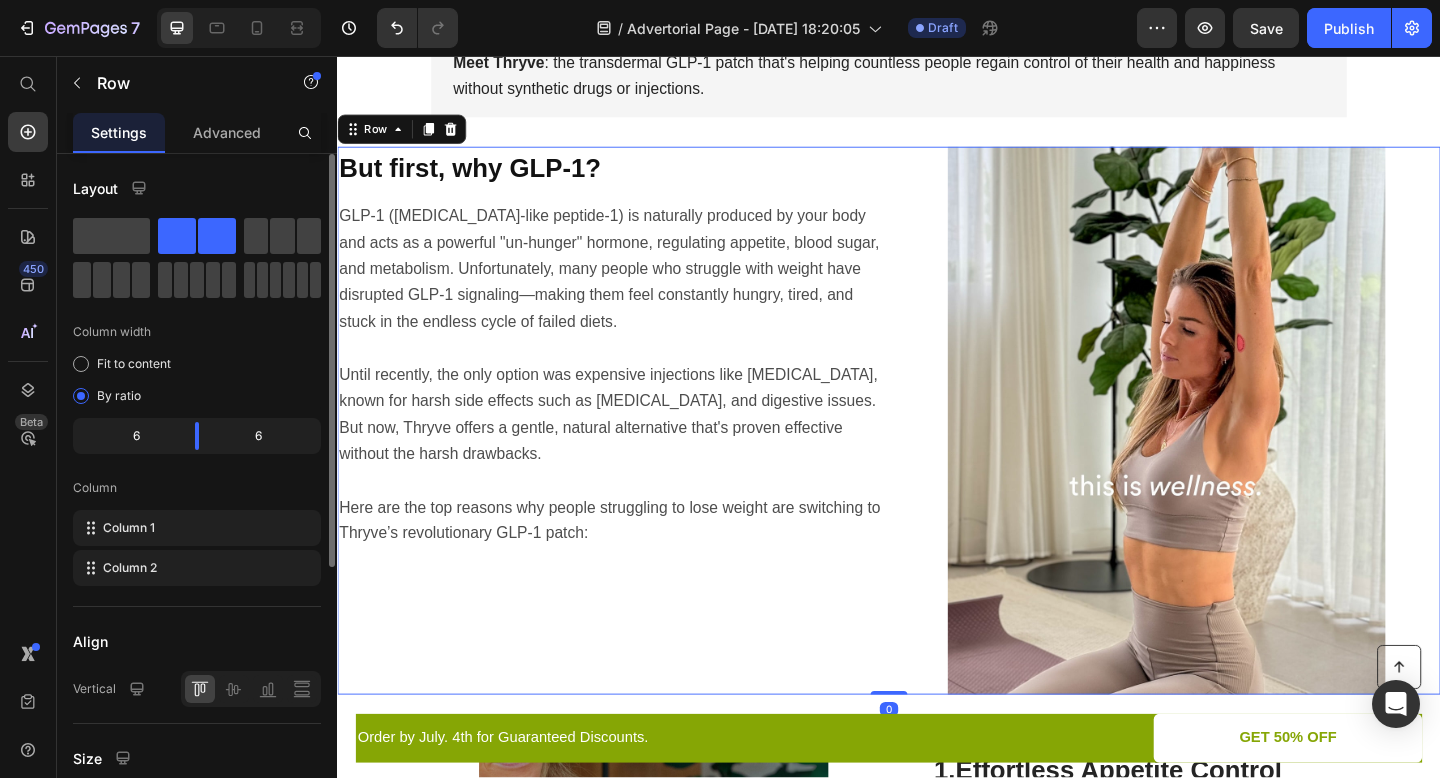 scroll, scrollTop: 675, scrollLeft: 0, axis: vertical 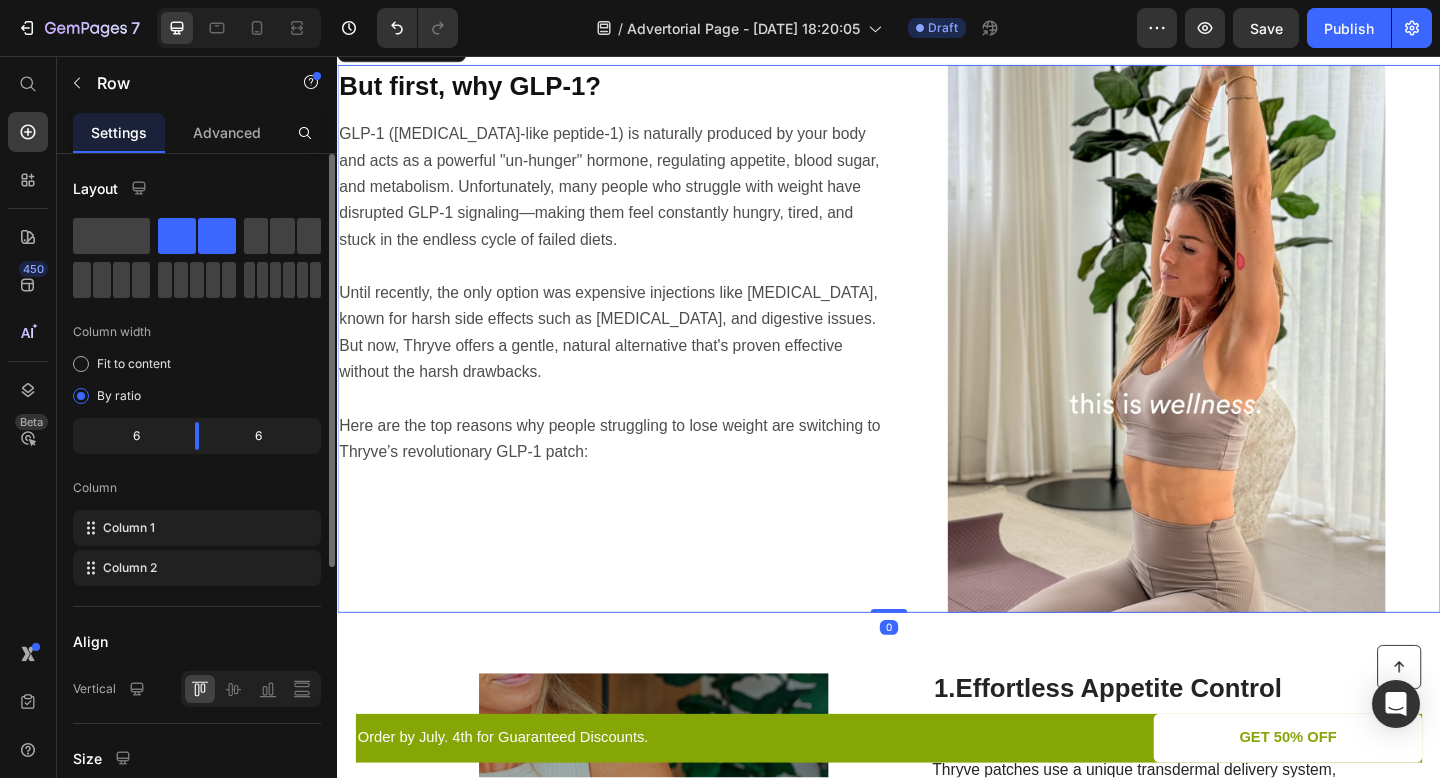 click on "But first, why GLP-1? Heading GLP-1 ([MEDICAL_DATA]-like peptide-1) is naturally produced by your body and acts as a powerful "un-hunger" hormone, regulating appetite, blood sugar, and metabolism. Unfortunately, many people who struggle with weight have disrupted GLP-1 signaling—making them feel constantly hungry, tired, and stuck in the endless cycle of failed diets.   Until recently, the only option was expensive injections like [MEDICAL_DATA], known for harsh side effects such as [MEDICAL_DATA], and digestive issues. But now, Thryve offers a gentle, natural alternative that's proven effective without the harsh drawbacks.   Here are the top reasons why people struggling to lose weight are switching to Thryve’s revolutionary GLP-1 patch: Text Block" at bounding box center (635, 364) 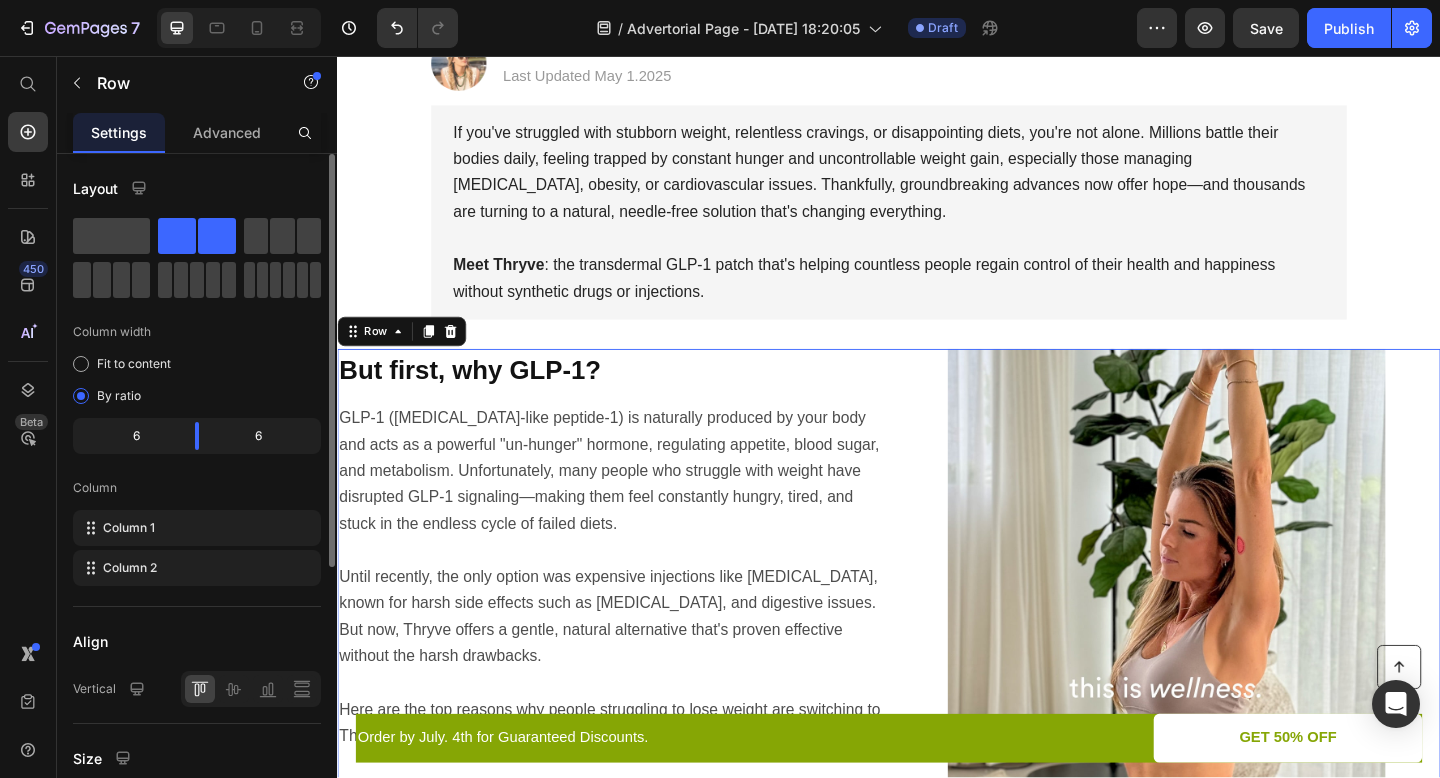 scroll, scrollTop: 360, scrollLeft: 0, axis: vertical 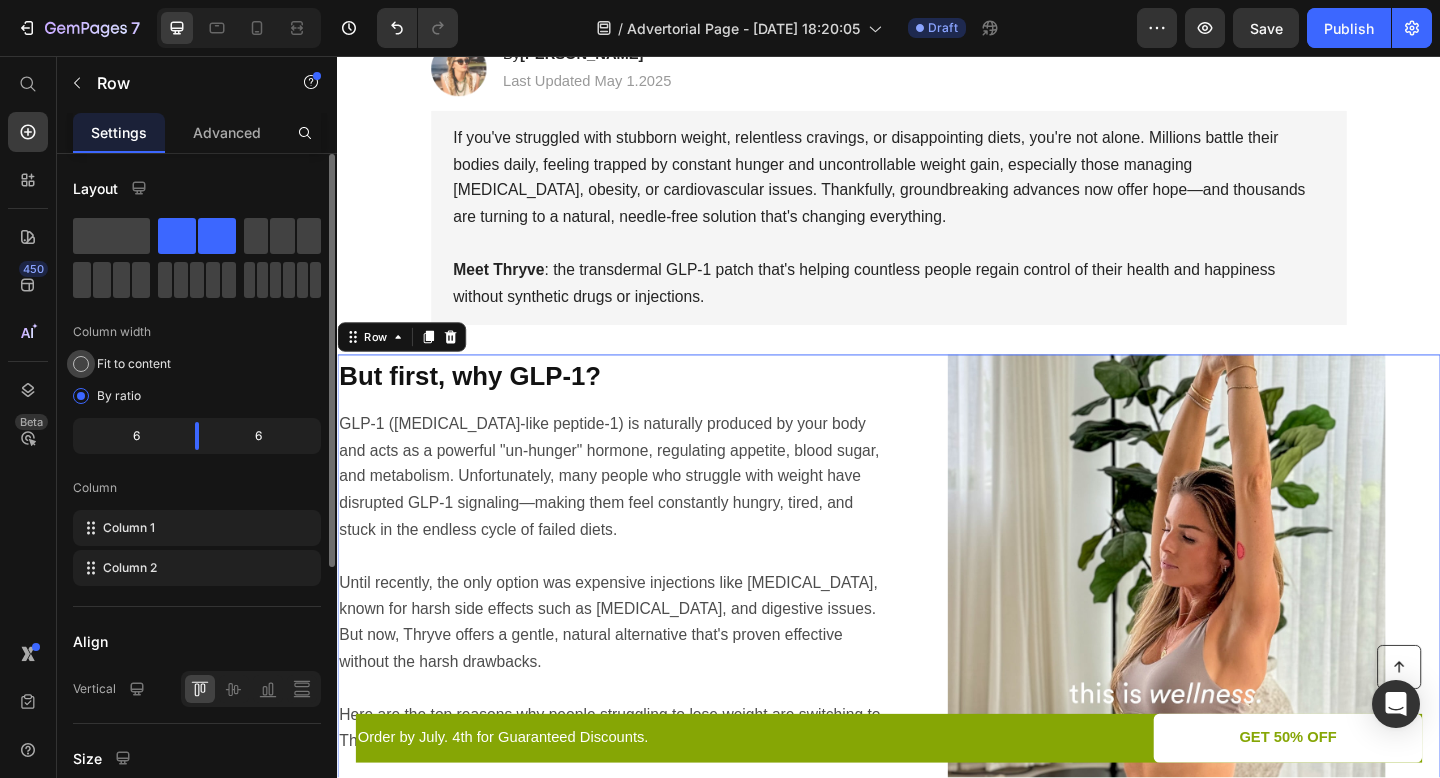 click on "Fit to content" 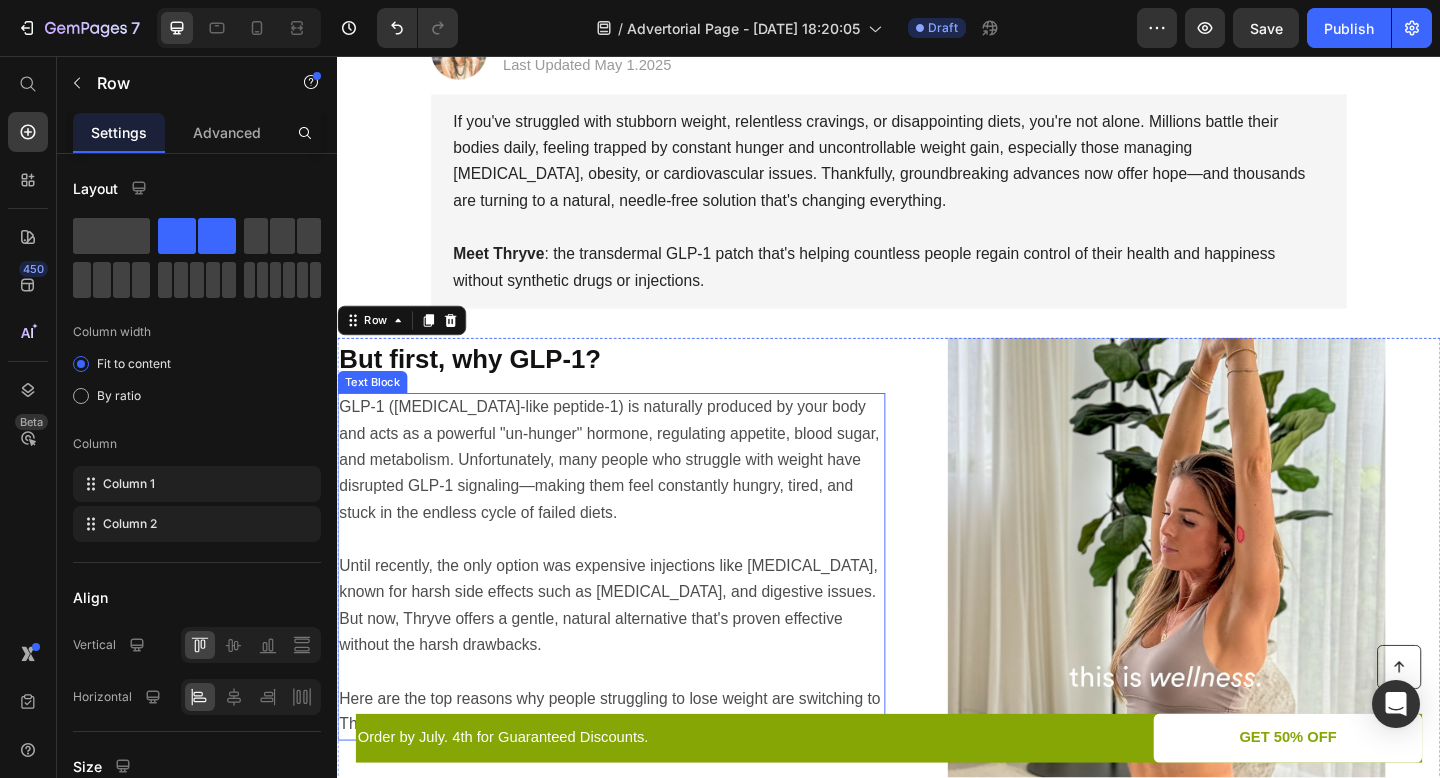 scroll, scrollTop: 377, scrollLeft: 0, axis: vertical 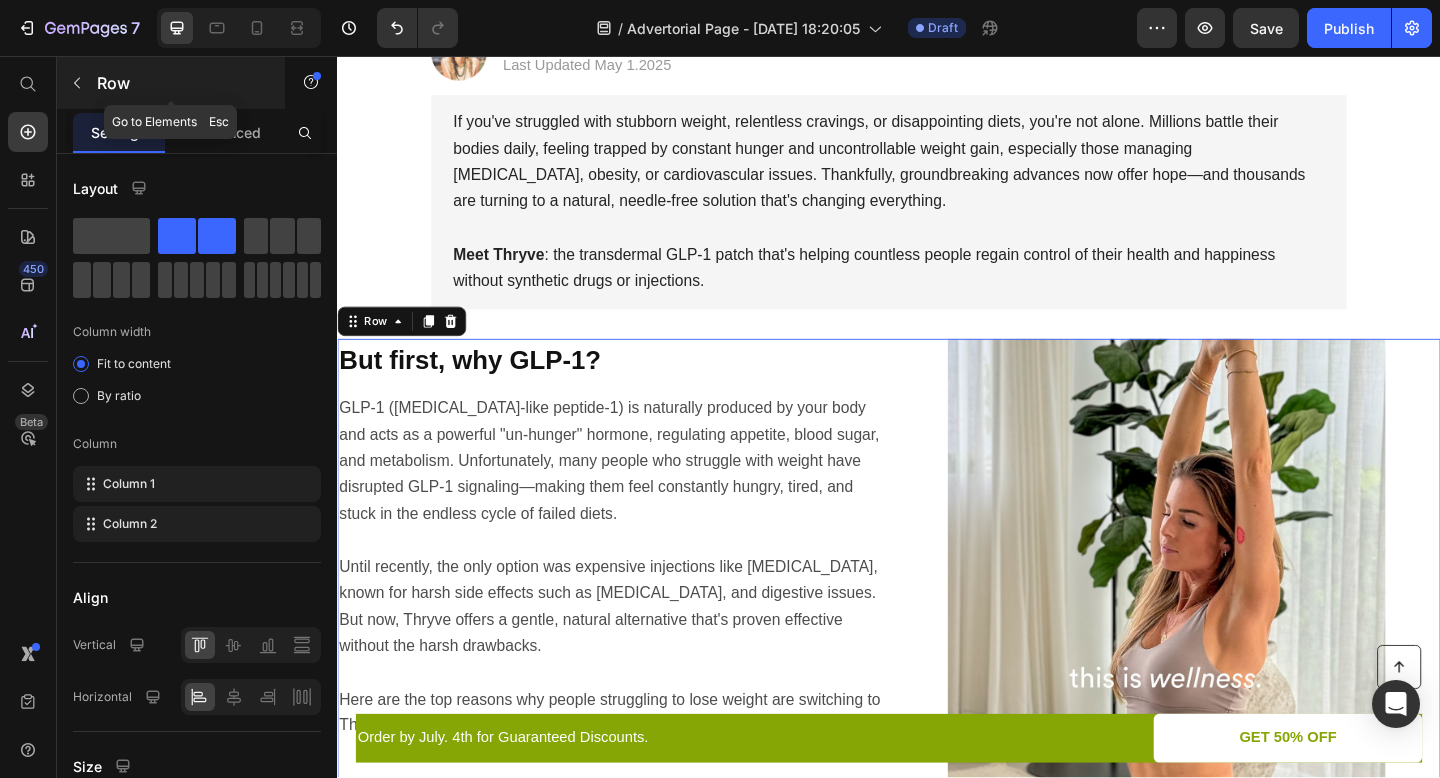click 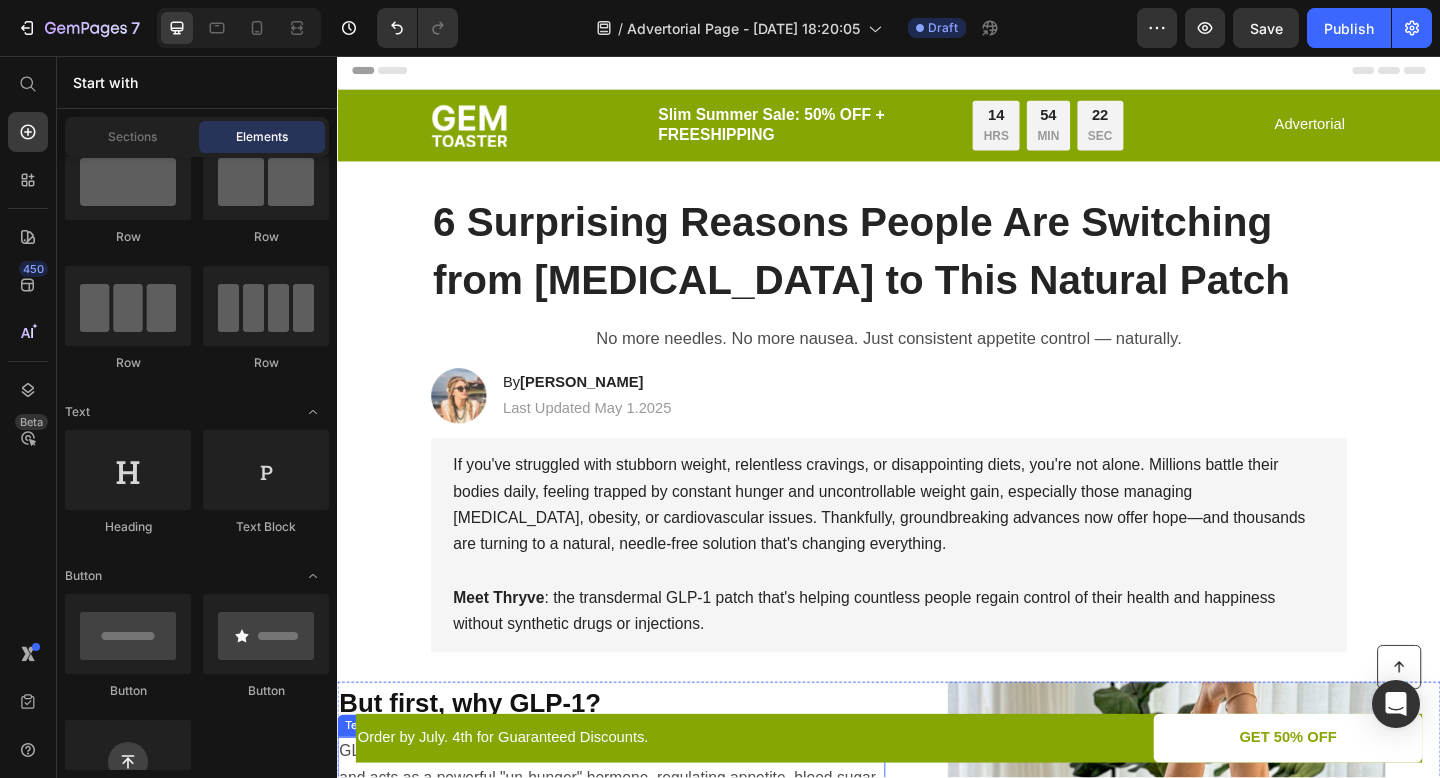 scroll, scrollTop: 0, scrollLeft: 0, axis: both 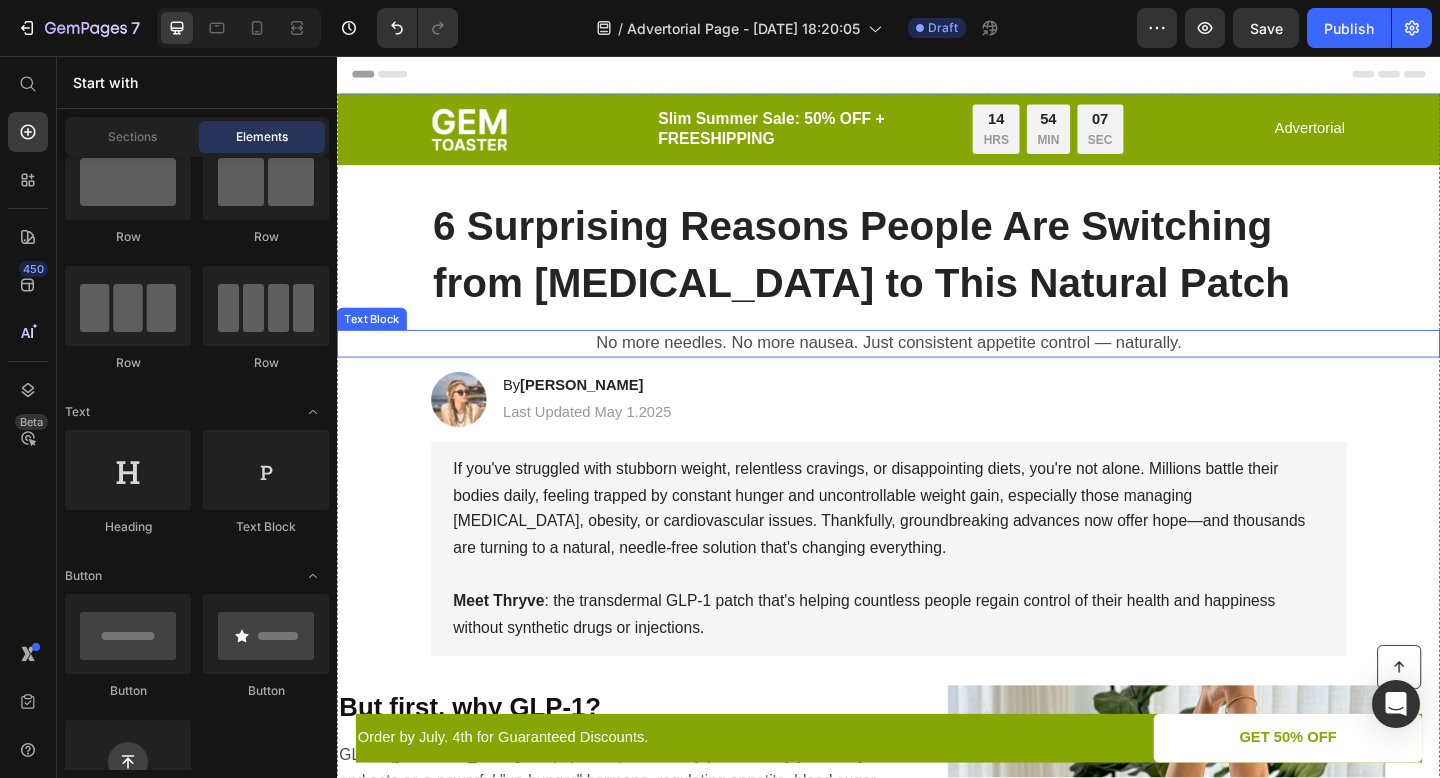 click on "No more needles. No more nausea. Just consistent appetite control — naturally." at bounding box center (937, 368) 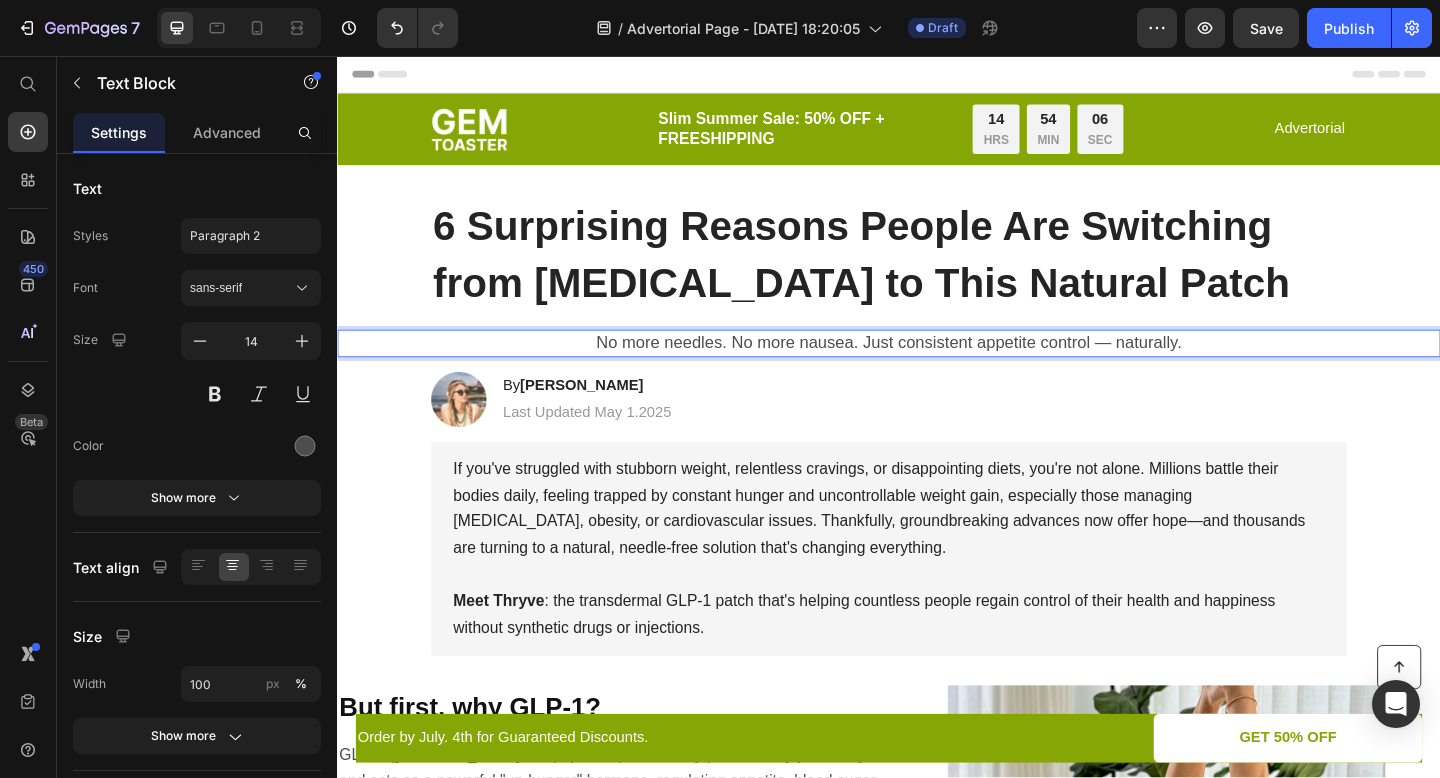 click on "No more needles. No more nausea. Just consistent appetite control — naturally." at bounding box center [937, 369] 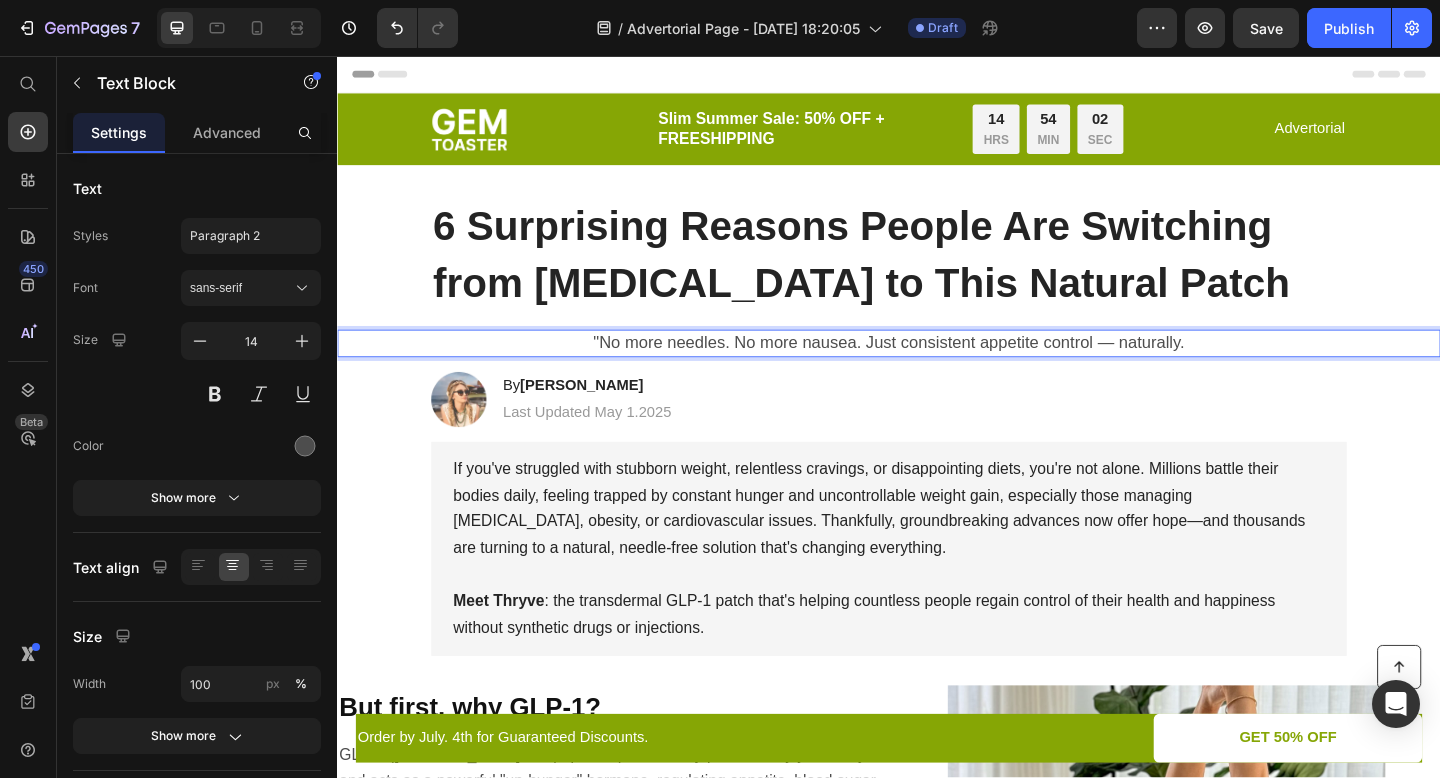 click on ""No more needles. No more nausea. Just consistent appetite control — naturally." at bounding box center [937, 369] 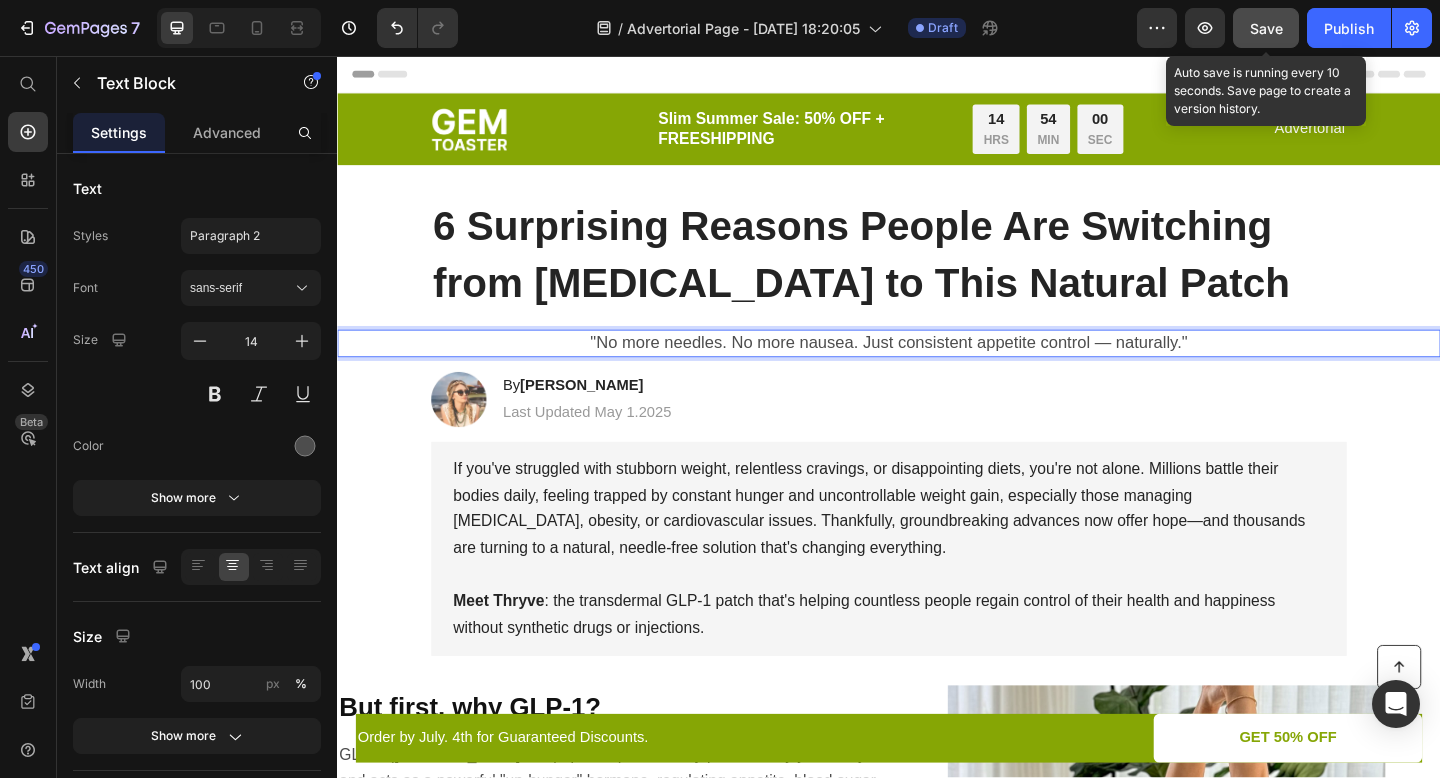 click on "Save" at bounding box center (1266, 28) 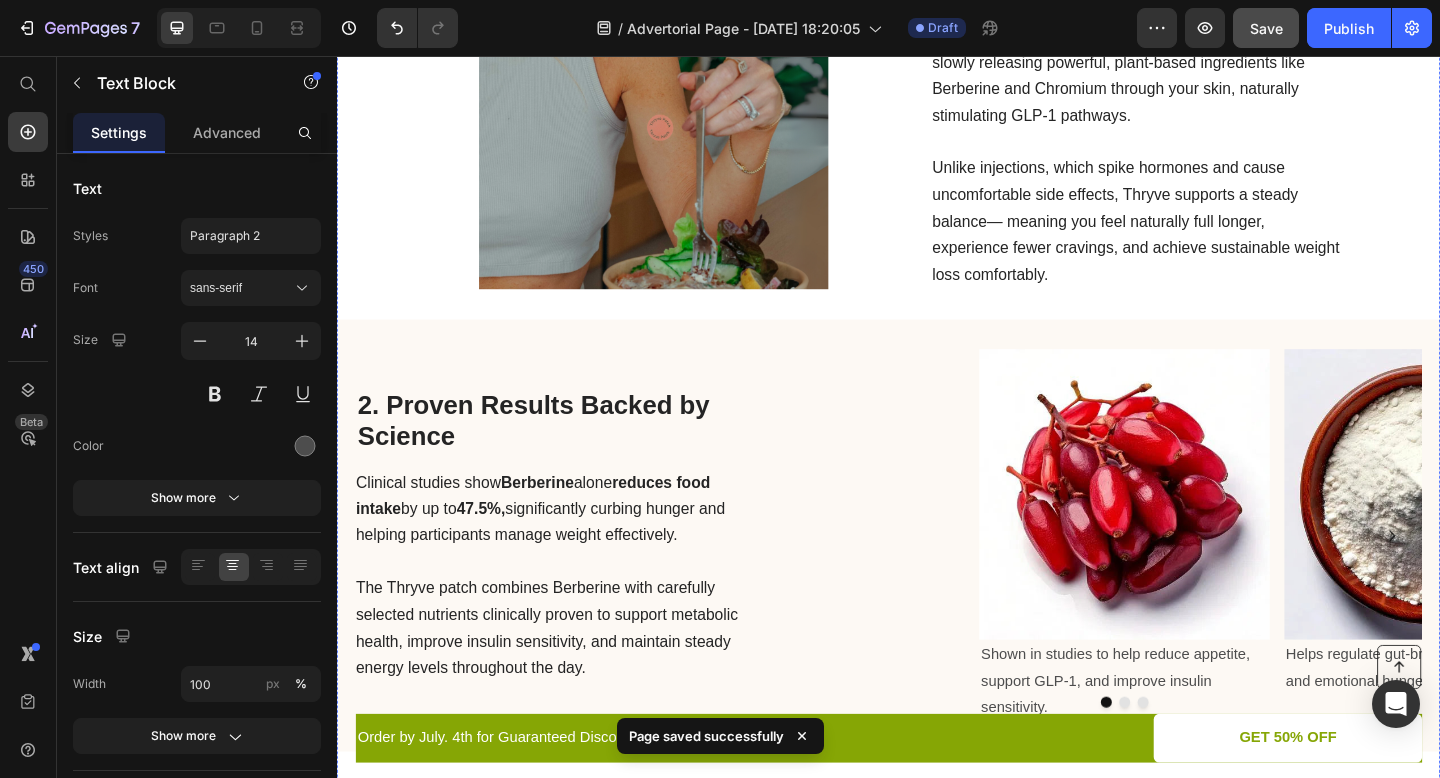 scroll, scrollTop: 1489, scrollLeft: 0, axis: vertical 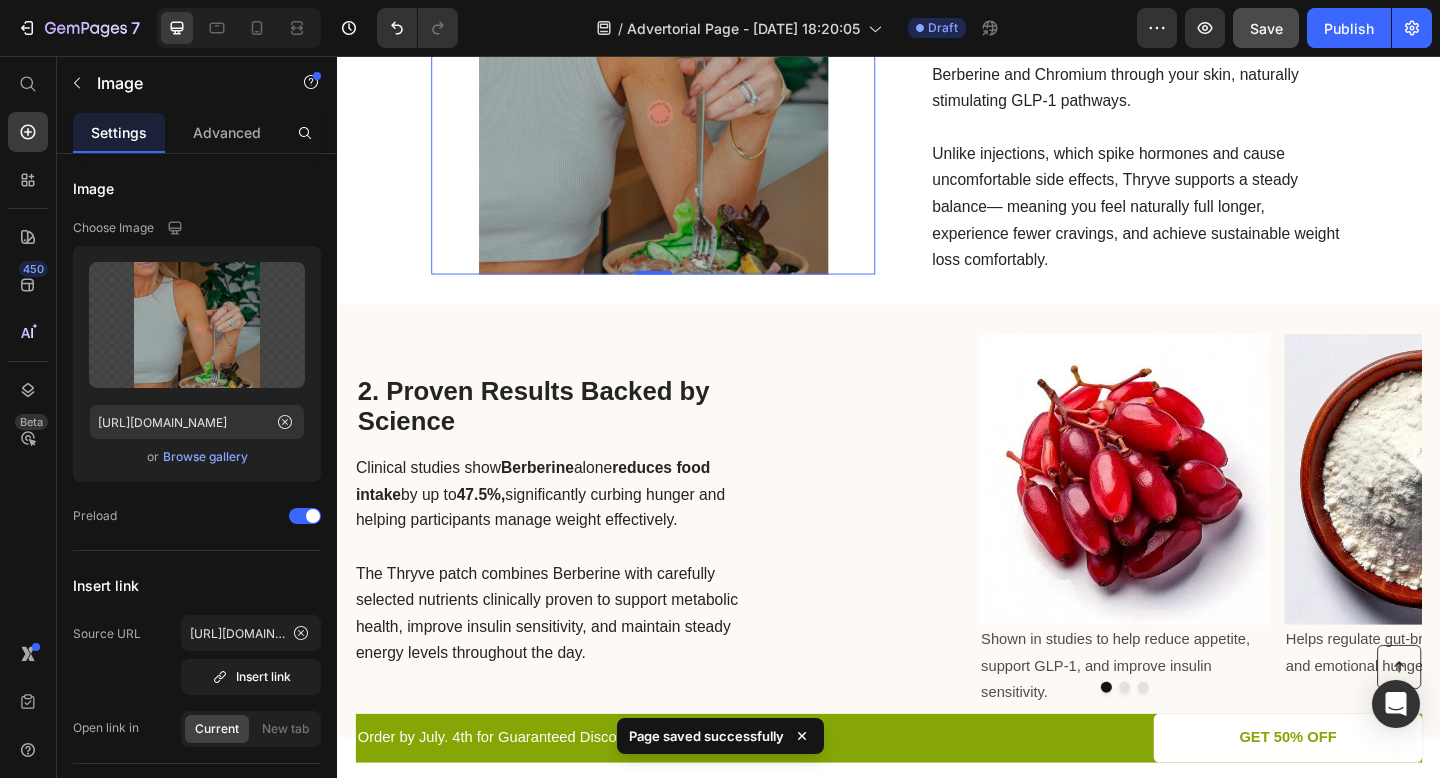 click at bounding box center [680, 104] 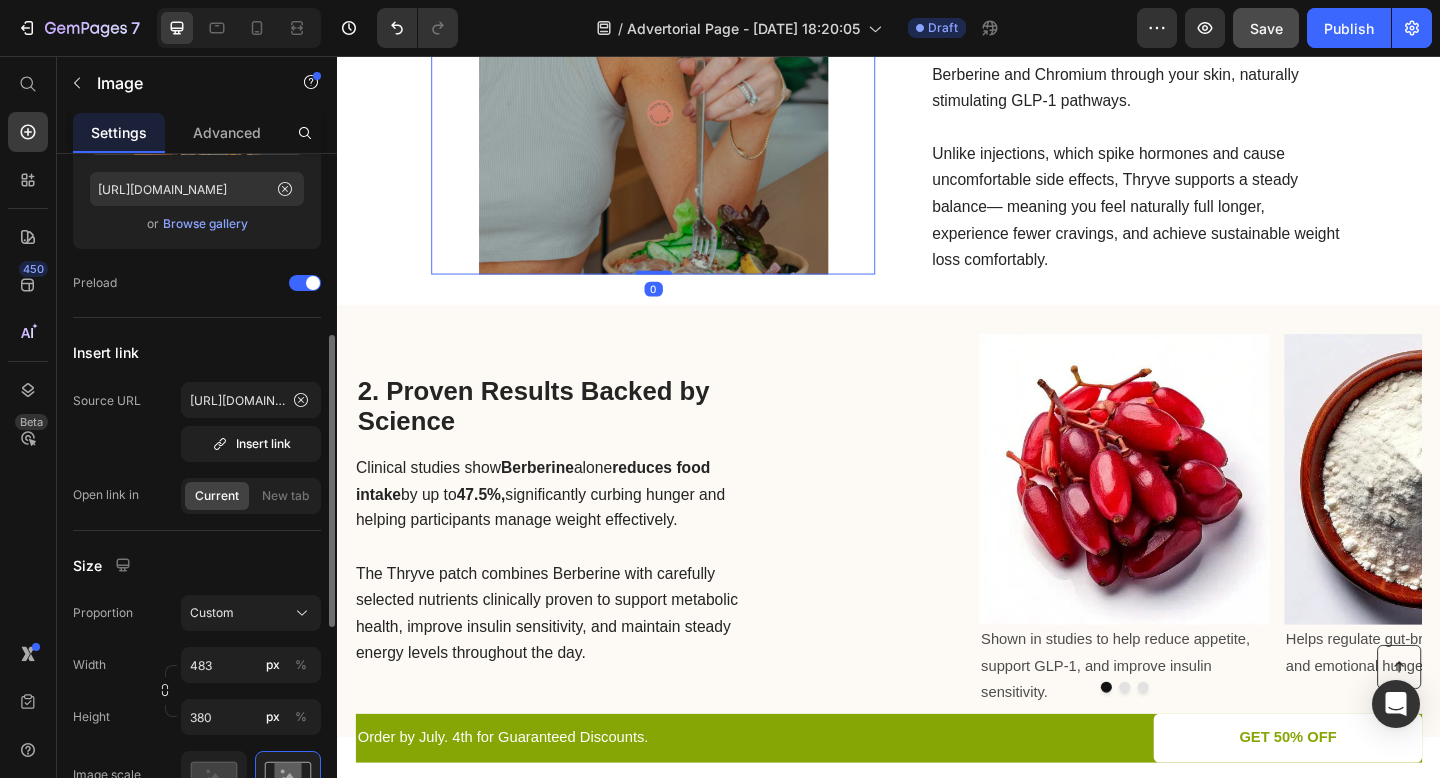 scroll, scrollTop: 290, scrollLeft: 0, axis: vertical 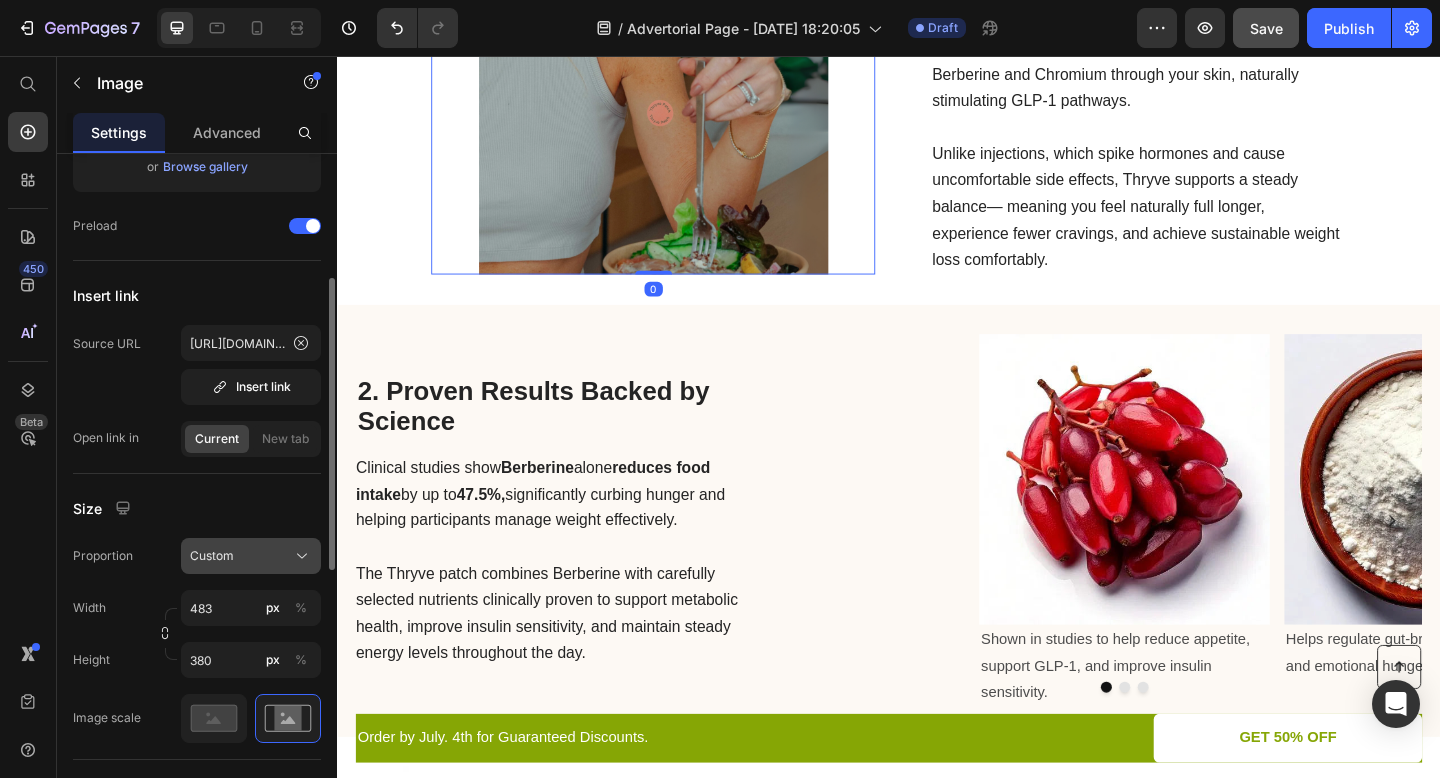 click on "Custom" 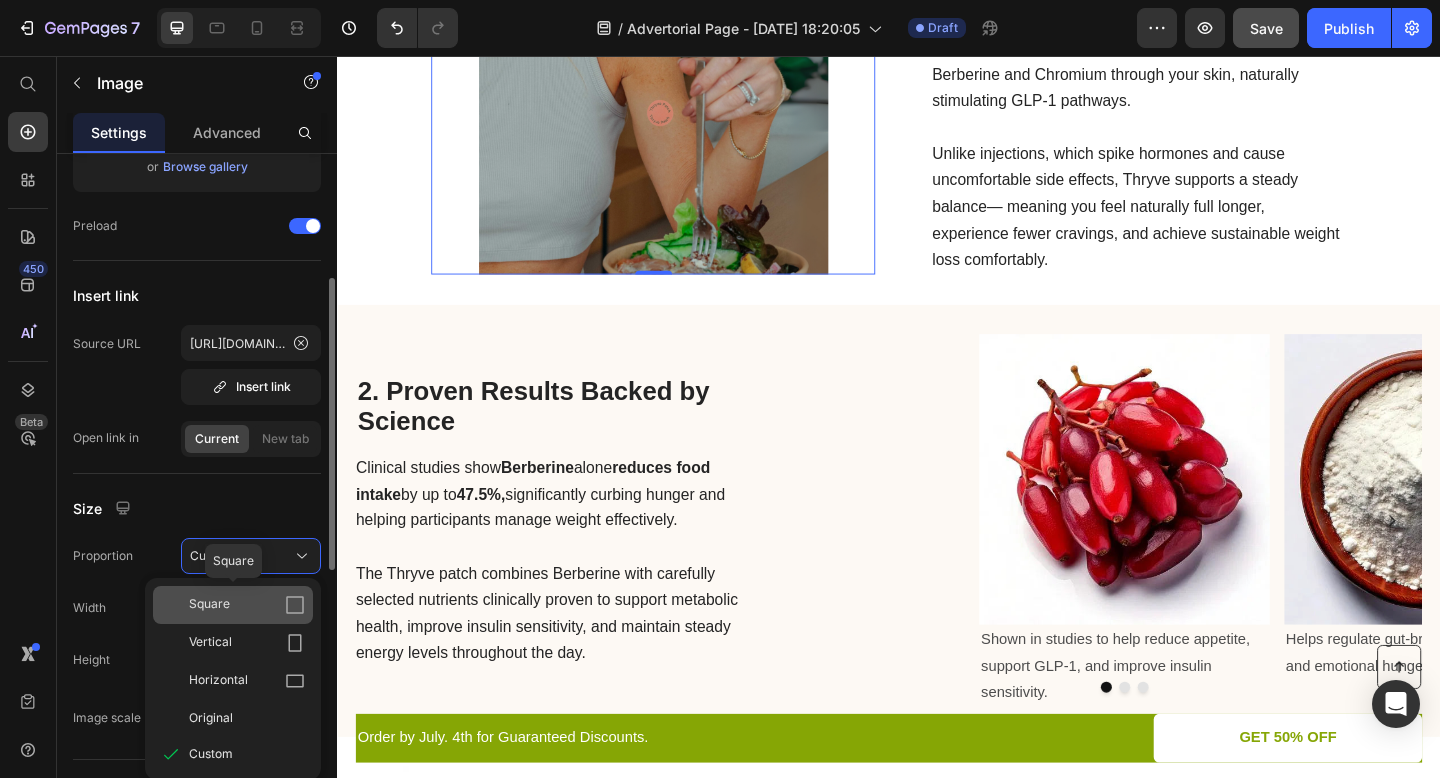 click on "Square" at bounding box center (247, 605) 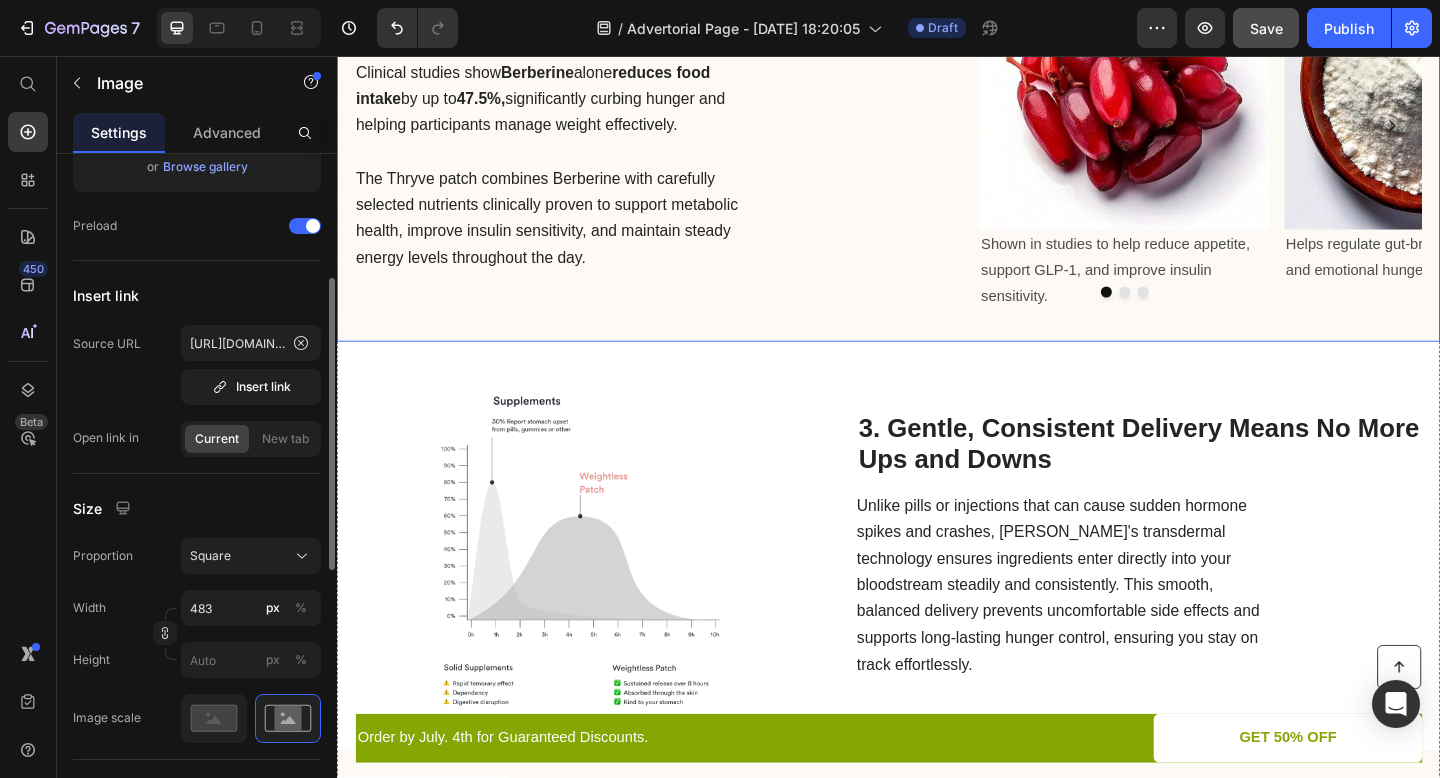 scroll, scrollTop: 2122, scrollLeft: 0, axis: vertical 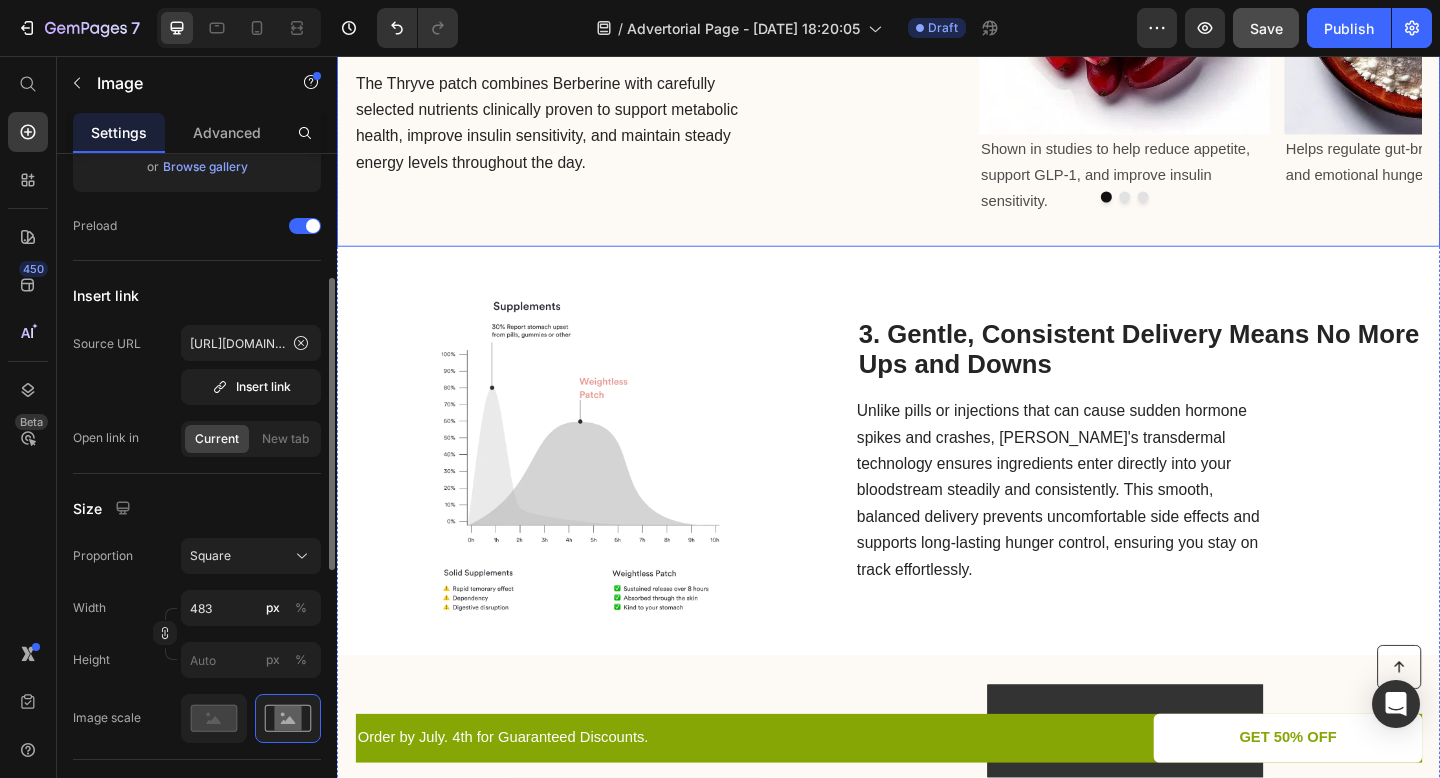 click at bounding box center (598, 486) 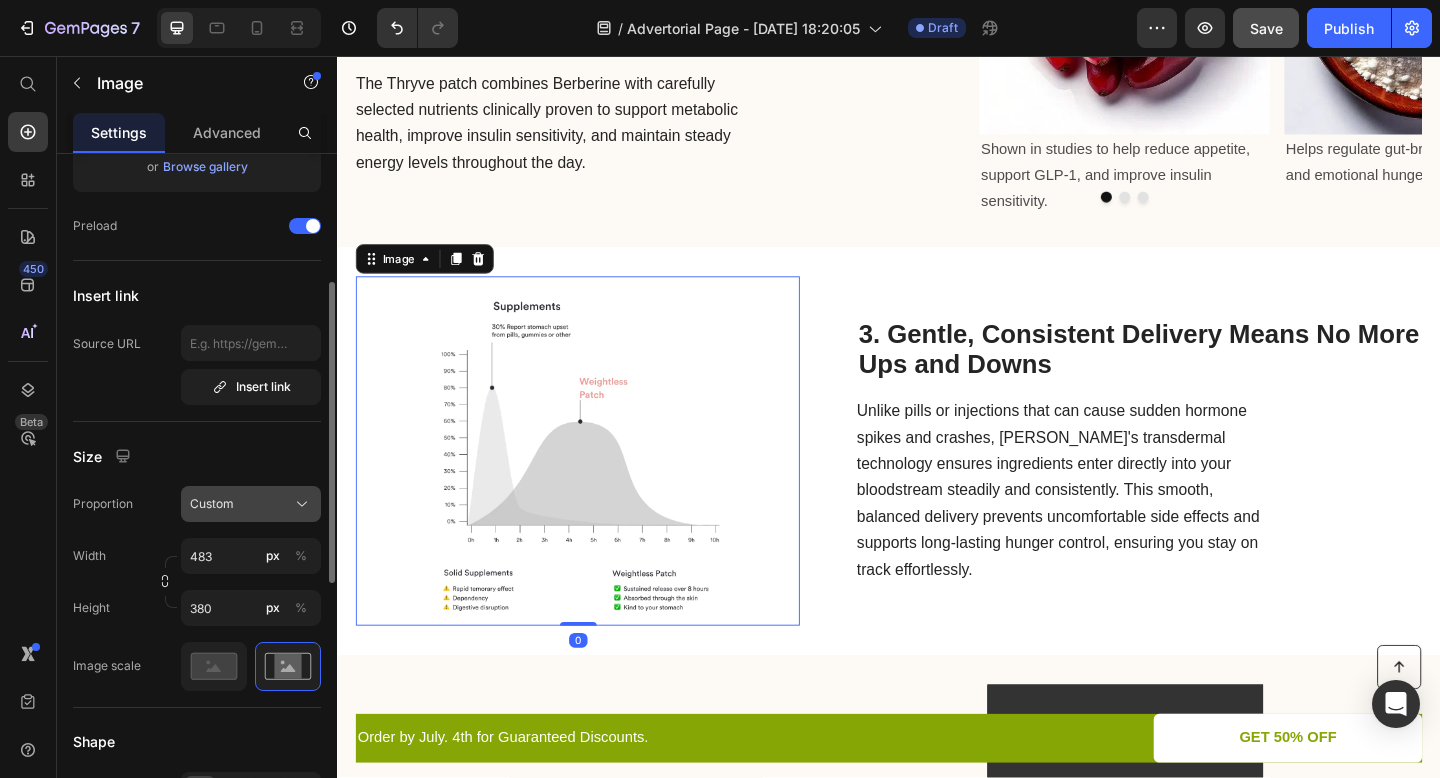 click on "Custom" at bounding box center (251, 504) 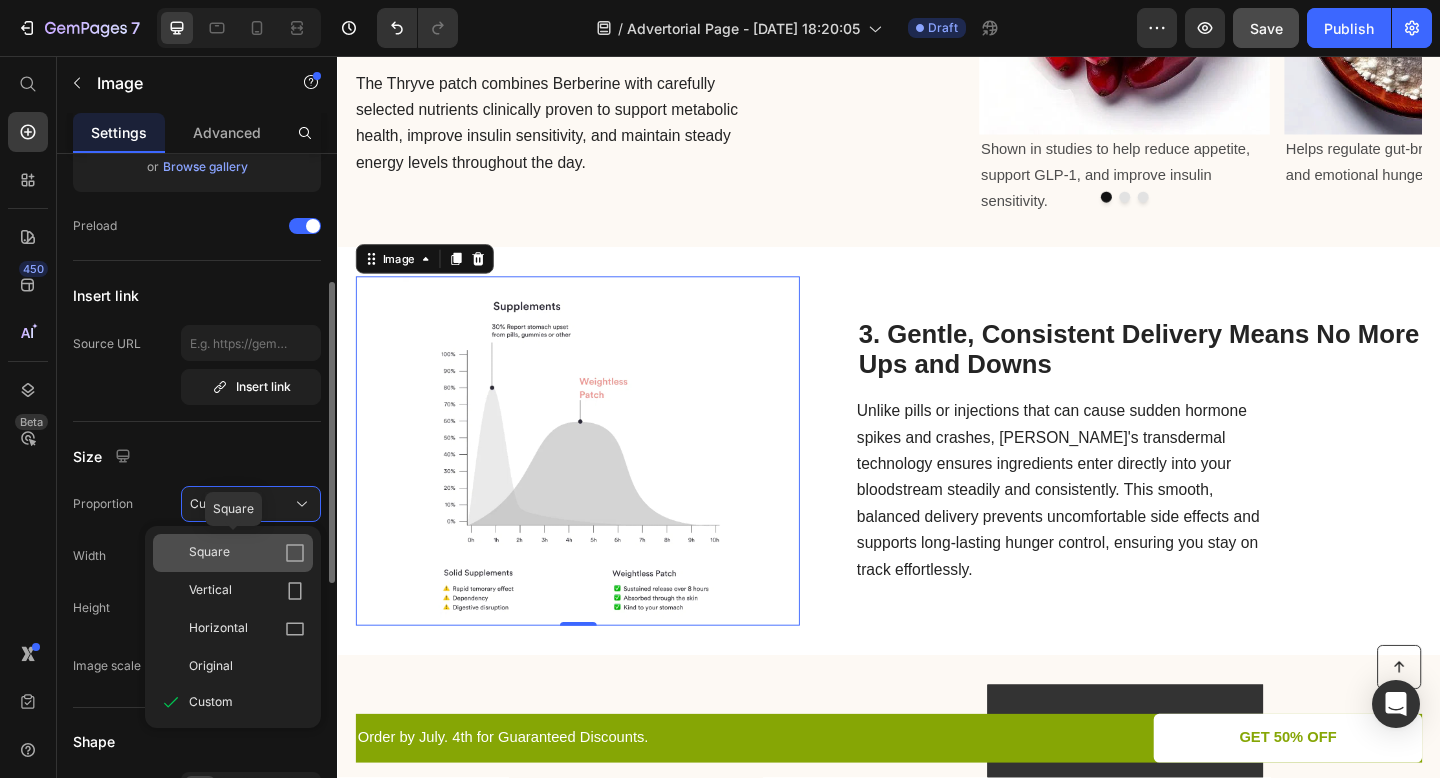 click on "Square" at bounding box center [247, 553] 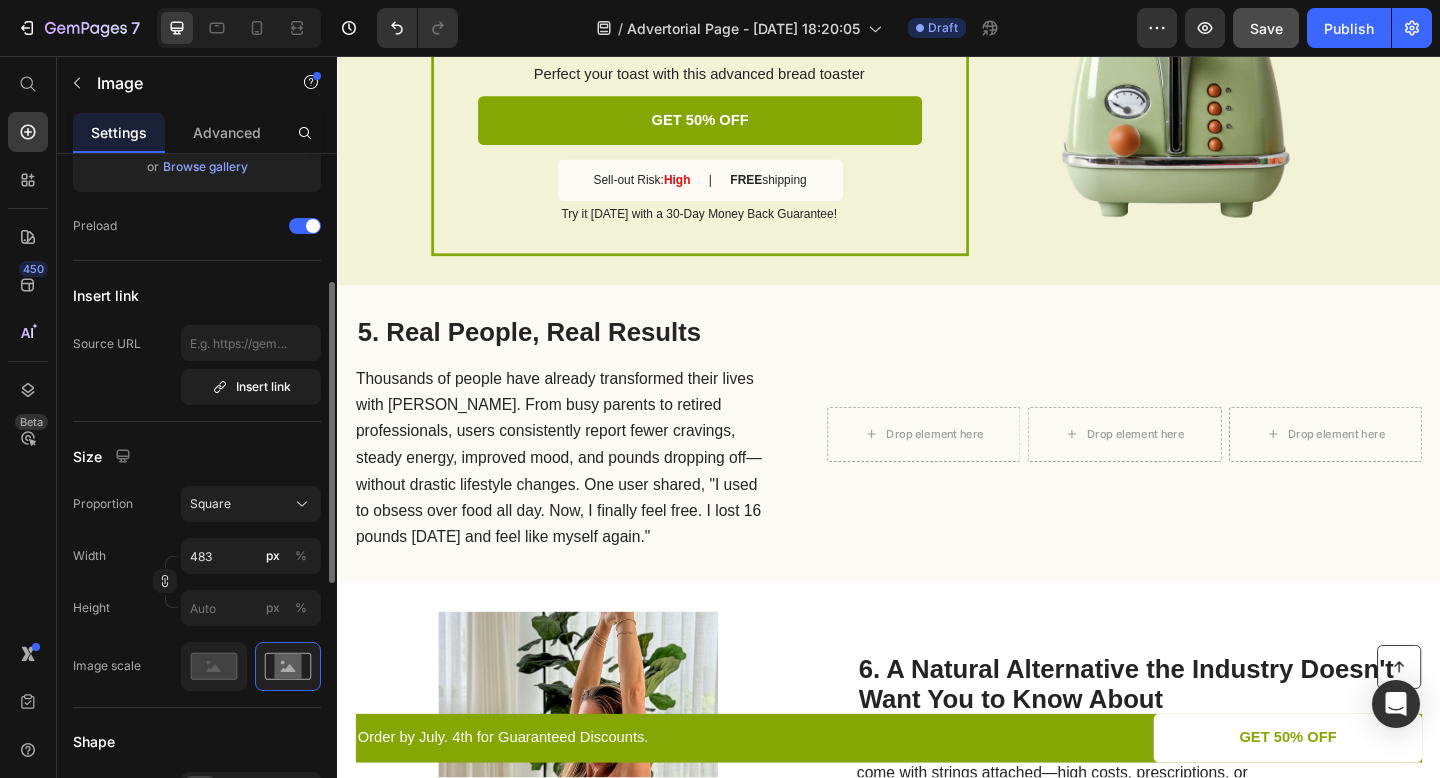 scroll, scrollTop: 3440, scrollLeft: 0, axis: vertical 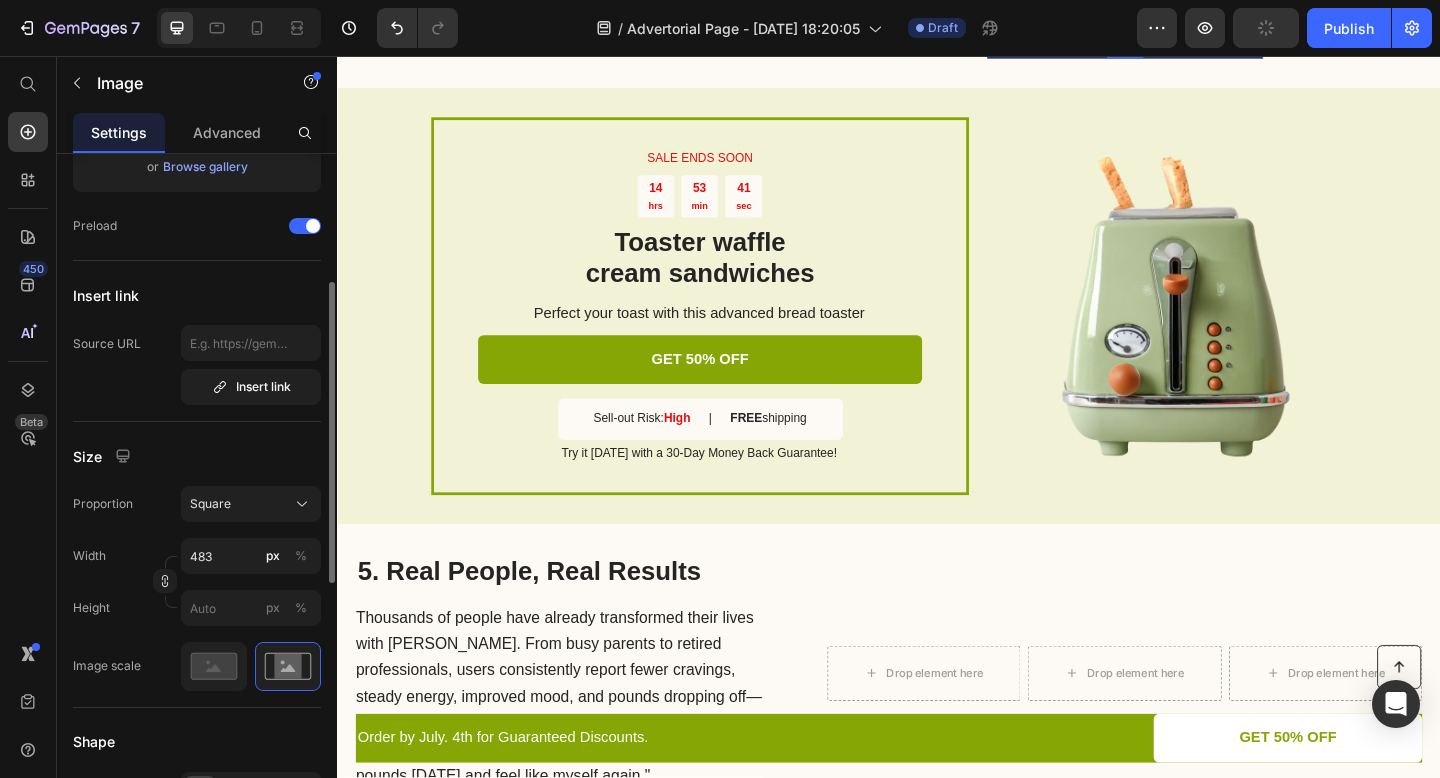click at bounding box center [1194, -209] 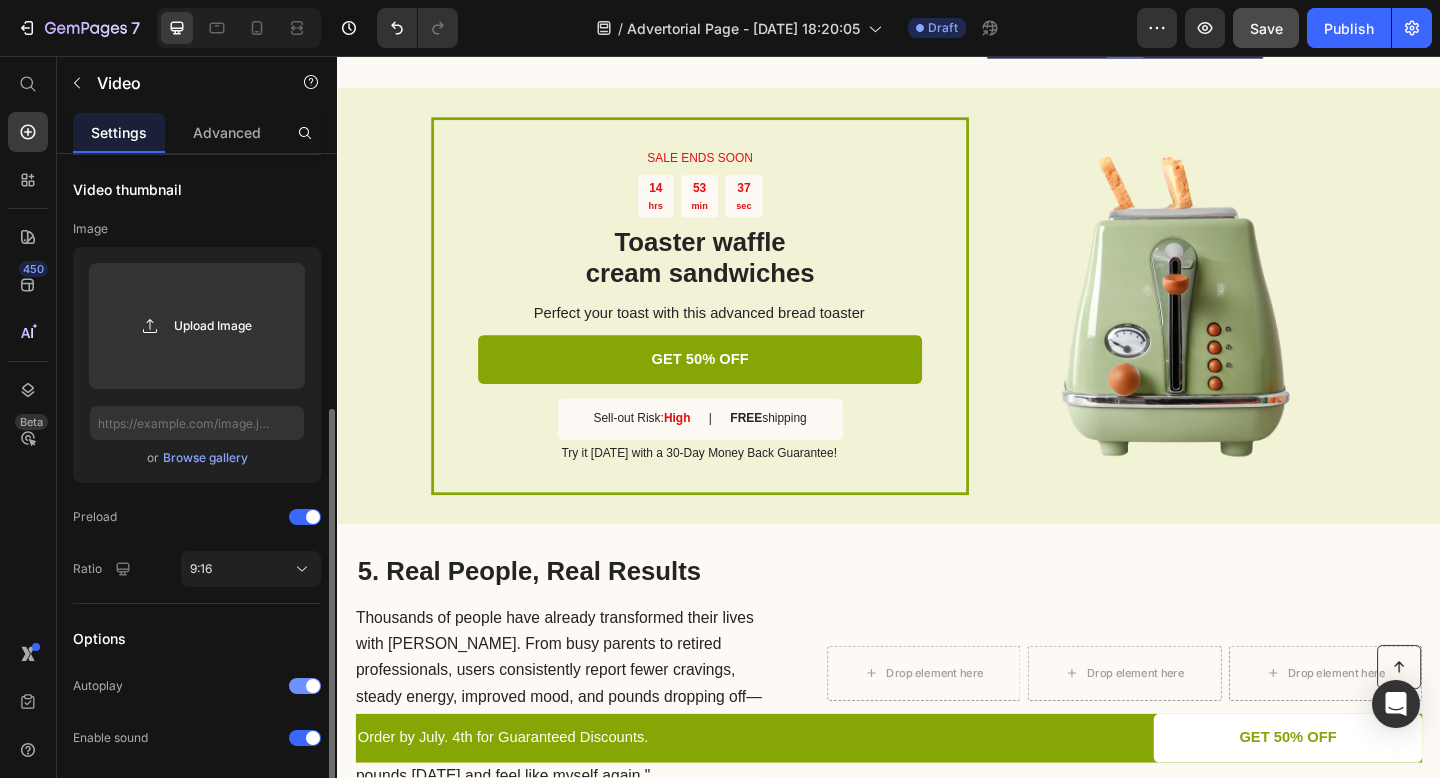 scroll, scrollTop: 151, scrollLeft: 0, axis: vertical 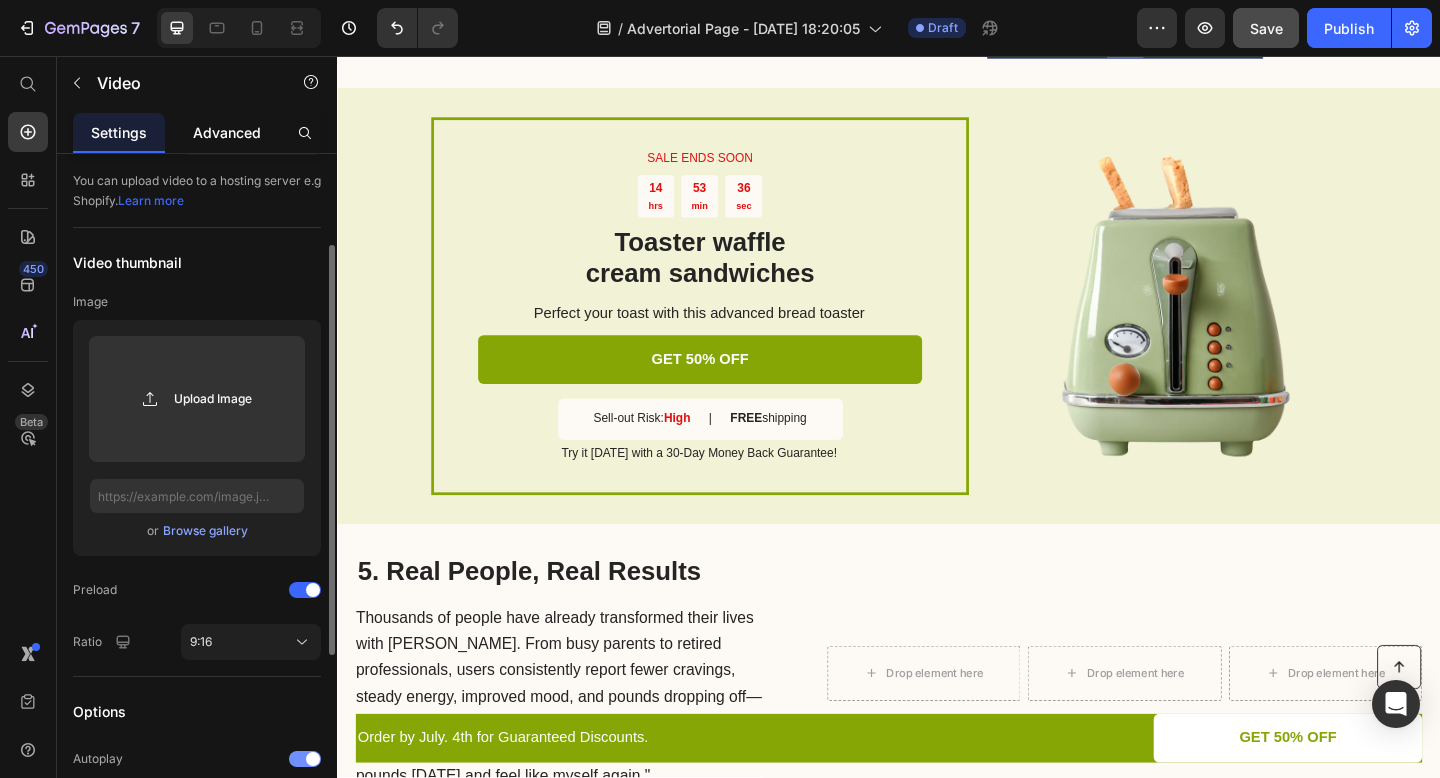 click on "Advanced" at bounding box center (227, 132) 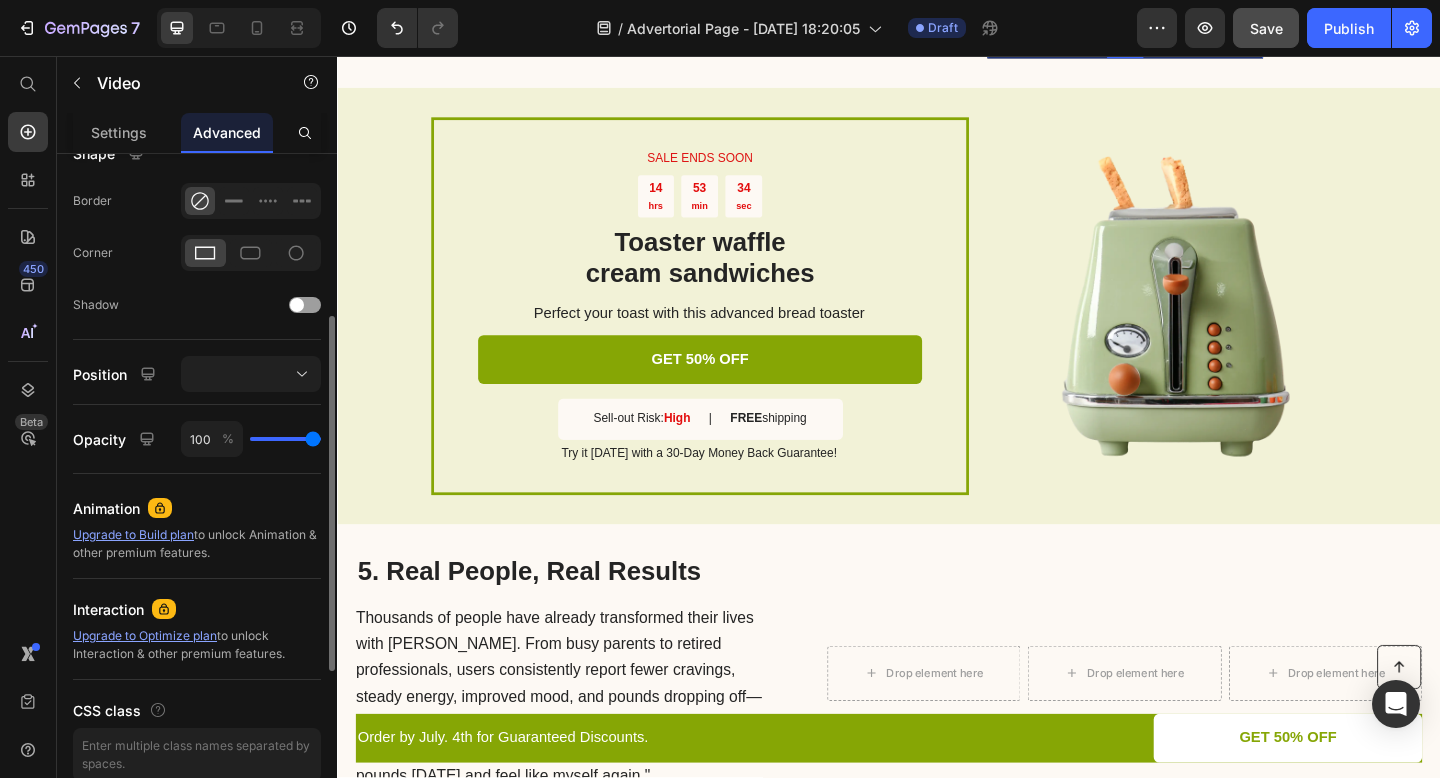scroll, scrollTop: 567, scrollLeft: 0, axis: vertical 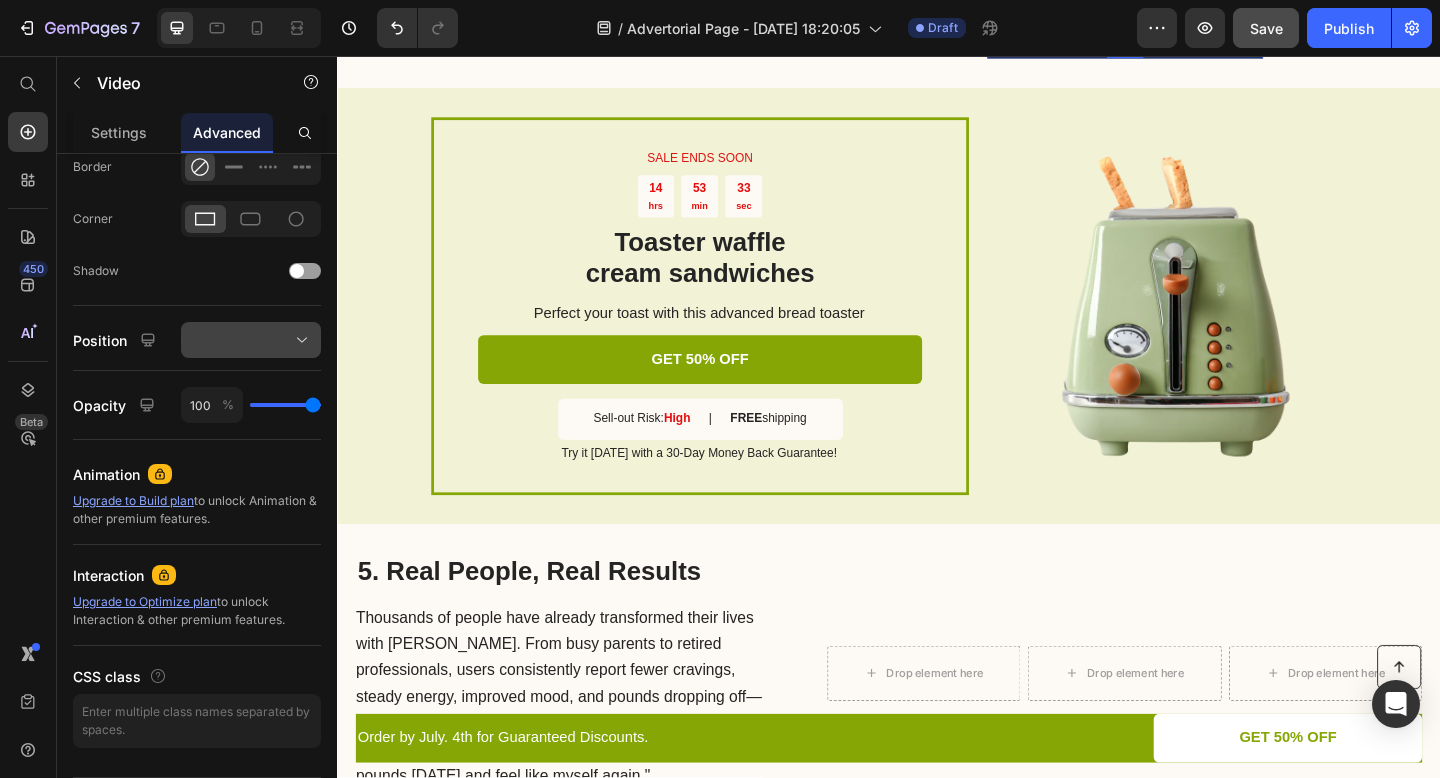 click at bounding box center (251, 340) 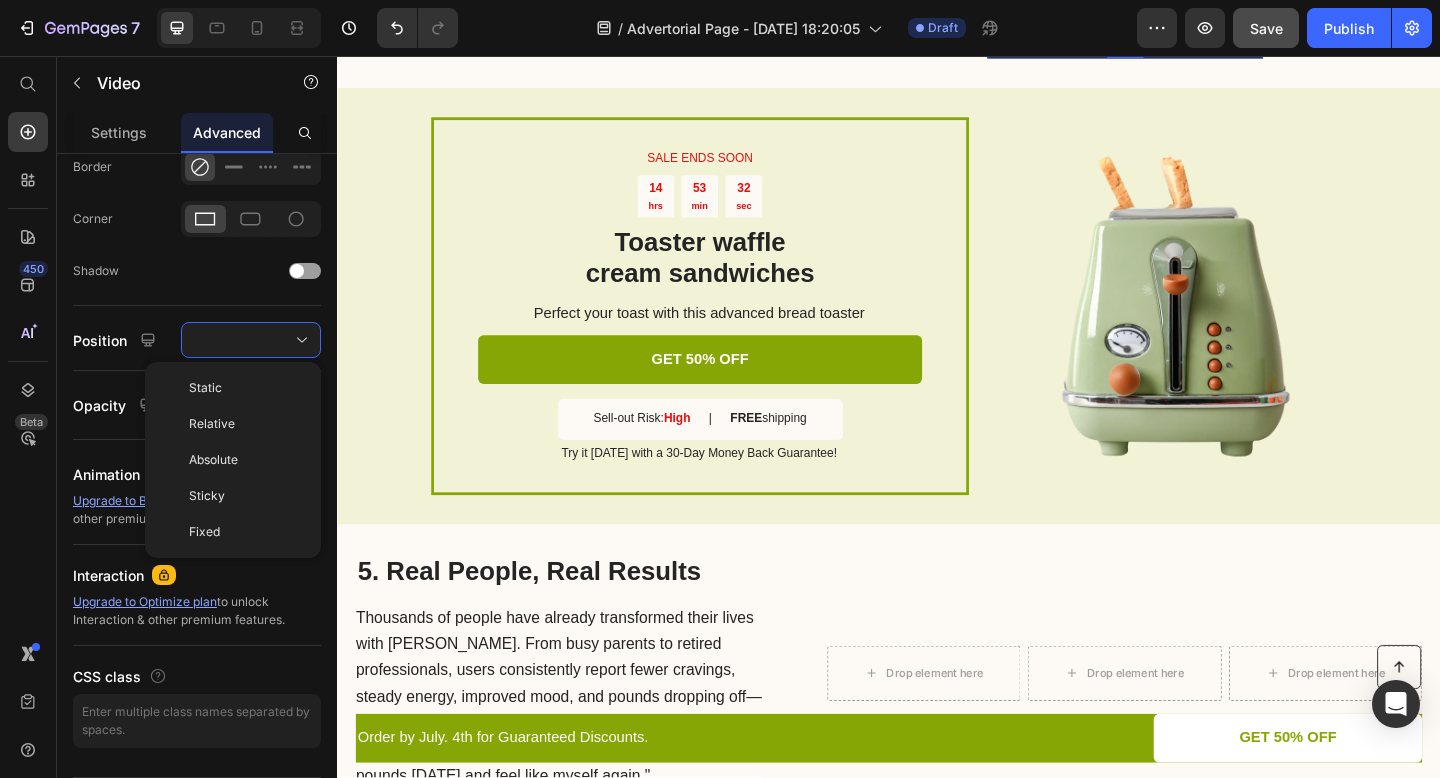 click on "CSS class" at bounding box center (197, 676) 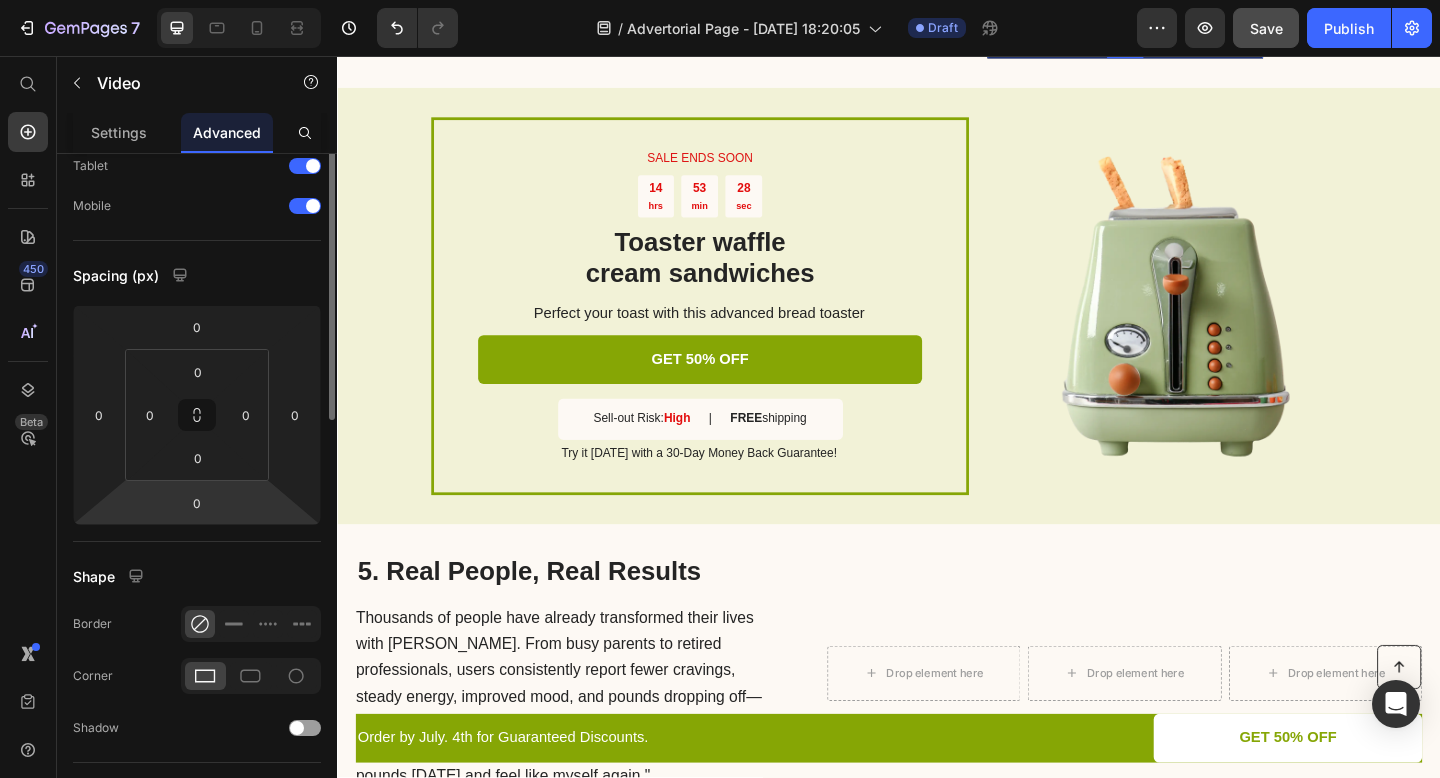 scroll, scrollTop: 0, scrollLeft: 0, axis: both 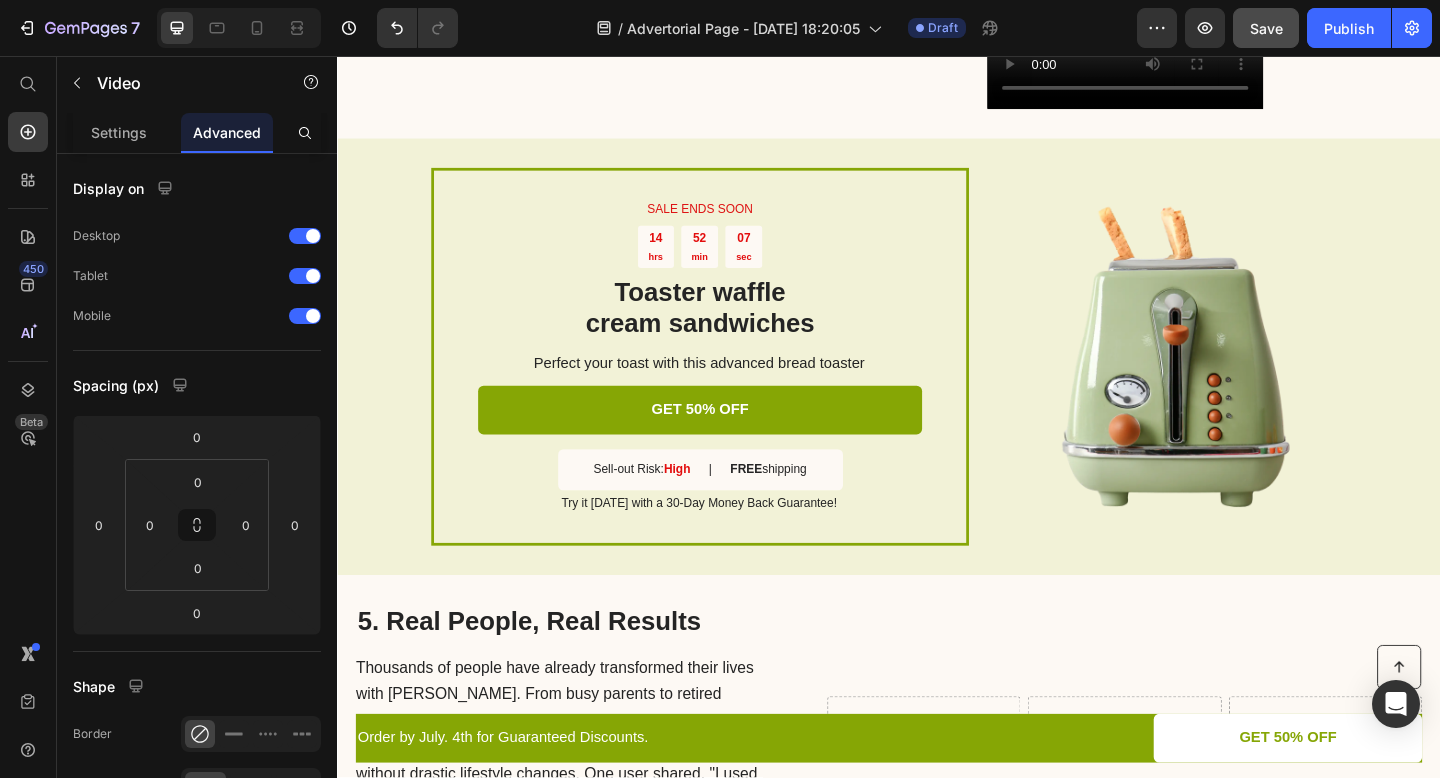 click at bounding box center (1194, -154) 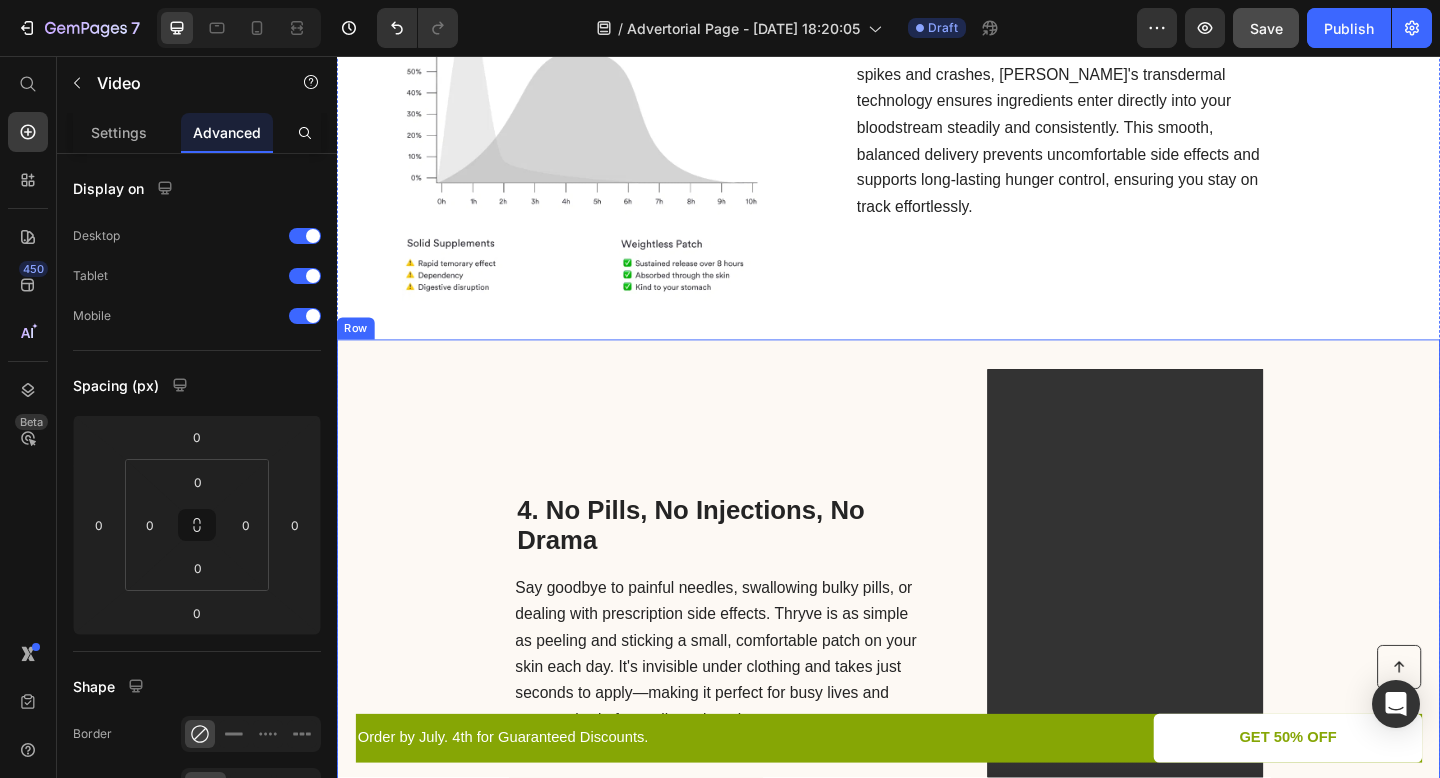 scroll, scrollTop: 2905, scrollLeft: 0, axis: vertical 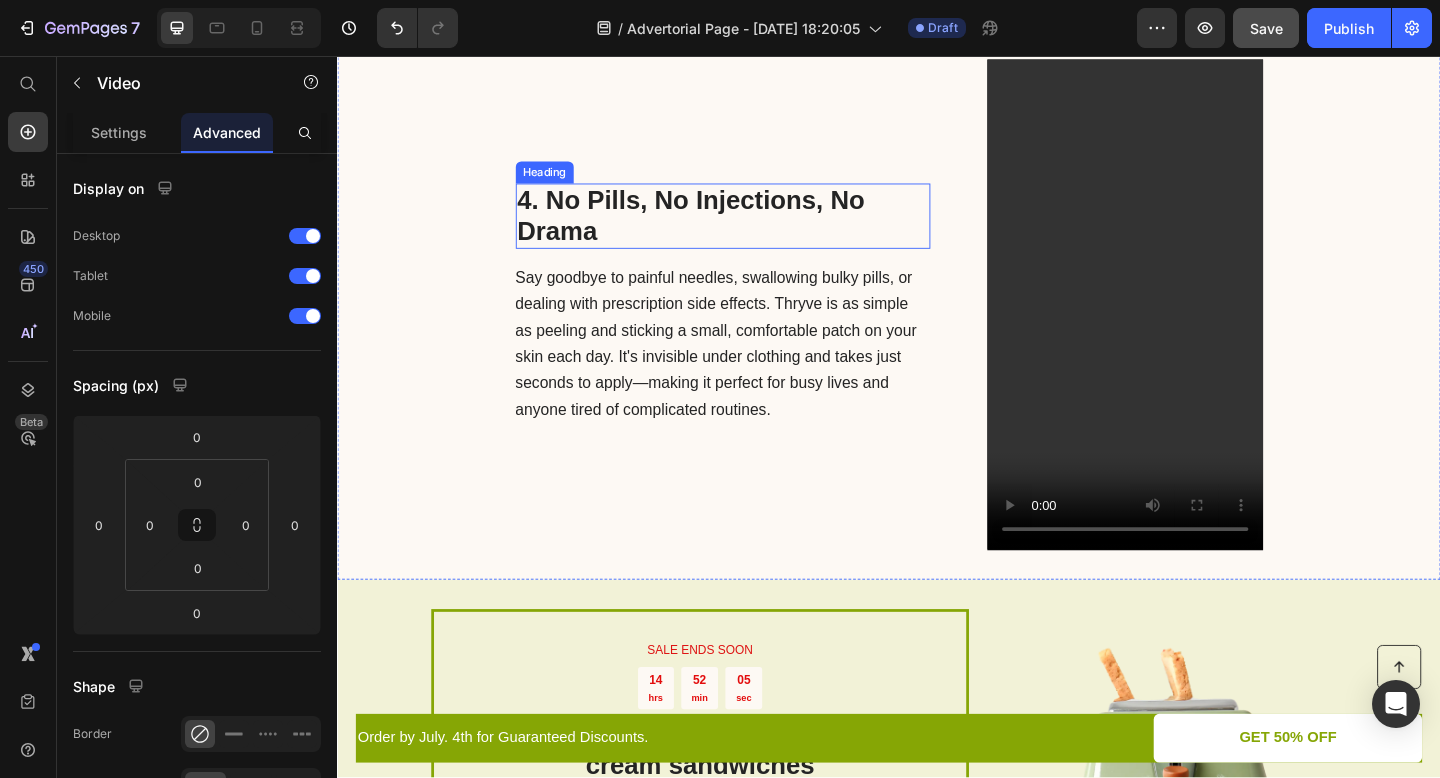 click on "4. No Pills, No Injections, No Drama" at bounding box center (756, 230) 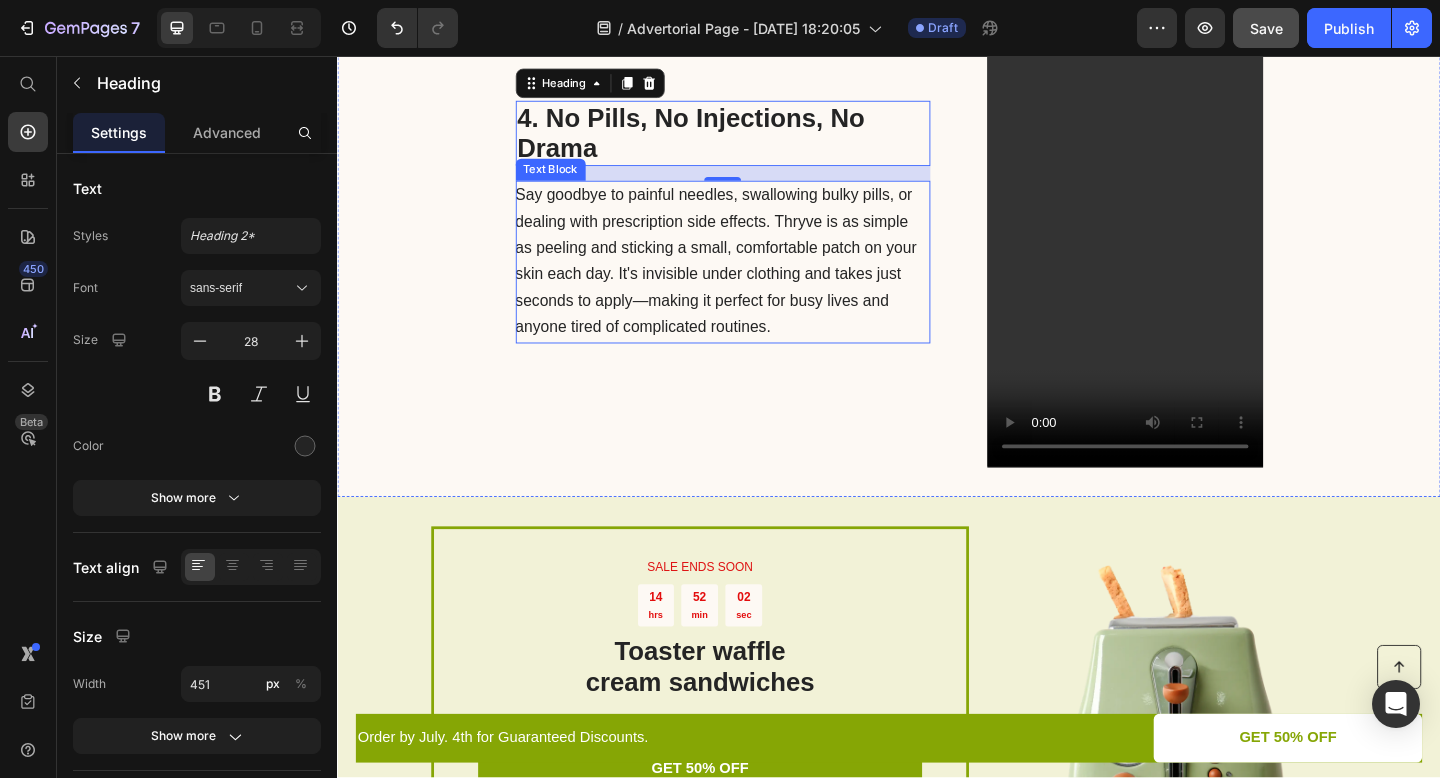 scroll, scrollTop: 3003, scrollLeft: 0, axis: vertical 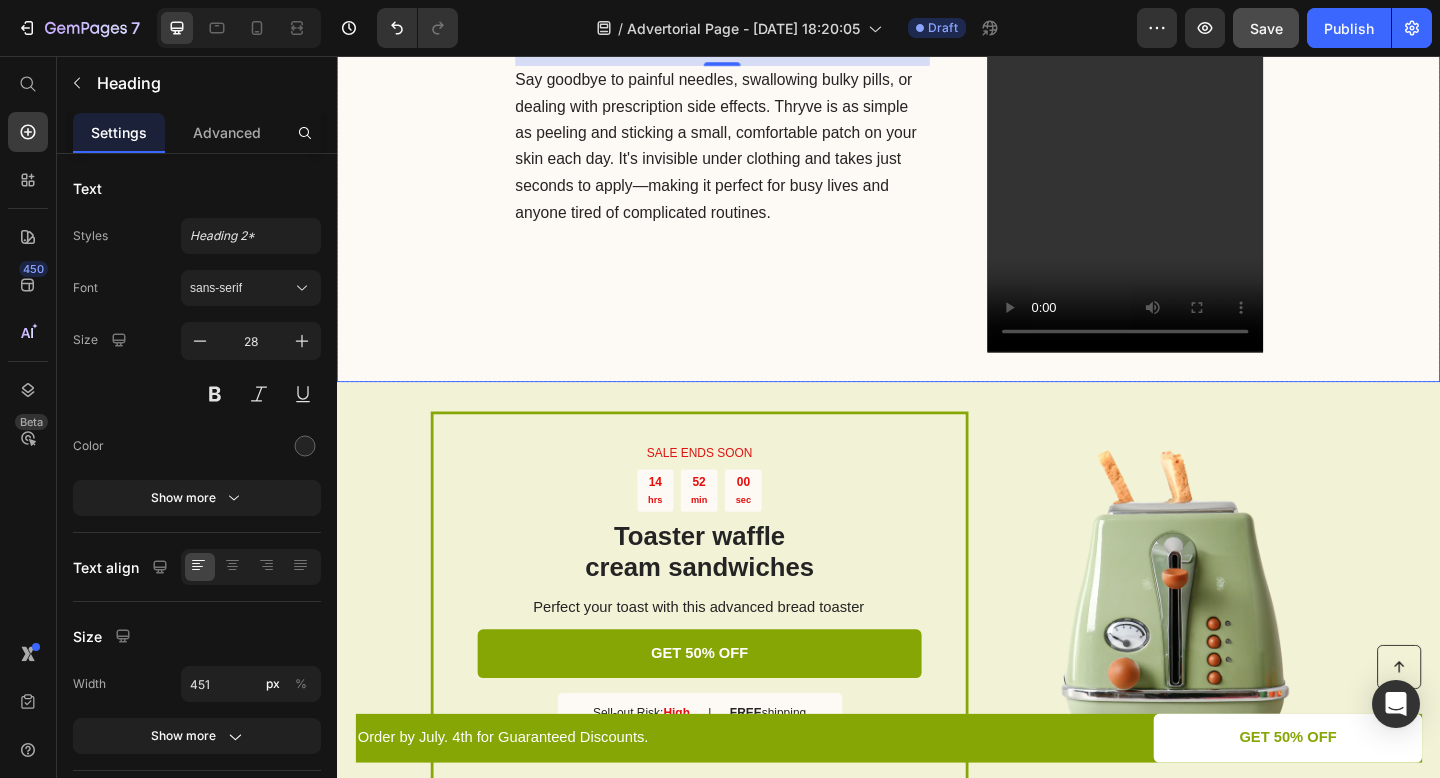 click on "4. No Pills, No Injections, No Drama Heading   16 Say goodbye to painful needles, swallowing bulky pills, or dealing with prescription side effects. Thryve is as simple as peeling and sticking a small, comfortable patch on your skin each day. It's invisible under clothing and takes just seconds to apply—making it perfect for busy lives and anyone tired of complicated routines. Text Block" at bounding box center [756, 111] 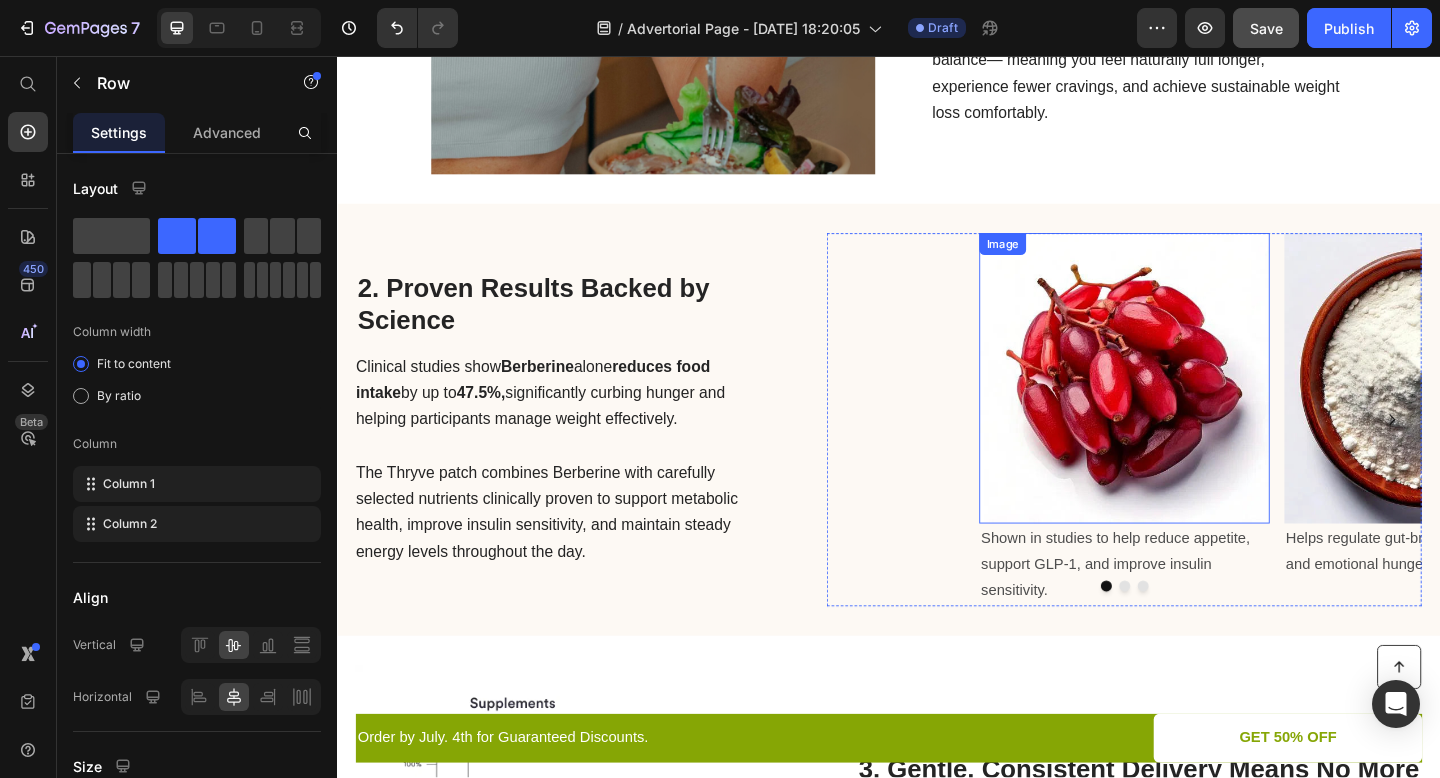 scroll, scrollTop: 1708, scrollLeft: 0, axis: vertical 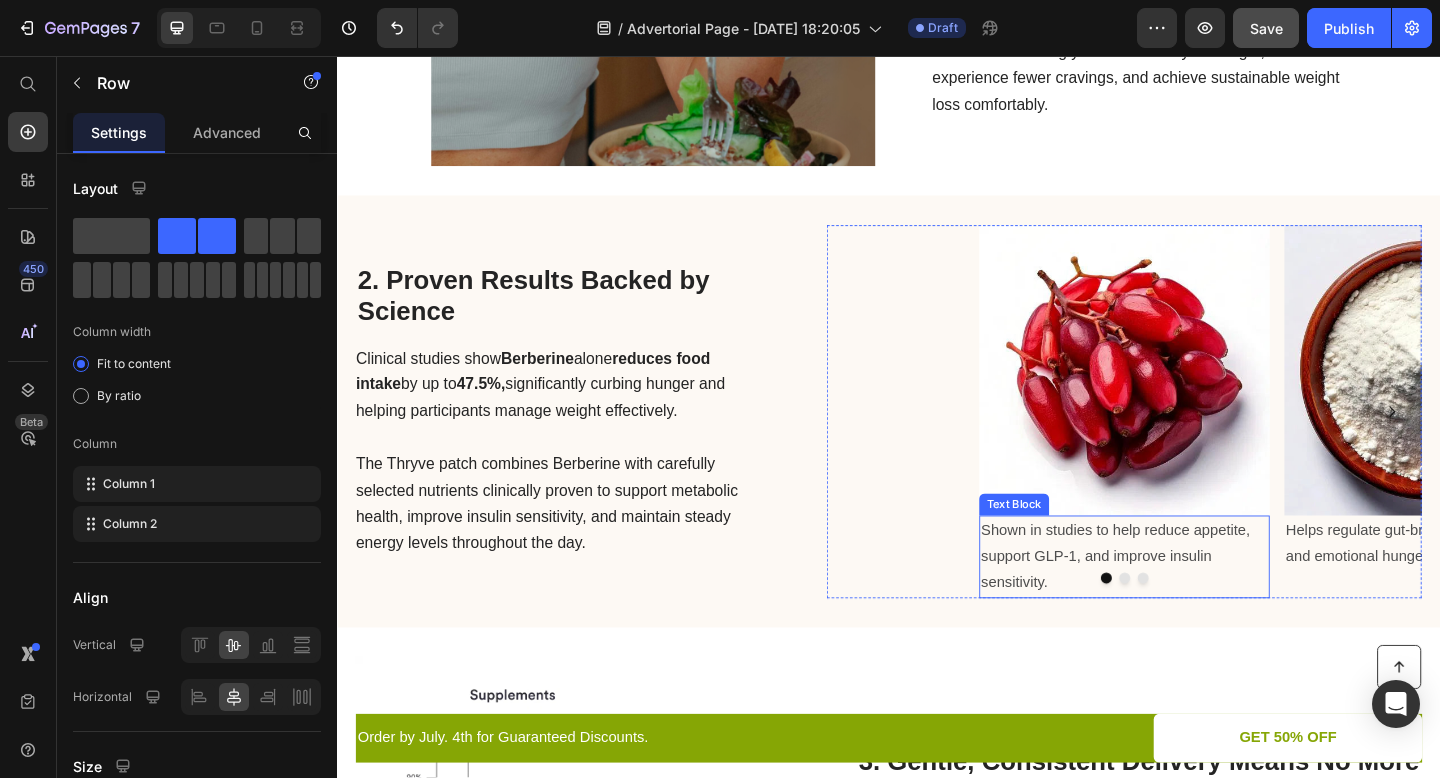 click at bounding box center [1194, 624] 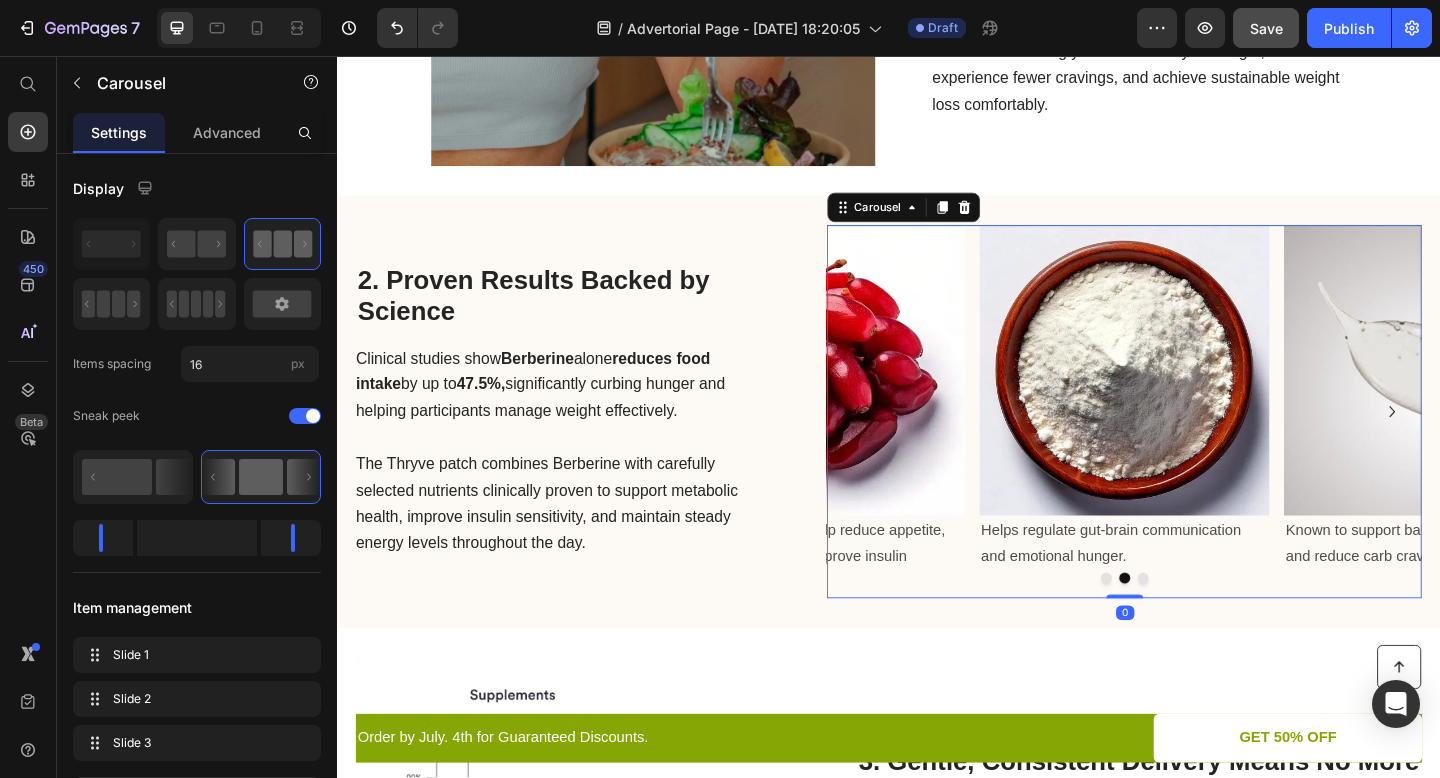 click at bounding box center [1214, 624] 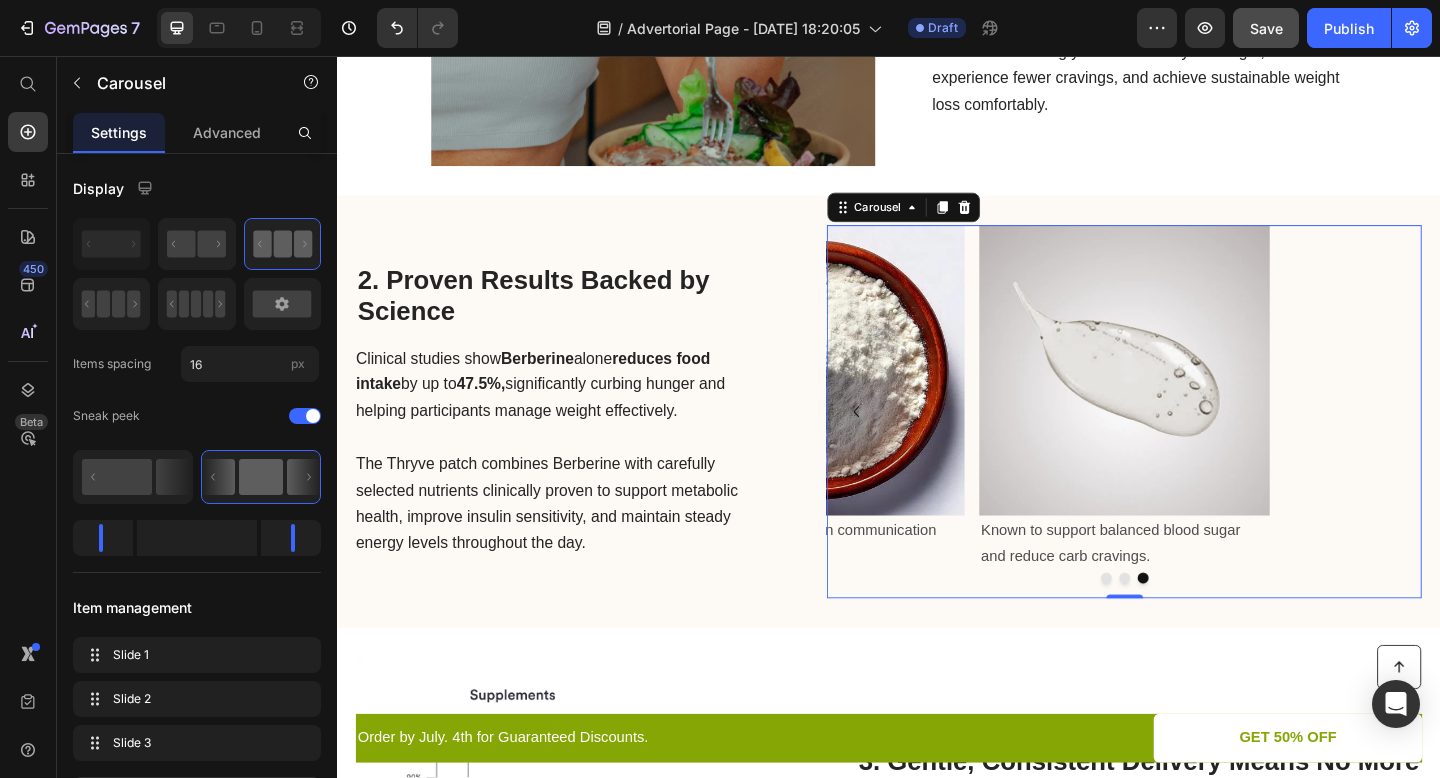 click at bounding box center (1193, 624) 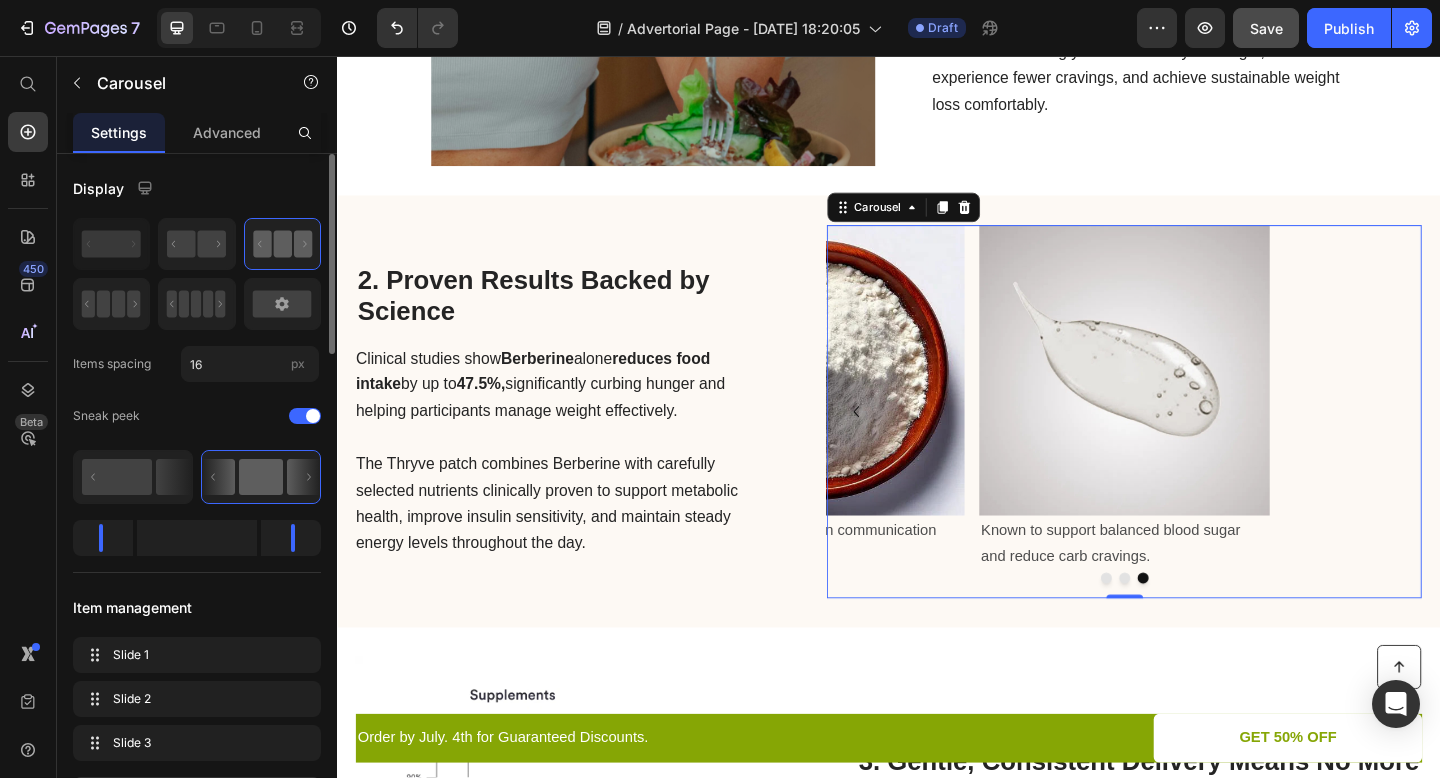 click 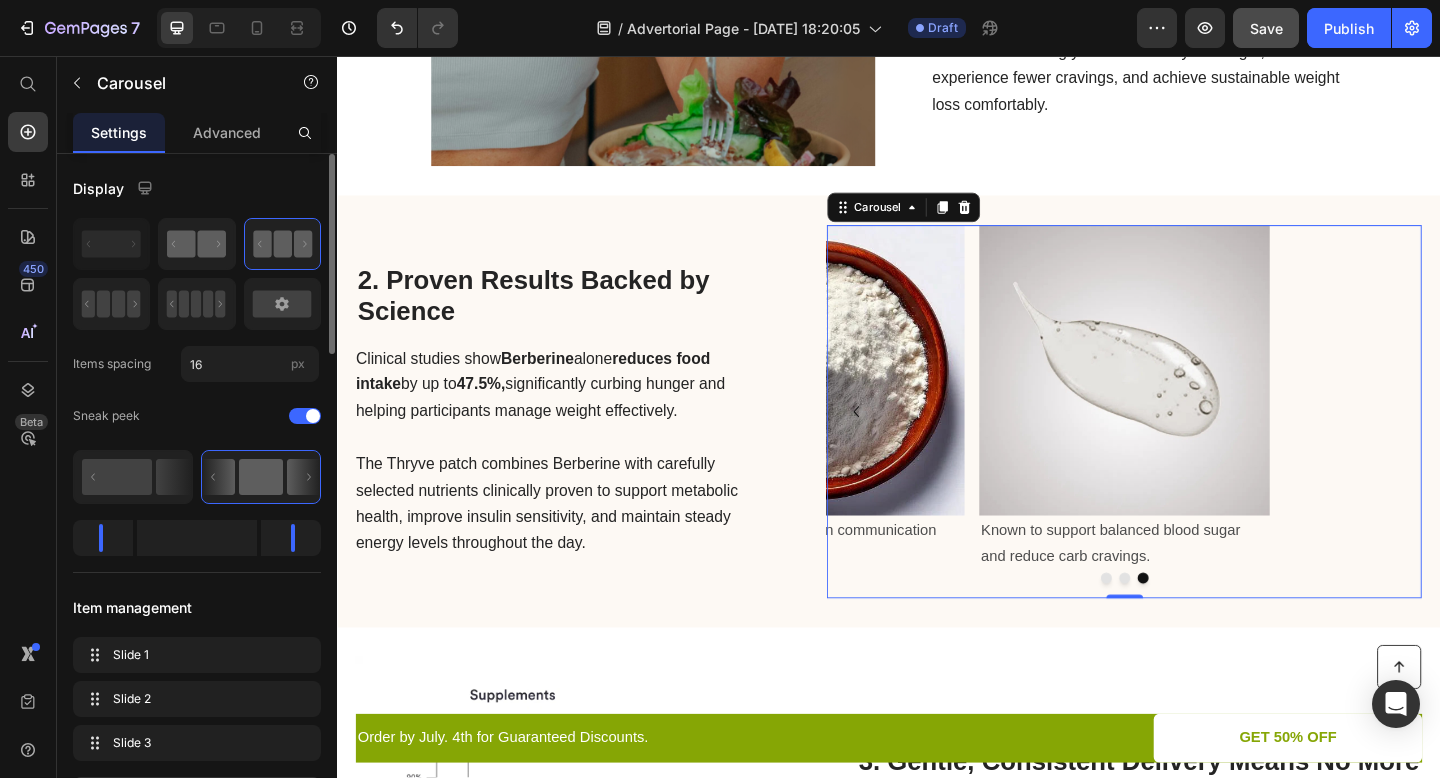 click 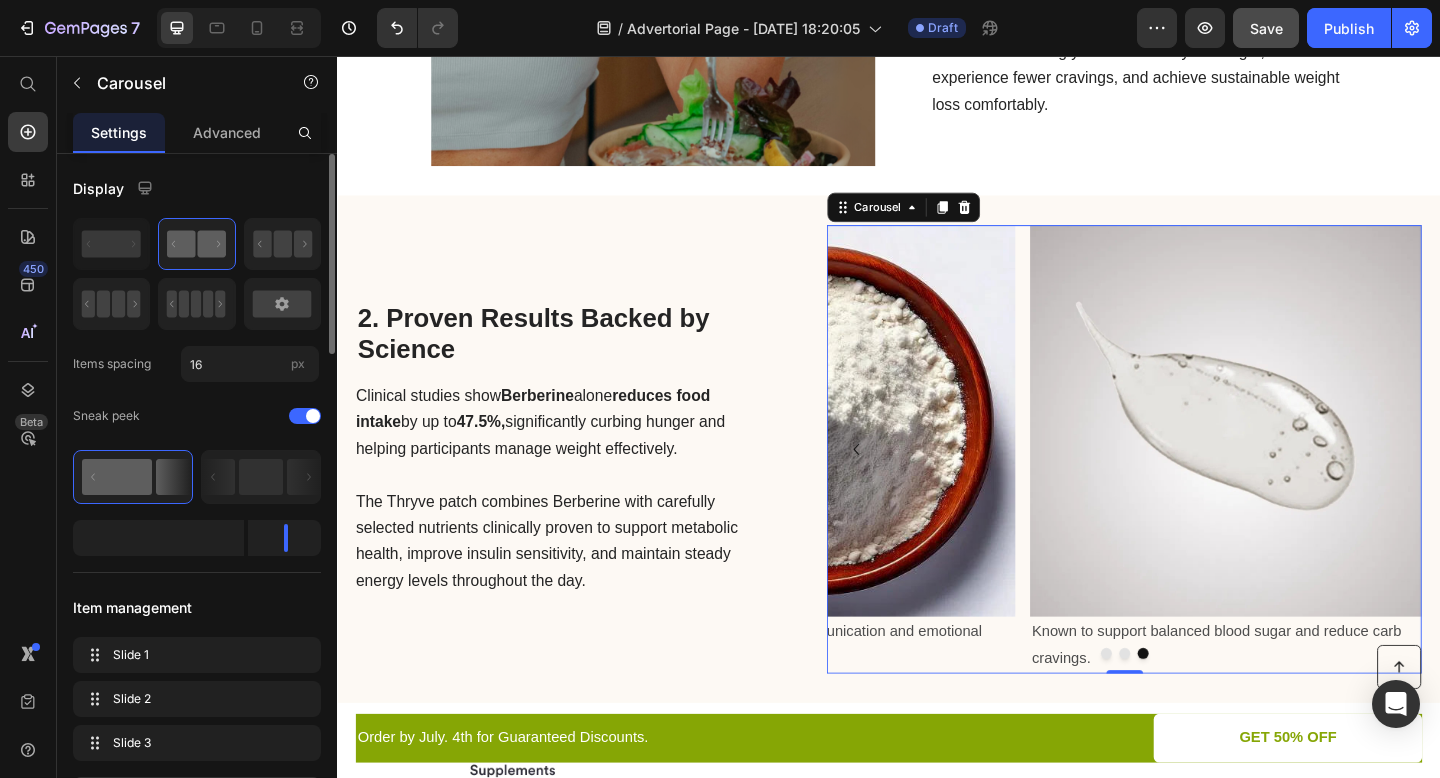click 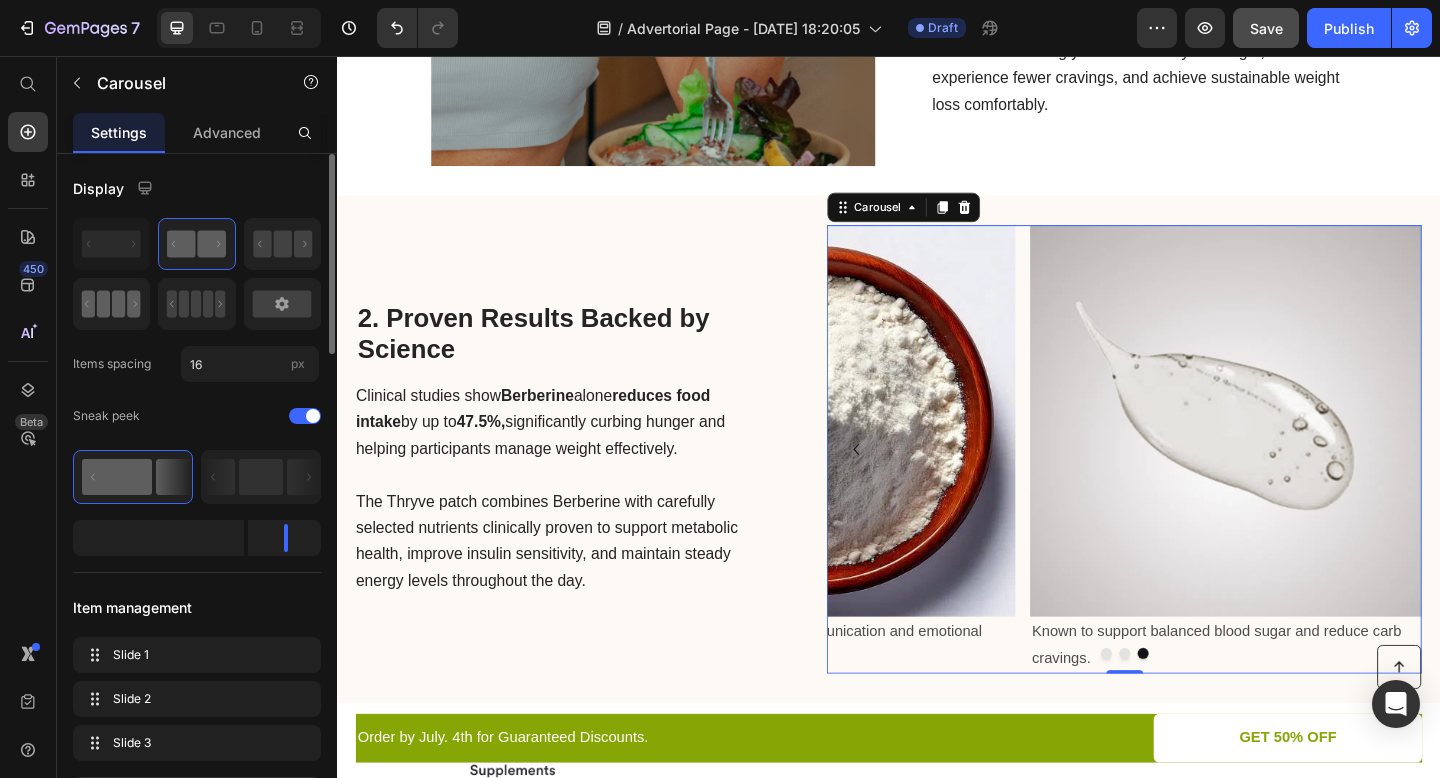 click 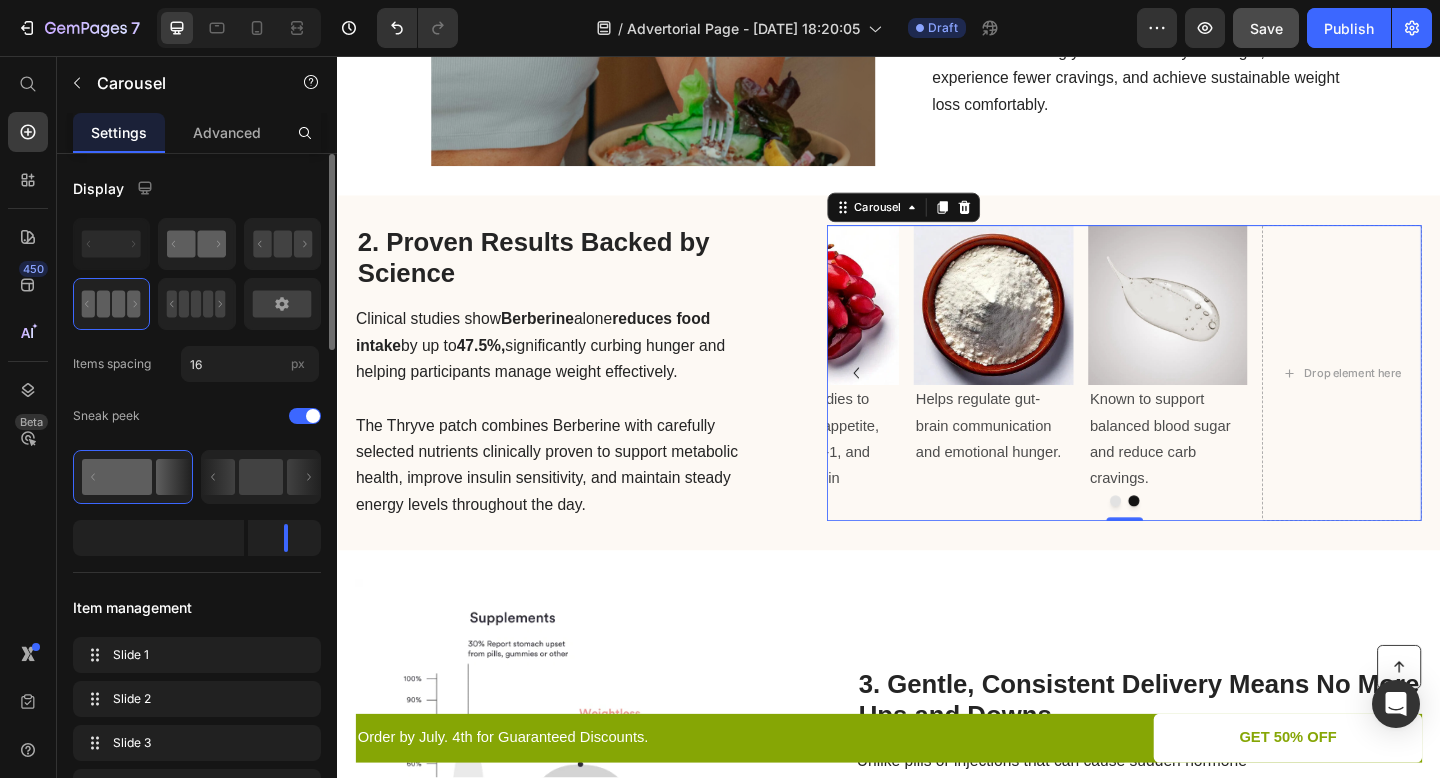 click 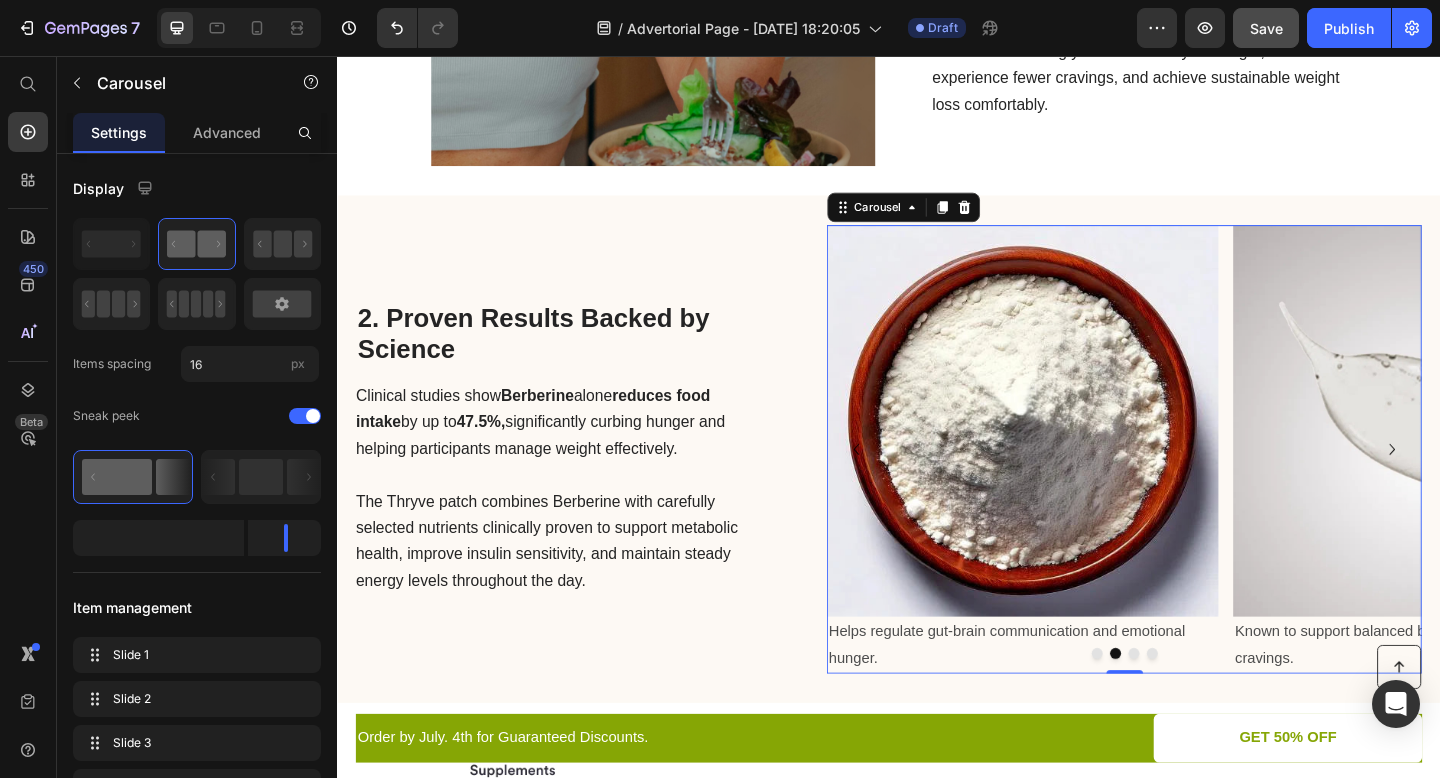 click at bounding box center (1164, 706) 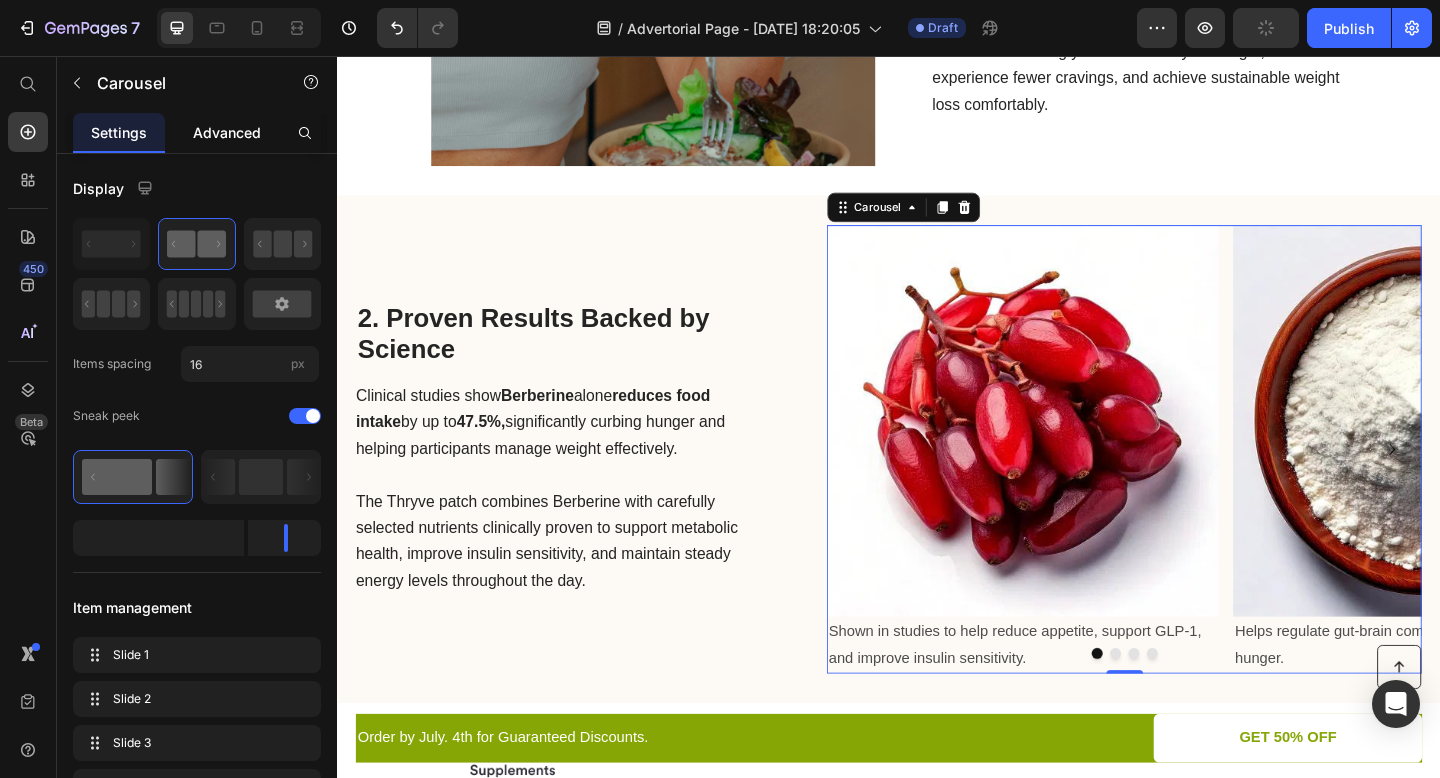 click on "Advanced" 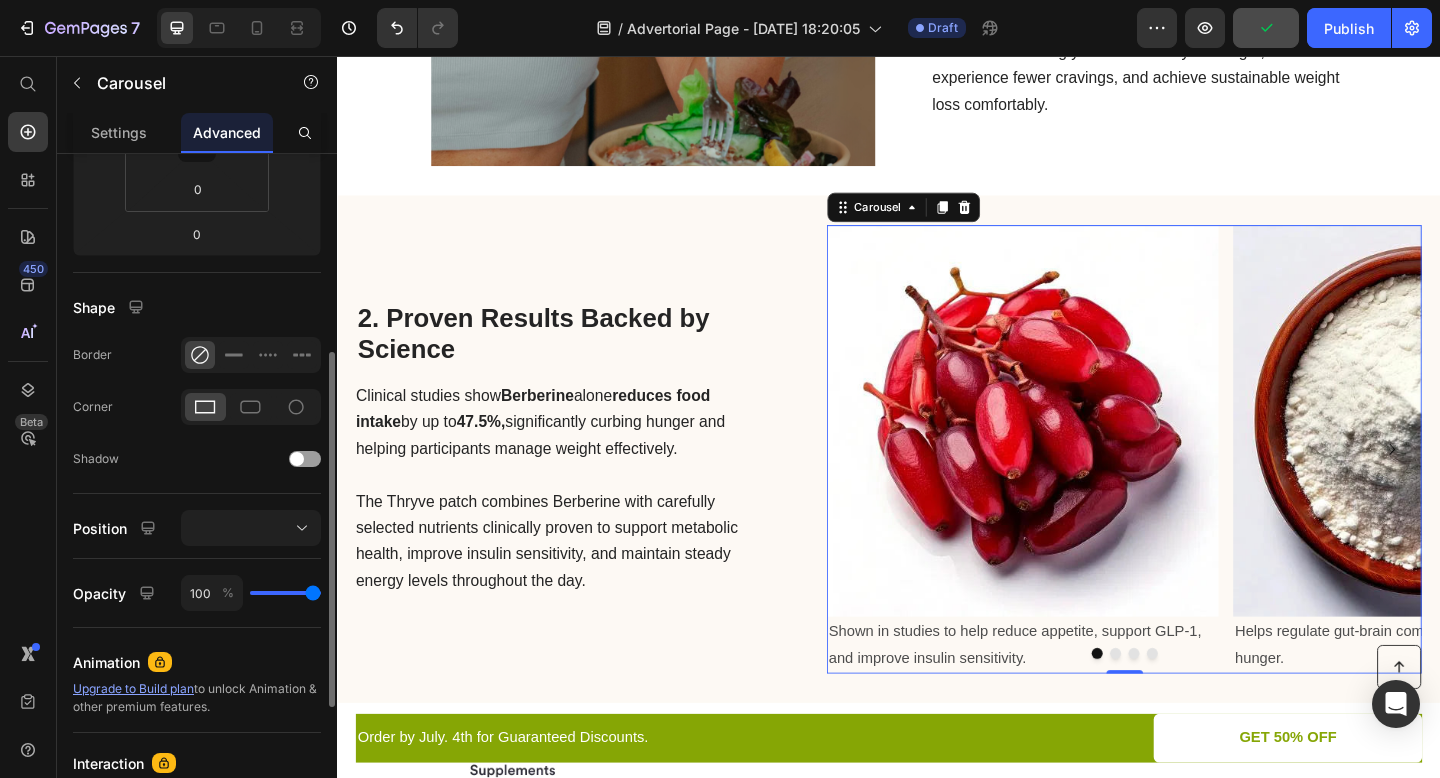 scroll, scrollTop: 382, scrollLeft: 0, axis: vertical 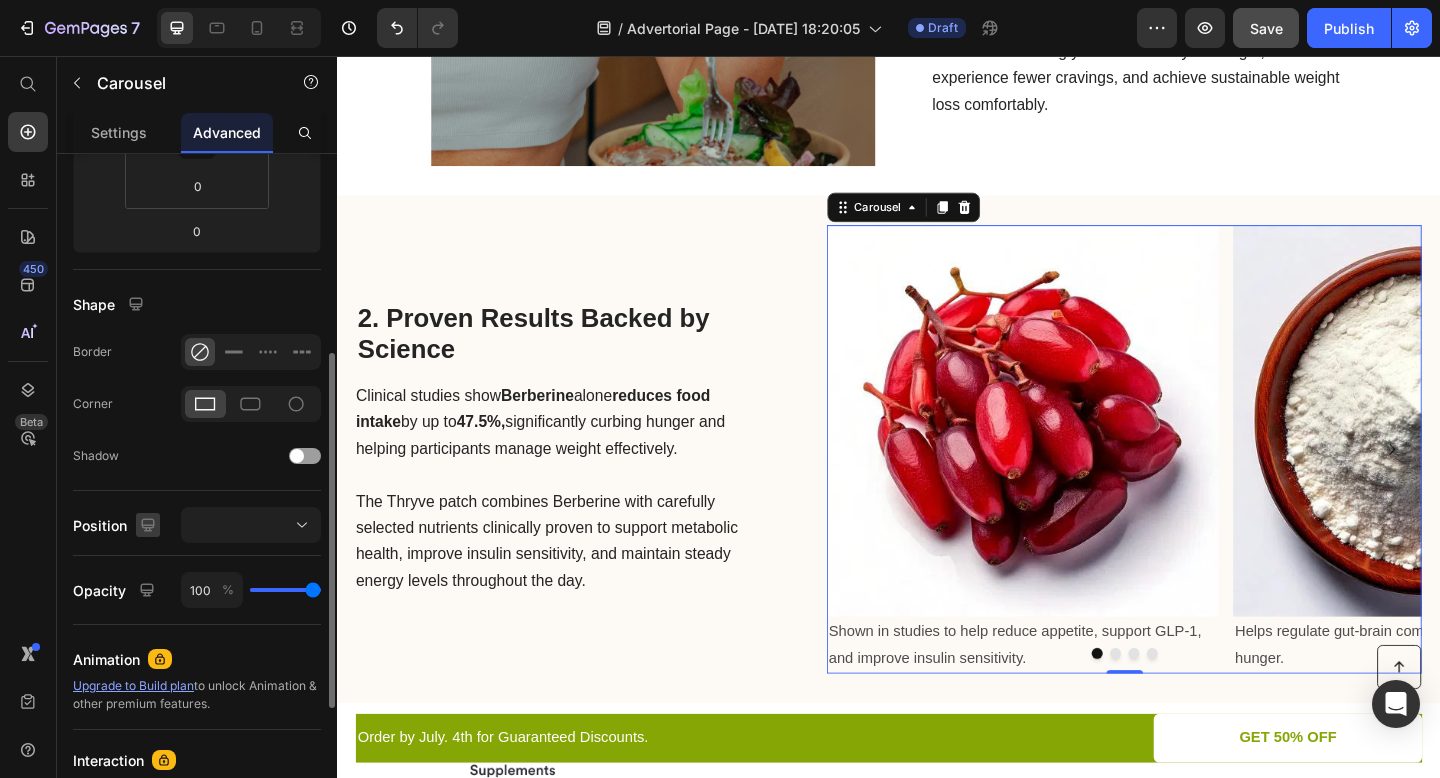 click 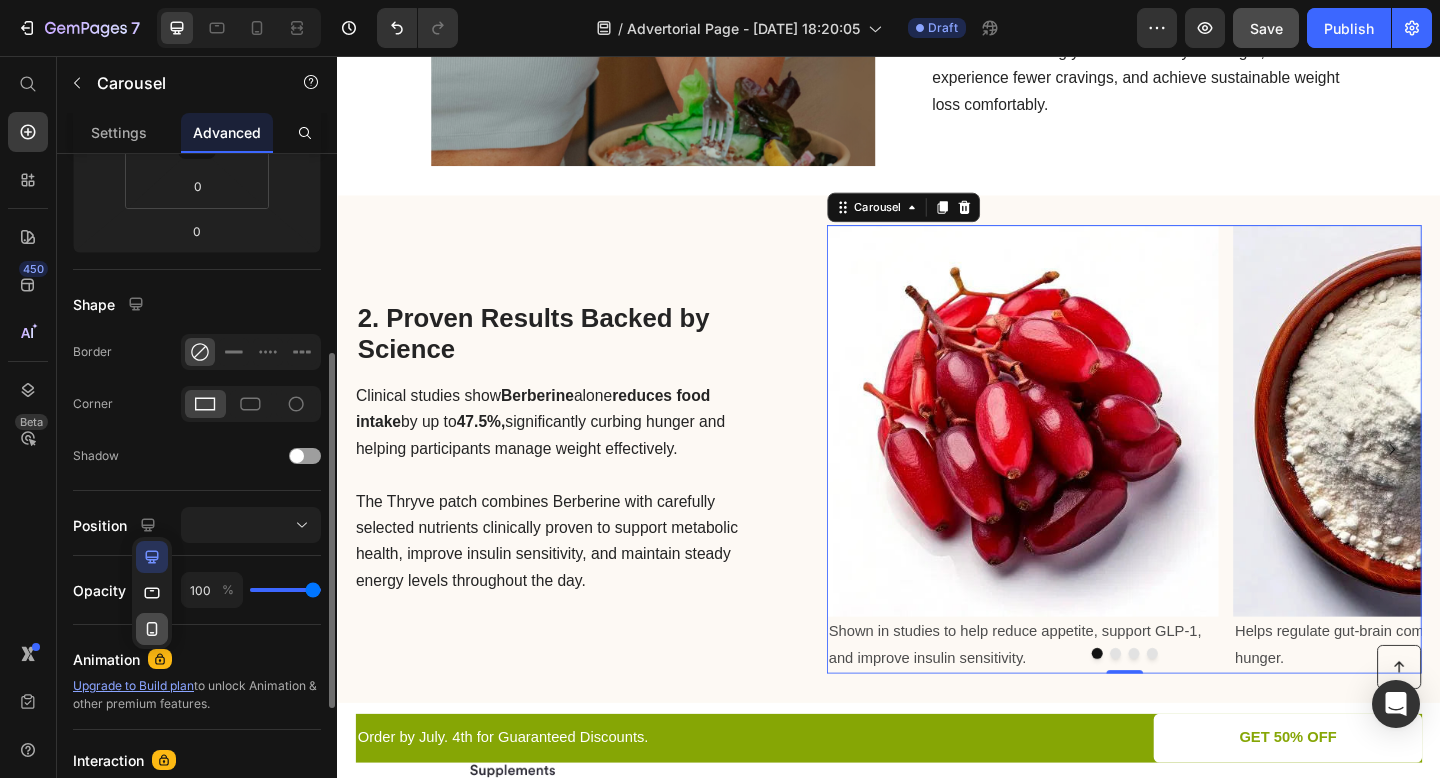 click 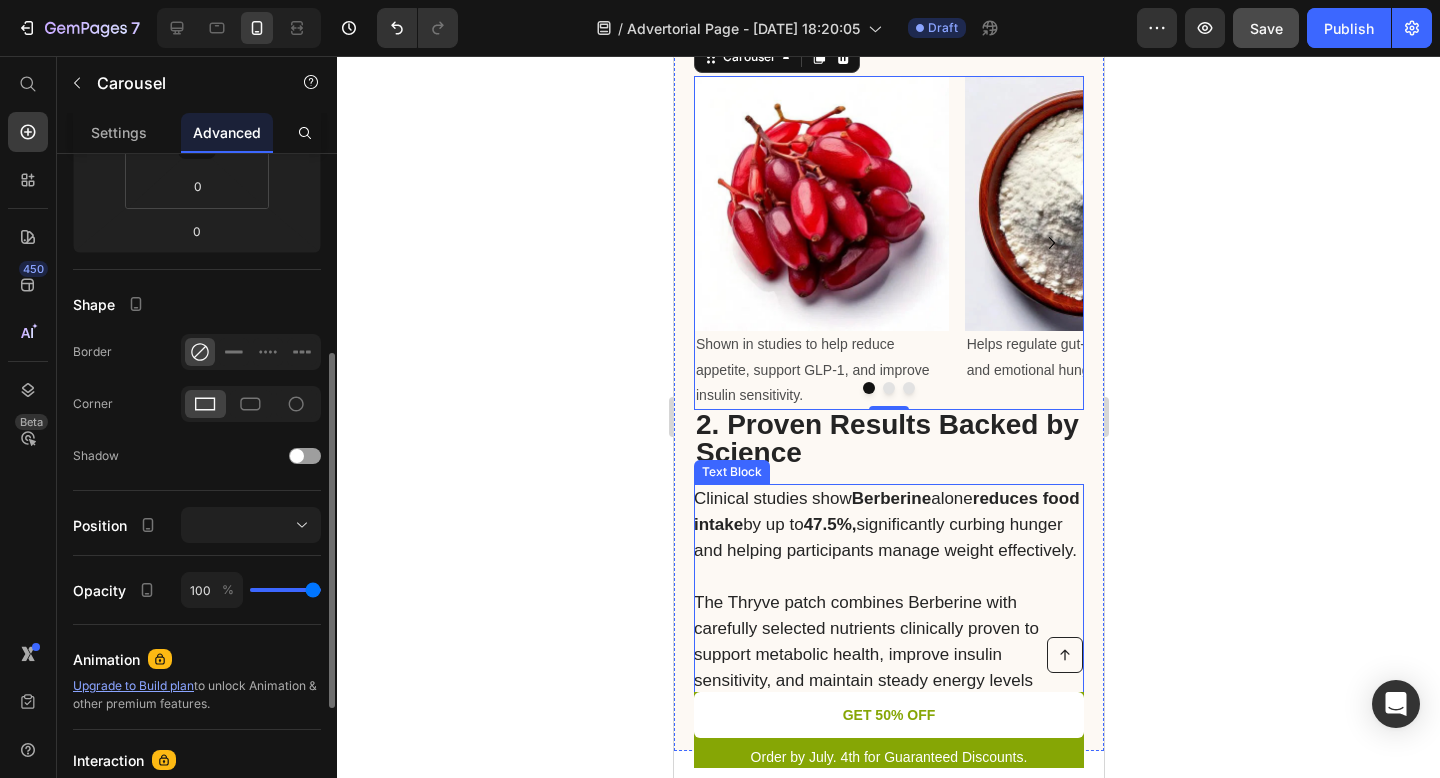 scroll, scrollTop: 2659, scrollLeft: 0, axis: vertical 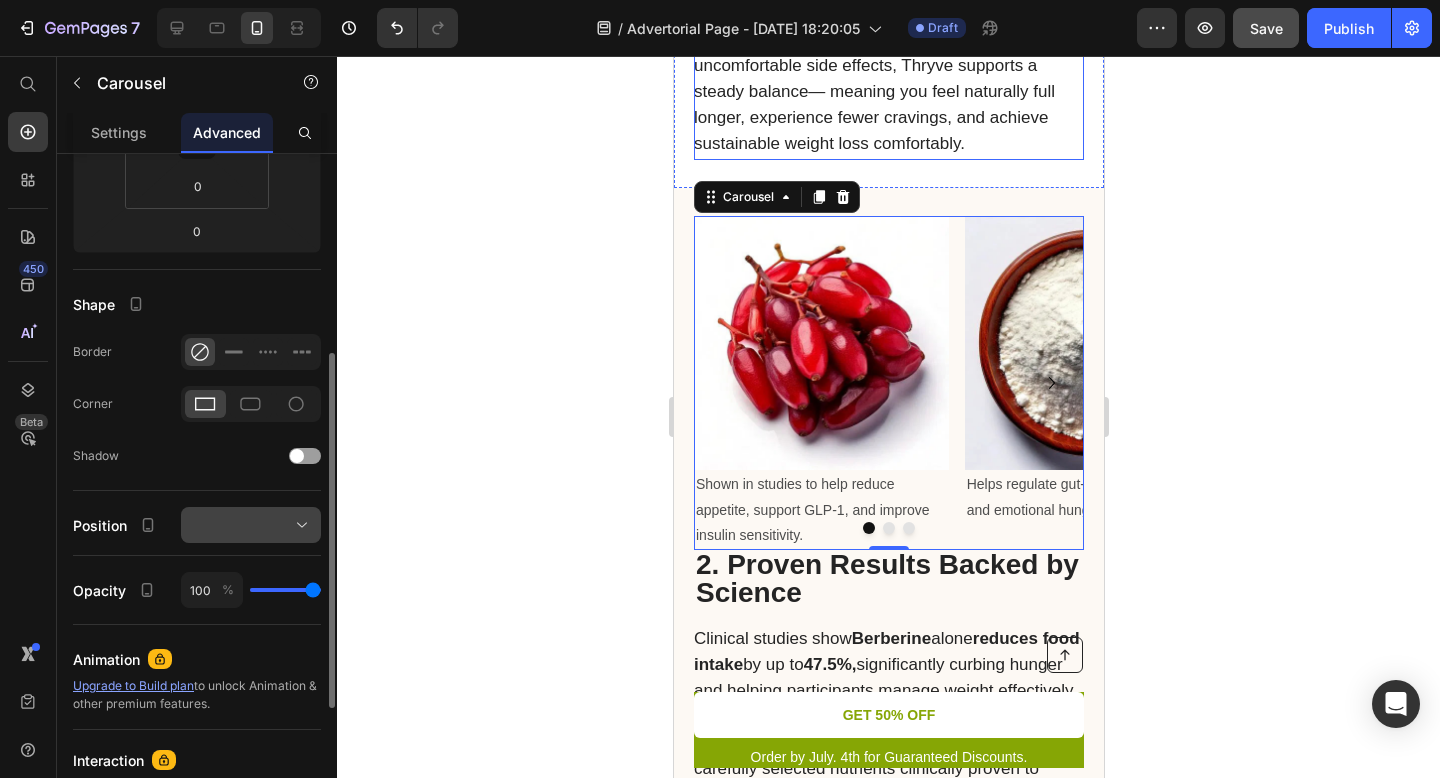 click at bounding box center [251, 525] 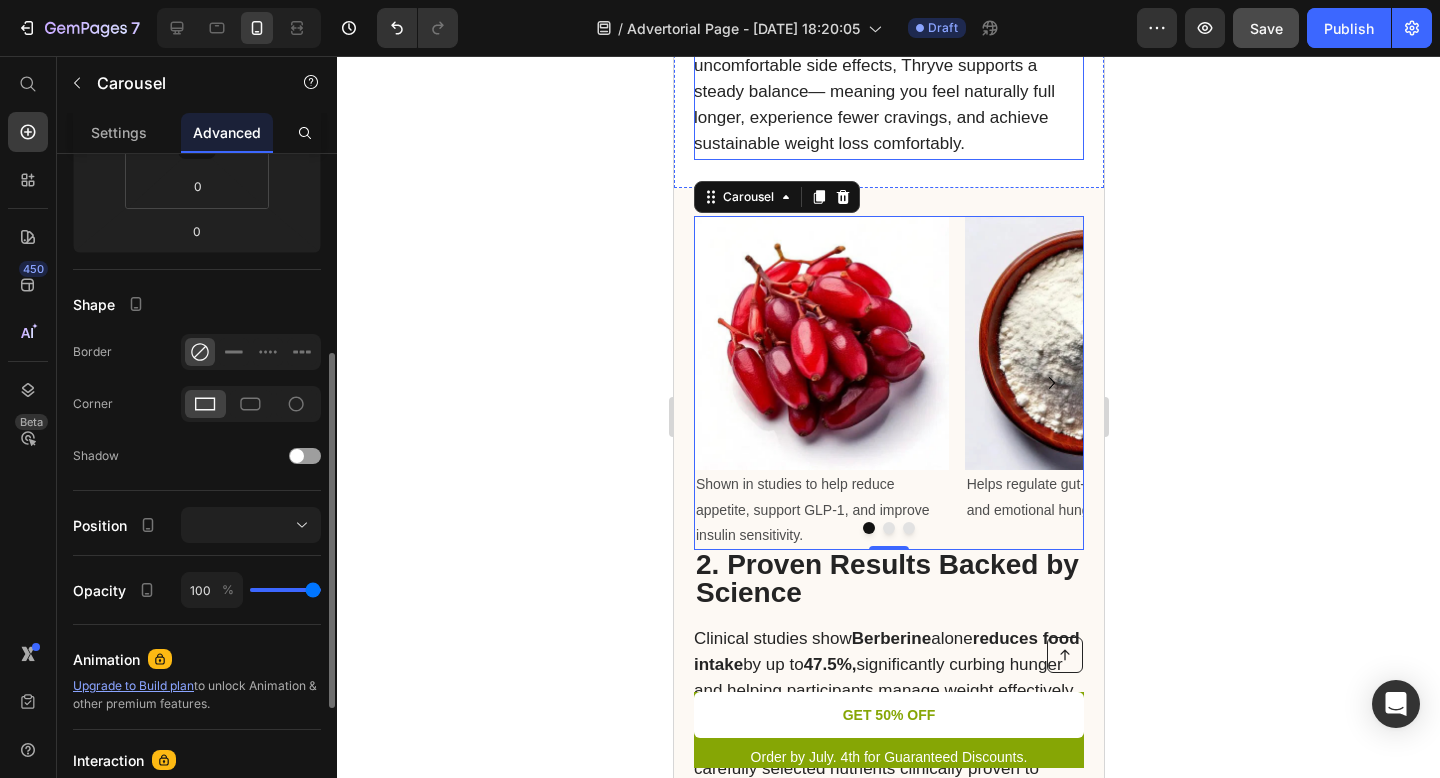 click on "Display on Desktop Tablet Mobile Spacing (px) [PHONE_NUMBER] Shape Border Corner Shadow Position Opacity 100 % Animation Upgrade to Build plan  to unlock Animation & other premium features. Interaction Upgrade to Optimize plan  to unlock Interaction & other premium features. CSS class" at bounding box center [197, 375] 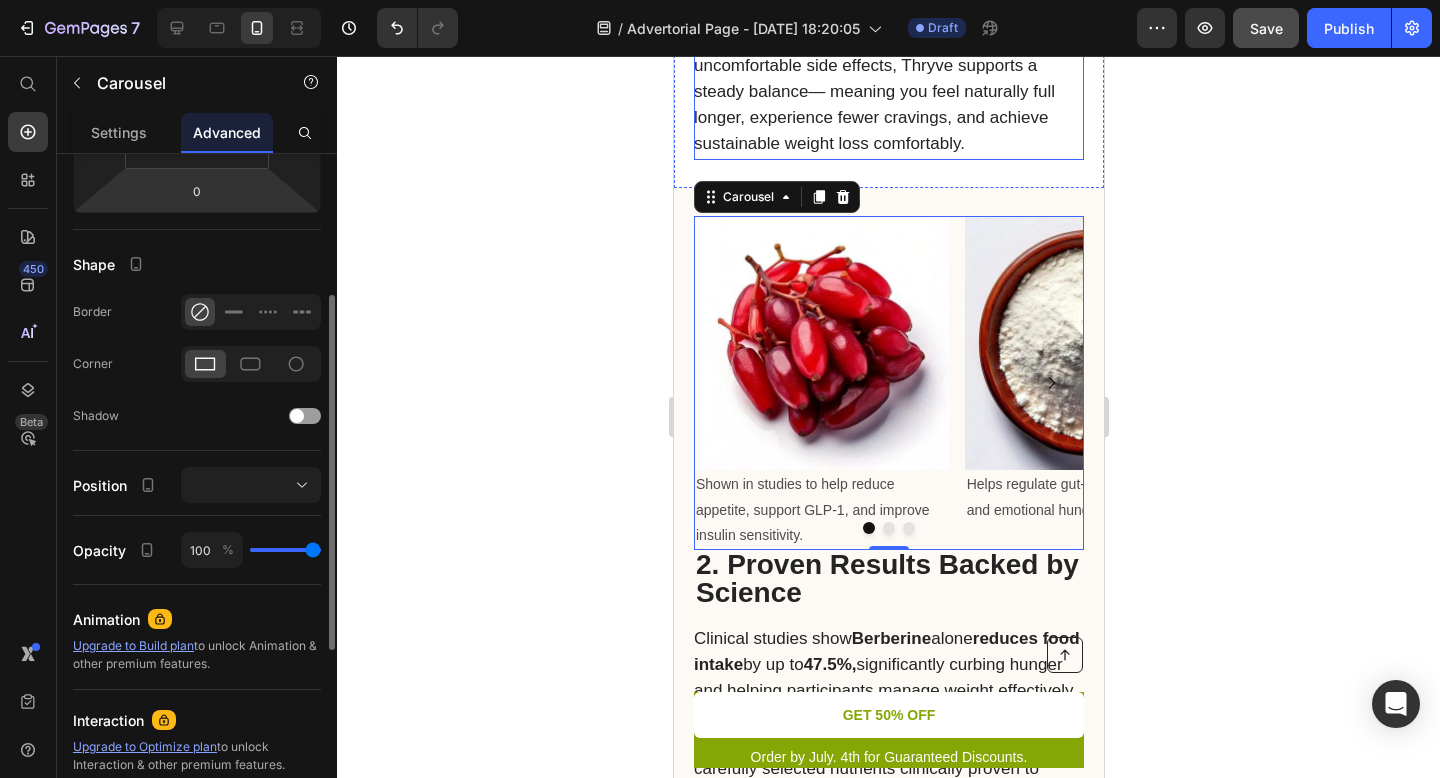 scroll, scrollTop: 355, scrollLeft: 0, axis: vertical 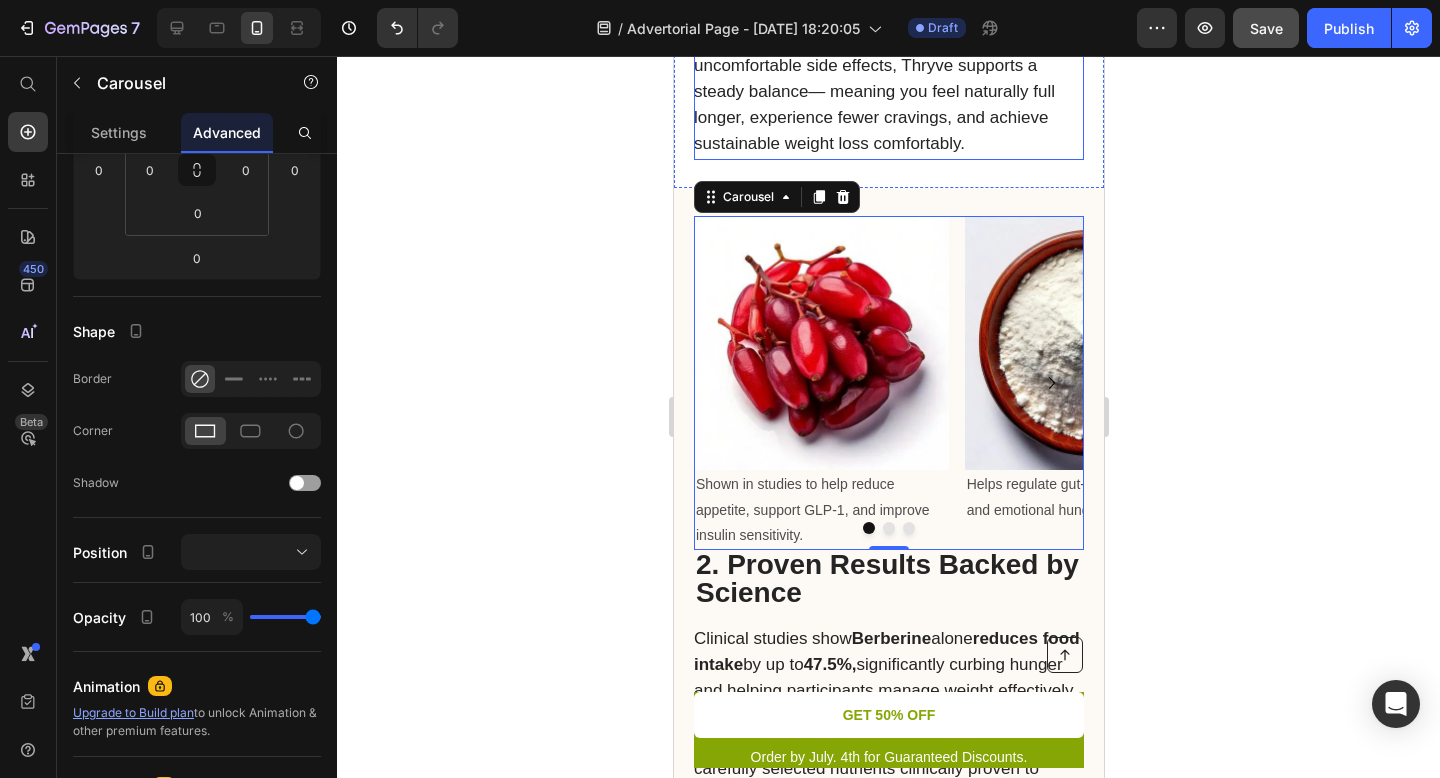 click on "Settings Advanced" at bounding box center (197, 133) 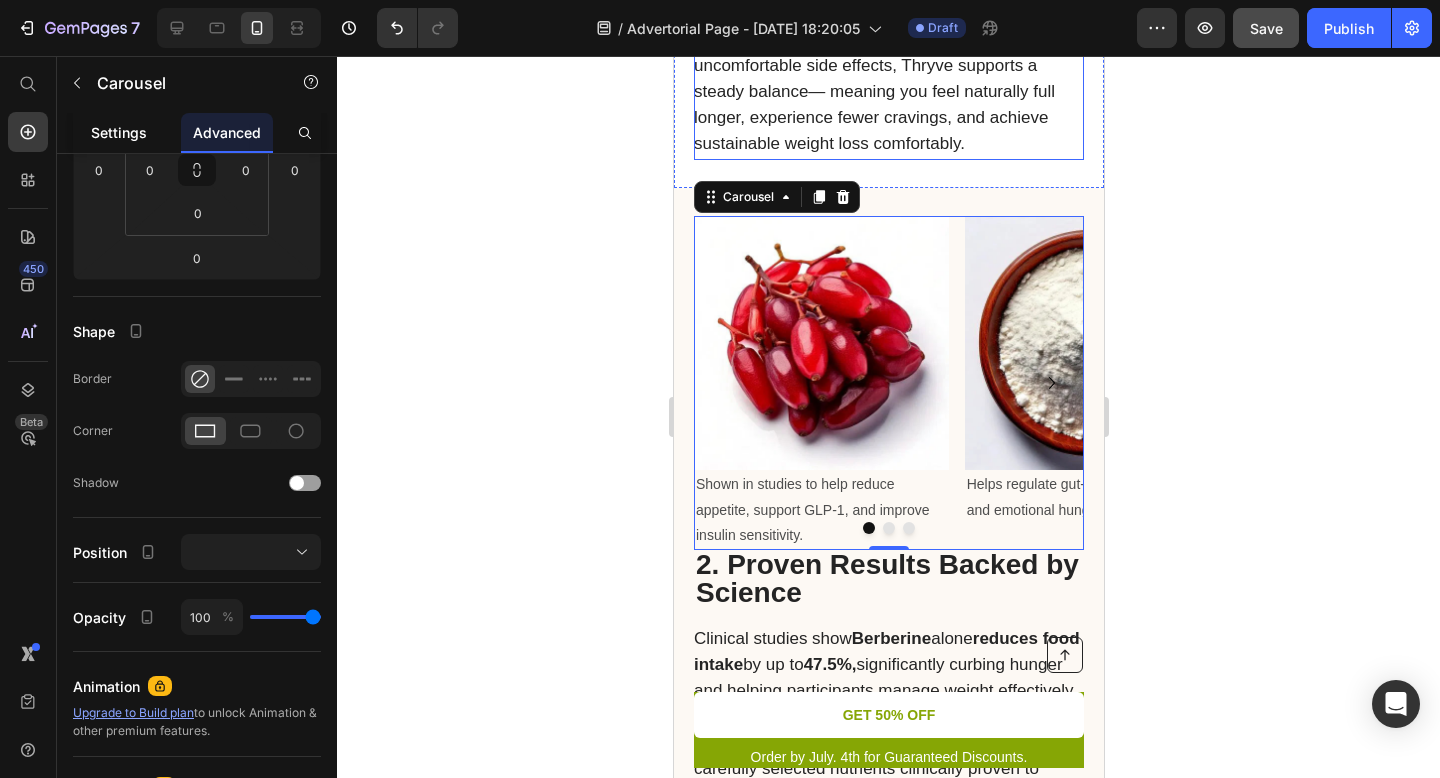 click on "Settings" at bounding box center (119, 132) 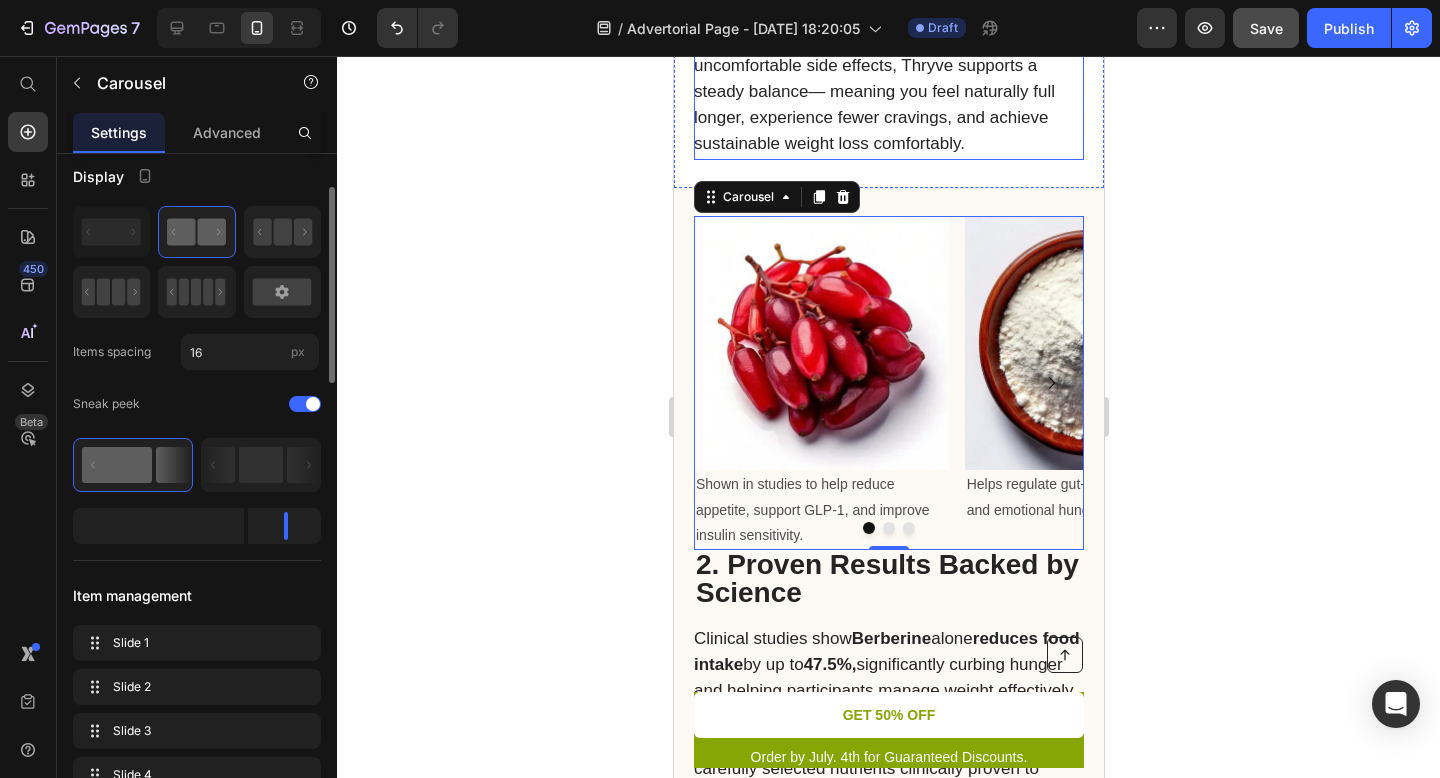 scroll, scrollTop: 0, scrollLeft: 0, axis: both 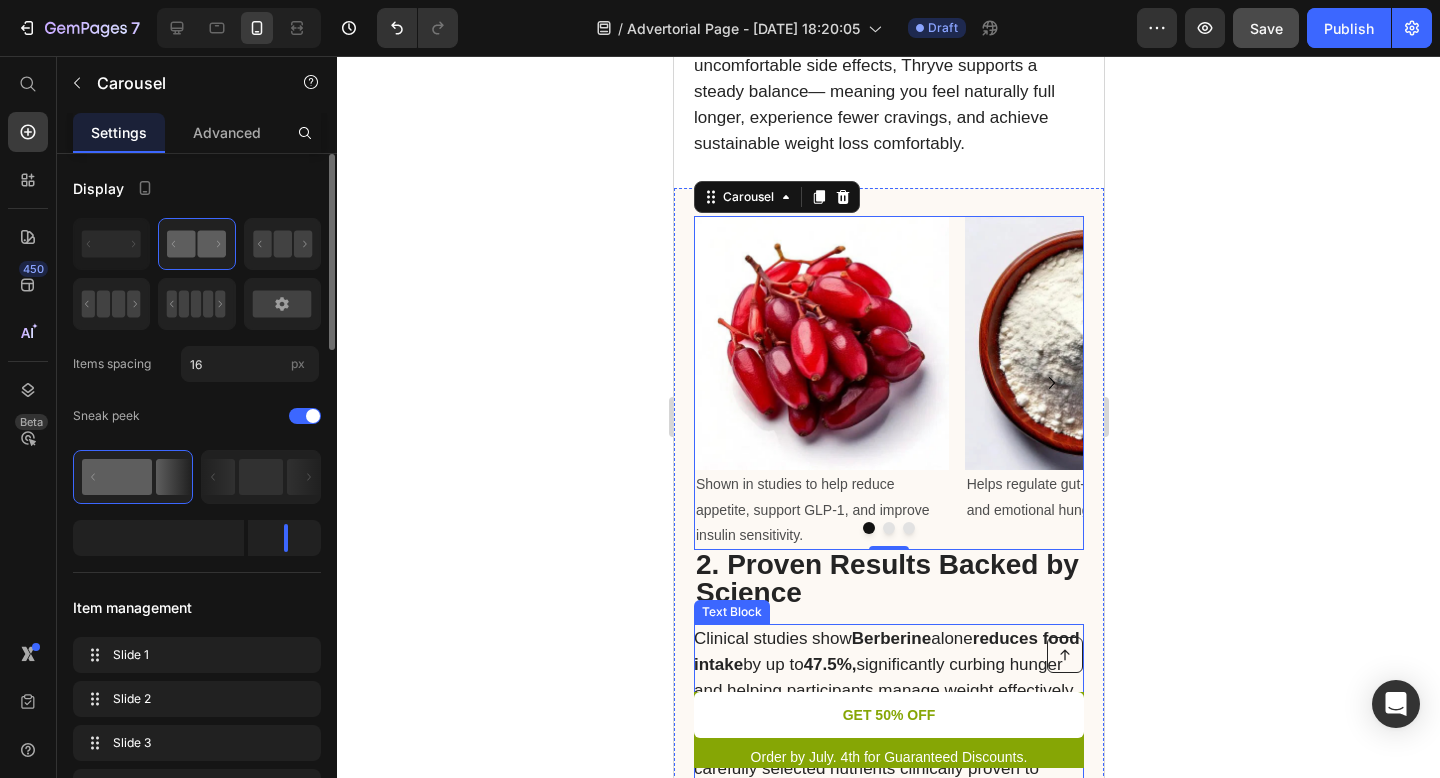 click on "Clinical studies show  Berberine  alone  reduces food intake  by up to  47.5%,  significantly curbing hunger and helping participants manage weight effectively." at bounding box center [886, 664] 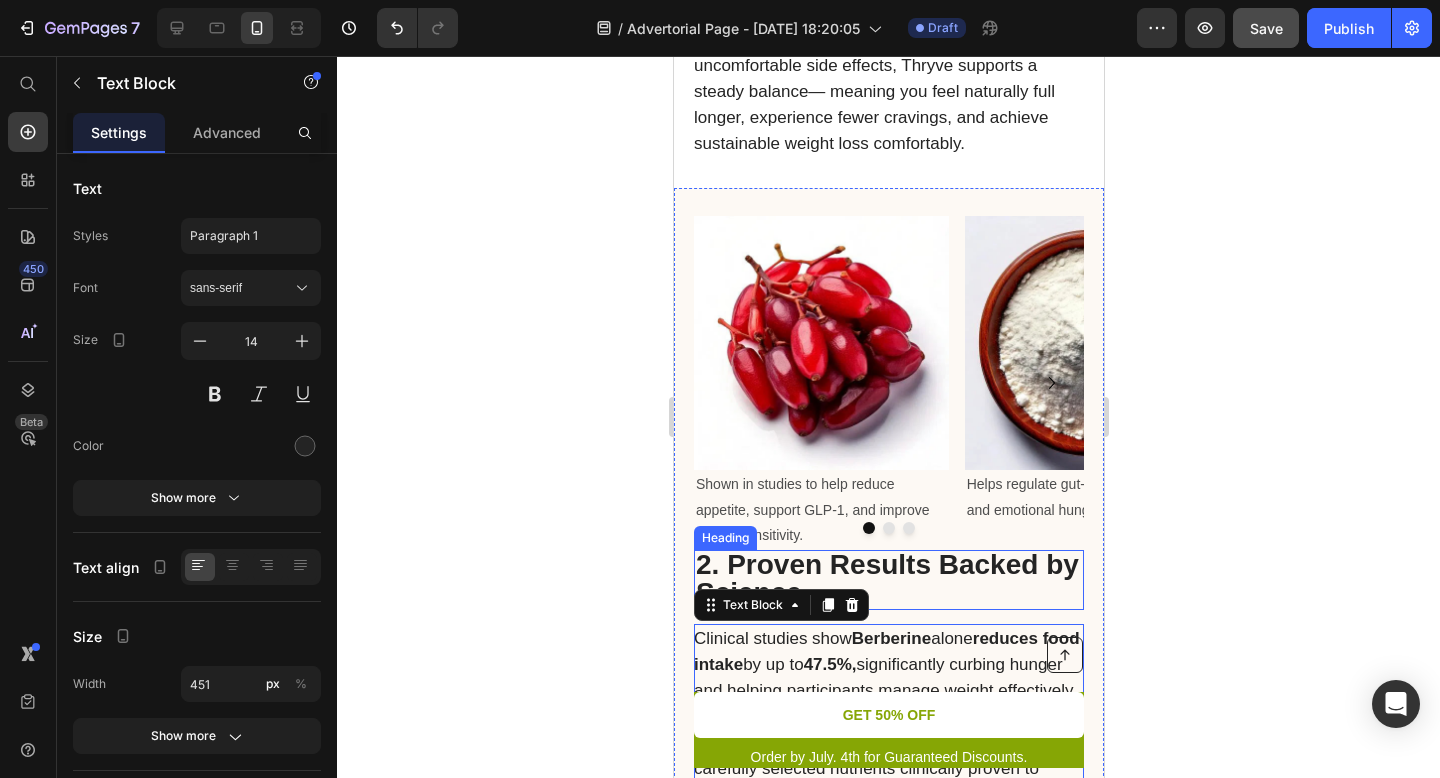 click on "2. Proven Results Backed by Science" at bounding box center [888, 580] 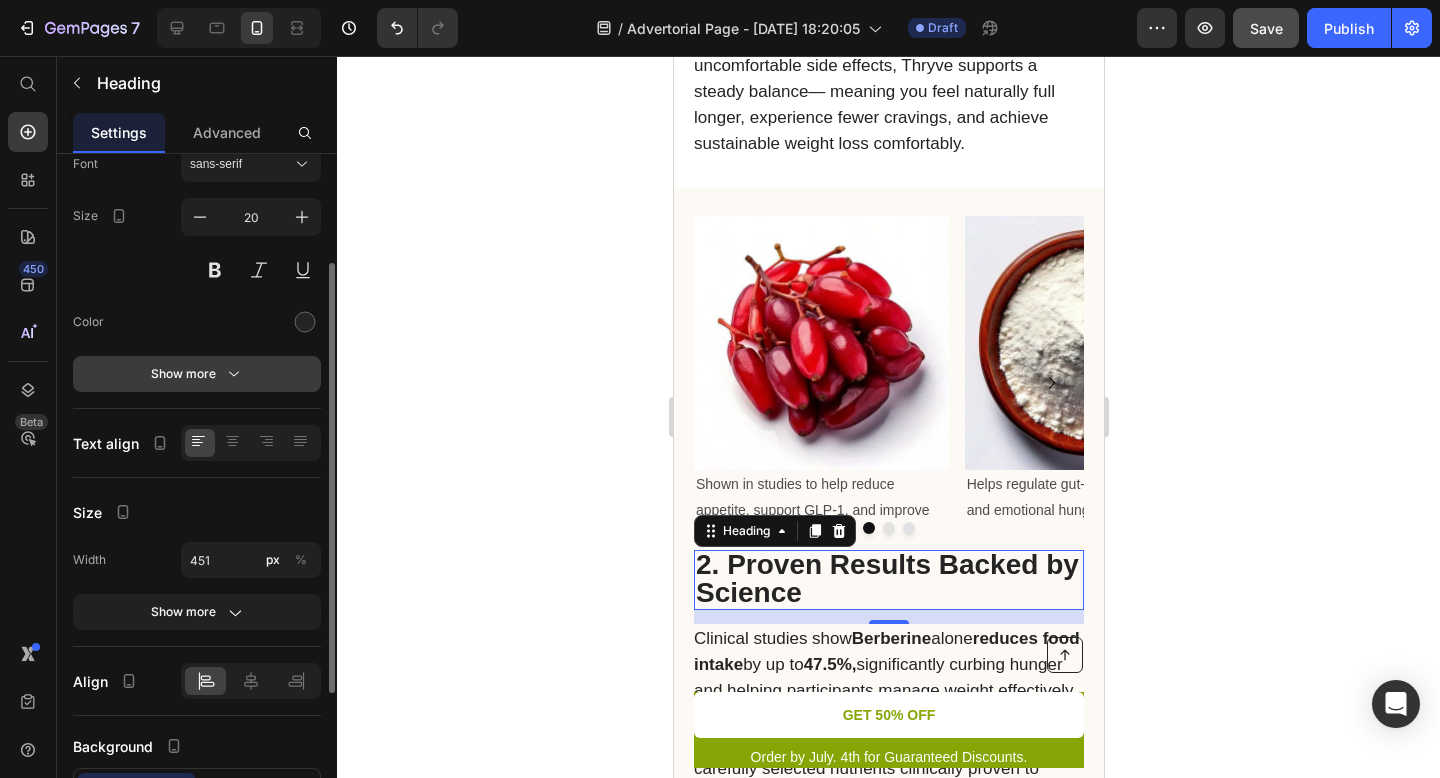 scroll, scrollTop: 0, scrollLeft: 0, axis: both 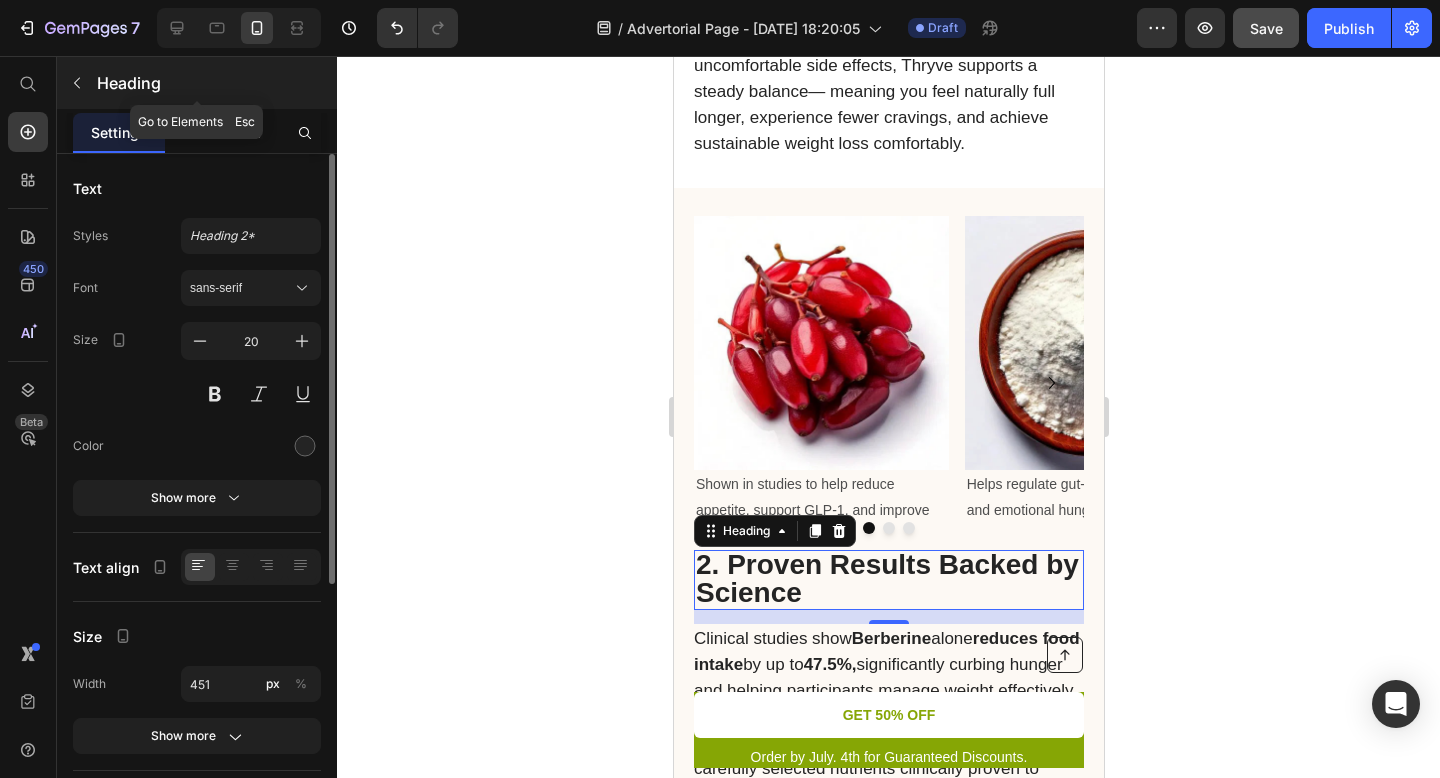 click 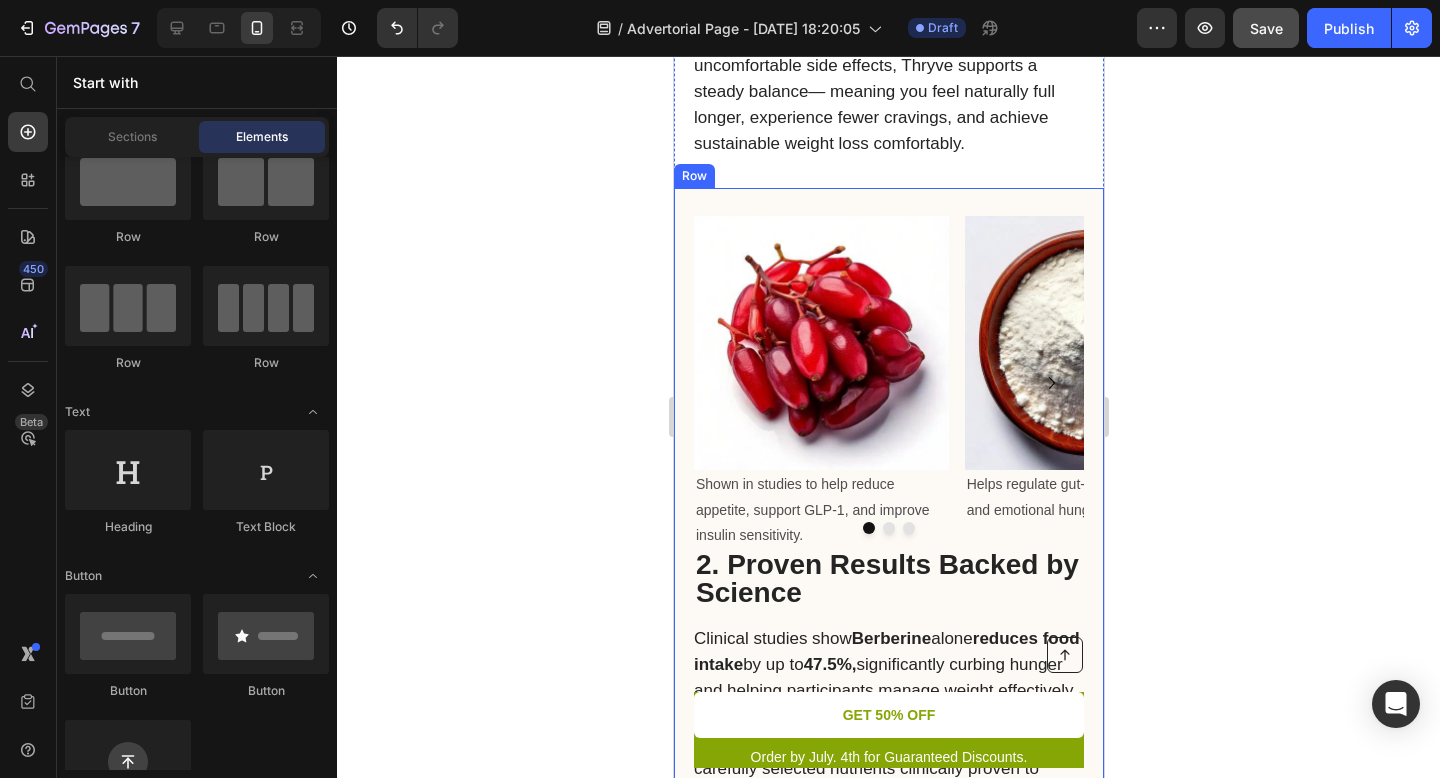 click on "2. Proven Results Backed by Science Heading Clinical studies show  Berberine  alone  reduces food intake  by up to  47.5%,  significantly curbing hunger and helping participants manage weight effectively.    The Thryve patch combines Berberine with carefully selected nutrients clinically proven to support metabolic health, improve insulin sensitivity, and maintain steady energy levels throughout the day. Text Block
Image Shown in studies to help reduce appetite, support GLP-1, and improve insulin sensitivity. Text Block Image Helps regulate gut-brain communication and emotional hunger. Text Block Image Known to support balanced blood sugar and reduce carb cravings. Text Block
Drop element here
[GEOGRAPHIC_DATA]" at bounding box center (888, 539) 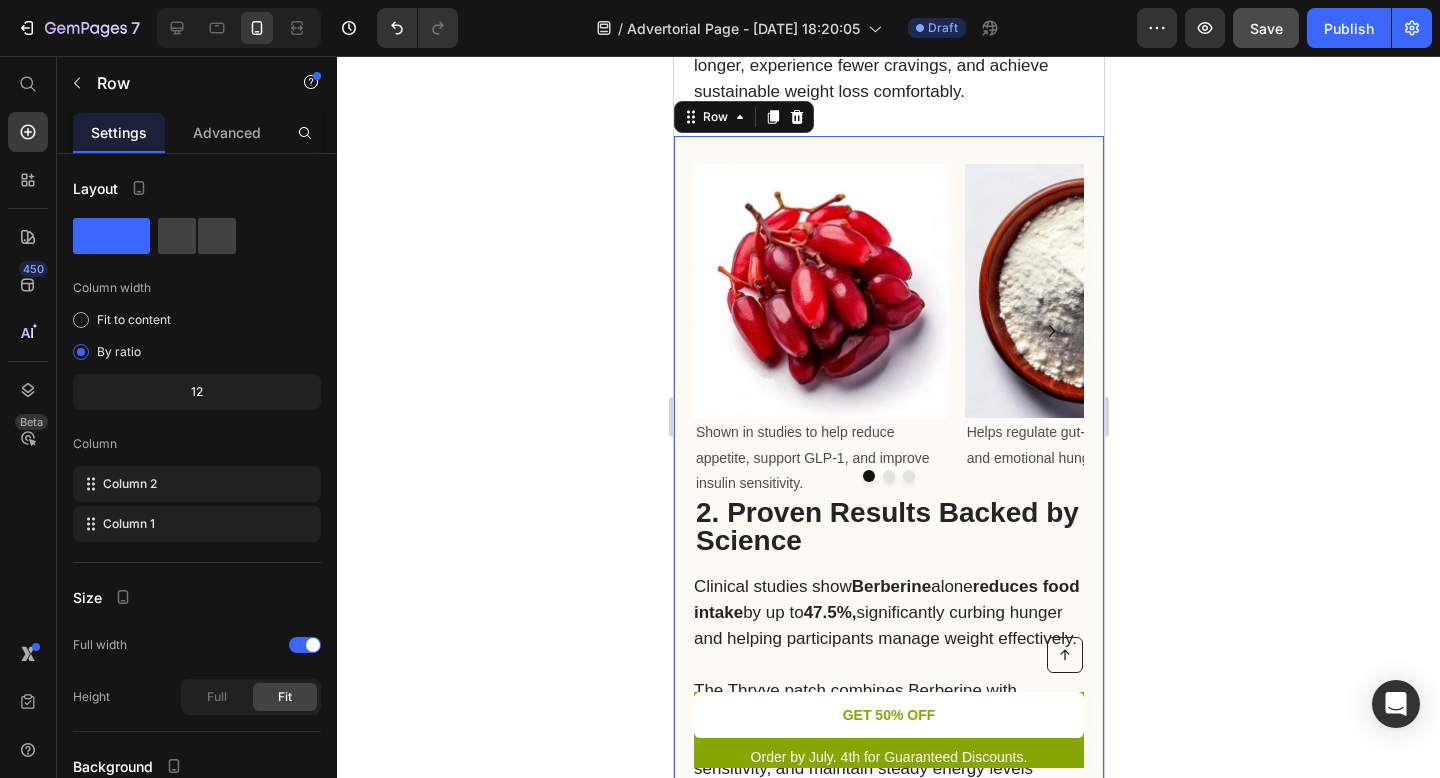 scroll, scrollTop: 2722, scrollLeft: 0, axis: vertical 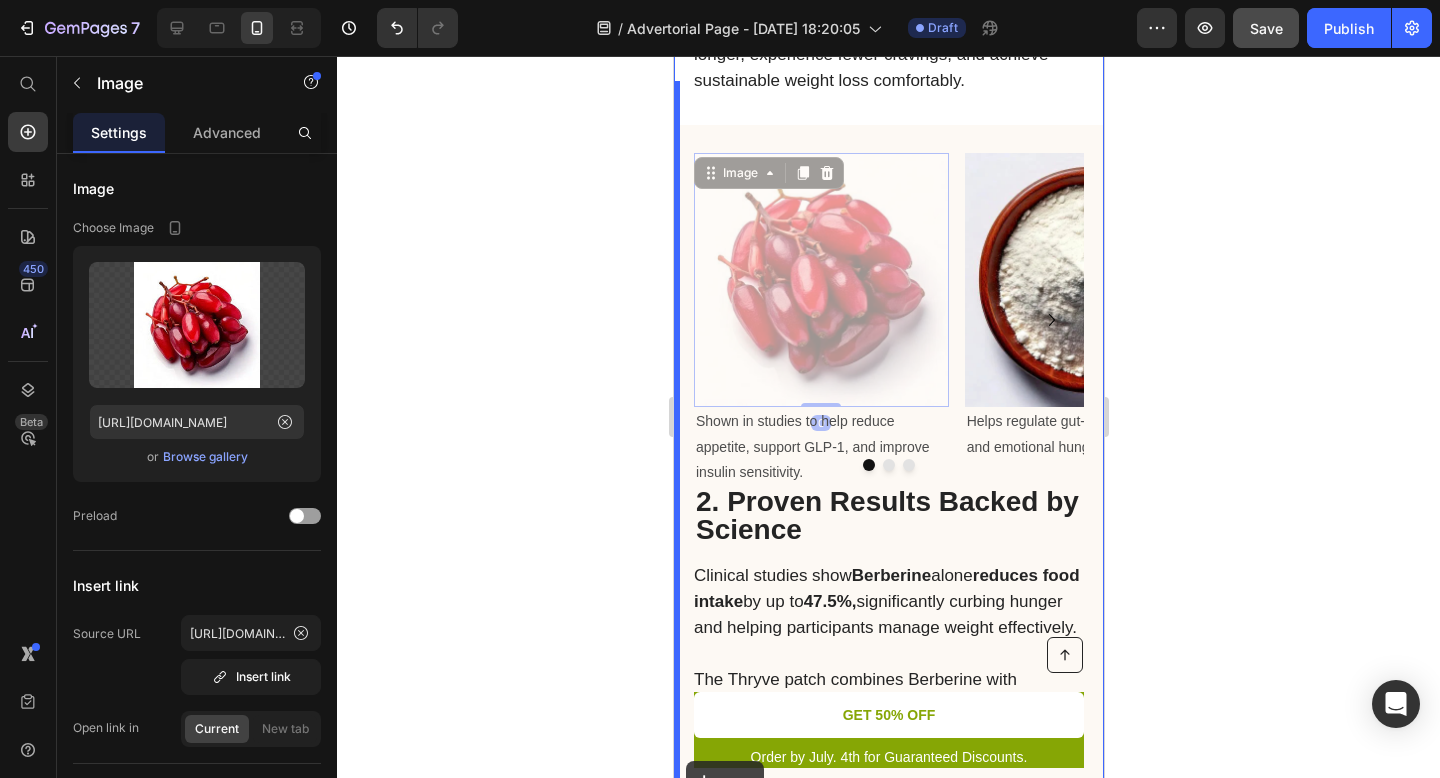 drag, startPoint x: 721, startPoint y: 200, endPoint x: 685, endPoint y: 761, distance: 562.1539 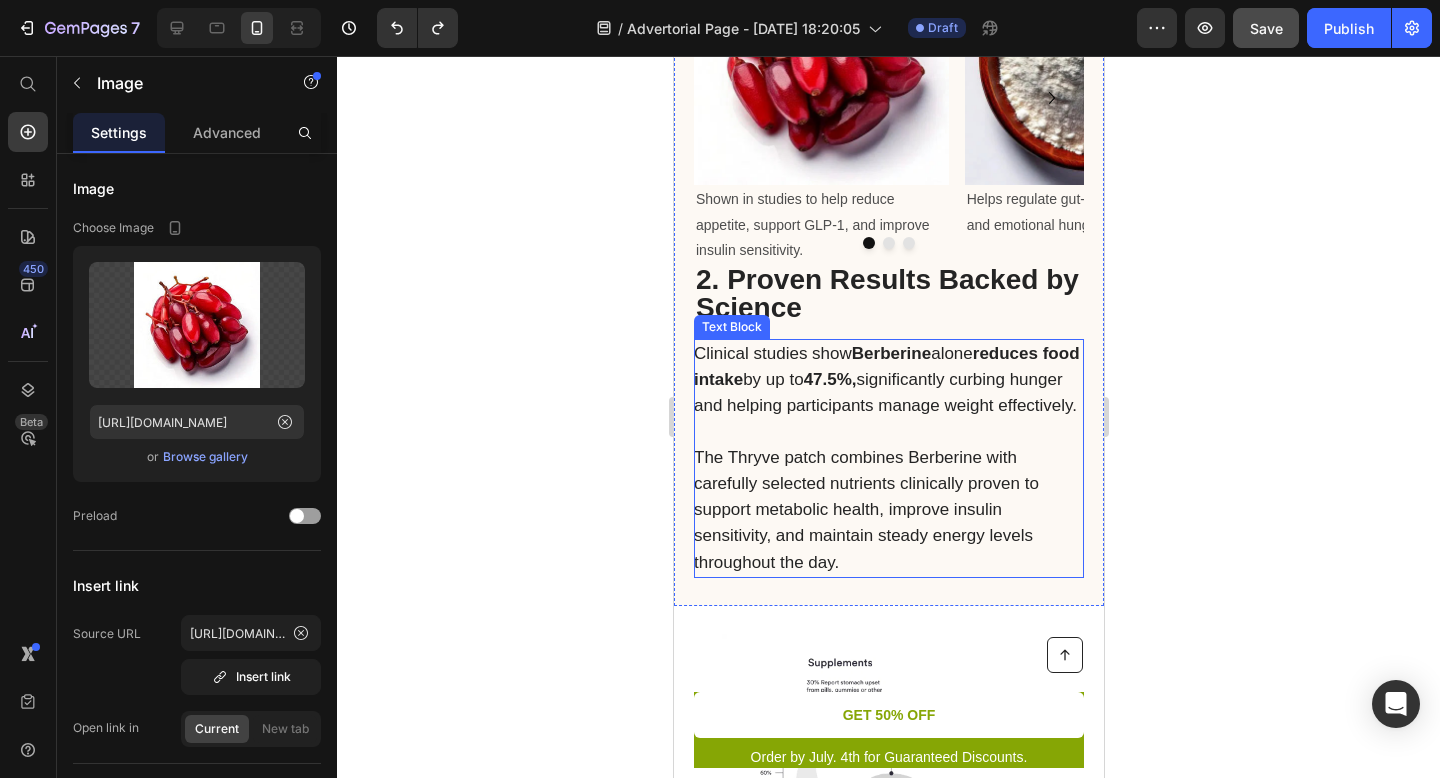scroll, scrollTop: 2961, scrollLeft: 0, axis: vertical 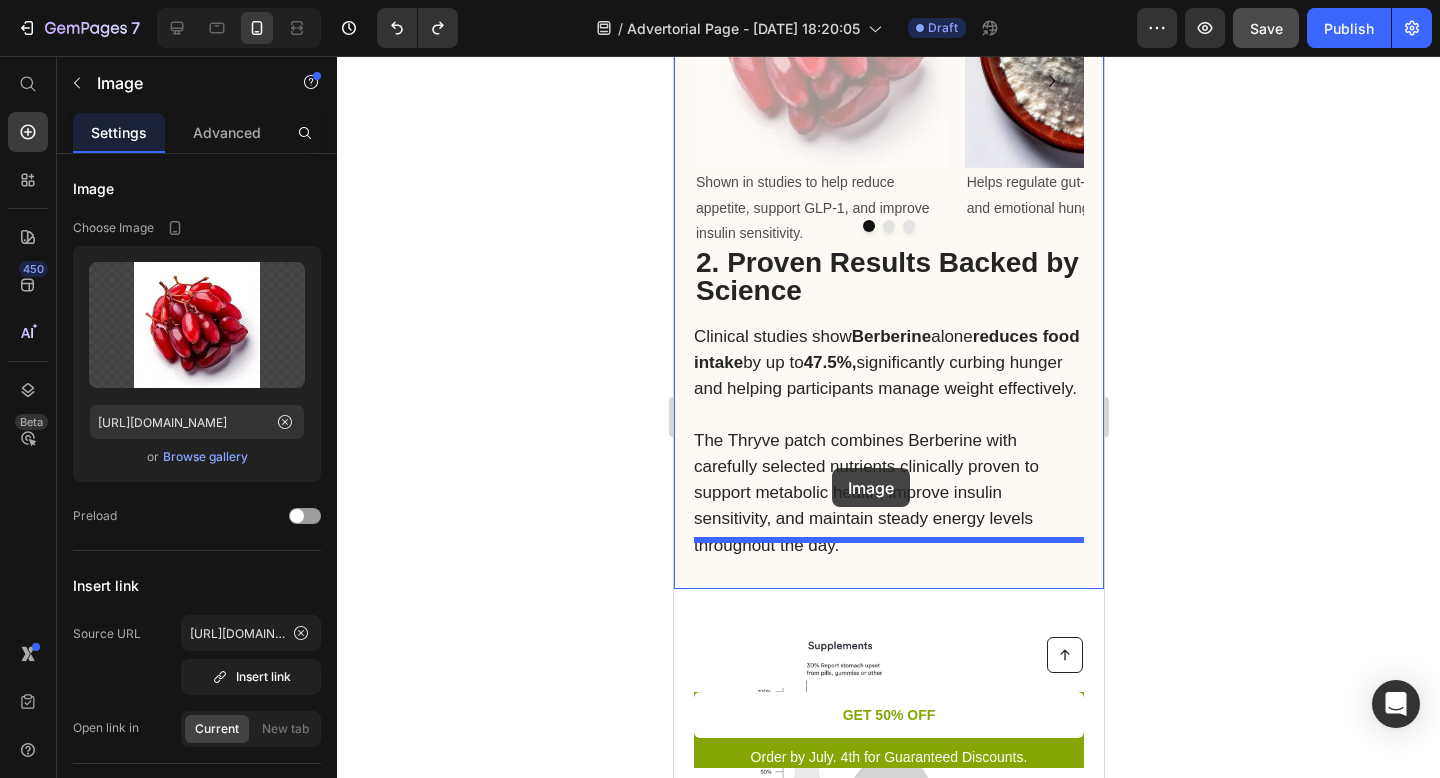 drag, startPoint x: 844, startPoint y: 89, endPoint x: 831, endPoint y: 468, distance: 379.2229 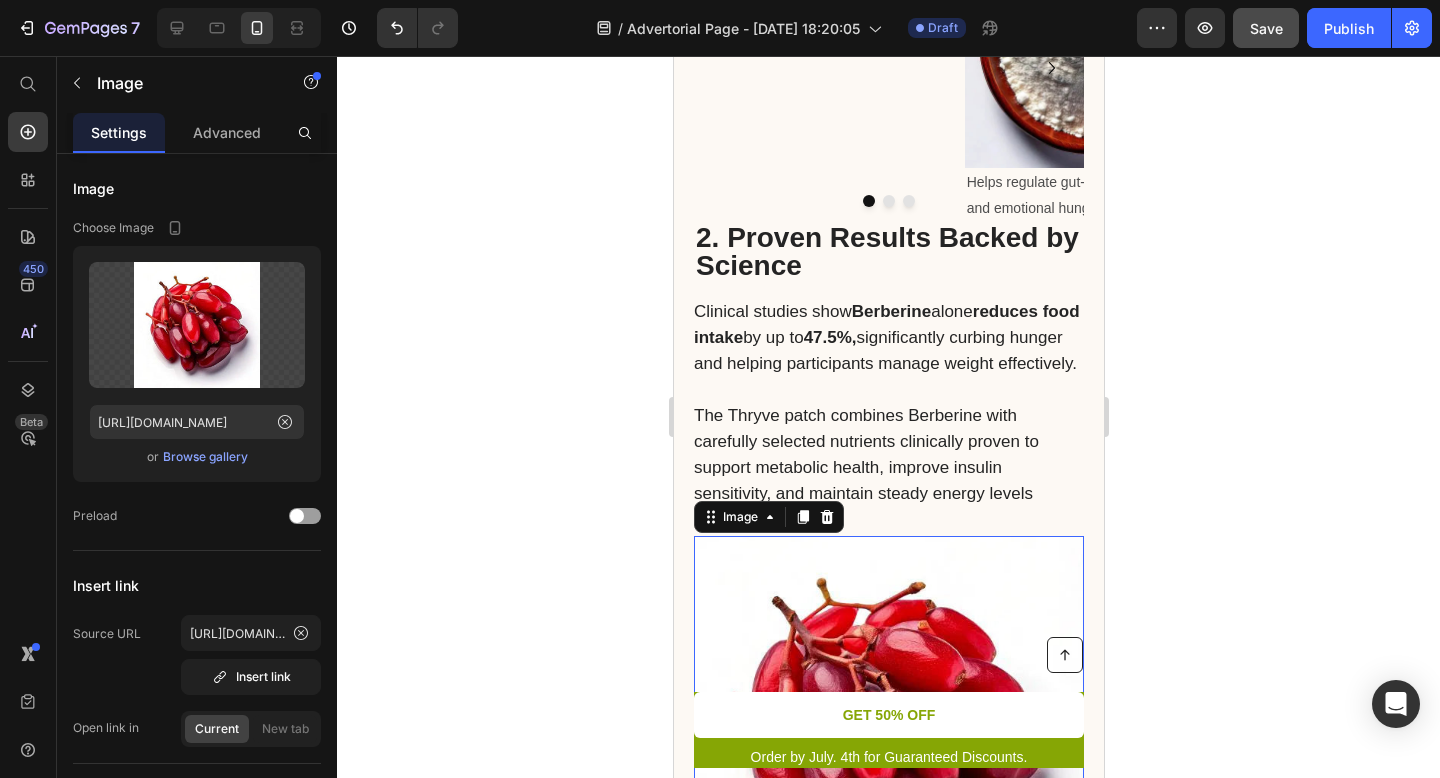 scroll, scrollTop: 2936, scrollLeft: 0, axis: vertical 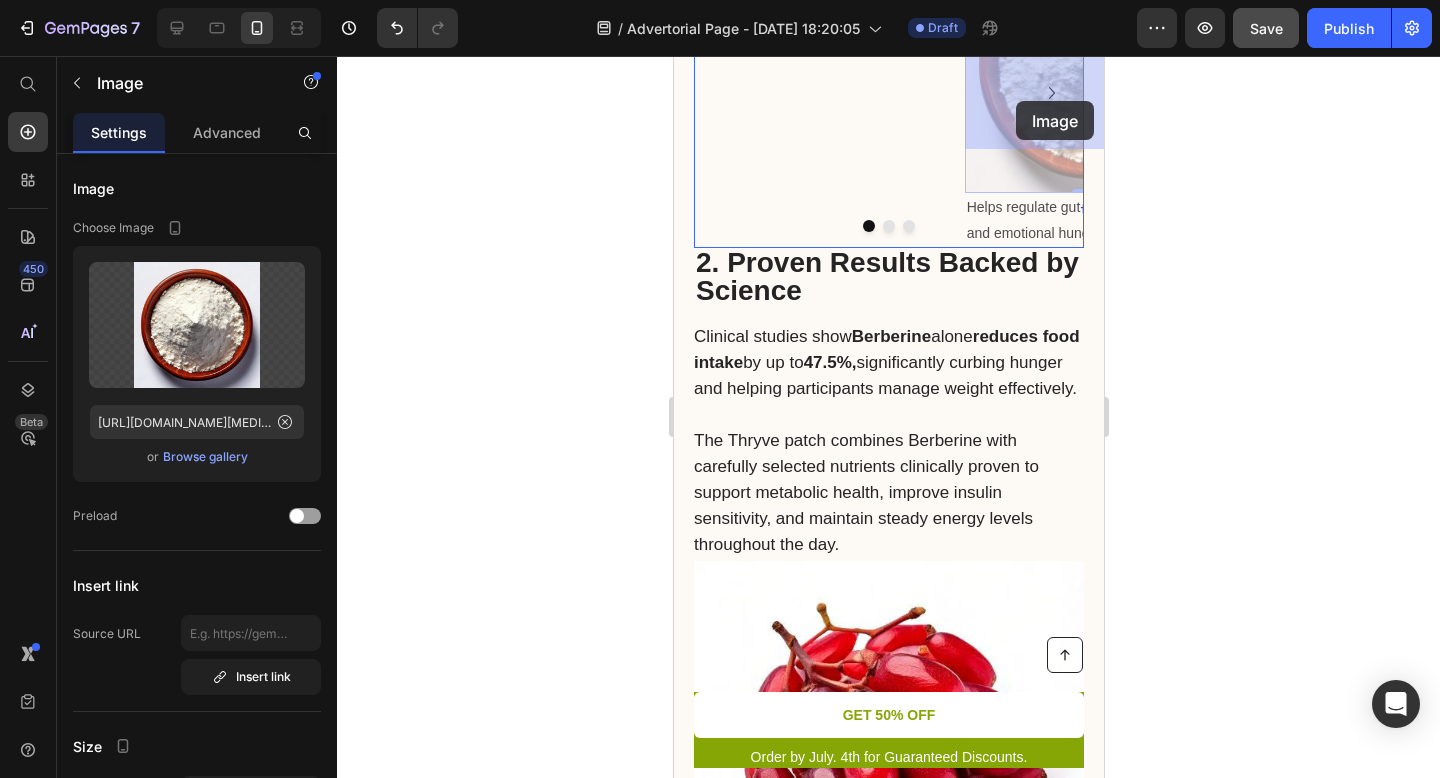 drag, startPoint x: 1032, startPoint y: 117, endPoint x: 1015, endPoint y: 101, distance: 23.345236 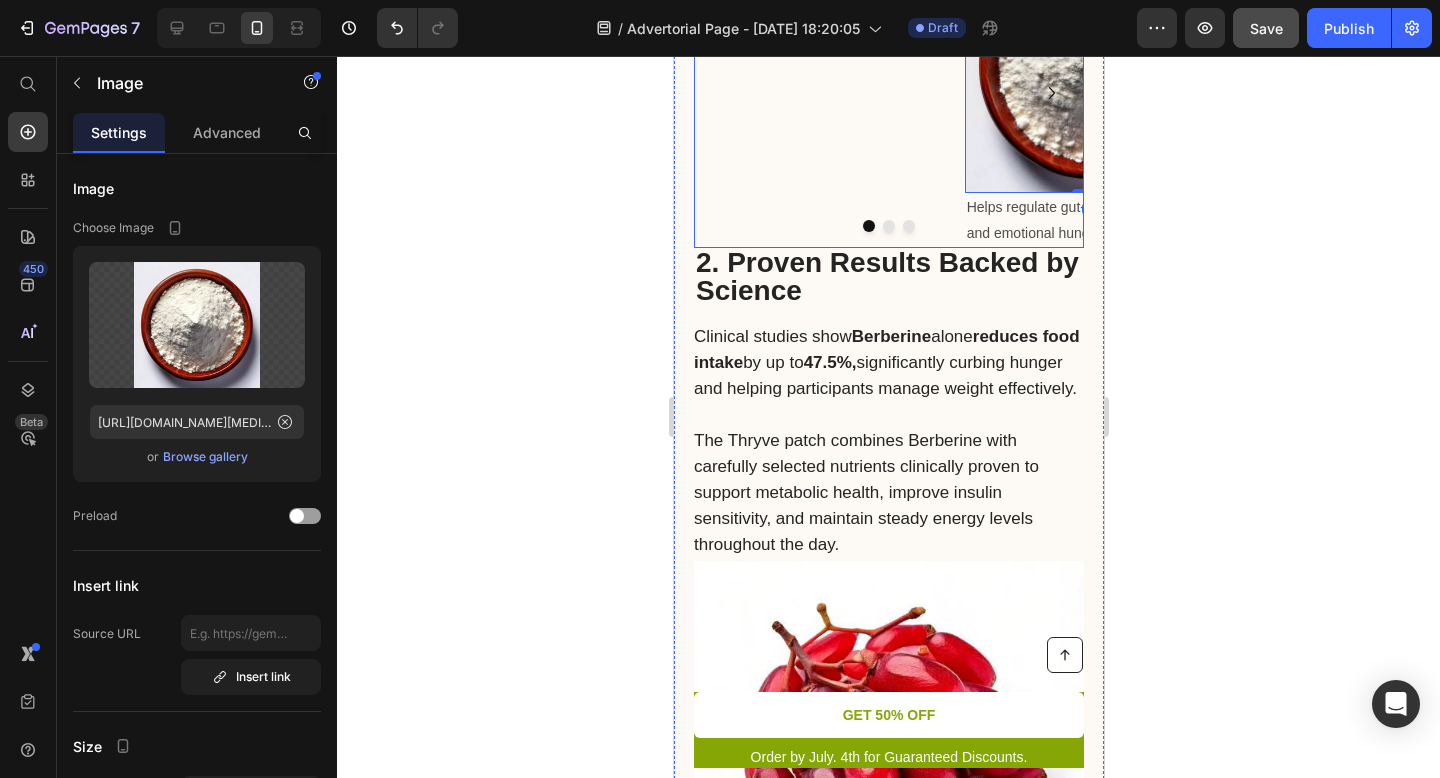 click on "Shown in studies to help reduce appetite, support GLP-1, and improve insulin sensitivity. Text Block" at bounding box center (820, 93) 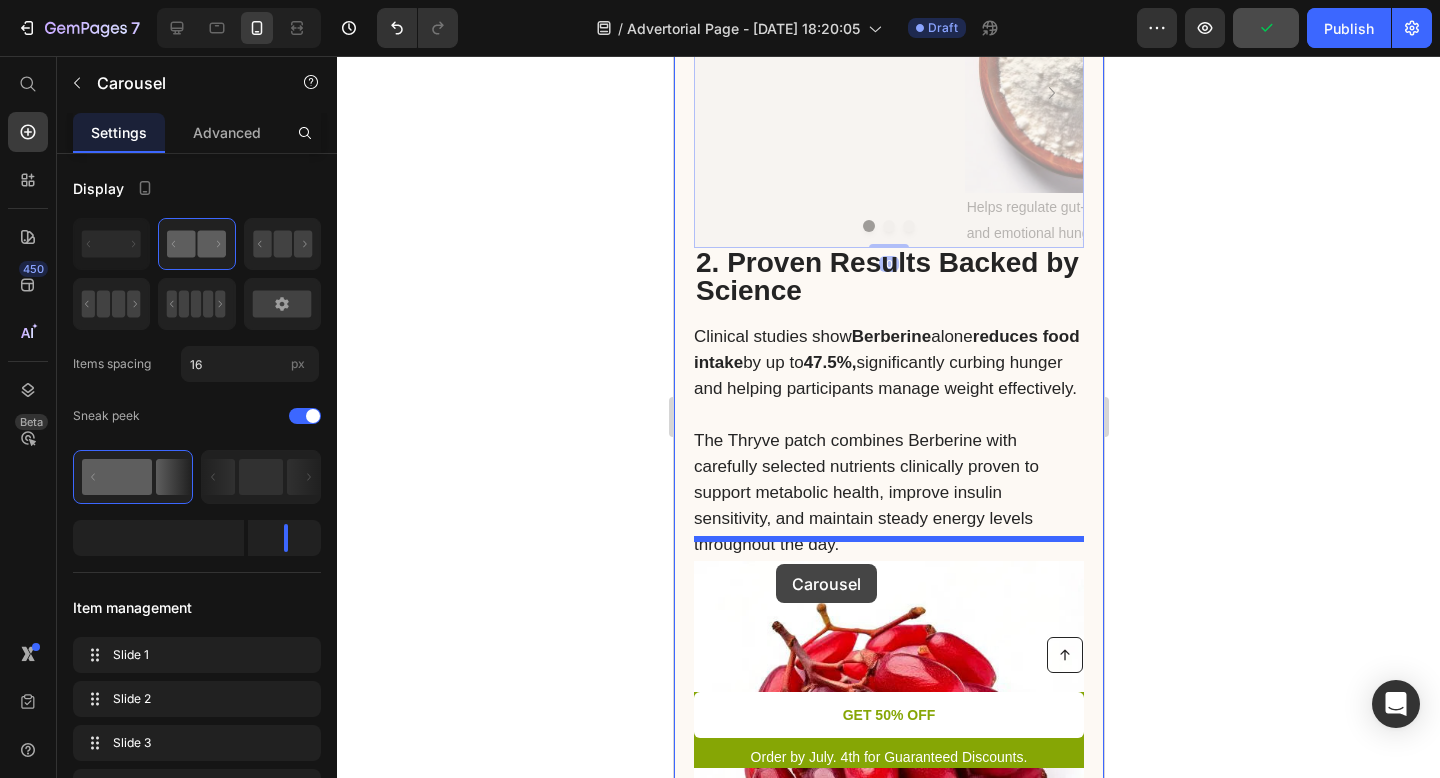 drag, startPoint x: 780, startPoint y: 176, endPoint x: 775, endPoint y: 564, distance: 388.03223 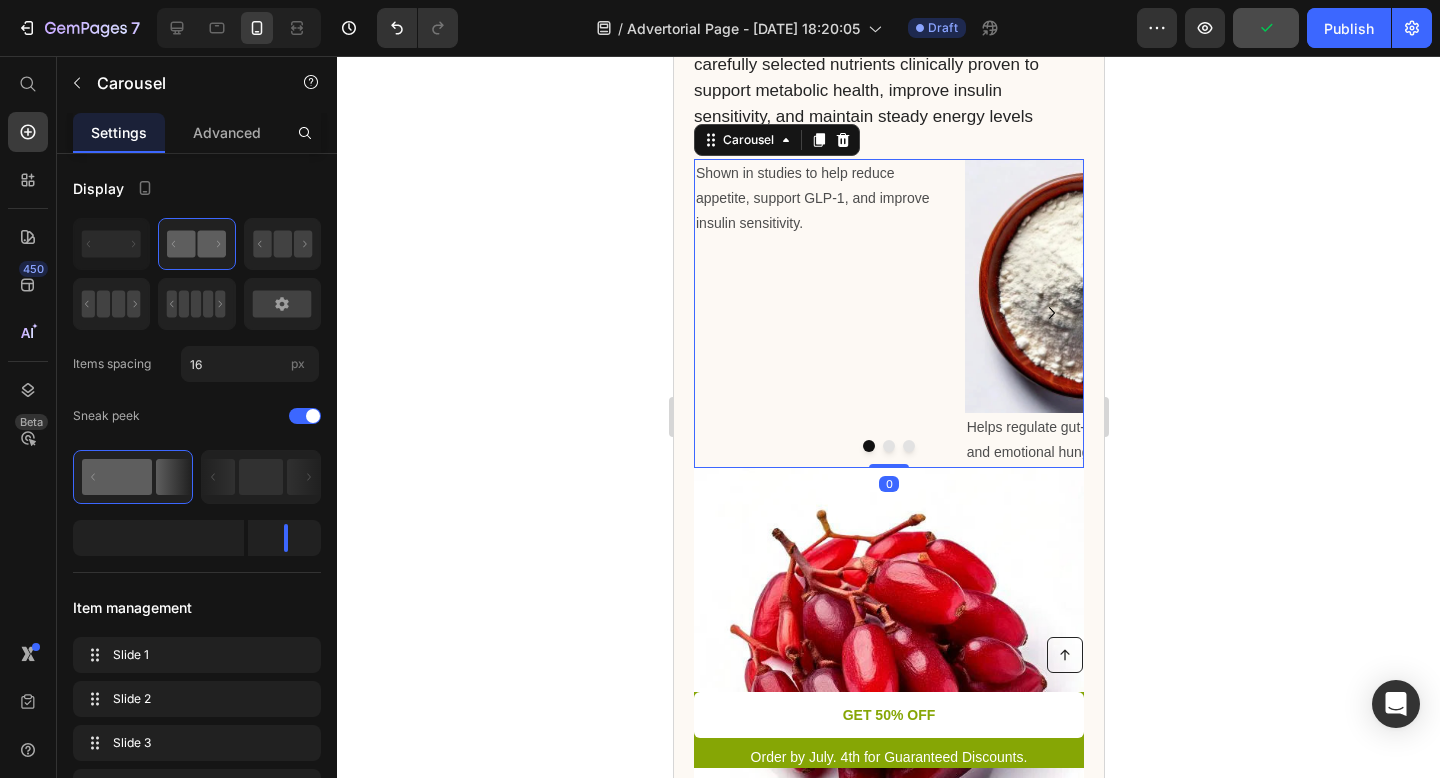 scroll, scrollTop: 3107, scrollLeft: 0, axis: vertical 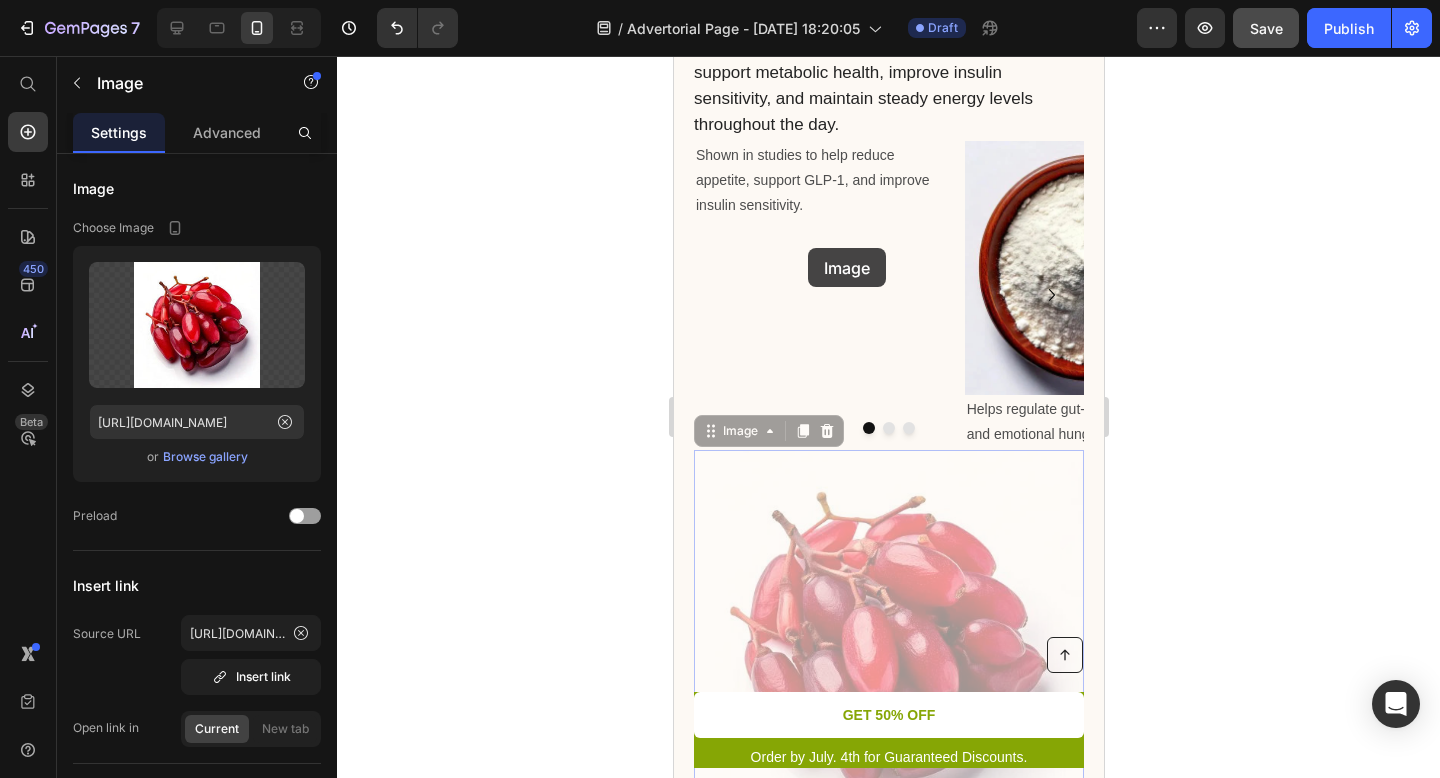 drag, startPoint x: 830, startPoint y: 627, endPoint x: 807, endPoint y: 248, distance: 379.69724 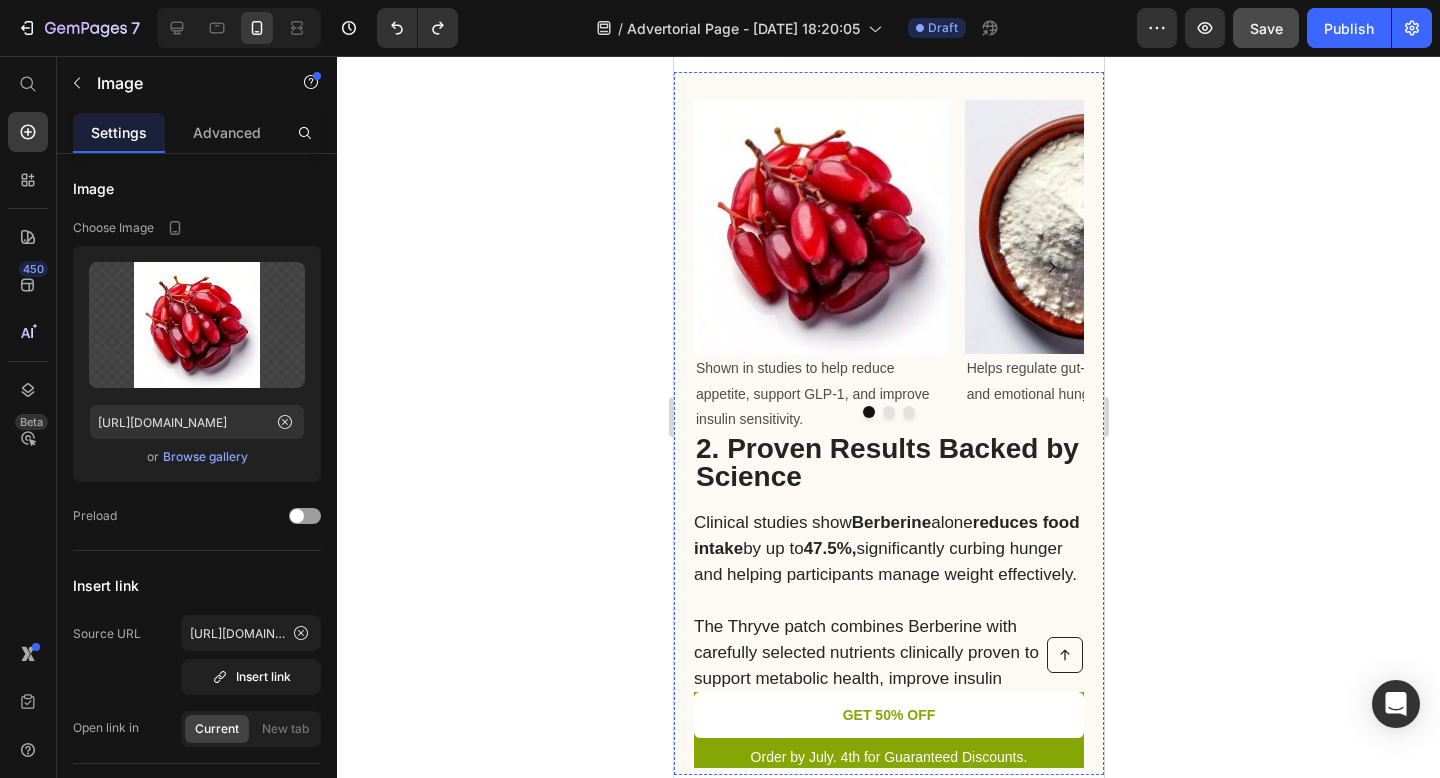 scroll, scrollTop: 2678, scrollLeft: 0, axis: vertical 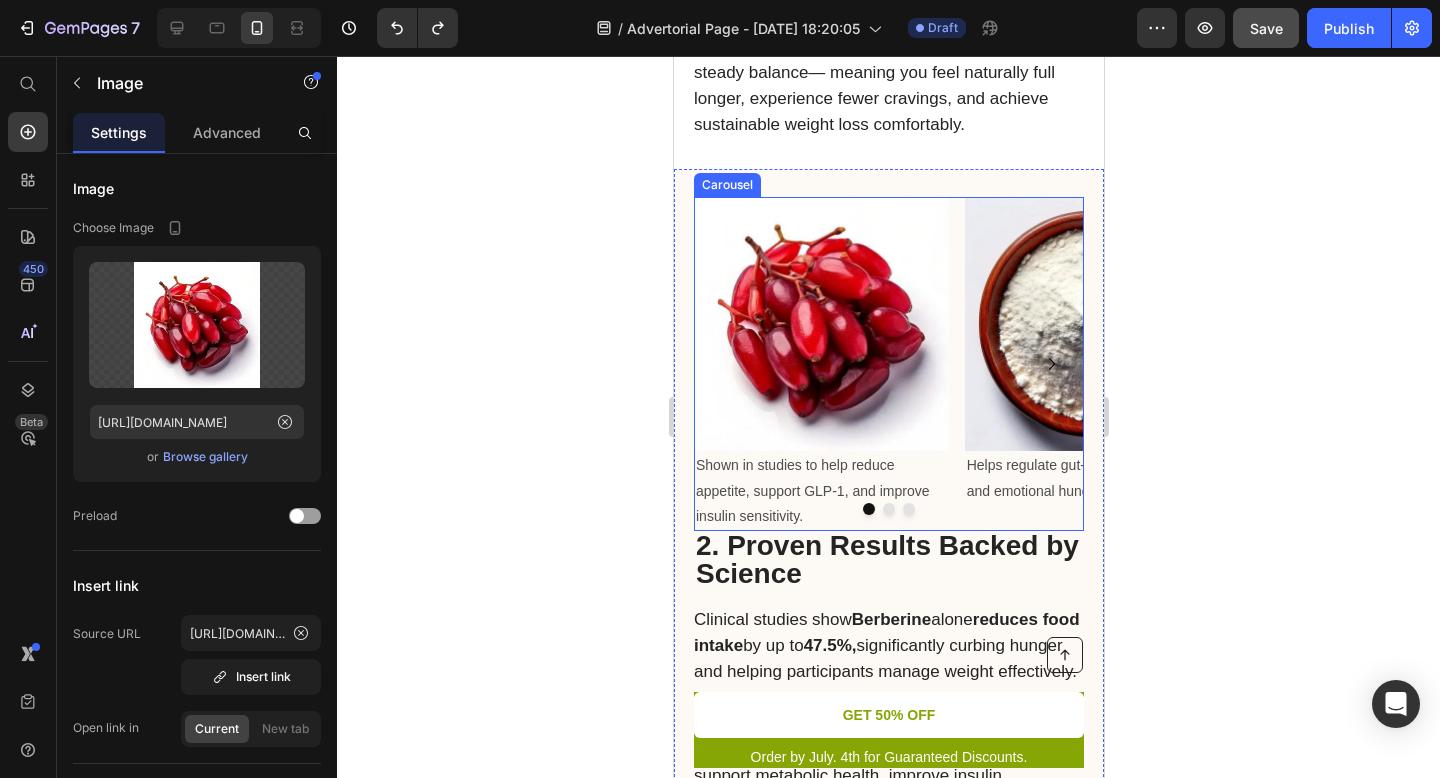 click on "Image Shown in studies to help reduce appetite, support GLP-1, and improve insulin sensitivity. Text Block Image Helps regulate gut-brain communication and emotional hunger. Text Block Image Known to support balanced blood sugar and reduce carb cravings. Text Block
Drop element here" at bounding box center [888, 364] 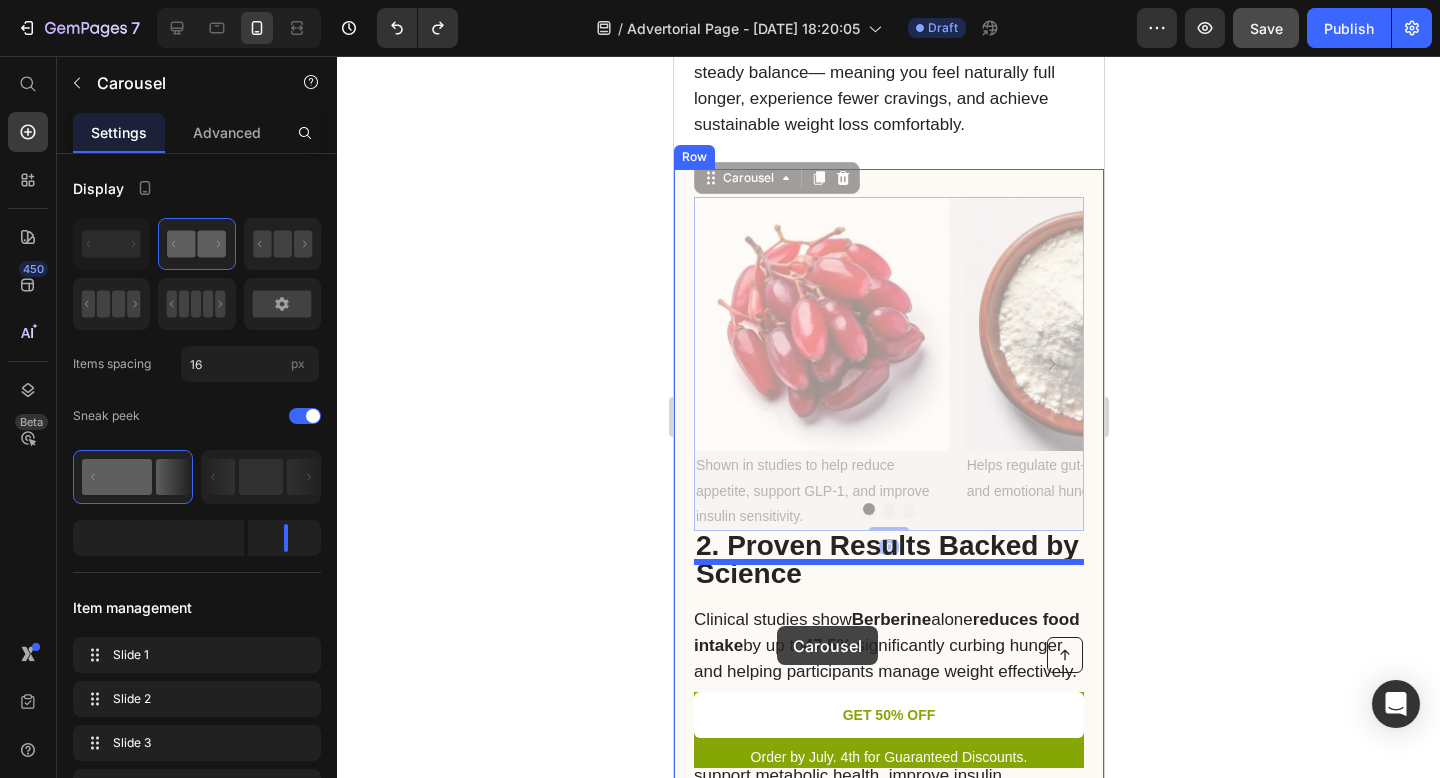 drag, startPoint x: 955, startPoint y: 185, endPoint x: 773, endPoint y: 630, distance: 480.77957 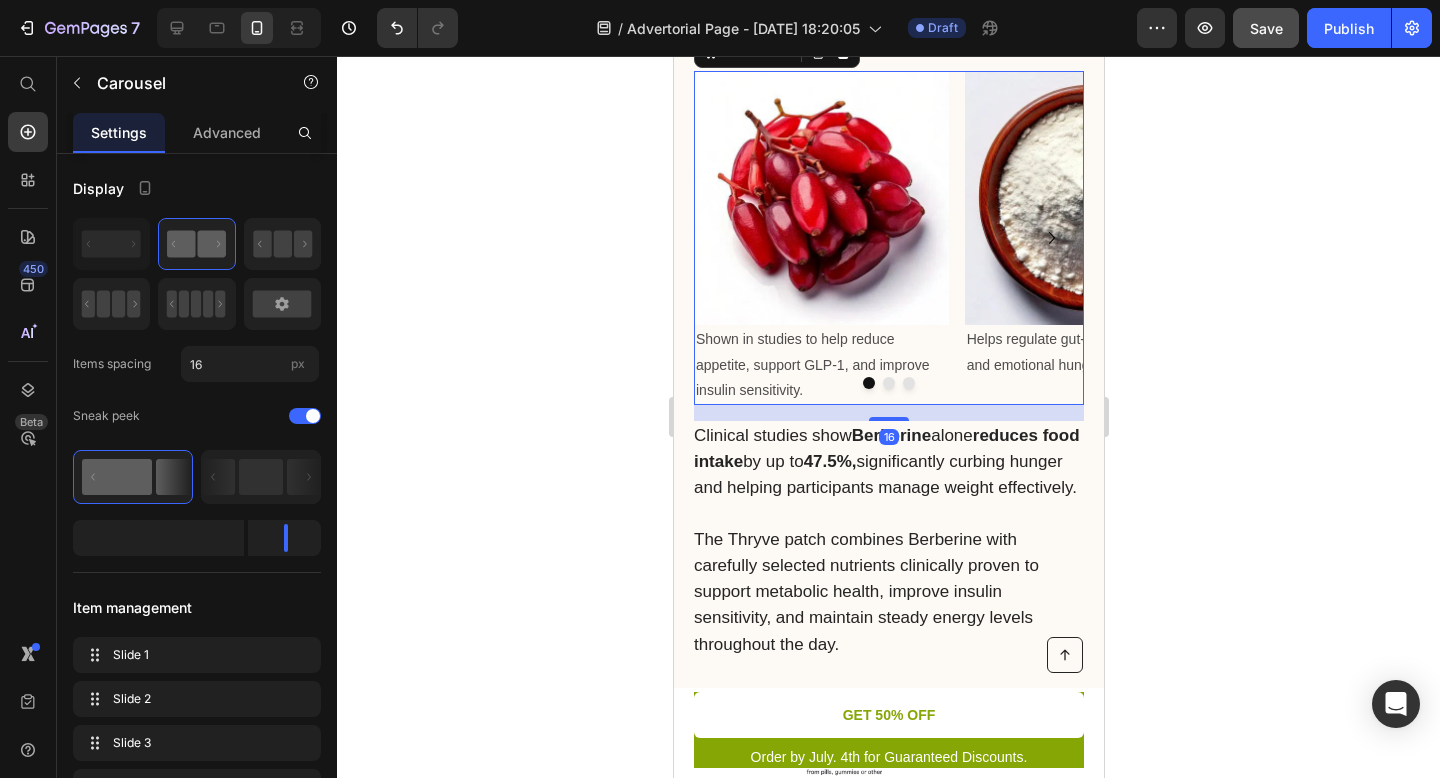 scroll, scrollTop: 2944, scrollLeft: 0, axis: vertical 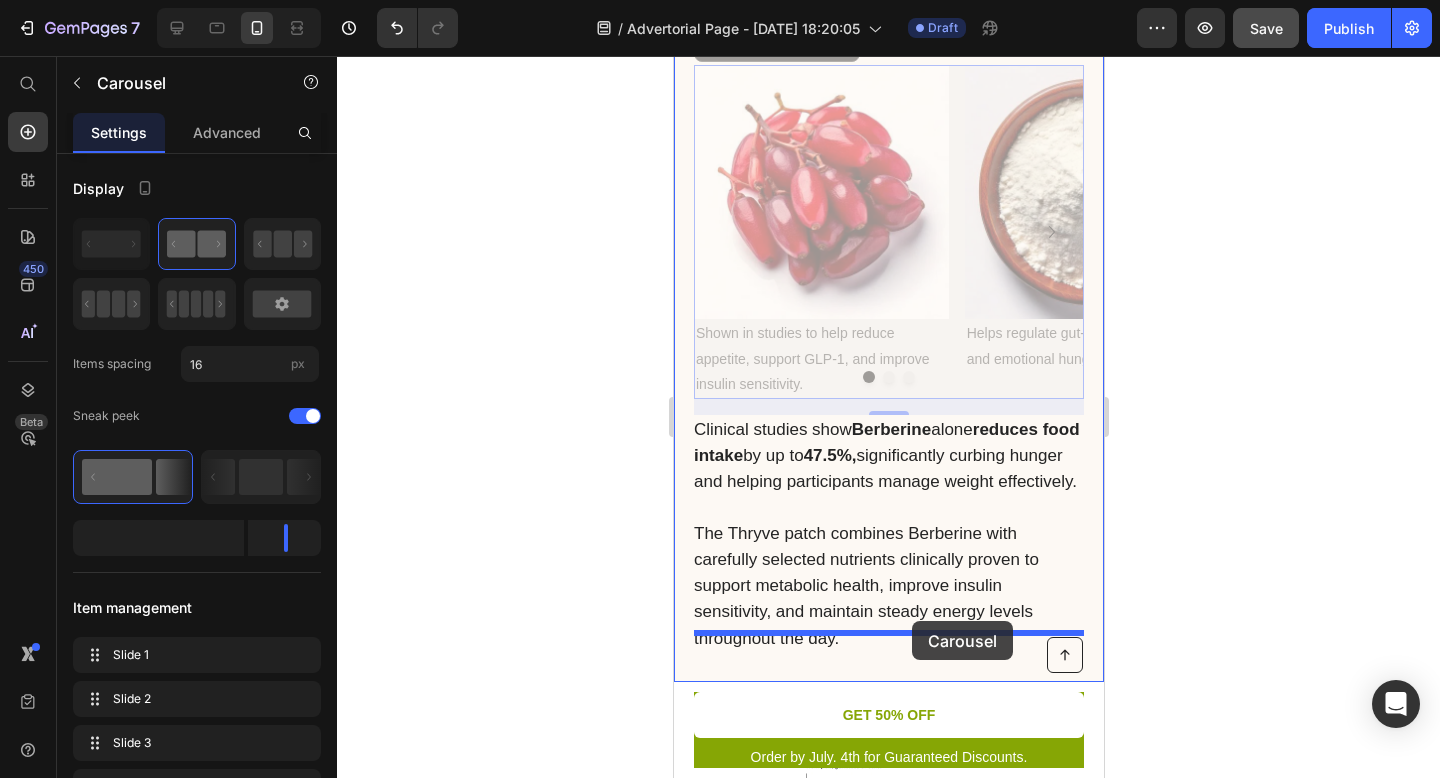 drag, startPoint x: 963, startPoint y: 338, endPoint x: 911, endPoint y: 621, distance: 287.73773 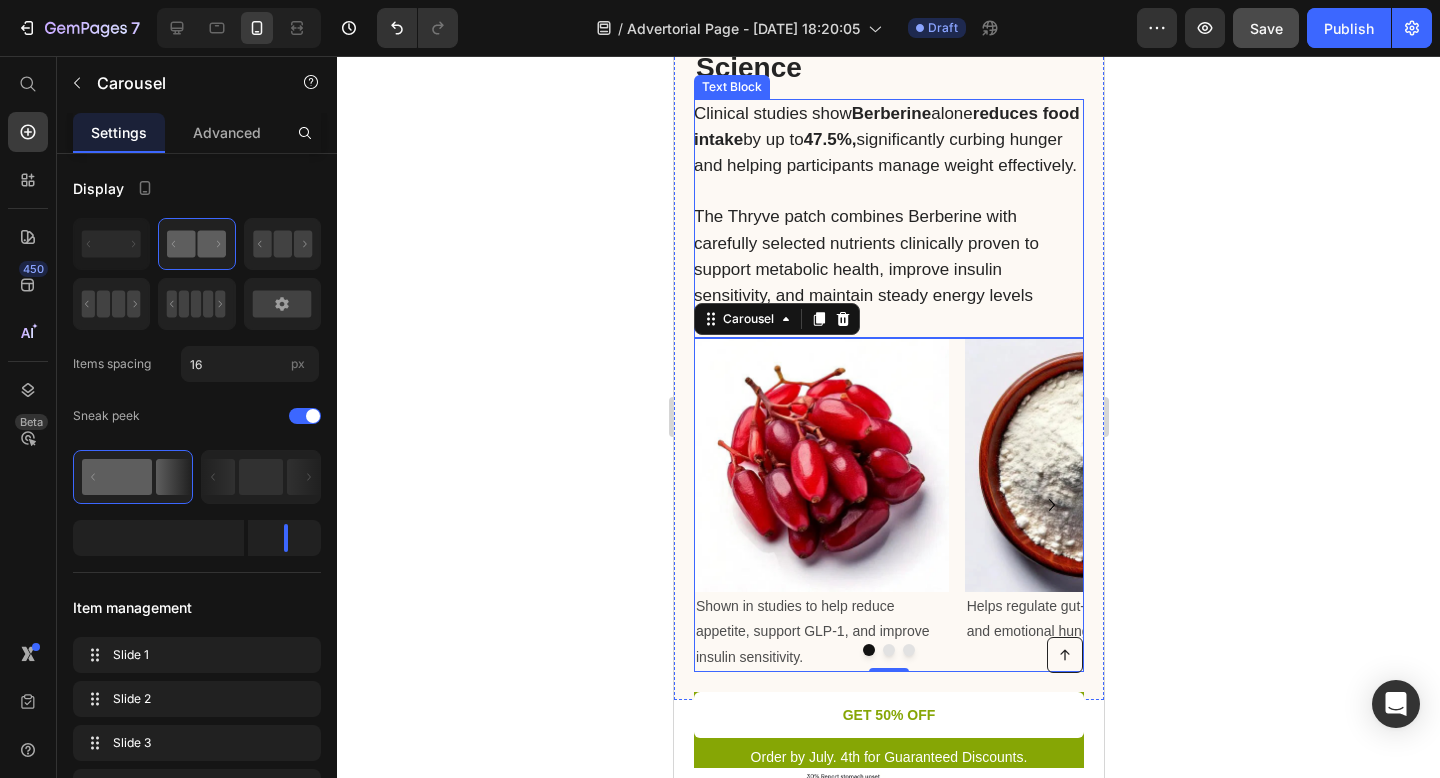 scroll, scrollTop: 2812, scrollLeft: 0, axis: vertical 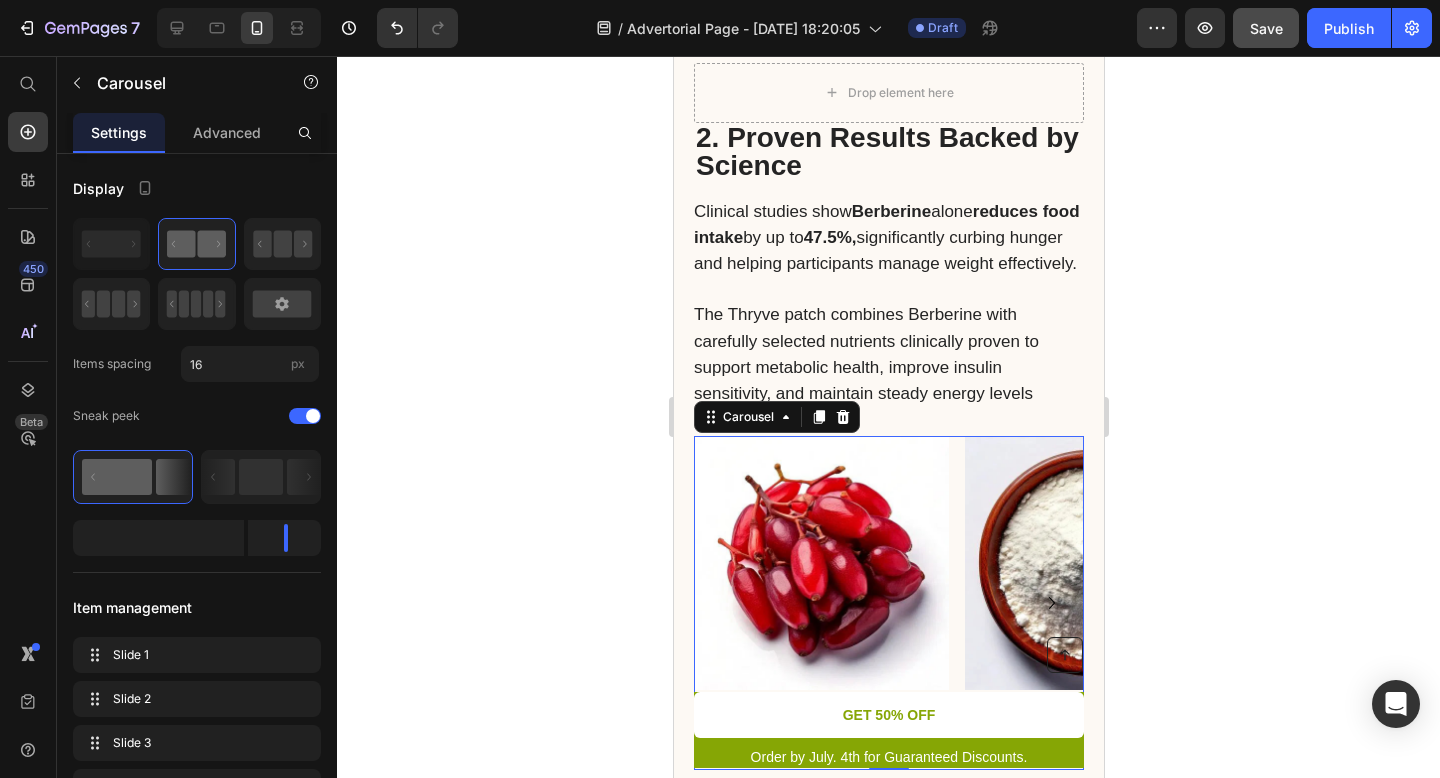 click 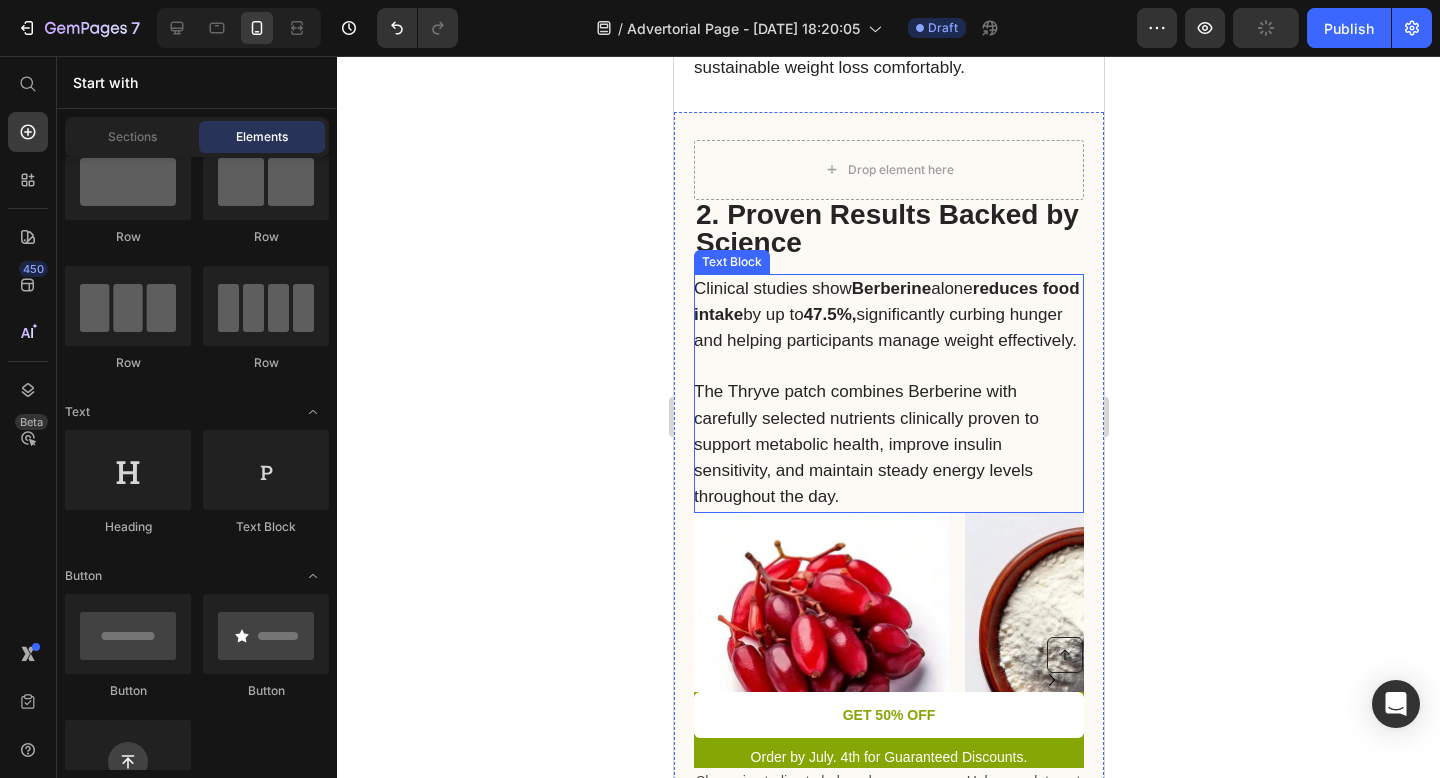 scroll, scrollTop: 2657, scrollLeft: 0, axis: vertical 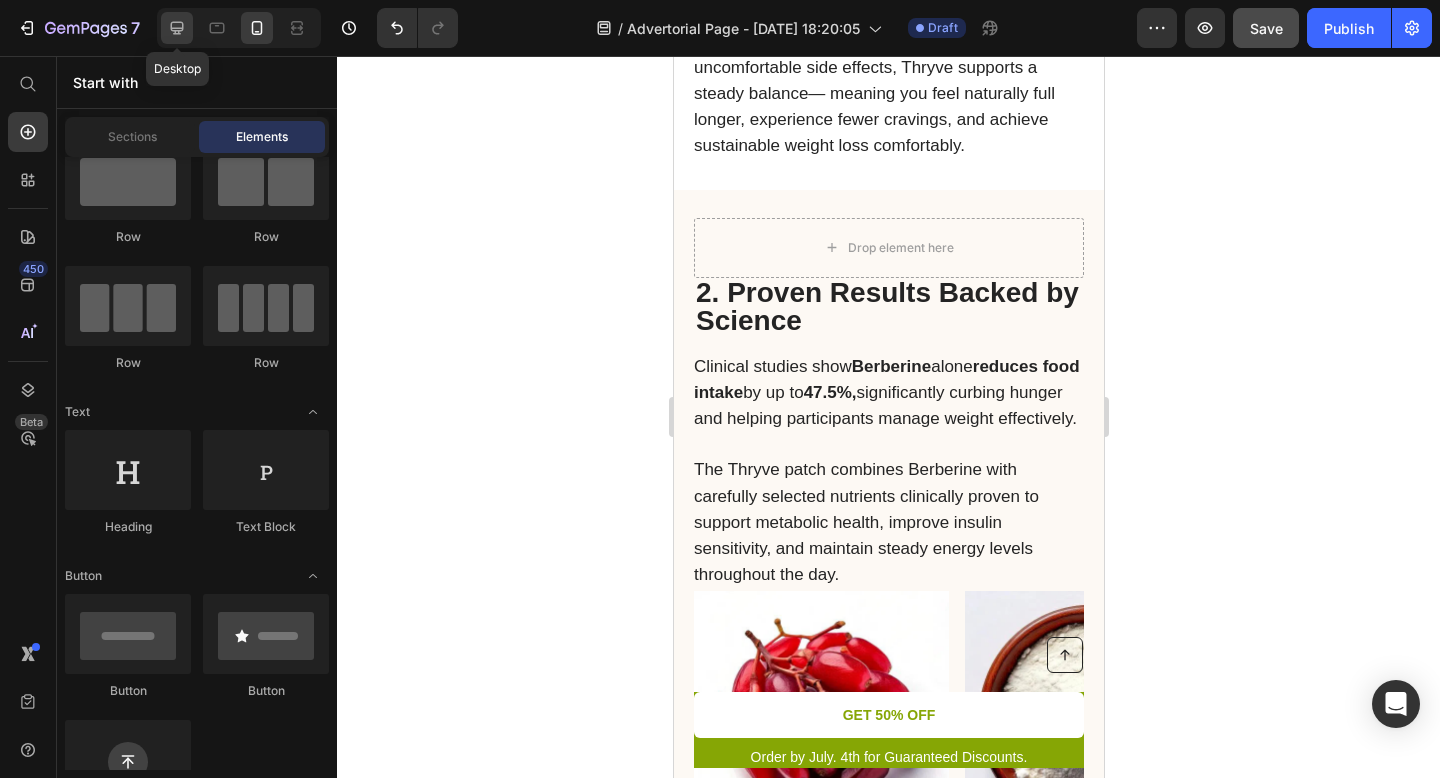 click 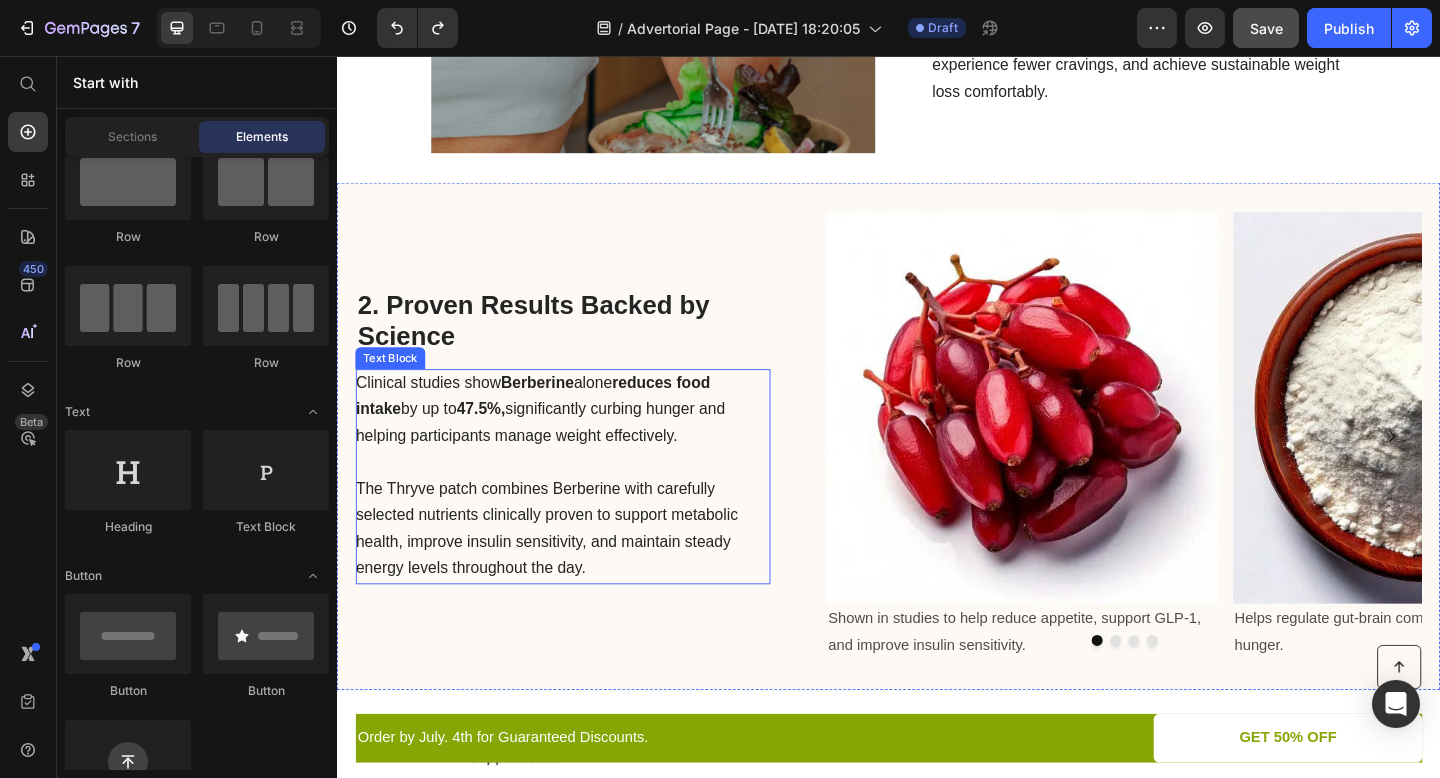 scroll, scrollTop: 1710, scrollLeft: 0, axis: vertical 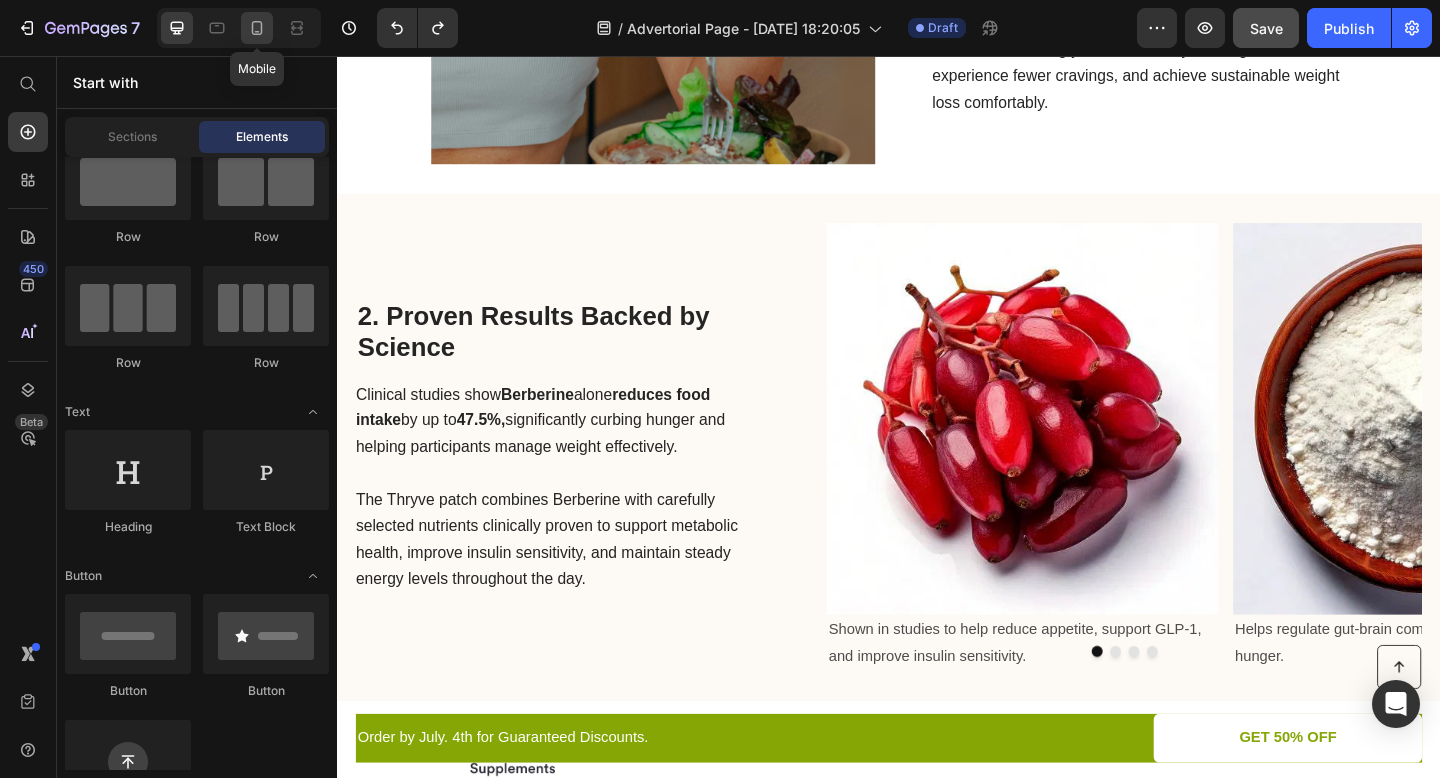 click 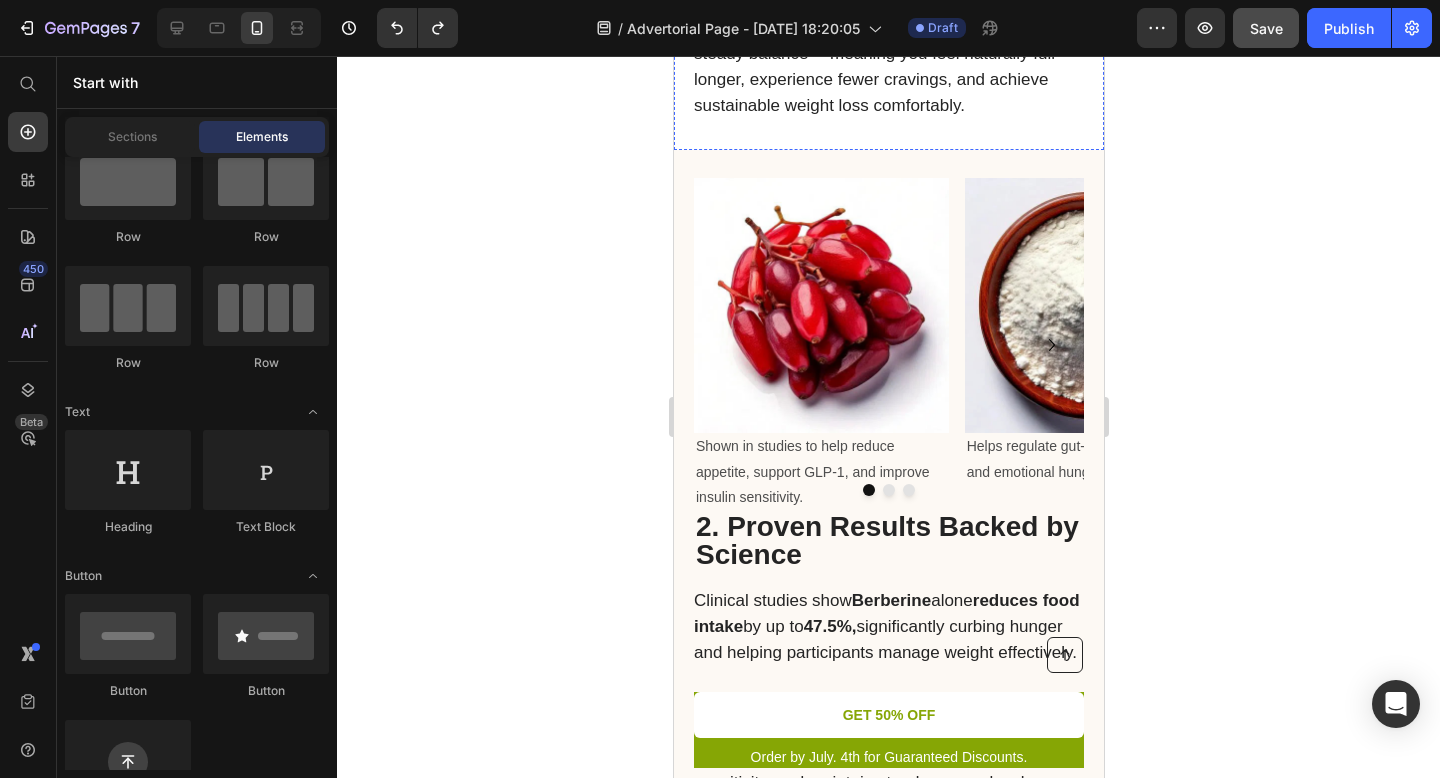 scroll, scrollTop: 2700, scrollLeft: 0, axis: vertical 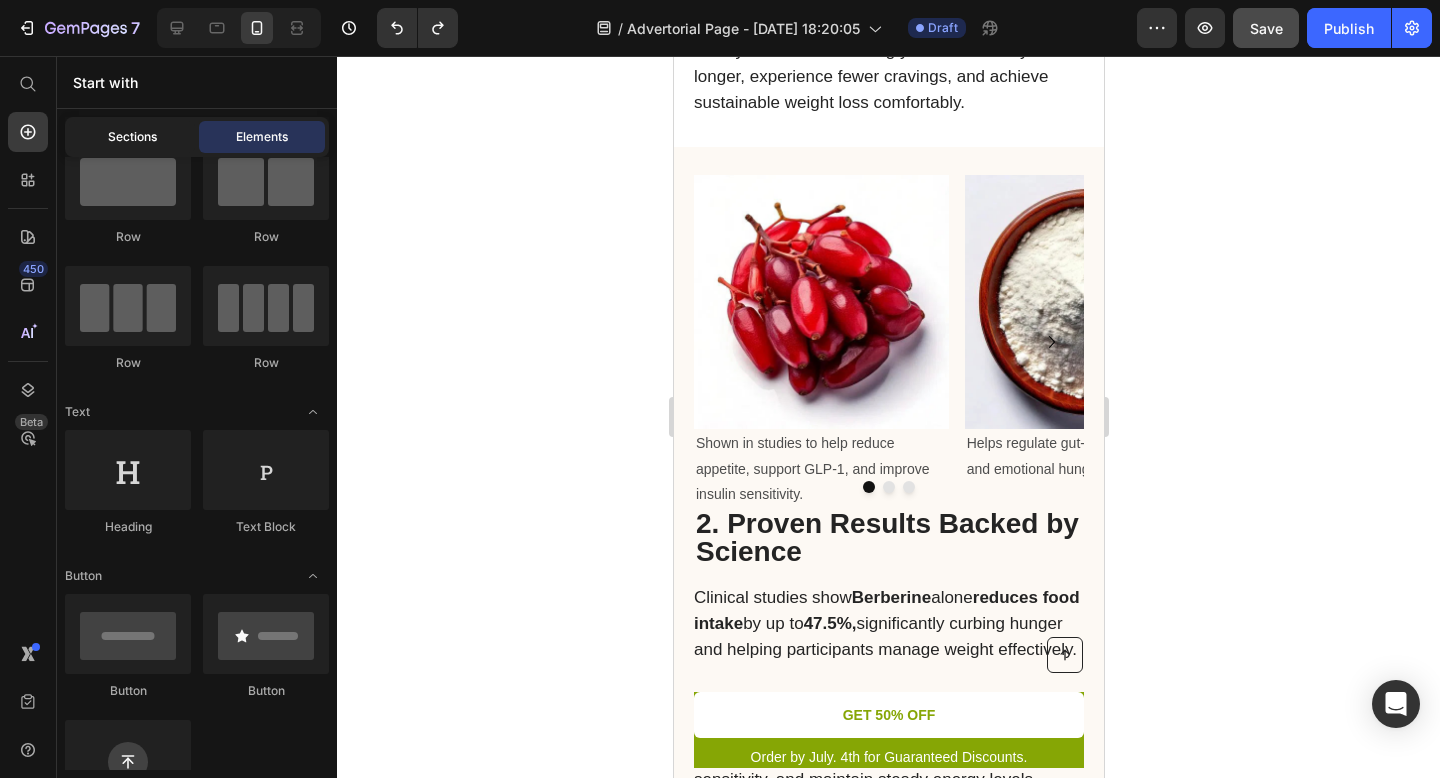 click on "Sections" 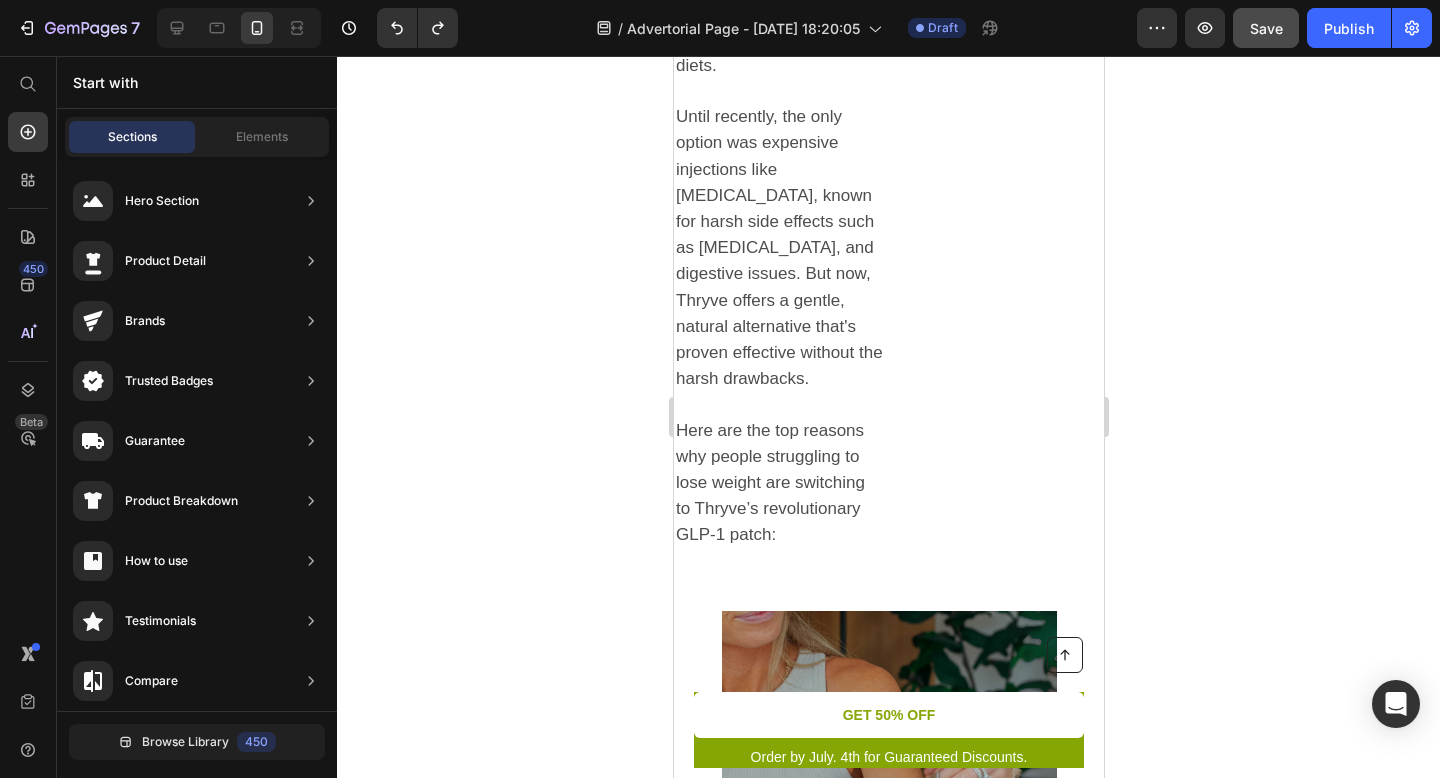 scroll, scrollTop: 1495, scrollLeft: 0, axis: vertical 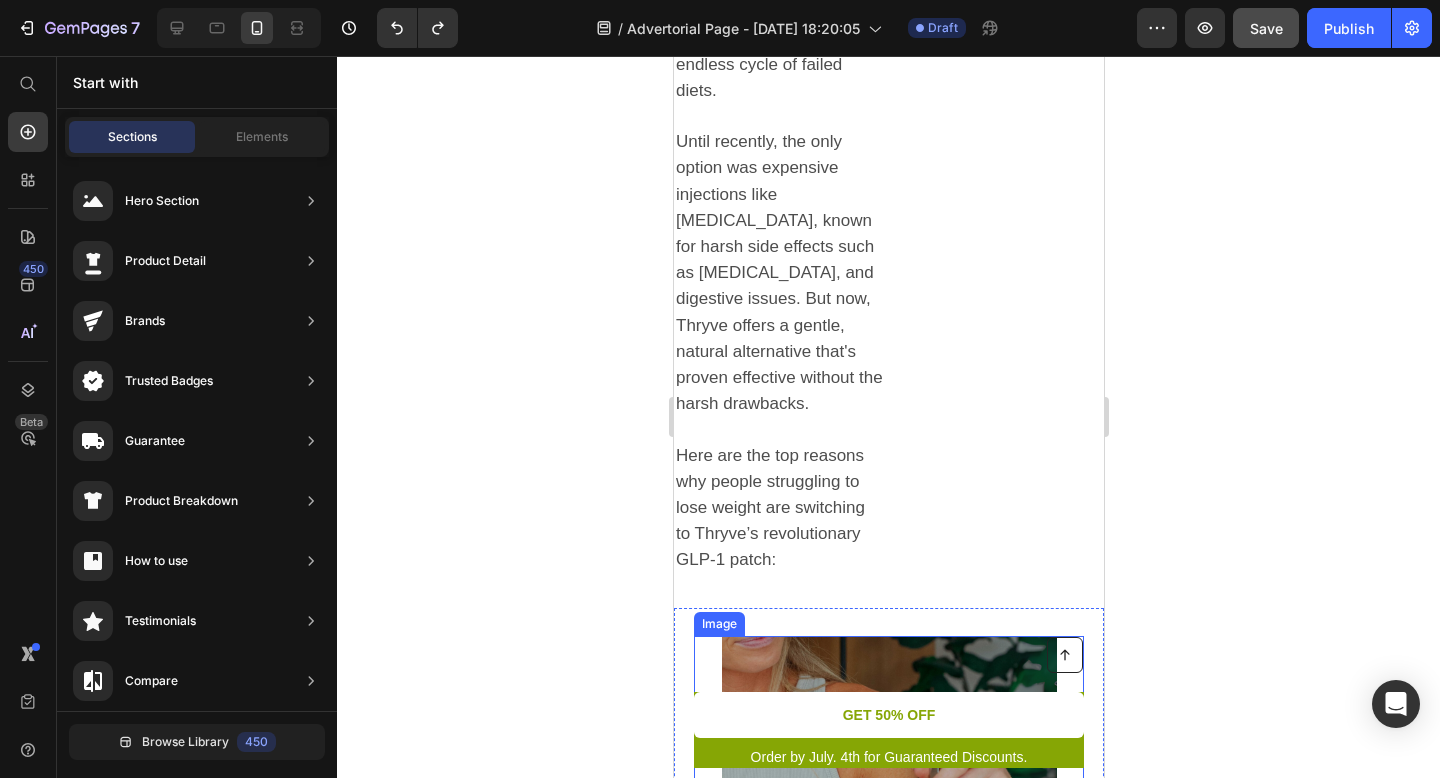 click at bounding box center (888, 803) 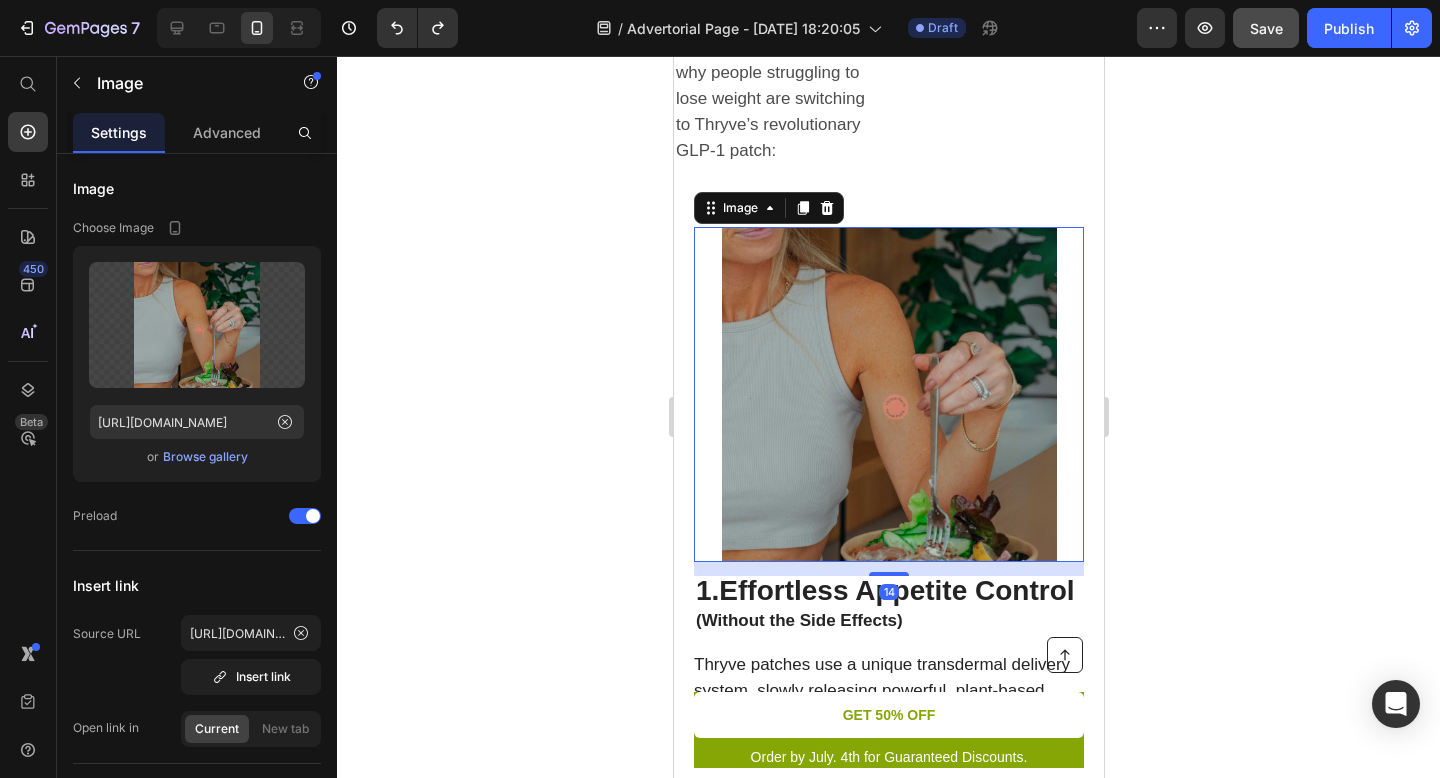 scroll, scrollTop: 2044, scrollLeft: 0, axis: vertical 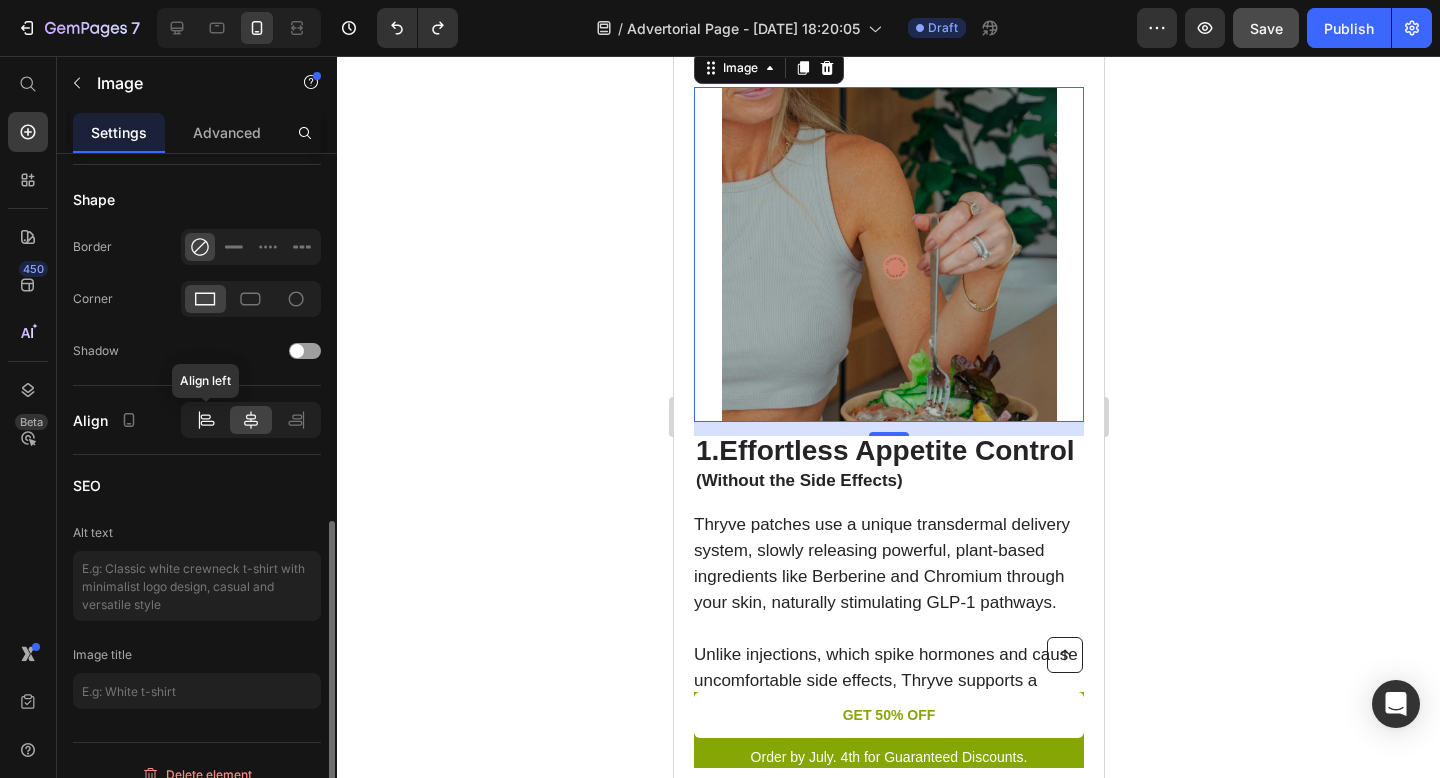 click 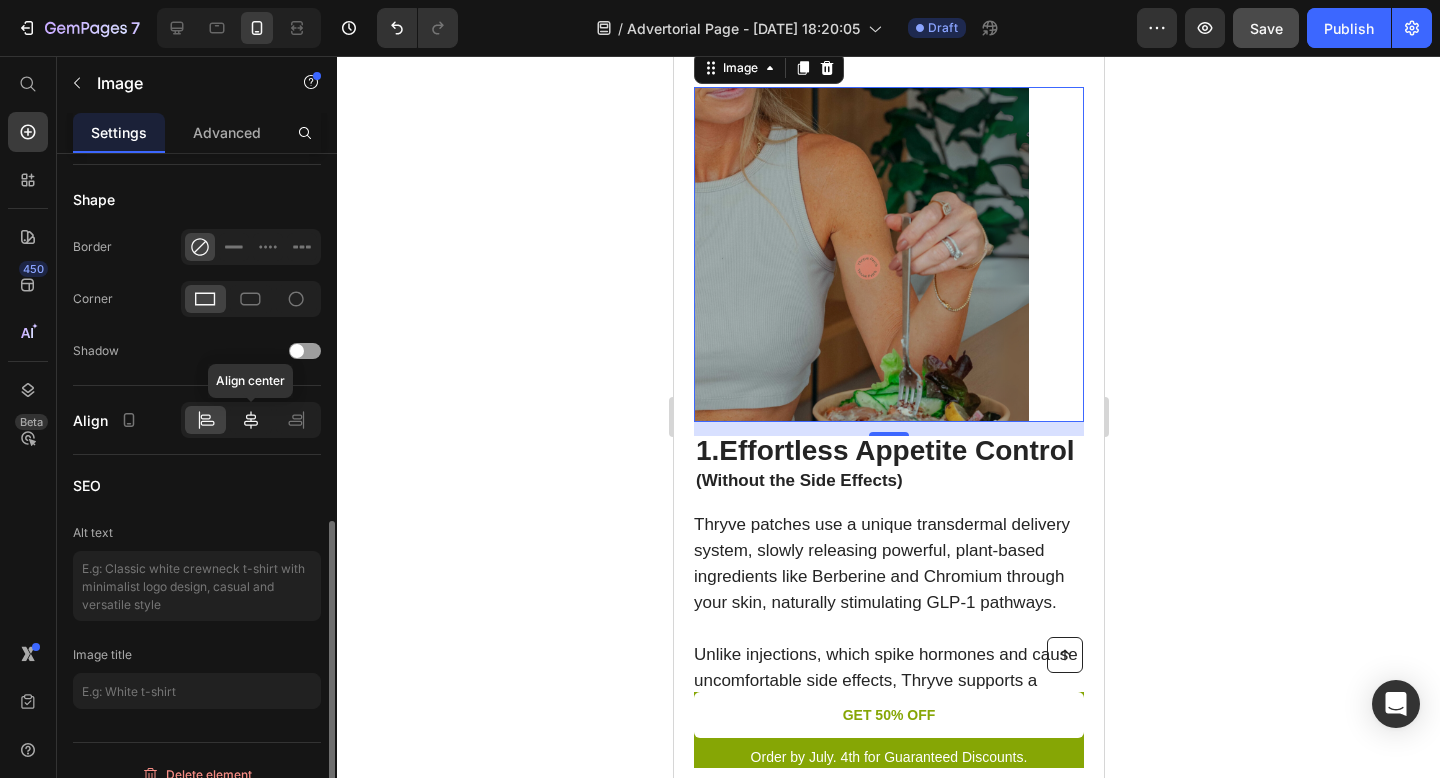 click 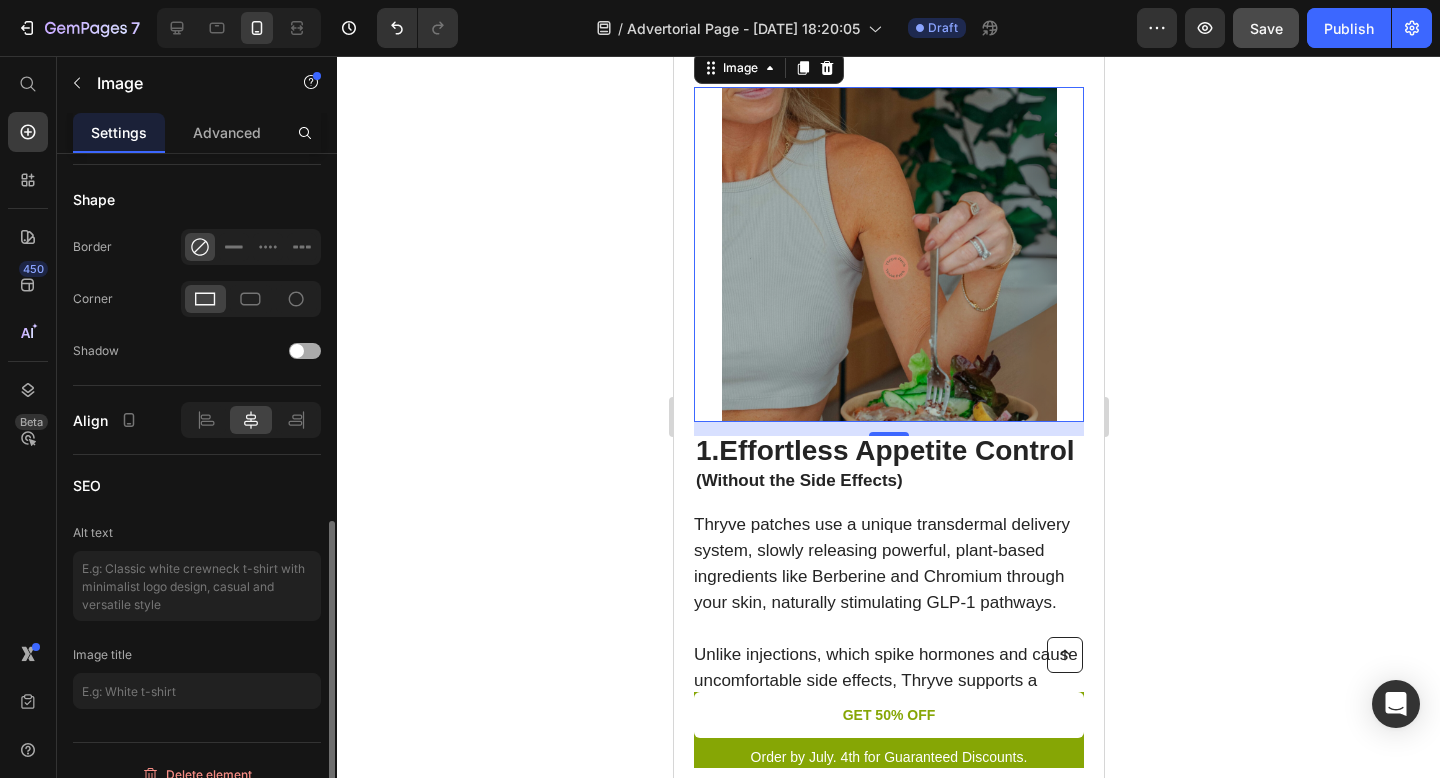 click at bounding box center (297, 351) 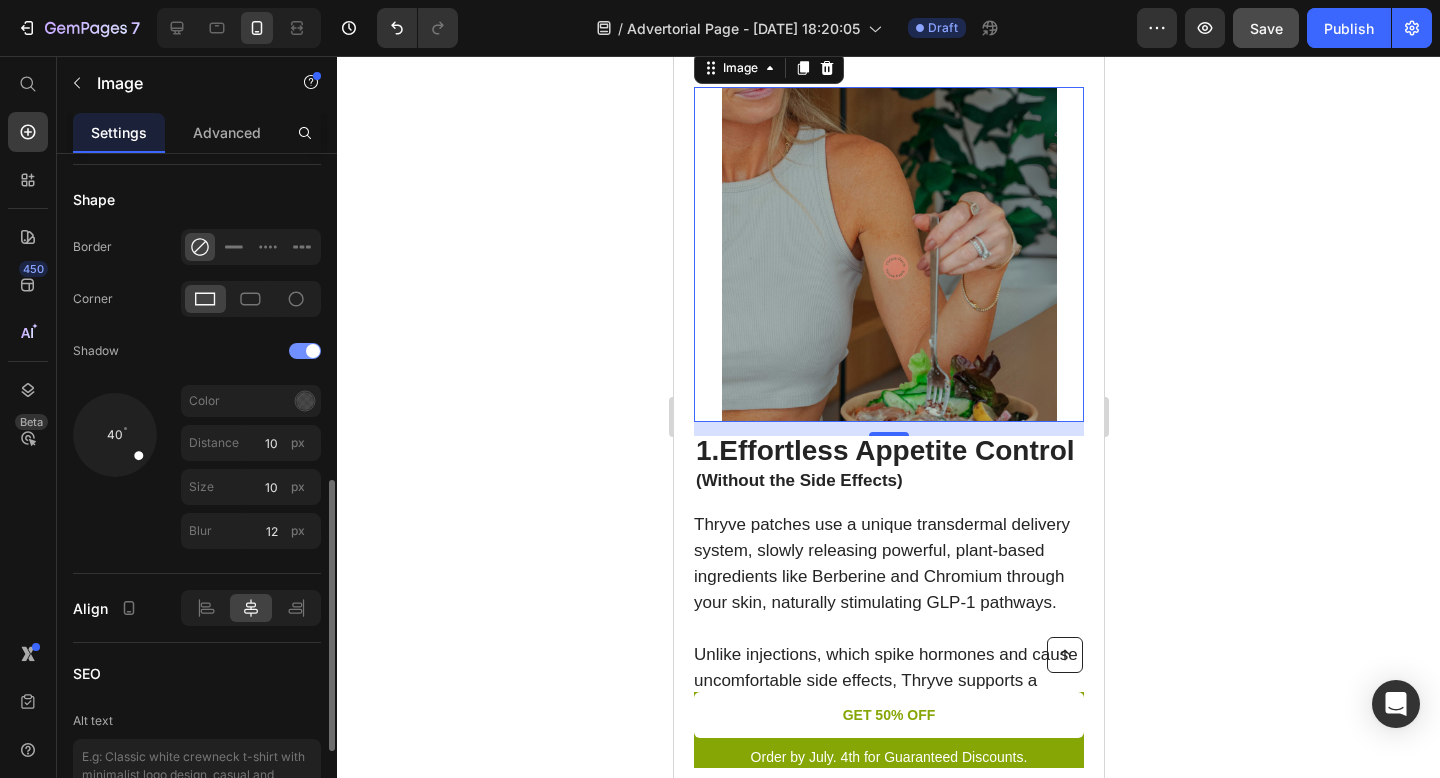 click at bounding box center (305, 351) 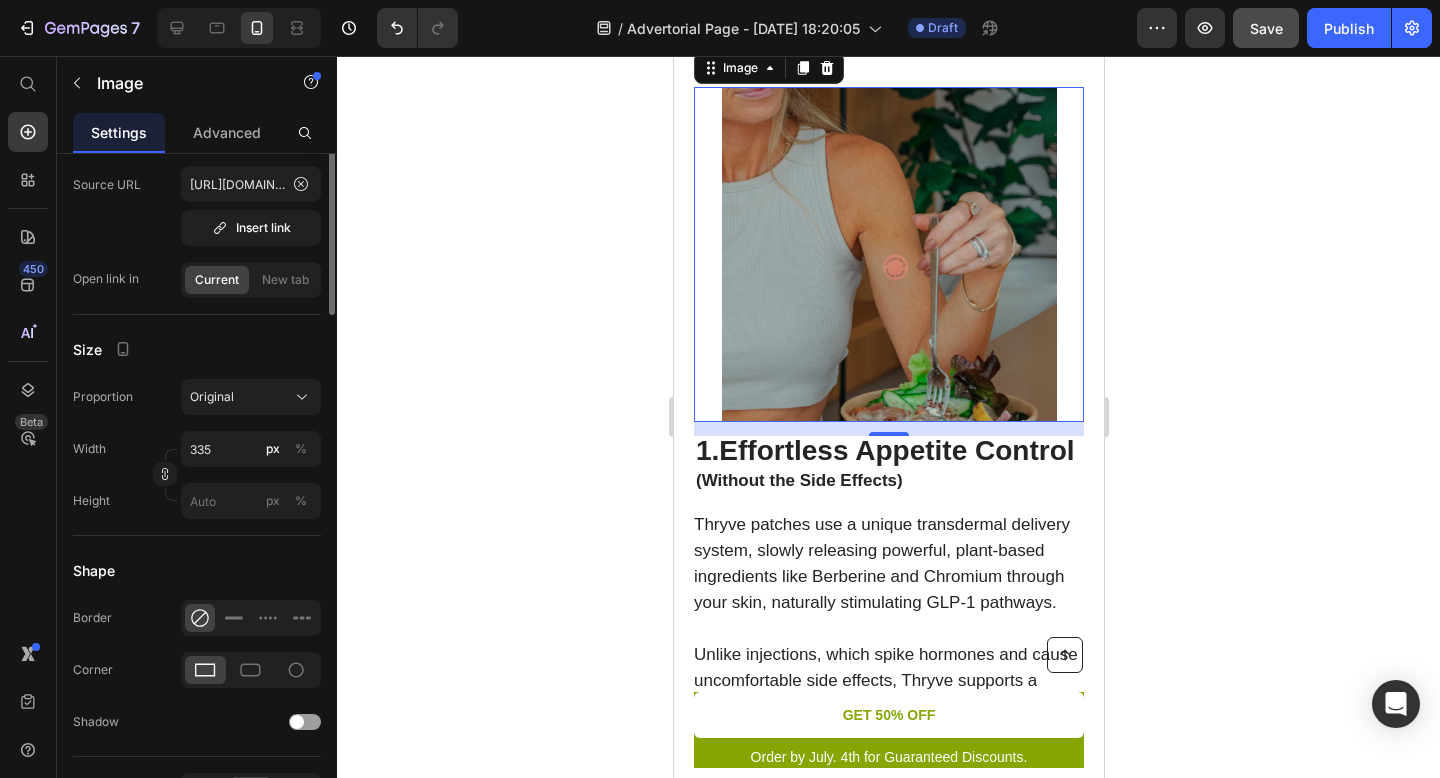 scroll, scrollTop: 0, scrollLeft: 0, axis: both 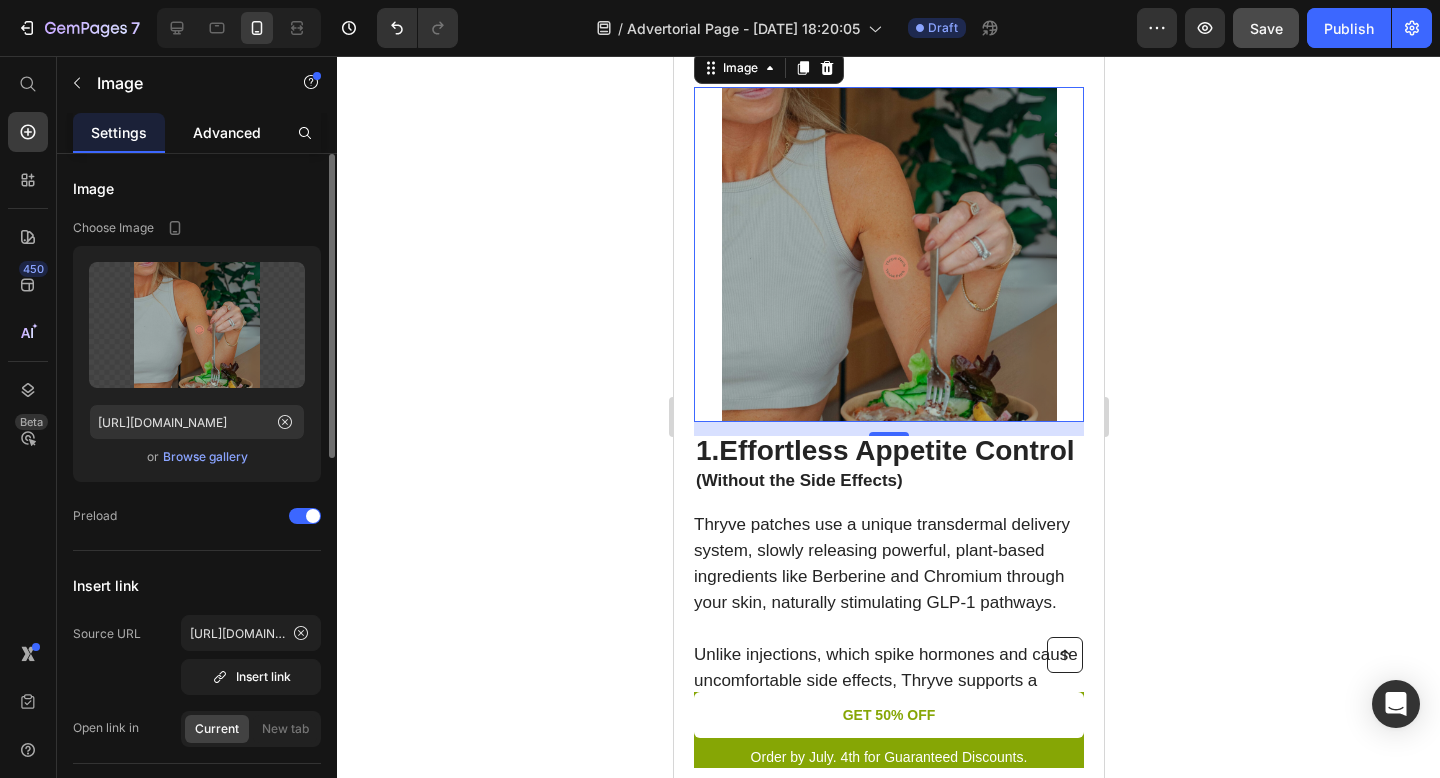 click on "Advanced" at bounding box center [227, 132] 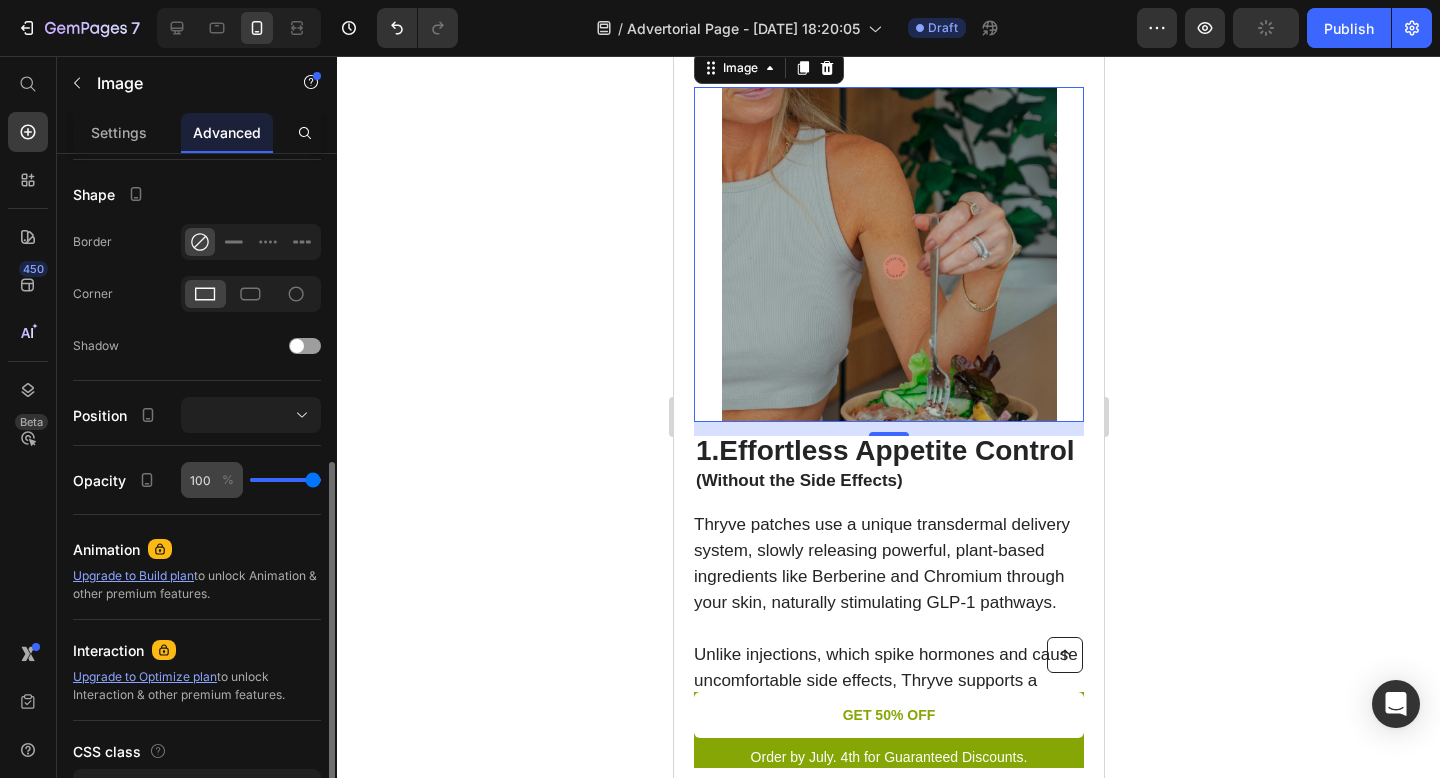 scroll, scrollTop: 526, scrollLeft: 0, axis: vertical 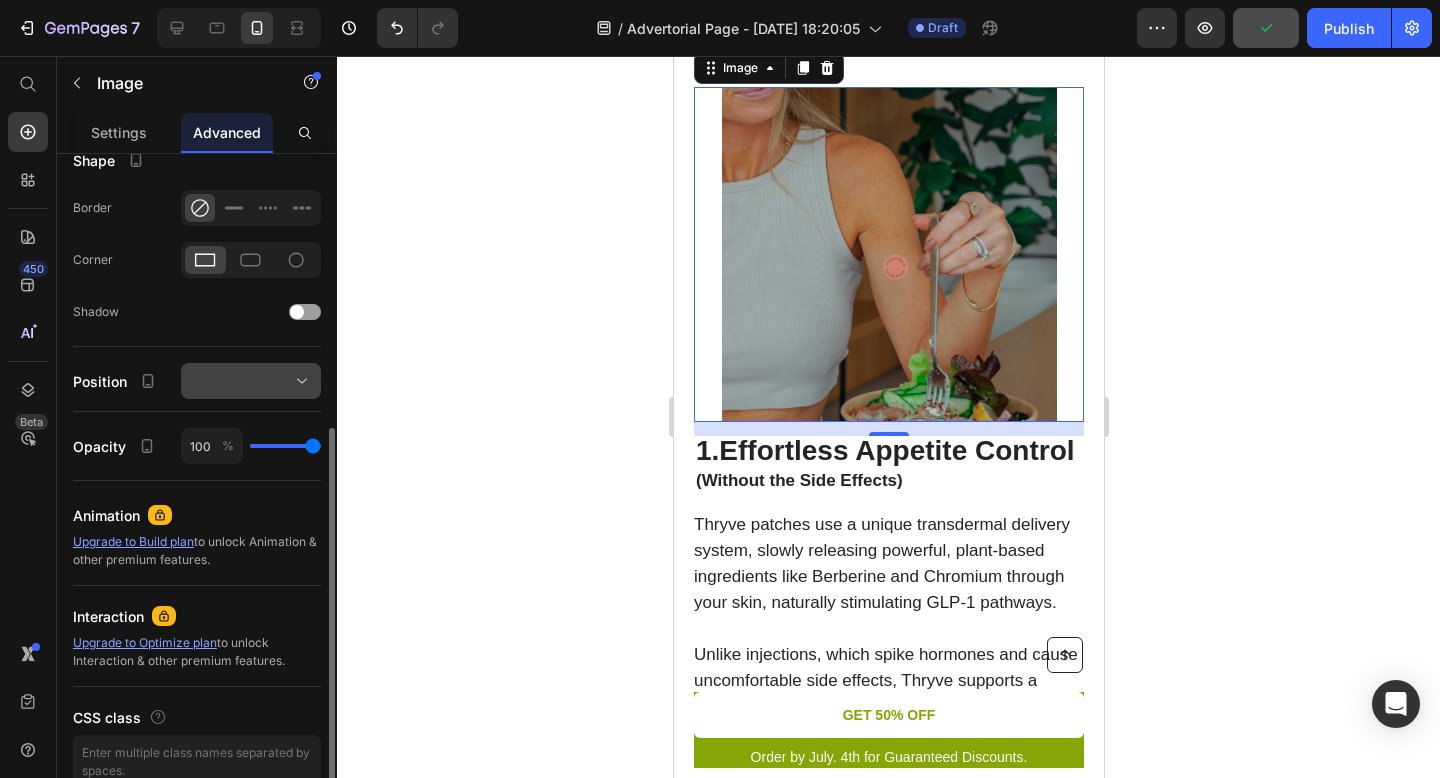 click at bounding box center [251, 381] 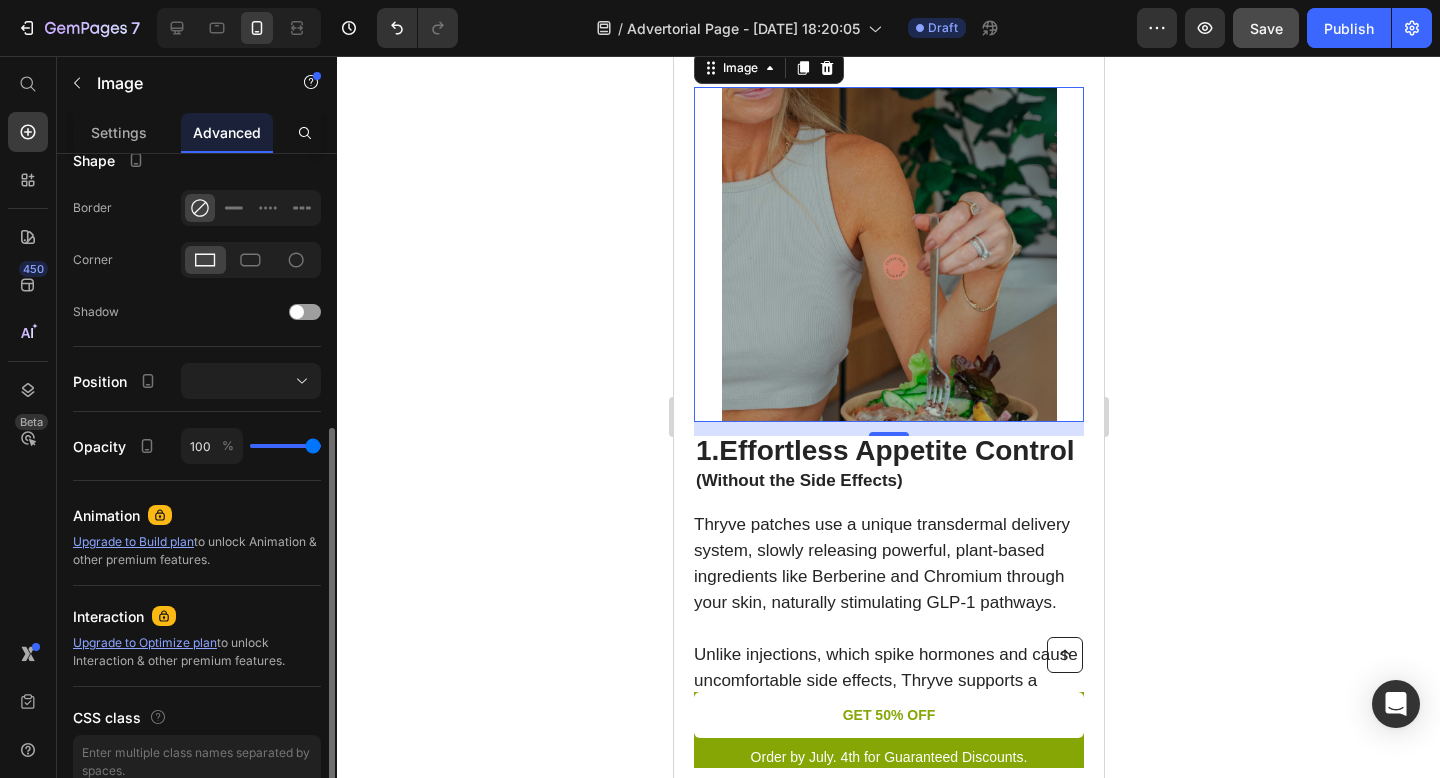 click on "Position" at bounding box center [116, 381] 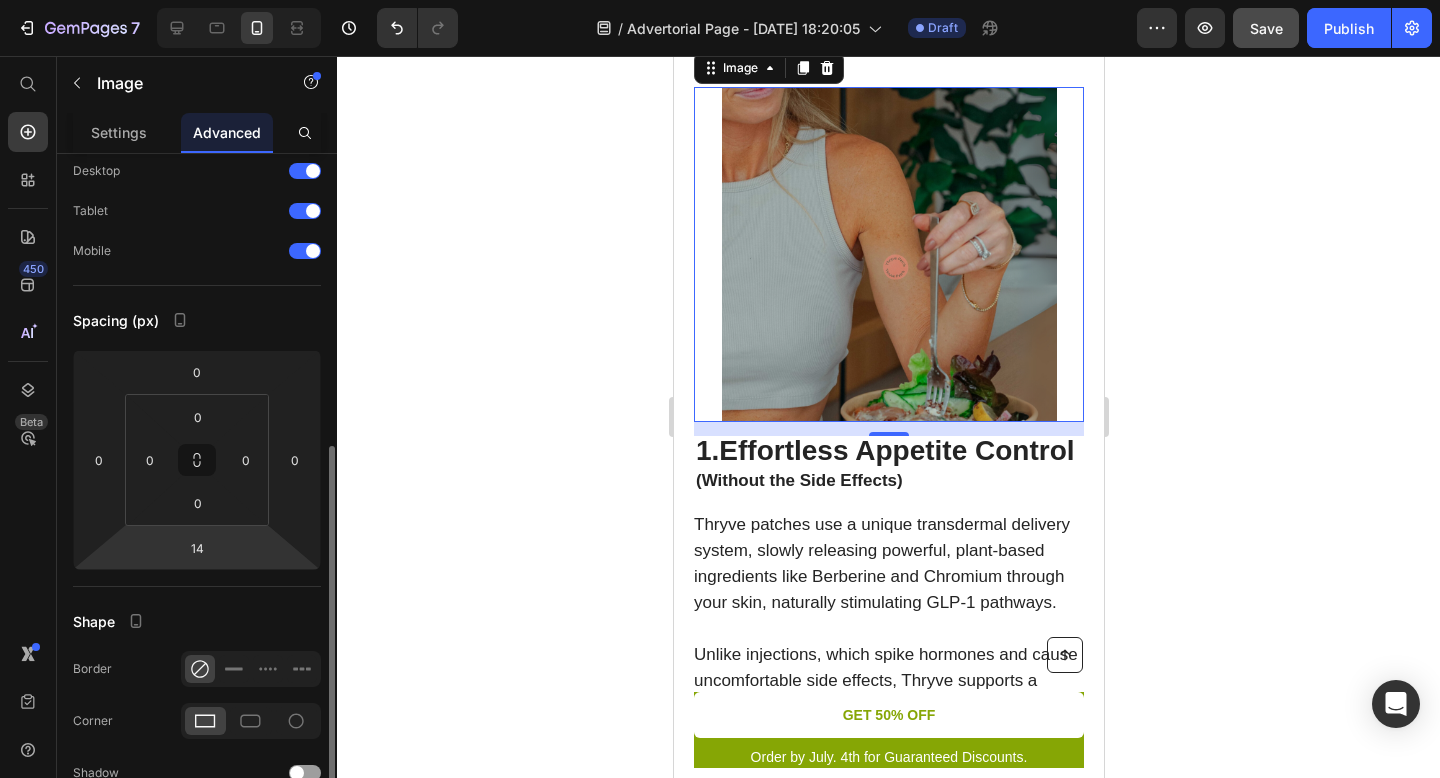 scroll, scrollTop: 0, scrollLeft: 0, axis: both 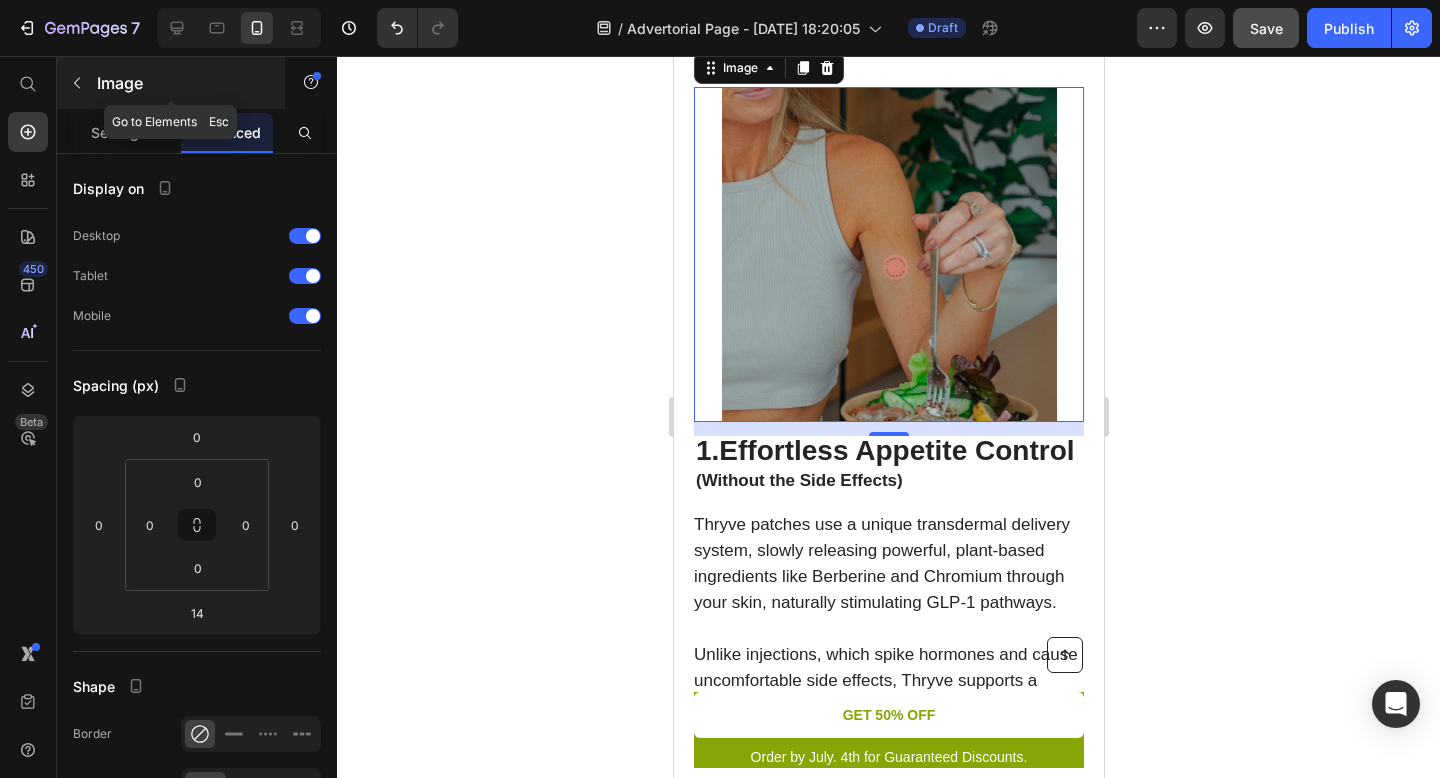 click on "Image" at bounding box center (171, 83) 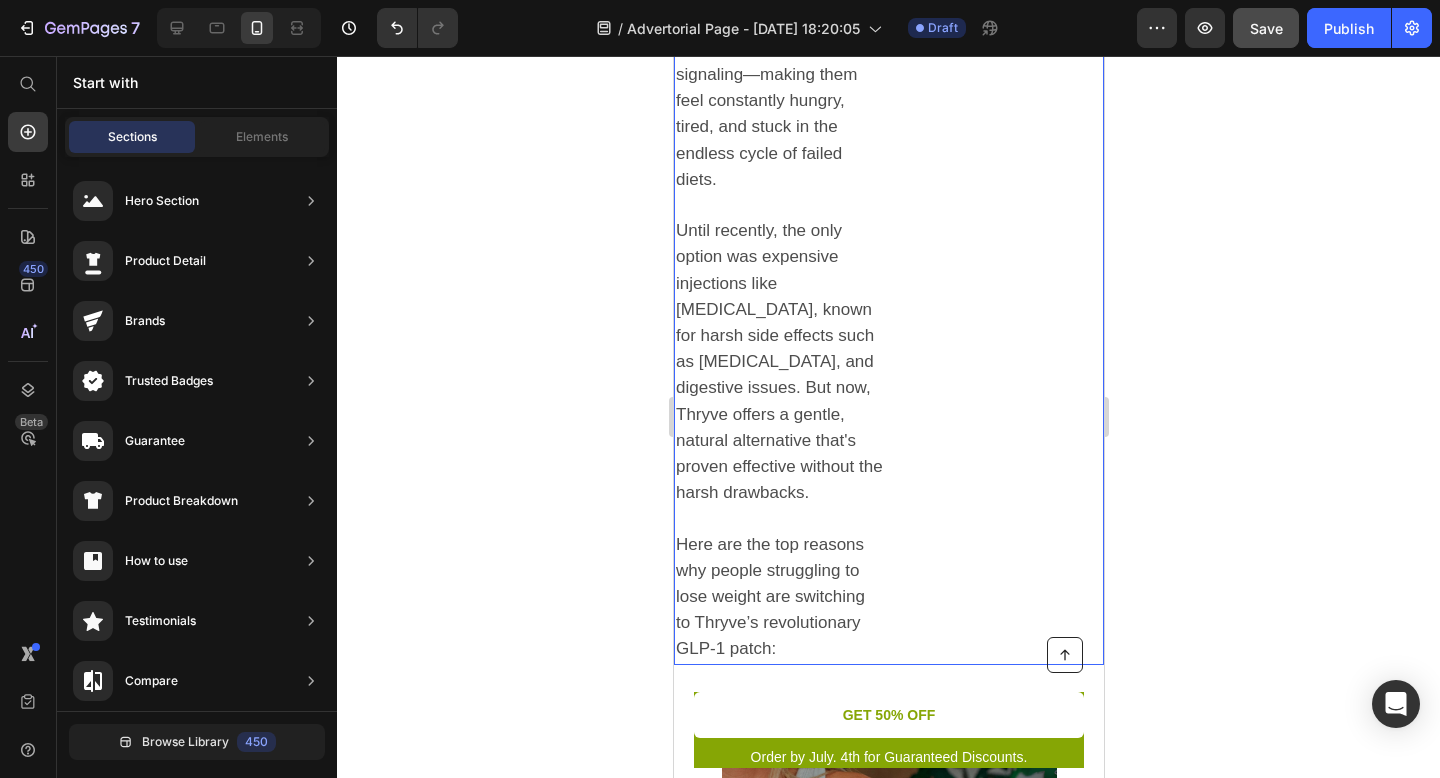 scroll, scrollTop: 1419, scrollLeft: 0, axis: vertical 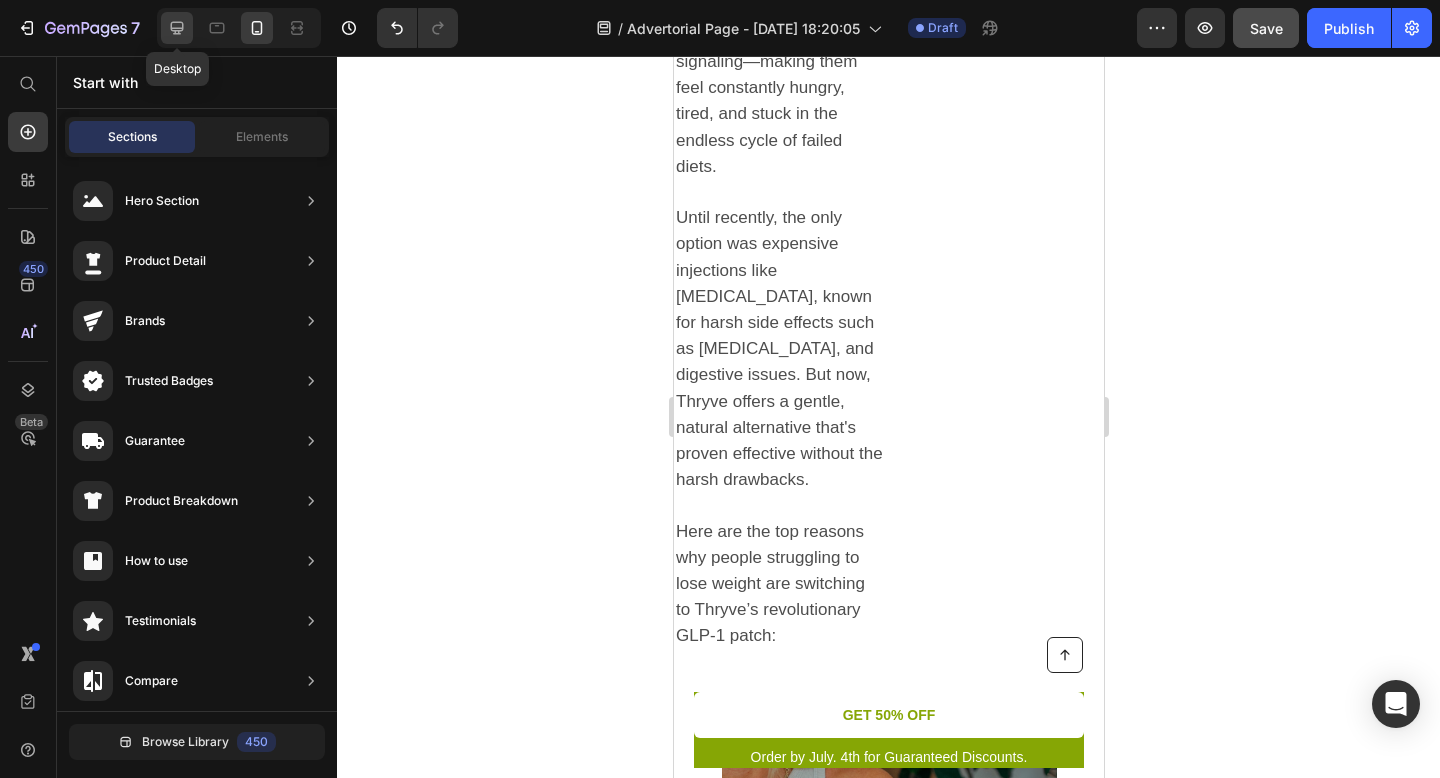 click 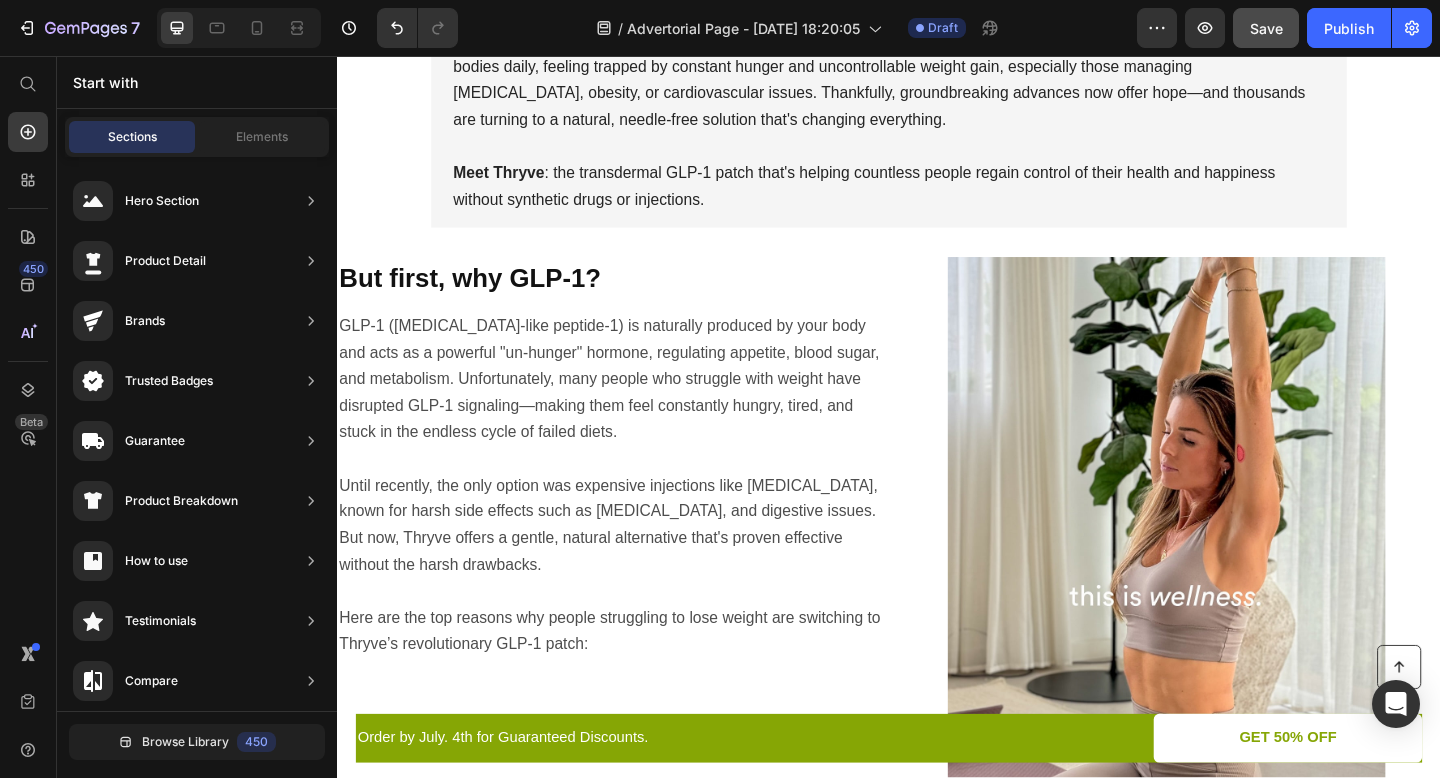 scroll, scrollTop: 448, scrollLeft: 0, axis: vertical 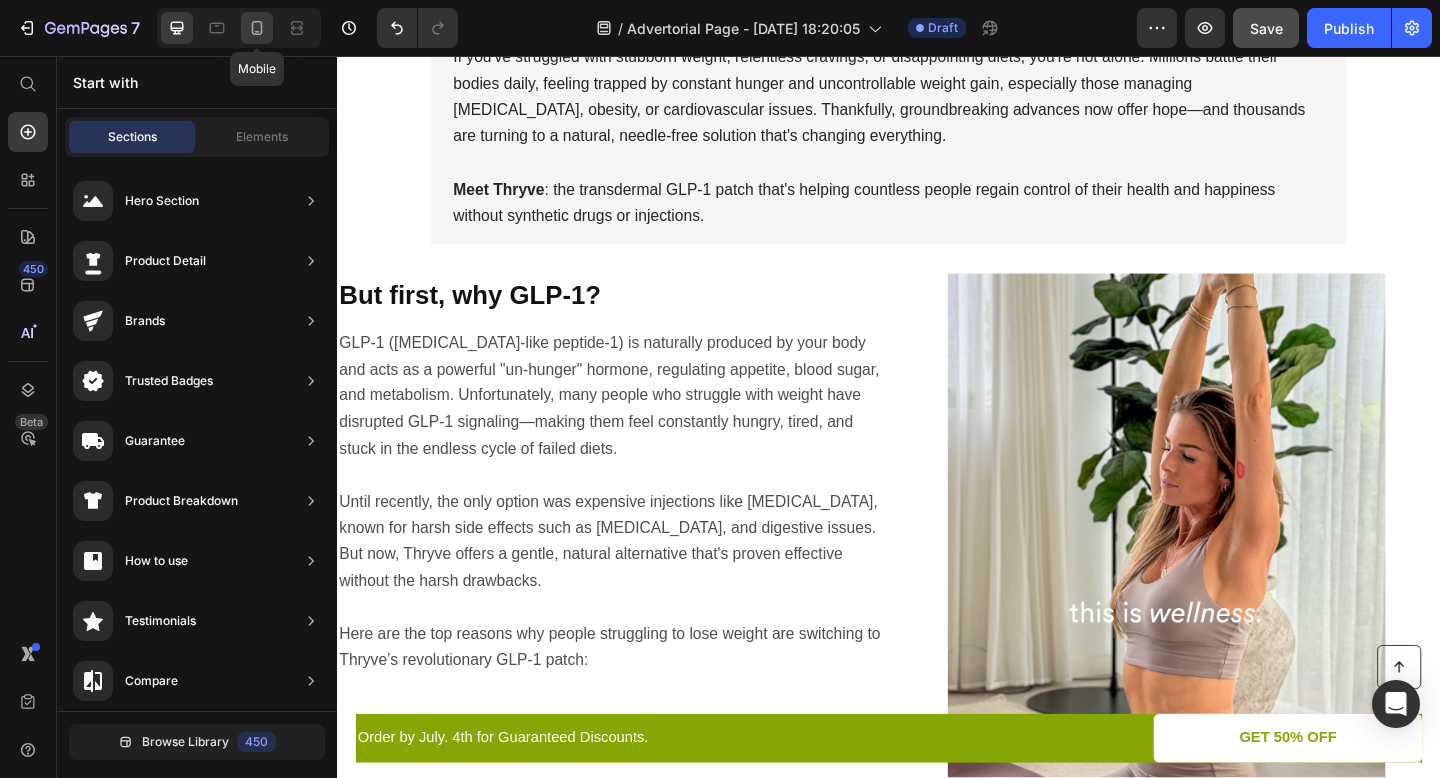 click 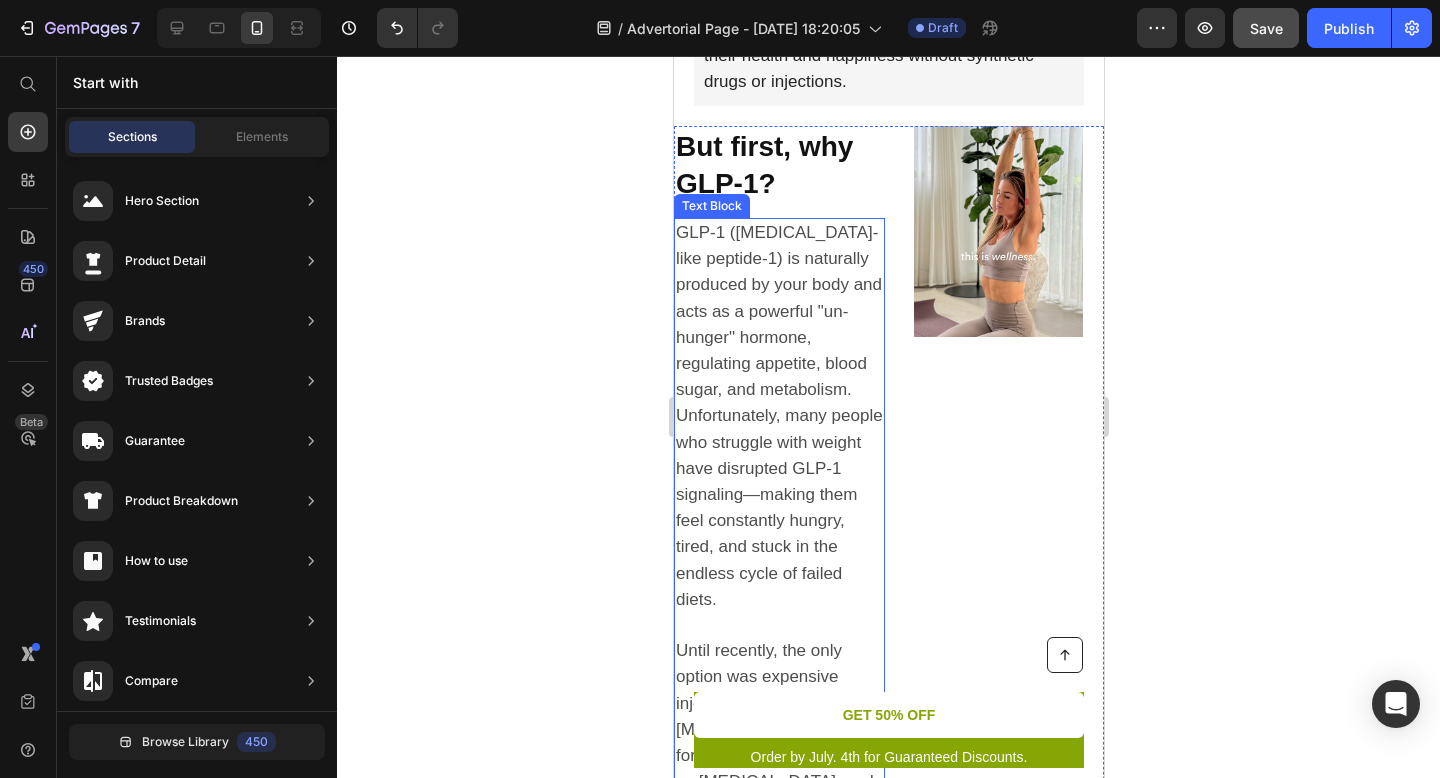 scroll, scrollTop: 925, scrollLeft: 0, axis: vertical 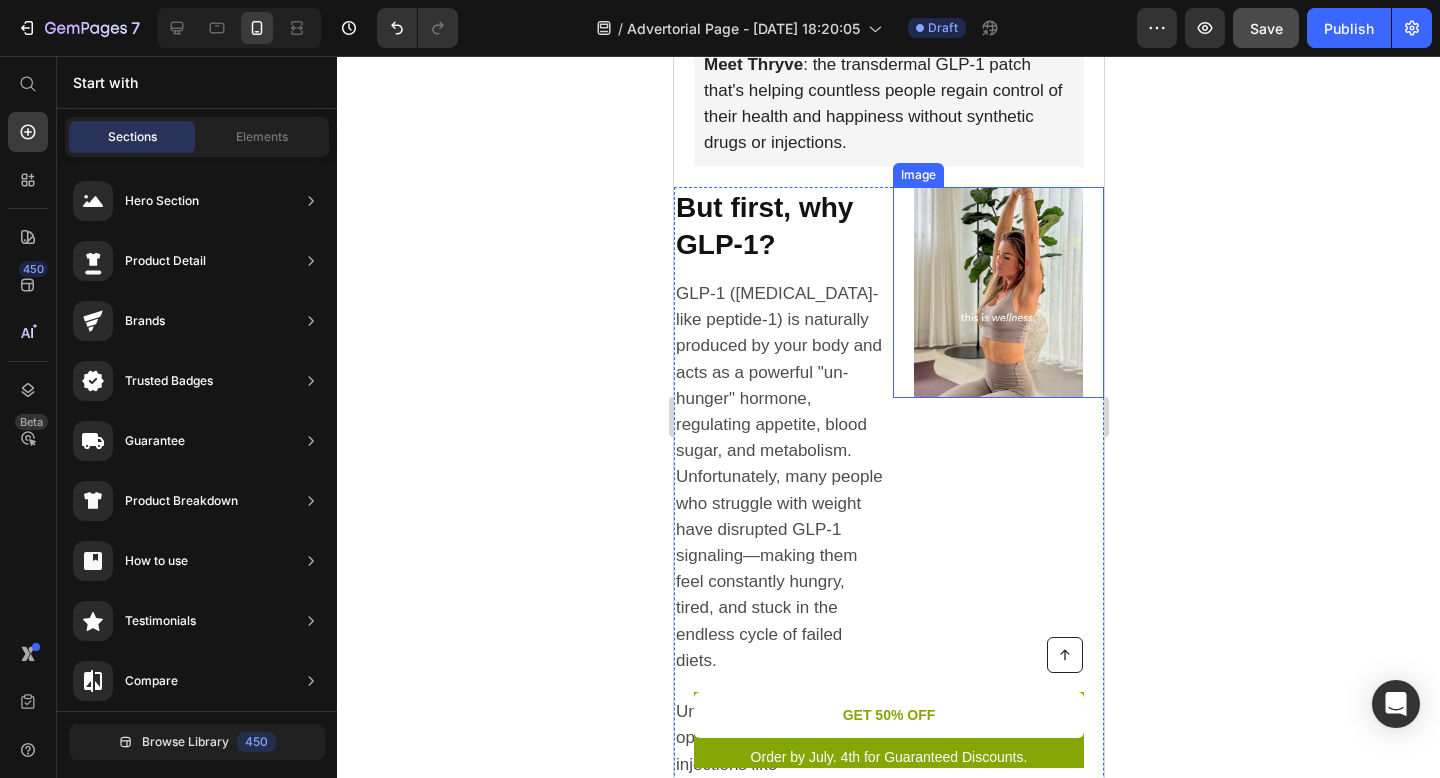 click at bounding box center [997, 292] 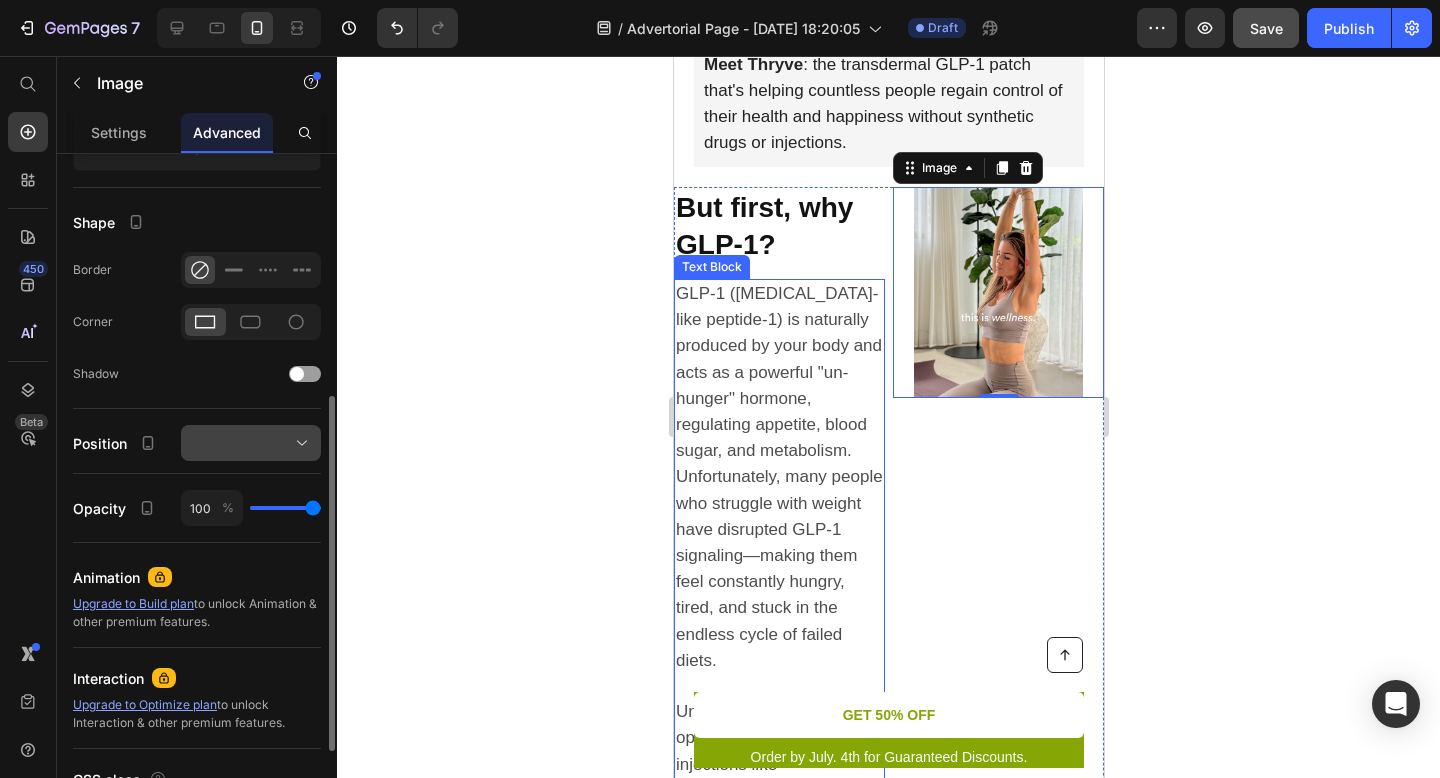 scroll, scrollTop: 440, scrollLeft: 0, axis: vertical 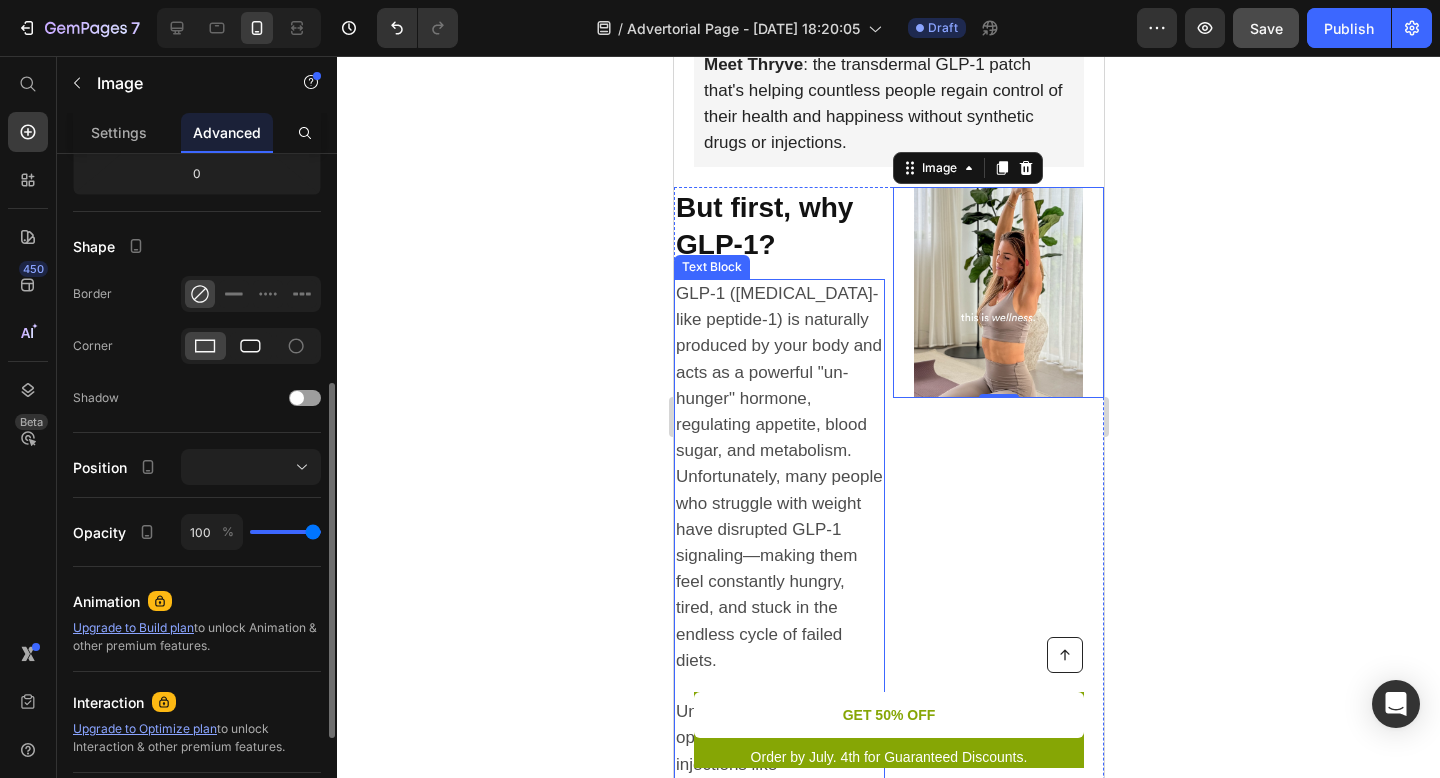 click 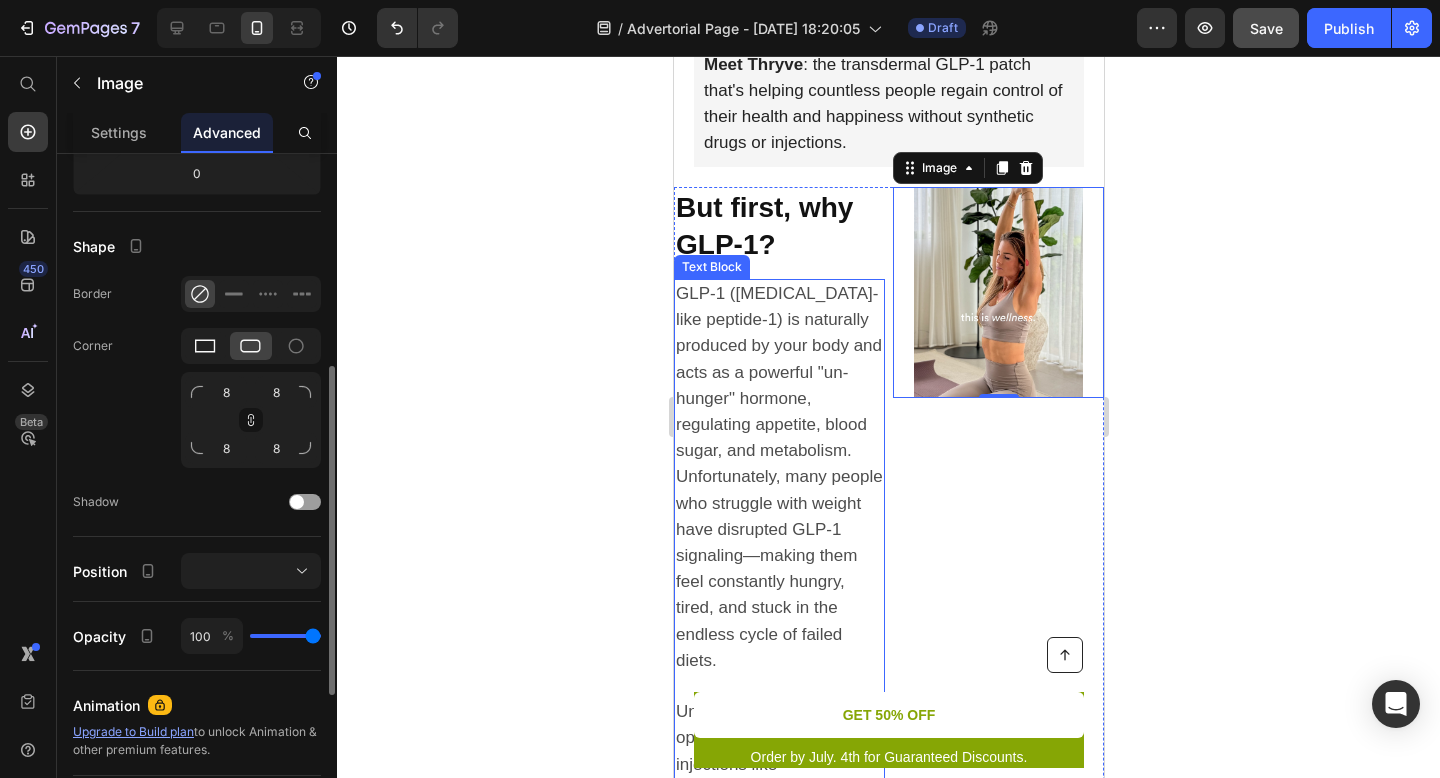 click 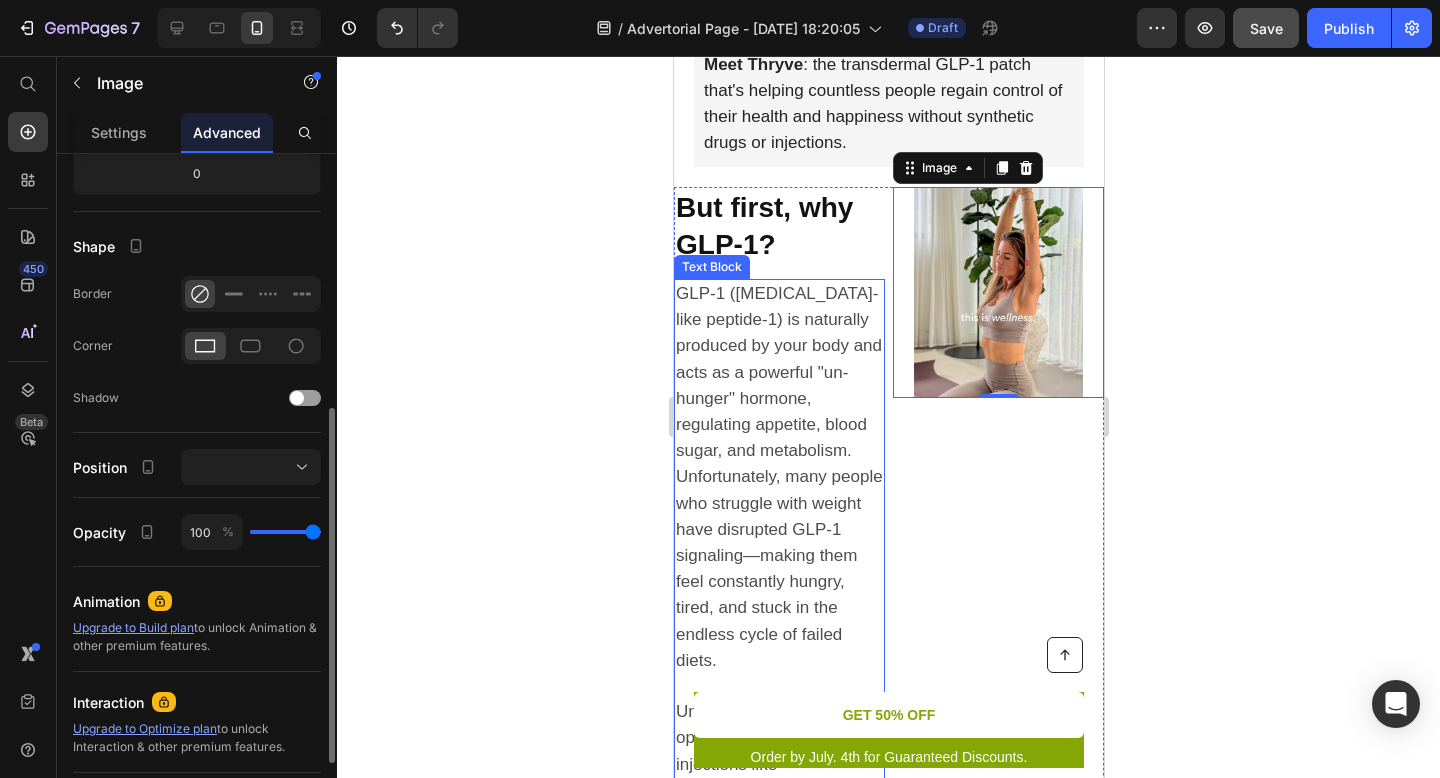 scroll, scrollTop: 463, scrollLeft: 0, axis: vertical 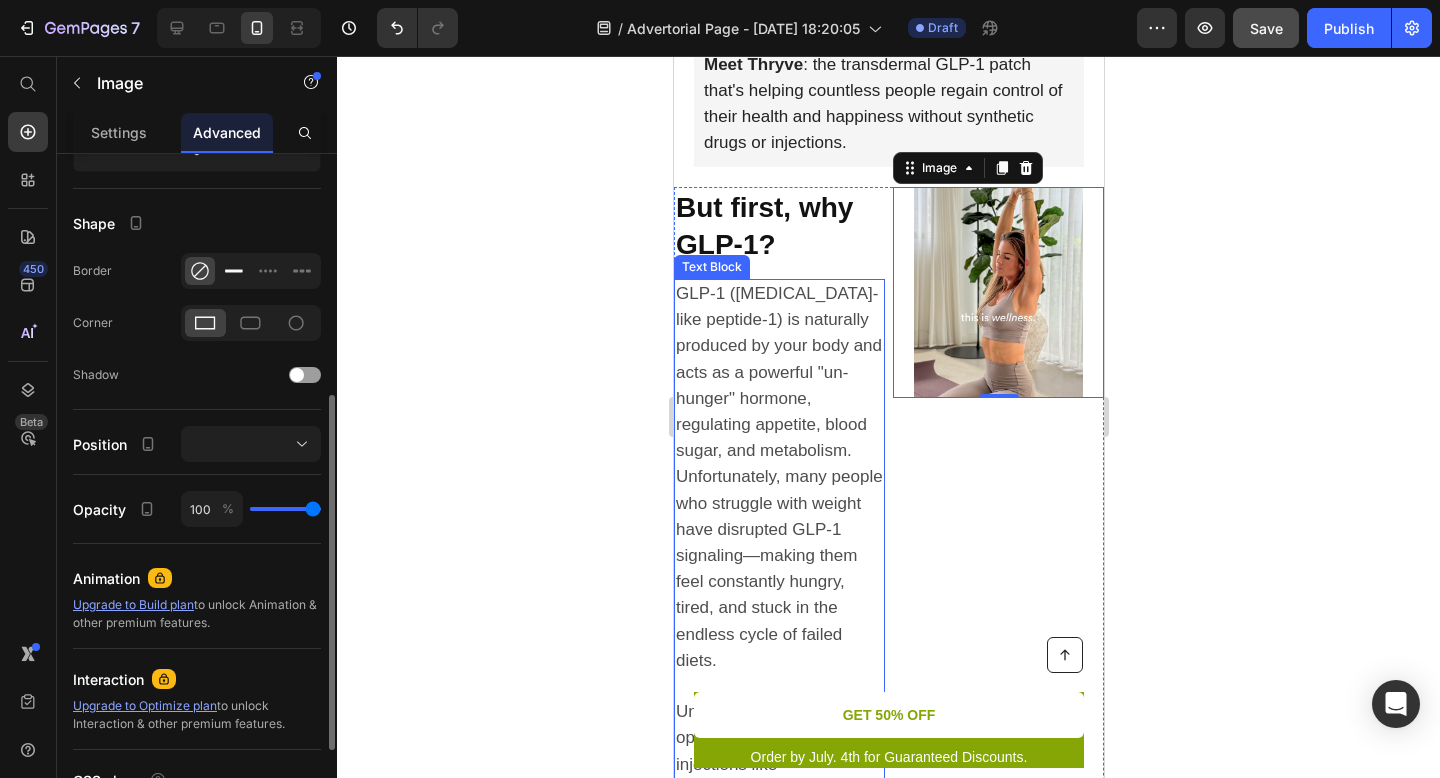click 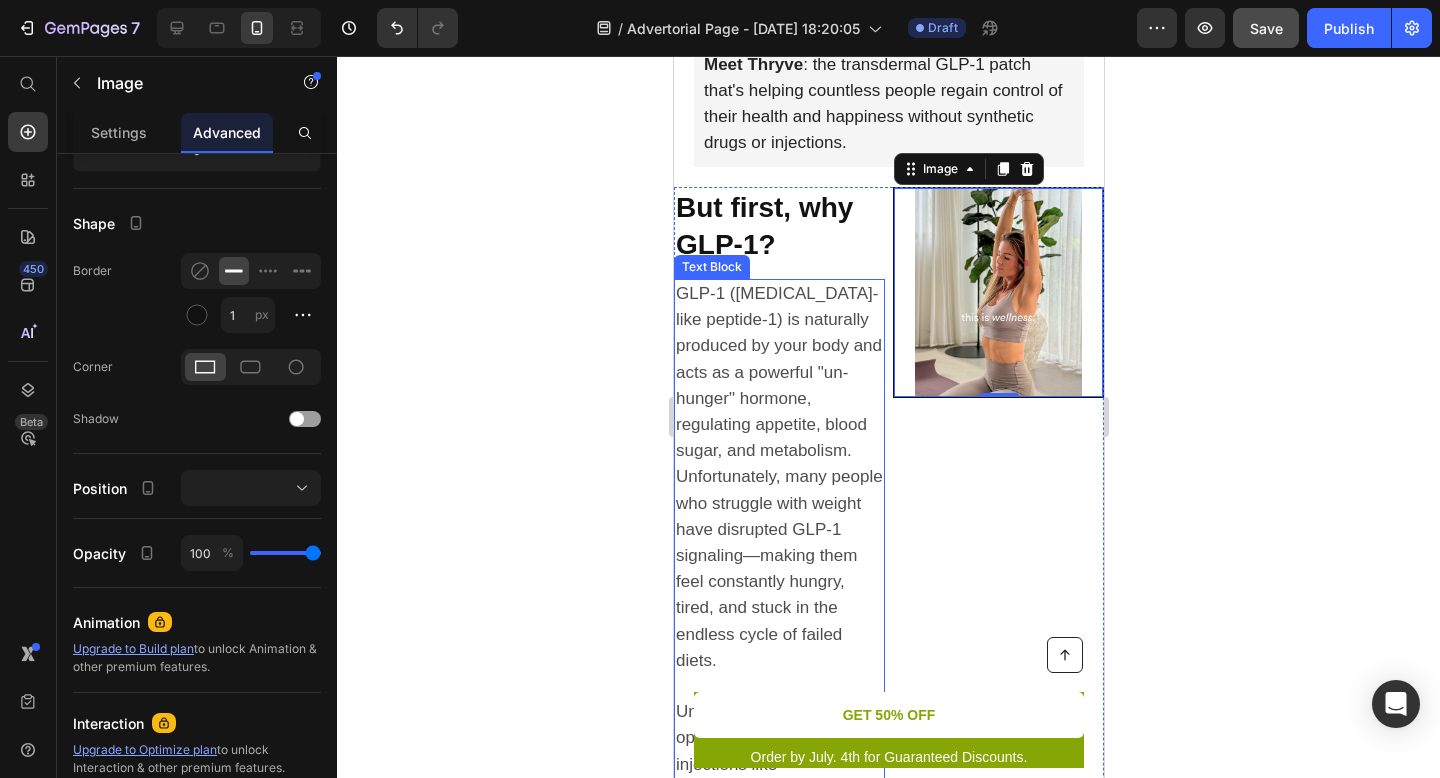 click 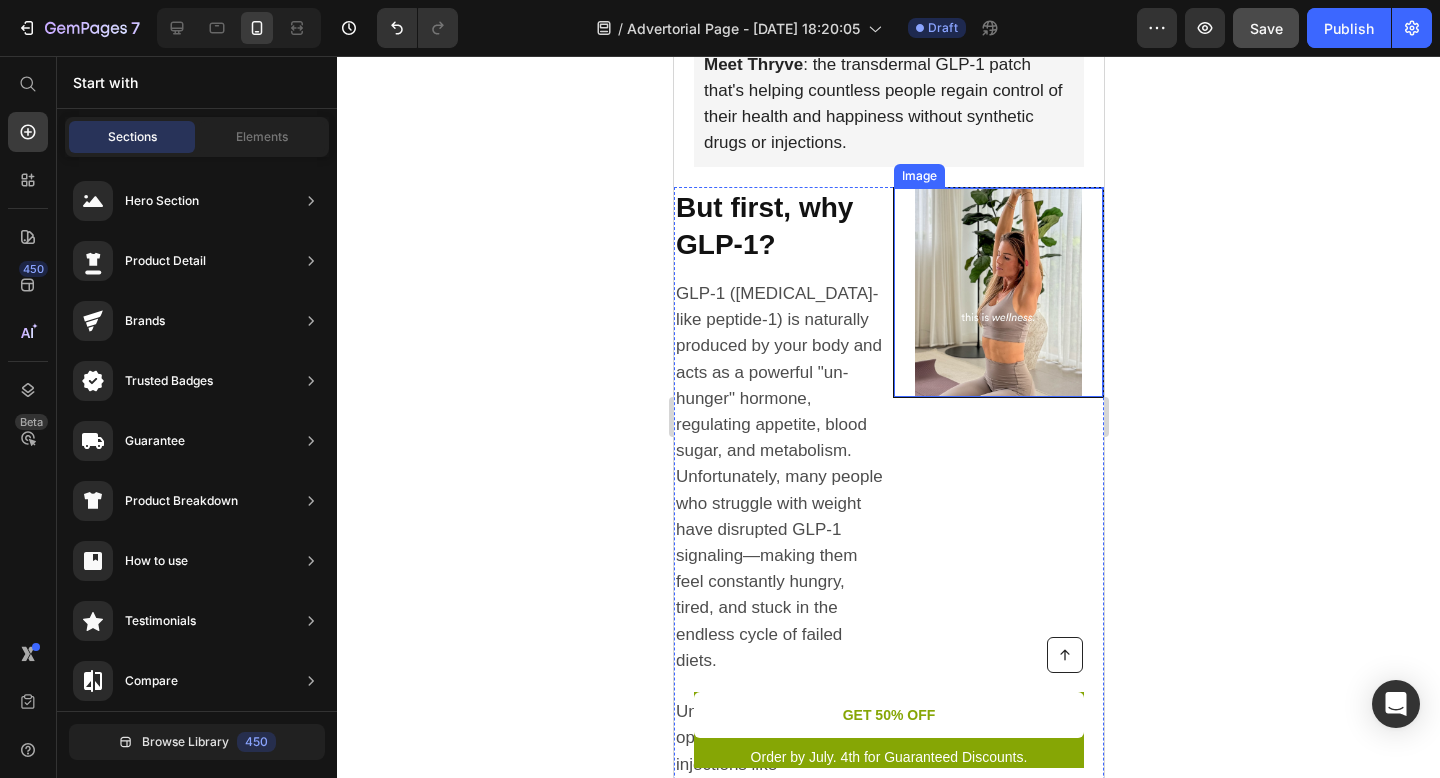 click at bounding box center [997, 292] 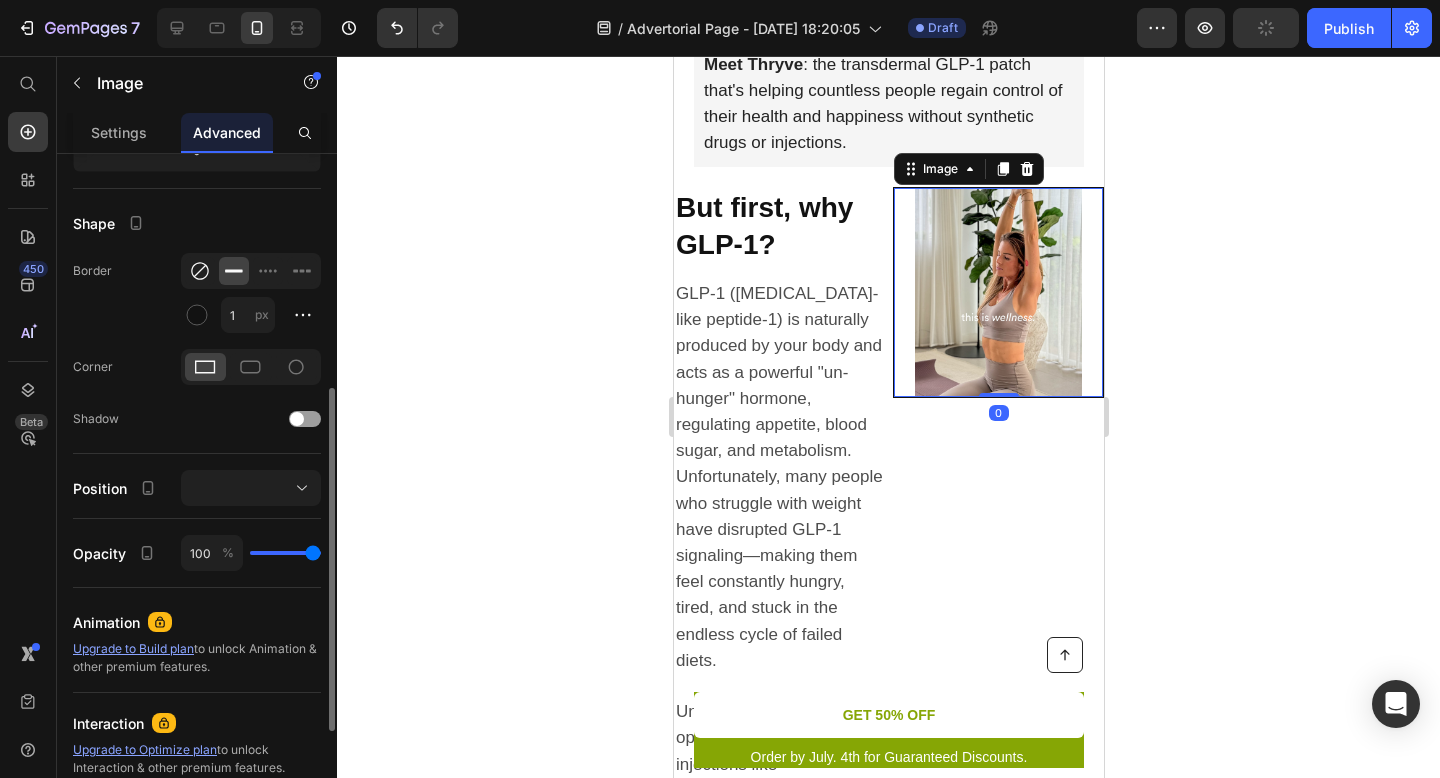 click 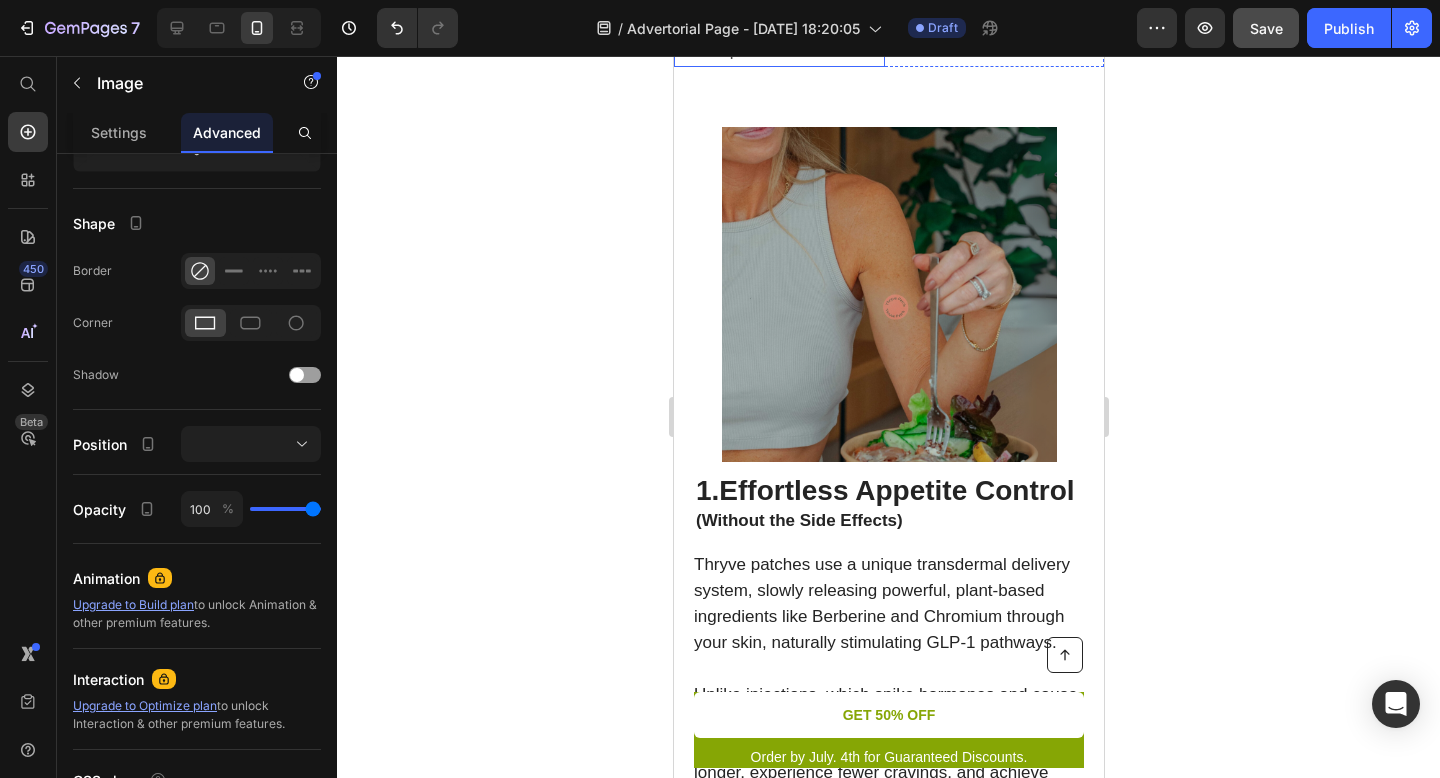 scroll, scrollTop: 1974, scrollLeft: 0, axis: vertical 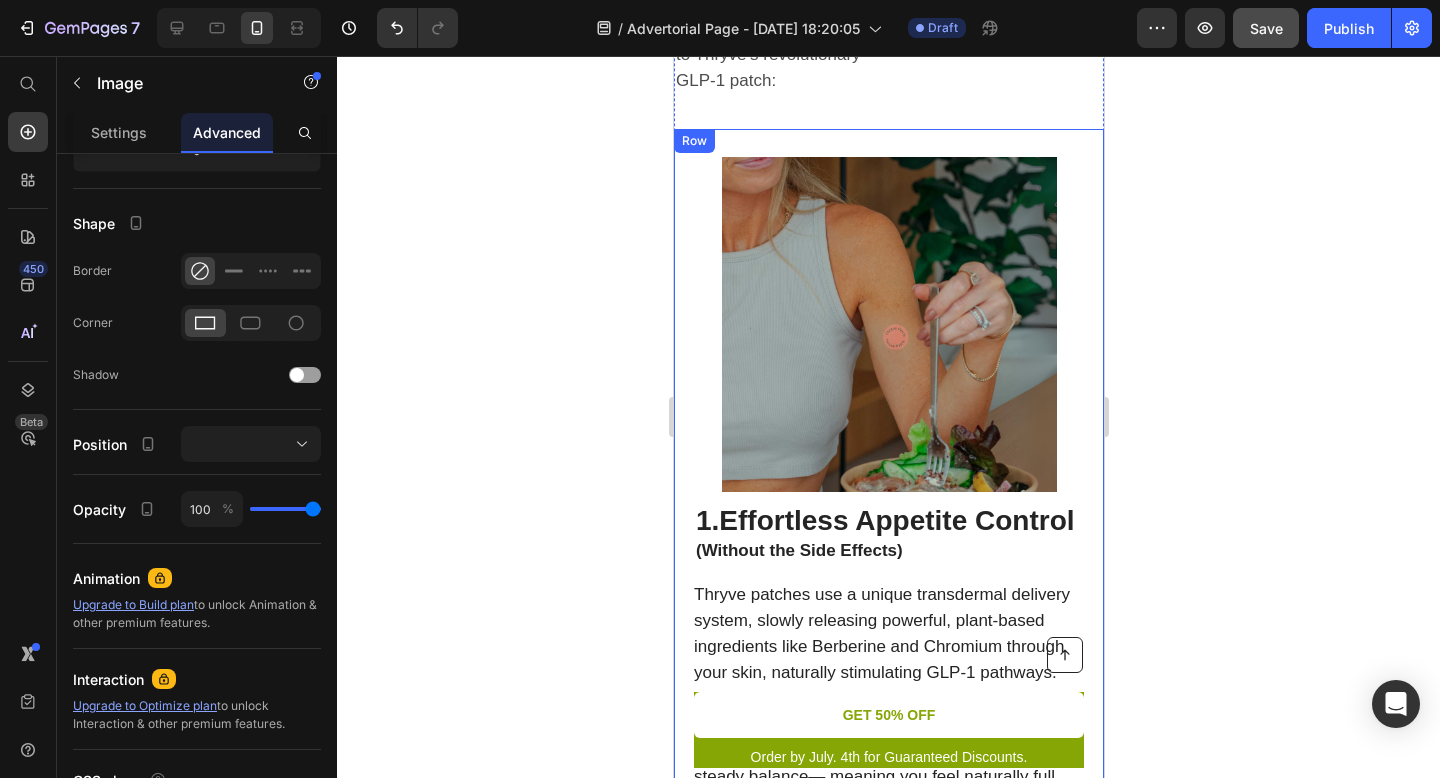 click on "Image 1.Effortless Appetite Control  (Without the Side Effects) Heading Thryve patches use a unique transdermal delivery system, slowly releasing powerful, plant-based ingredients like Berberine and Chromium through your skin, naturally stimulating GLP-1 pathways.    Unlike injections, which spike hormones and cause uncomfortable side effects, Thryve supports a steady balance— meaning you feel naturally full longer, experience fewer cravings, and achieve sustainable weight loss comfortably. Text Block Row" at bounding box center [888, 501] 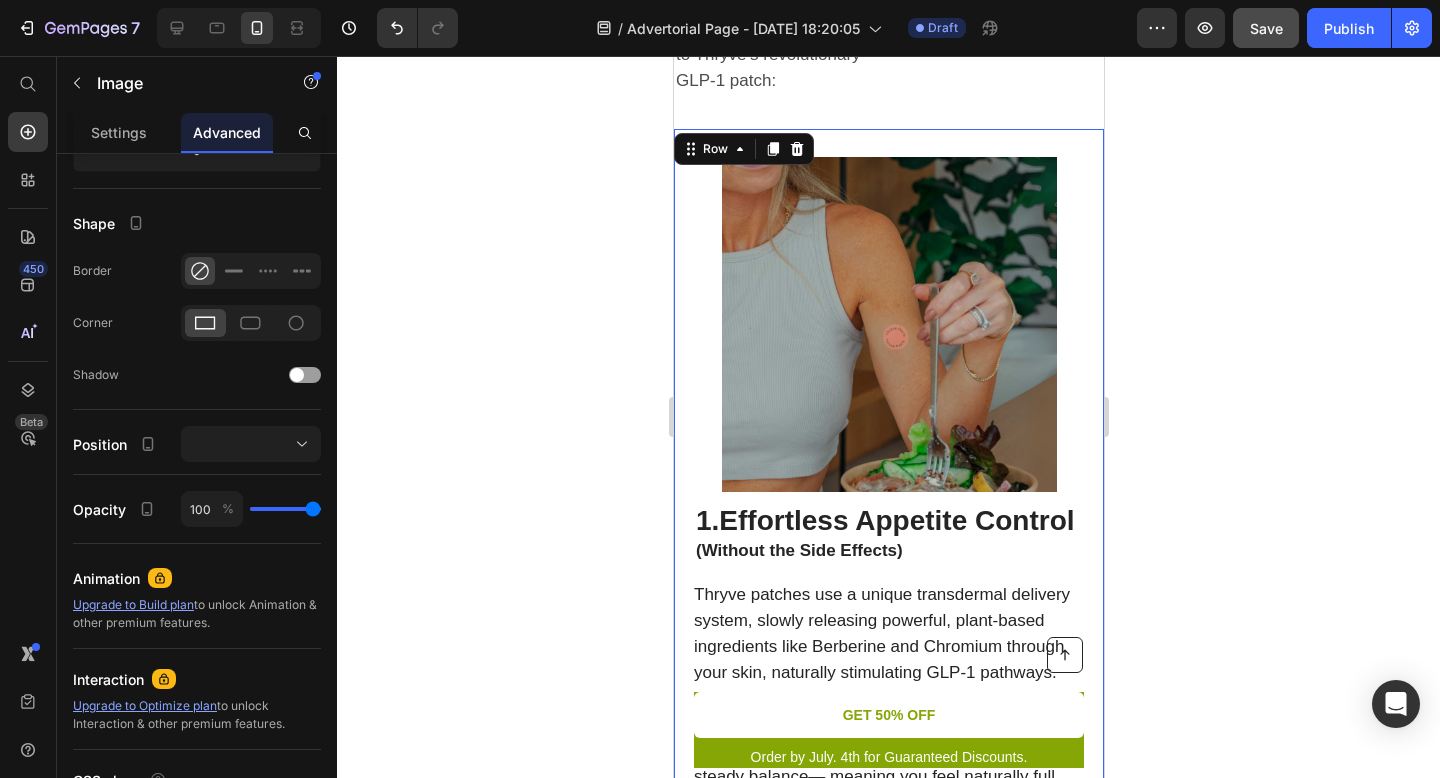 scroll, scrollTop: 0, scrollLeft: 0, axis: both 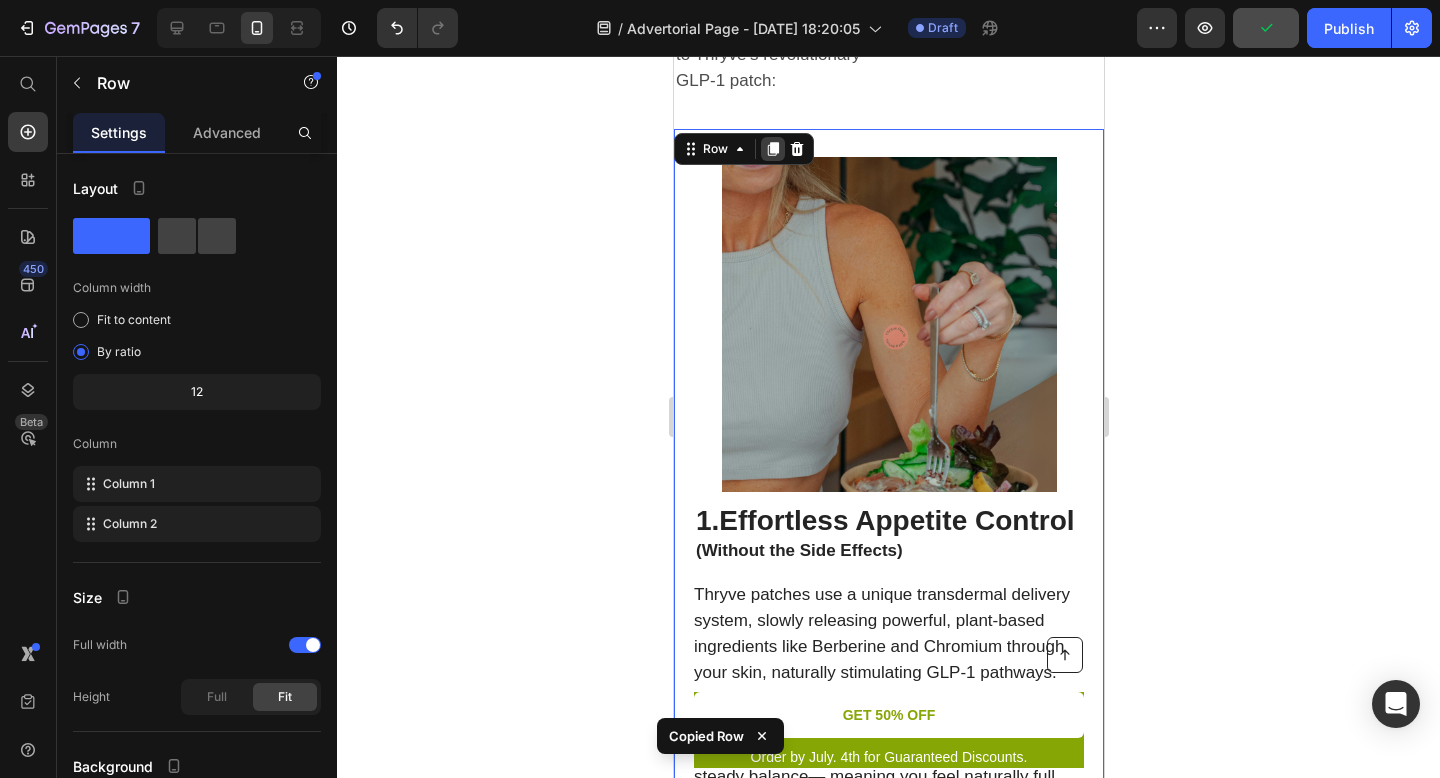 click 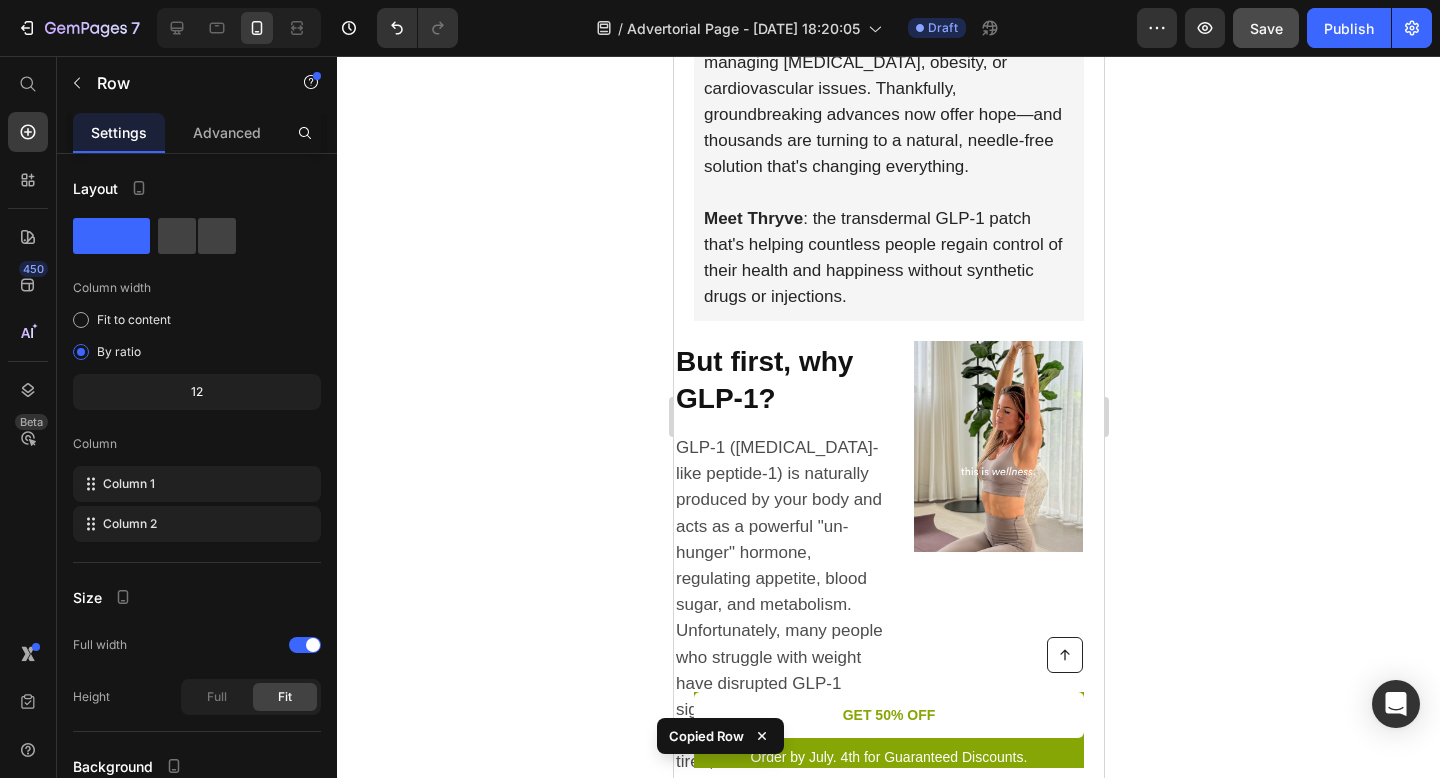 scroll, scrollTop: 747, scrollLeft: 0, axis: vertical 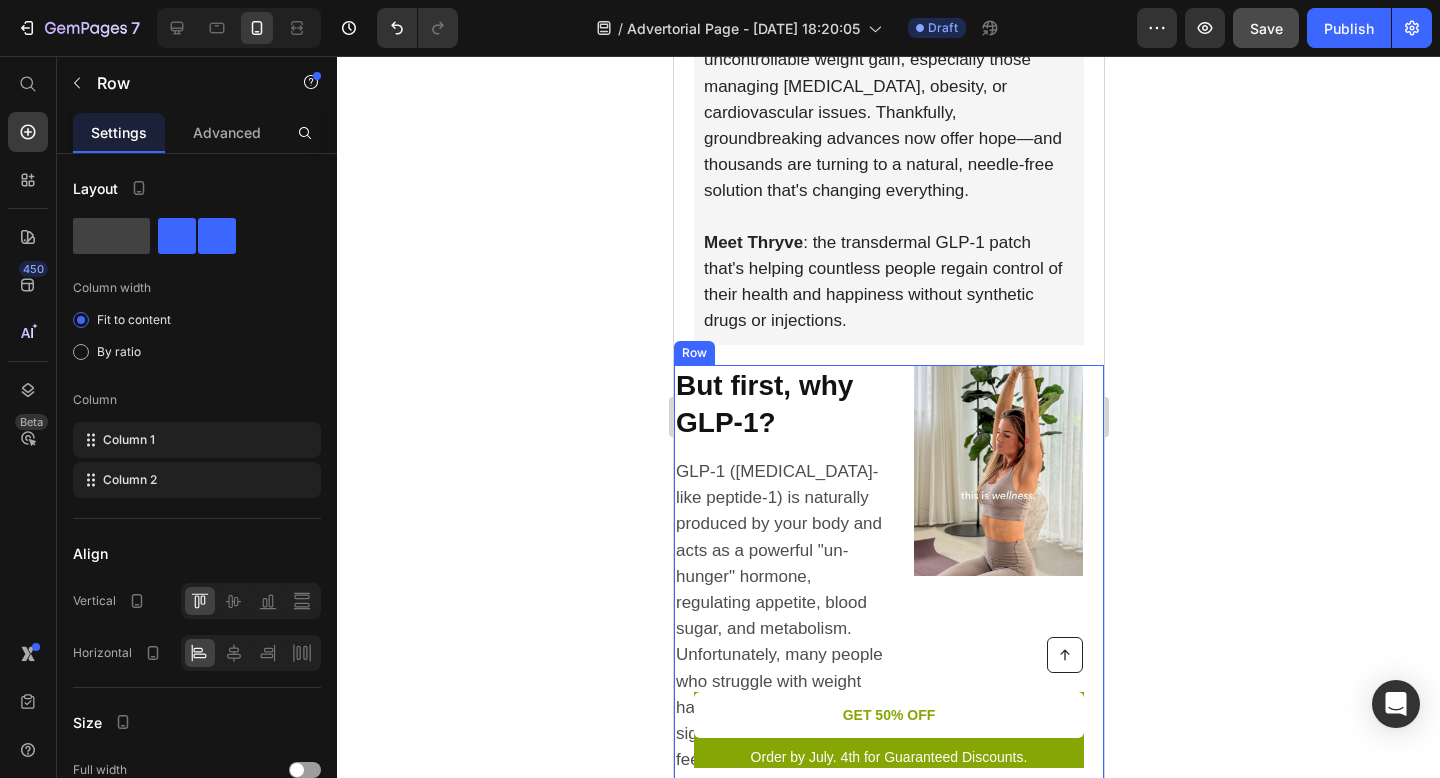 click on "But first, why GLP-1? Heading GLP-1 ([MEDICAL_DATA]-like peptide-1) is naturally produced by your body and acts as a powerful "un-hunger" hormone, regulating appetite, blood sugar, and metabolism. Unfortunately, many people who struggle with weight have disrupted GLP-1 signaling—making them feel constantly hungry, tired, and stuck in the endless cycle of failed diets.   Until recently, the only option was expensive injections like [MEDICAL_DATA], known for harsh side effects such as [MEDICAL_DATA], and digestive issues. But now, Thryve offers a gentle, natural alternative that's proven effective without the harsh drawbacks.   Here are the top reasons why people struggling to lose weight are switching to Thryve’s revolutionary GLP-1 patch: Text Block Image Row" at bounding box center (888, 844) 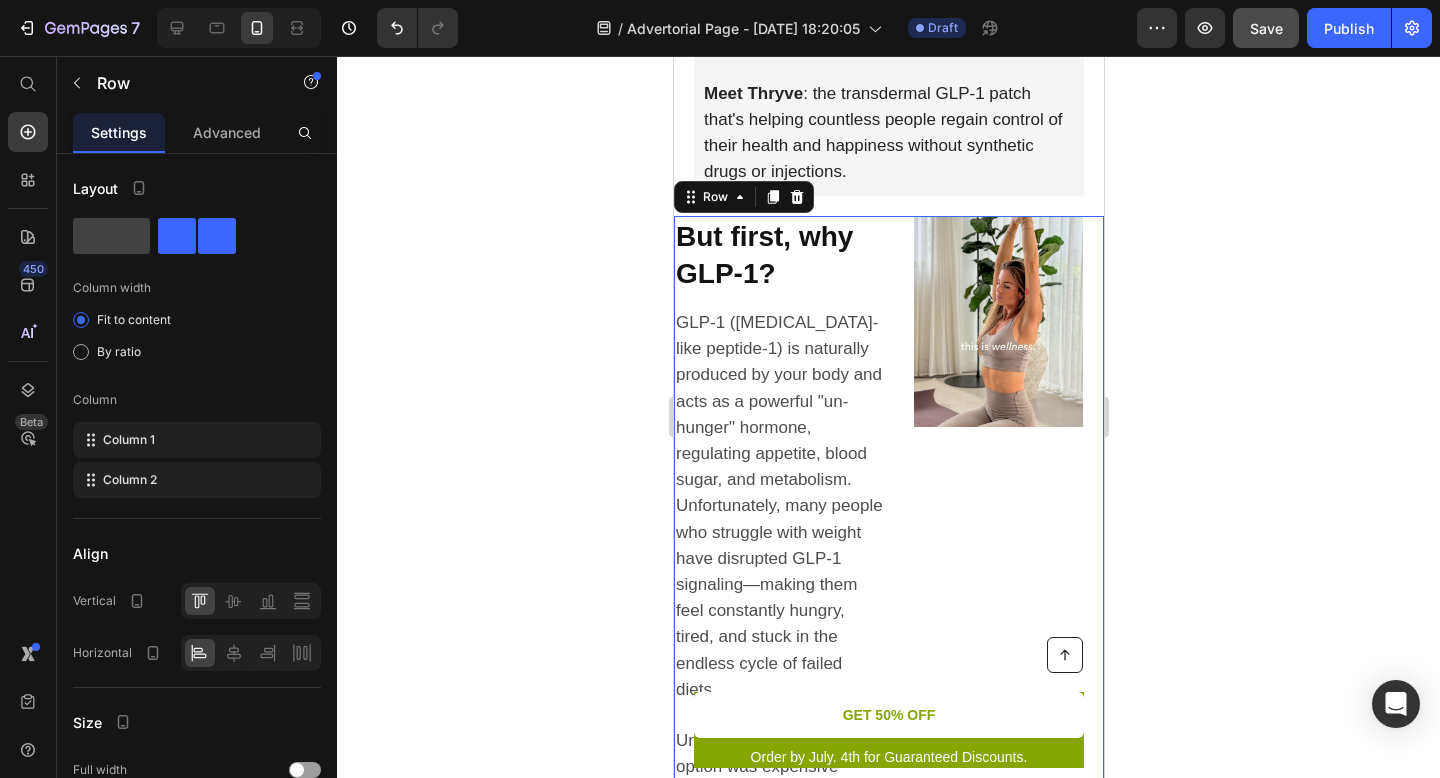 scroll, scrollTop: 926, scrollLeft: 0, axis: vertical 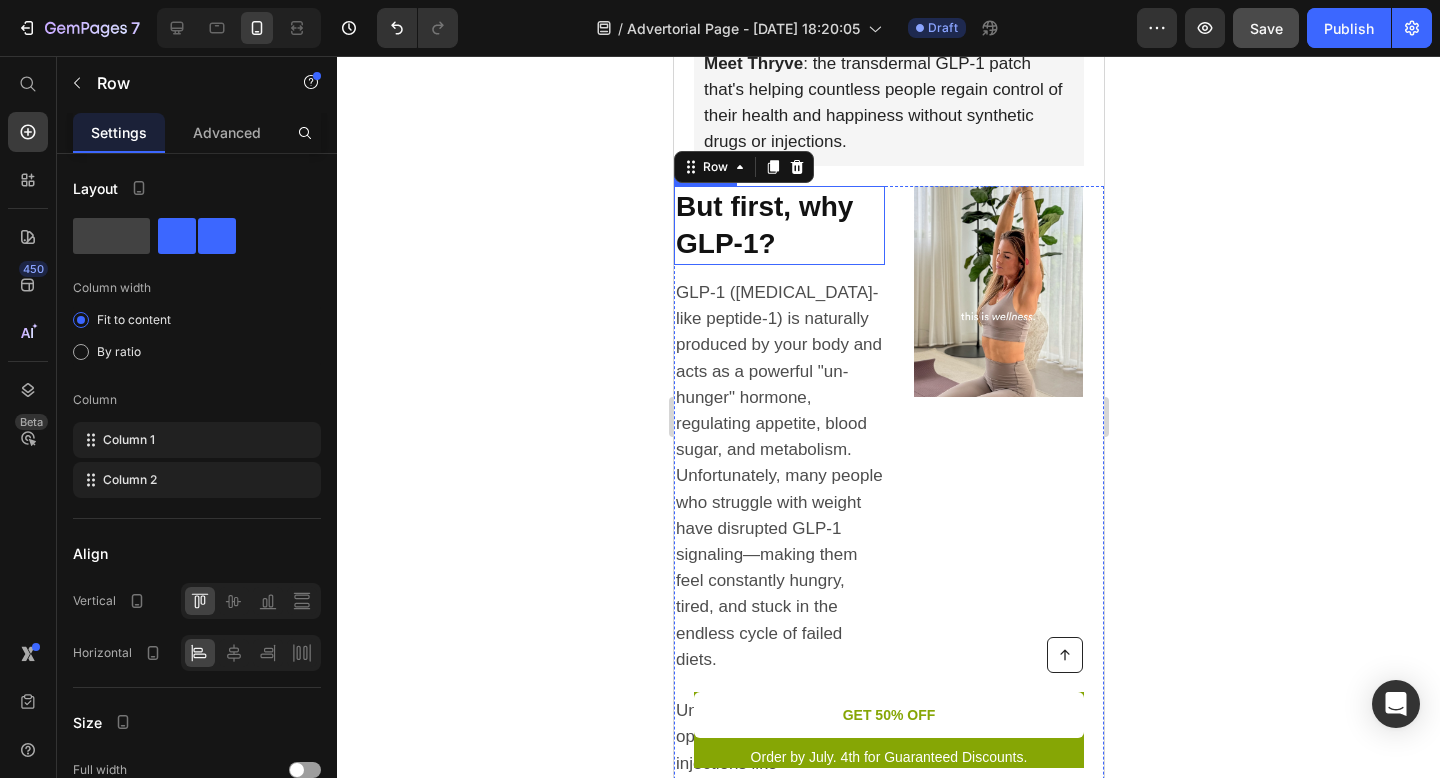 click on "But first, why GLP-1?" at bounding box center [778, 225] 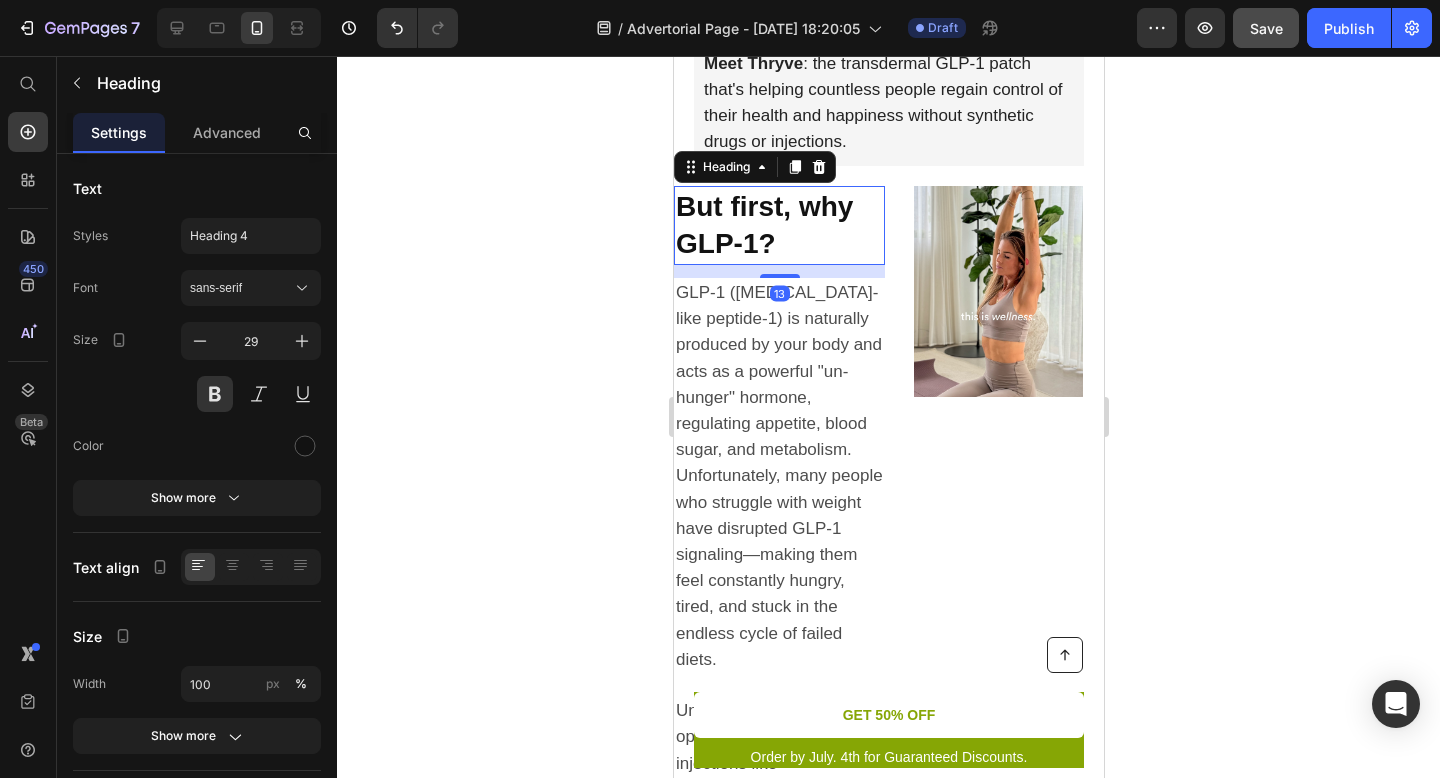 click on "But first, why GLP-1?" at bounding box center [778, 225] 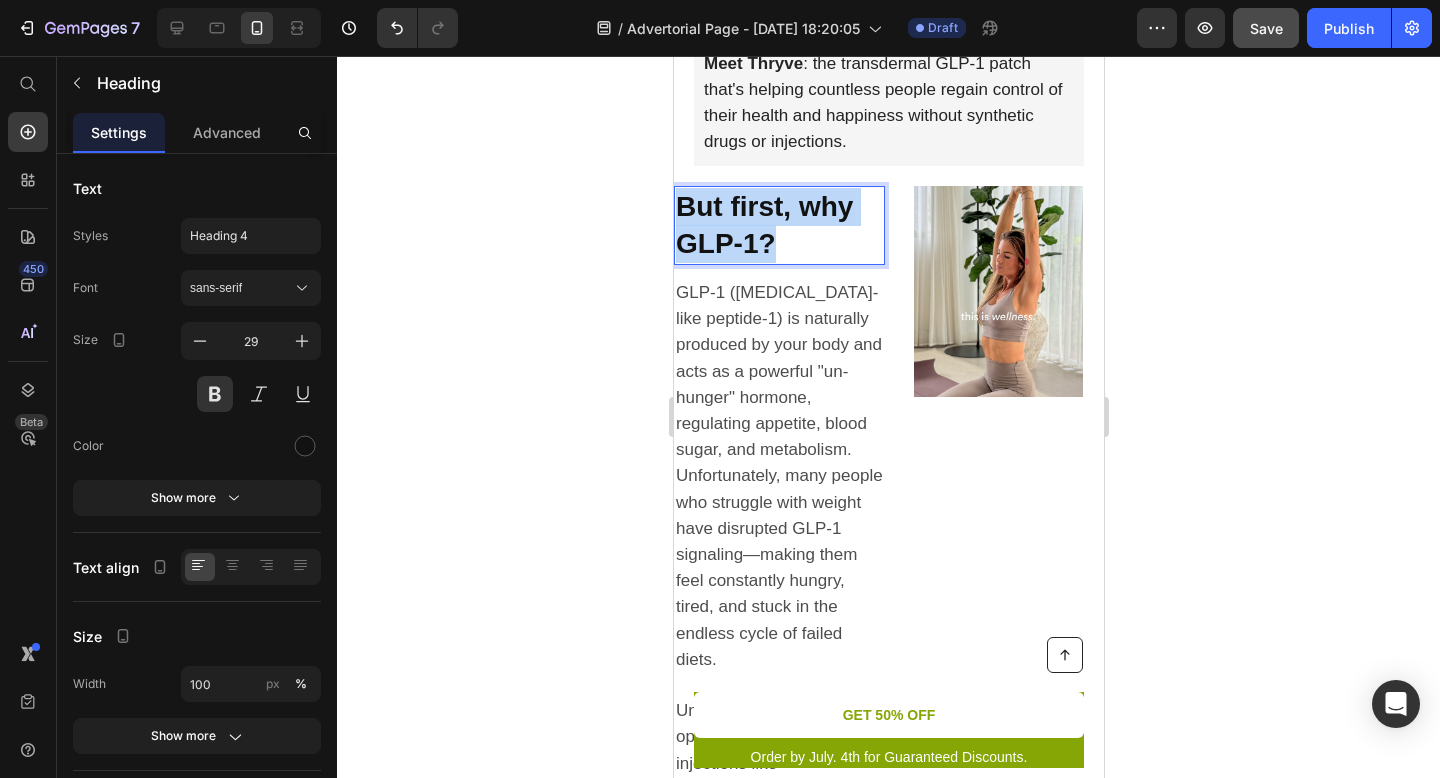 click on "But first, why GLP-1?" at bounding box center [778, 225] 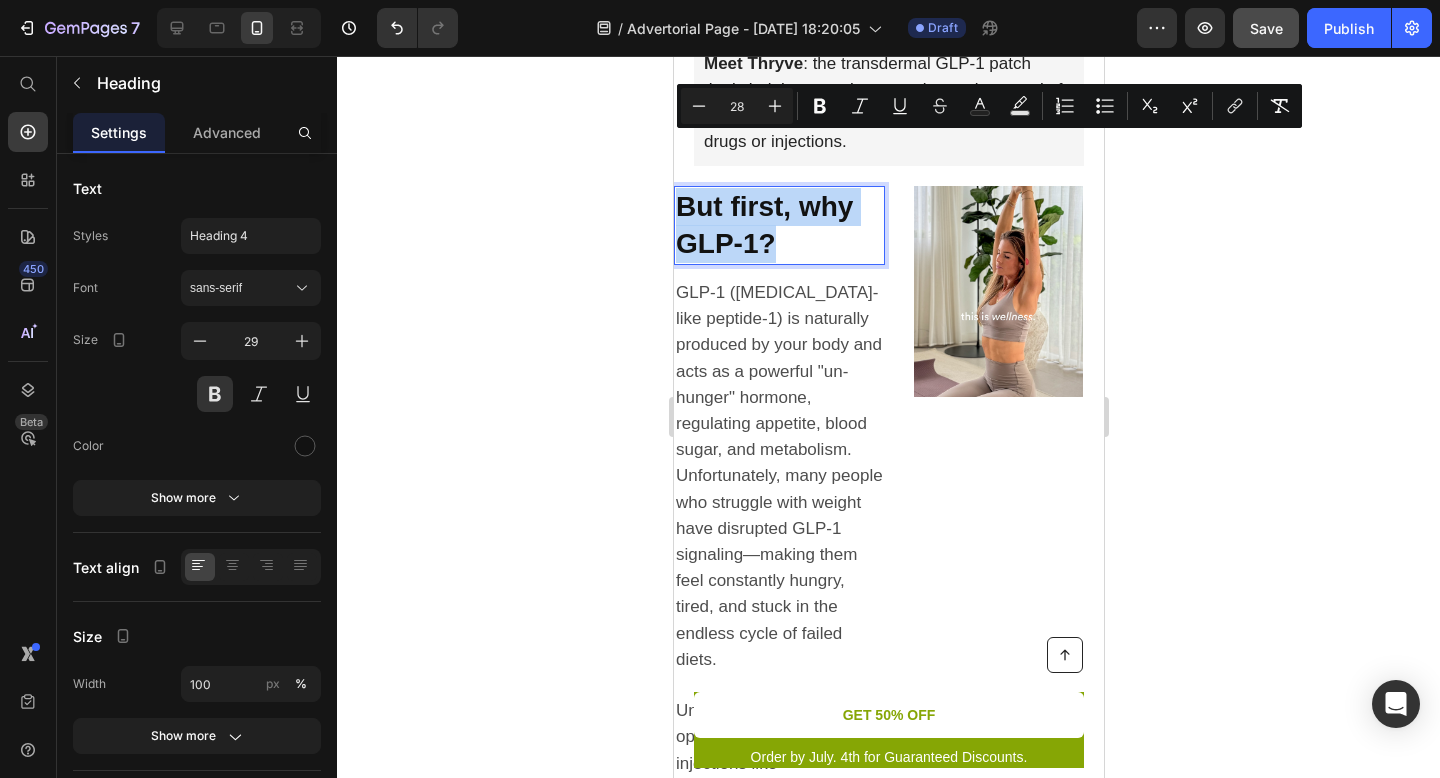 copy on "But first, why GLP-1?" 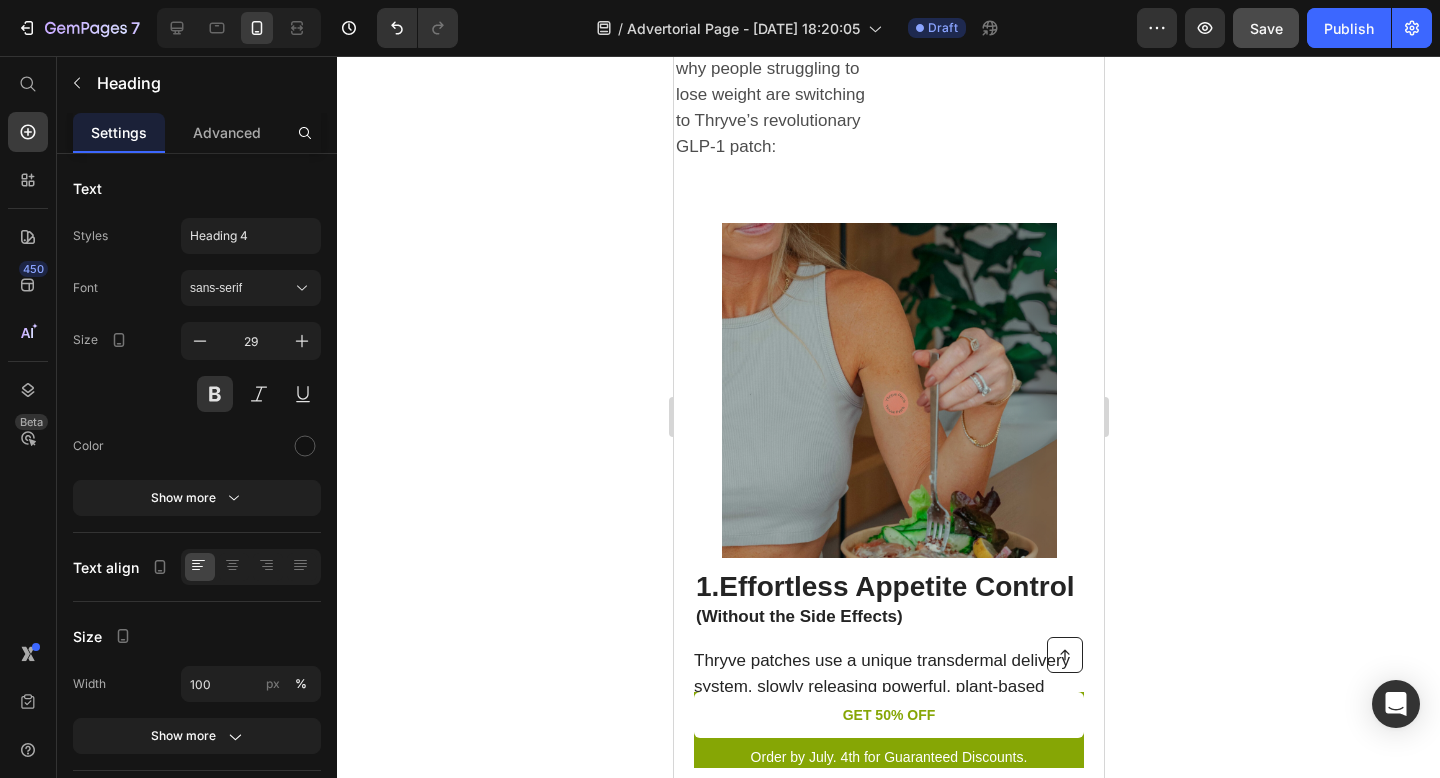 scroll, scrollTop: 1910, scrollLeft: 0, axis: vertical 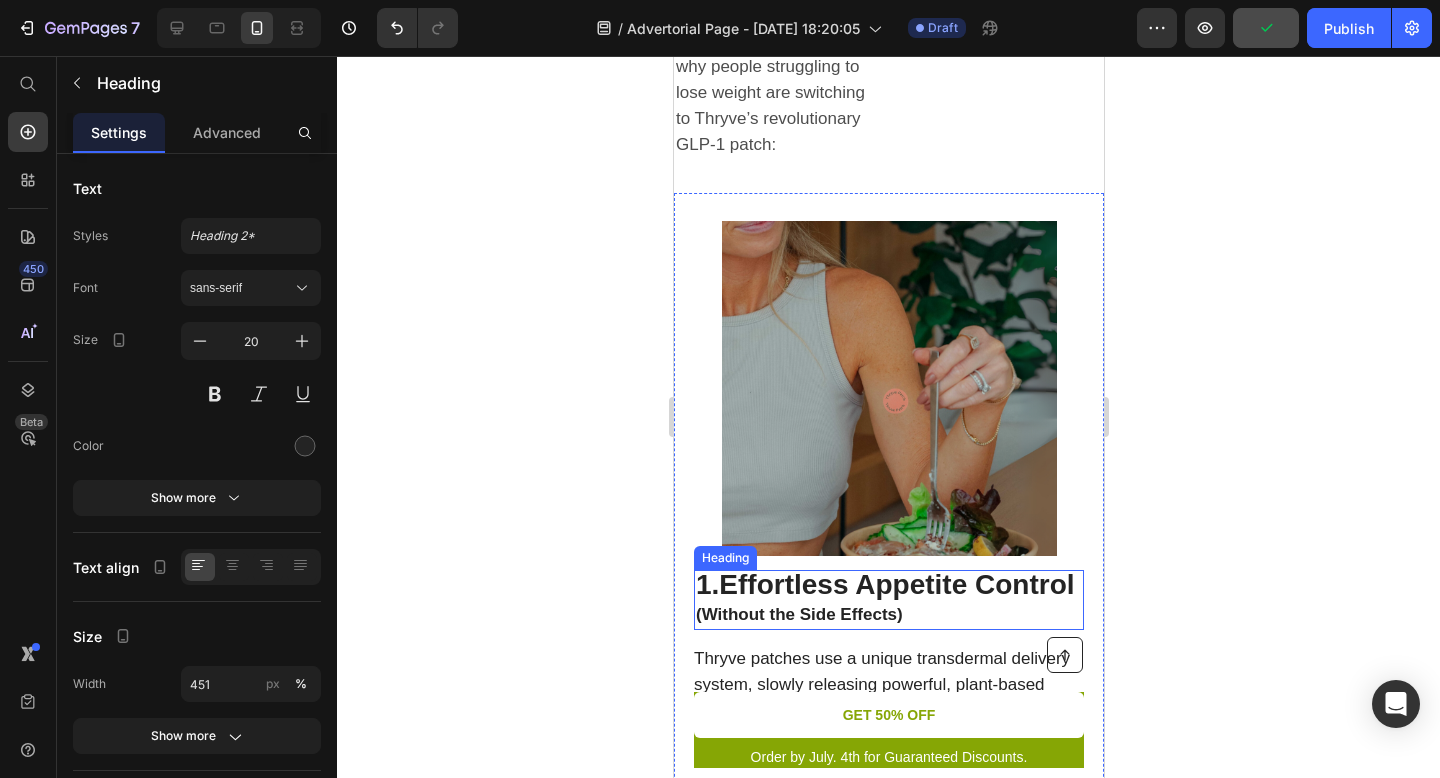 click on "1.Effortless Appetite Control" at bounding box center [884, 584] 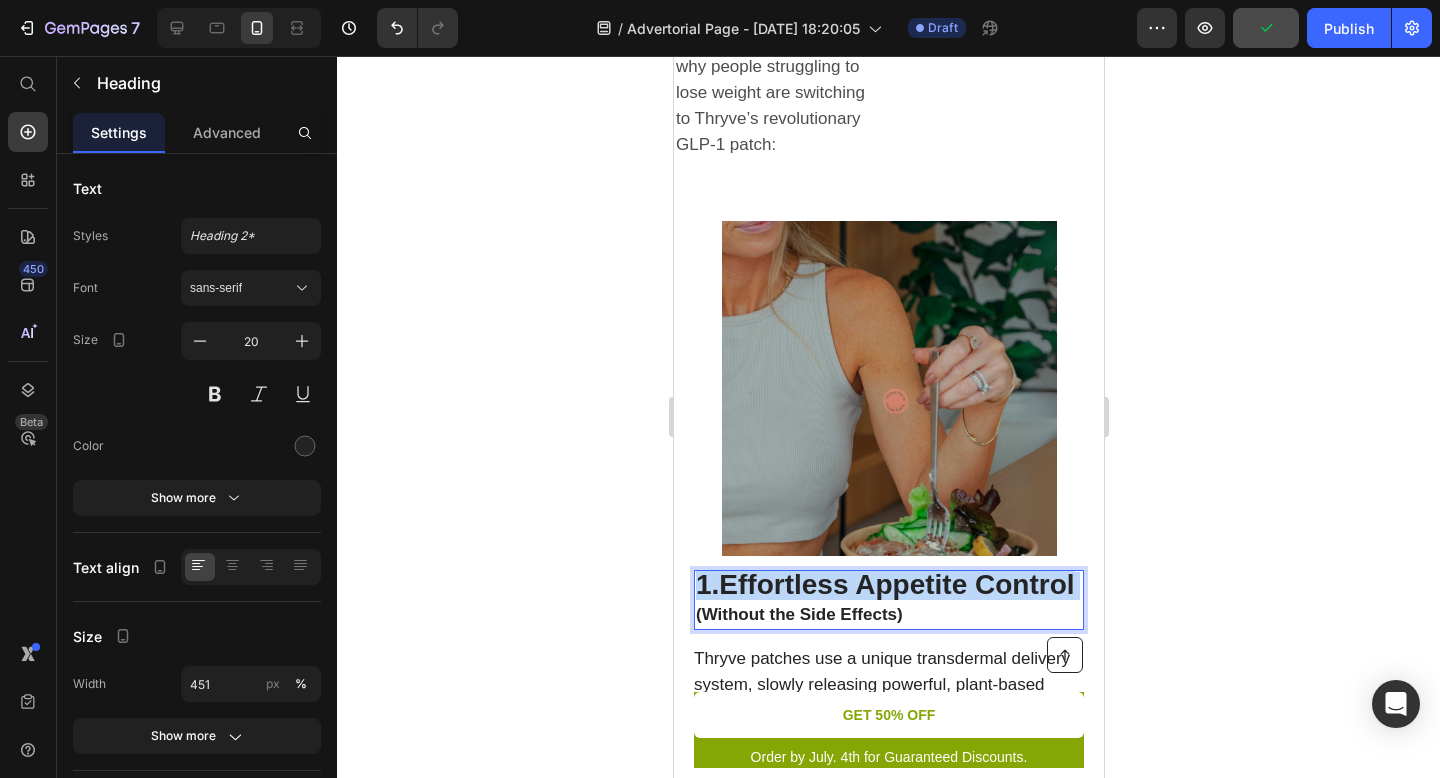 click on "1.Effortless Appetite Control" at bounding box center (884, 584) 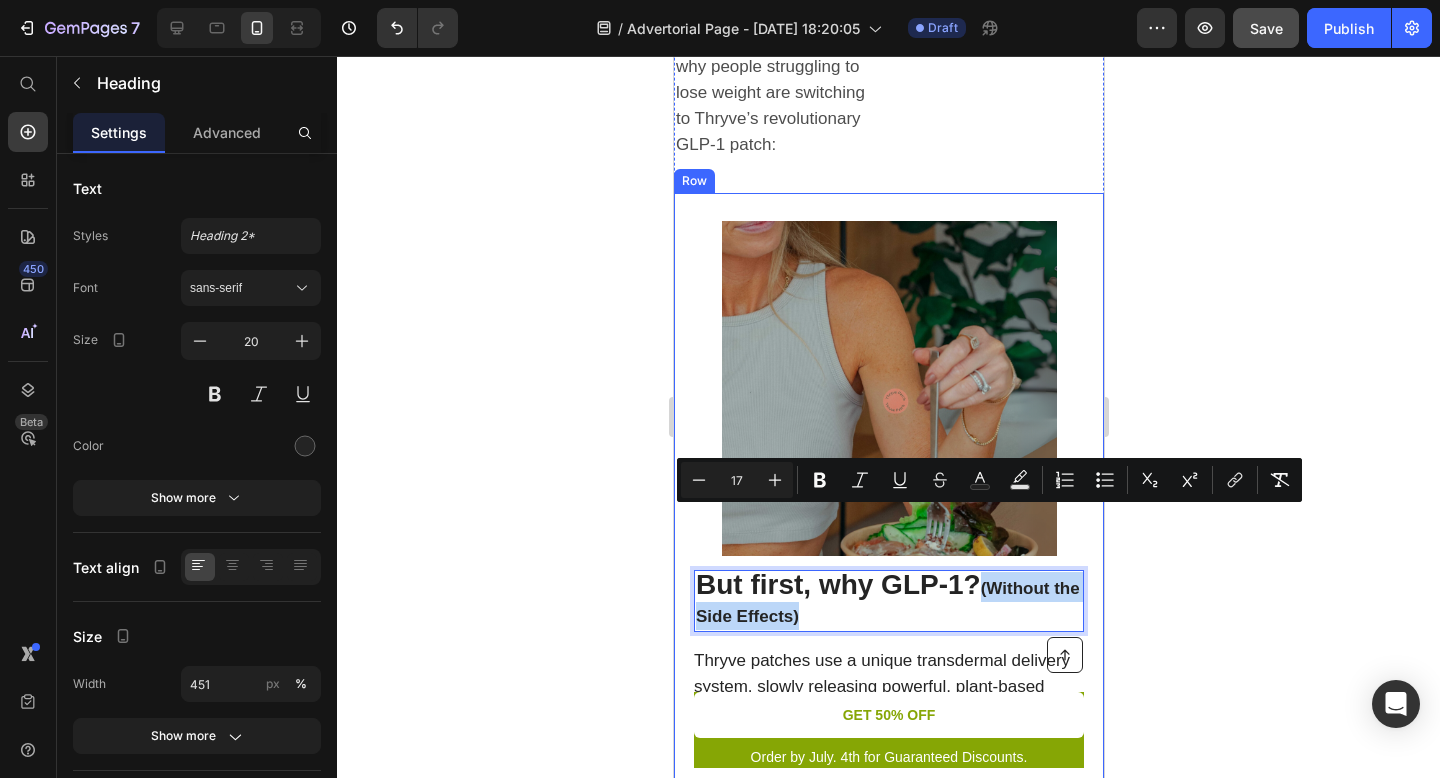 drag, startPoint x: 982, startPoint y: 519, endPoint x: 1041, endPoint y: 567, distance: 76.05919 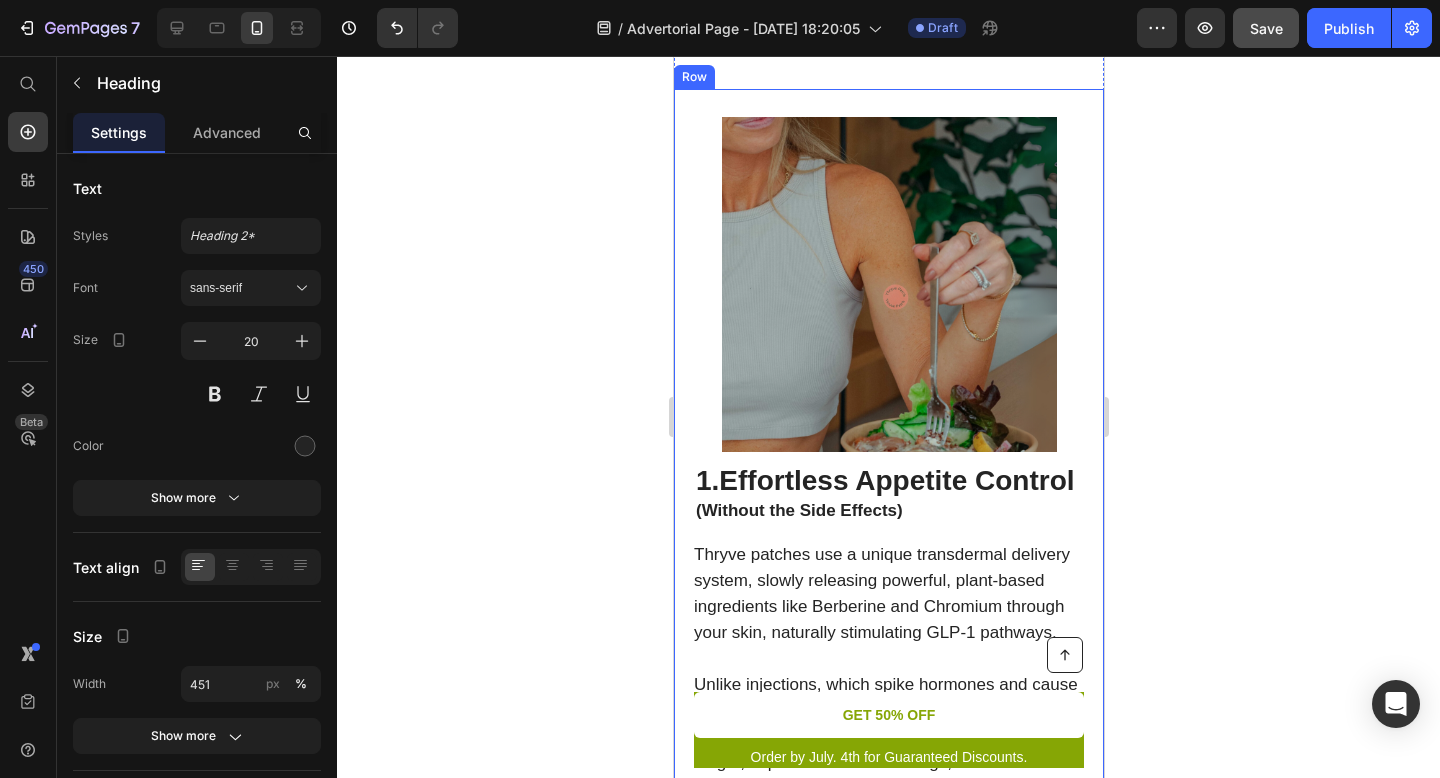 scroll, scrollTop: 2470, scrollLeft: 0, axis: vertical 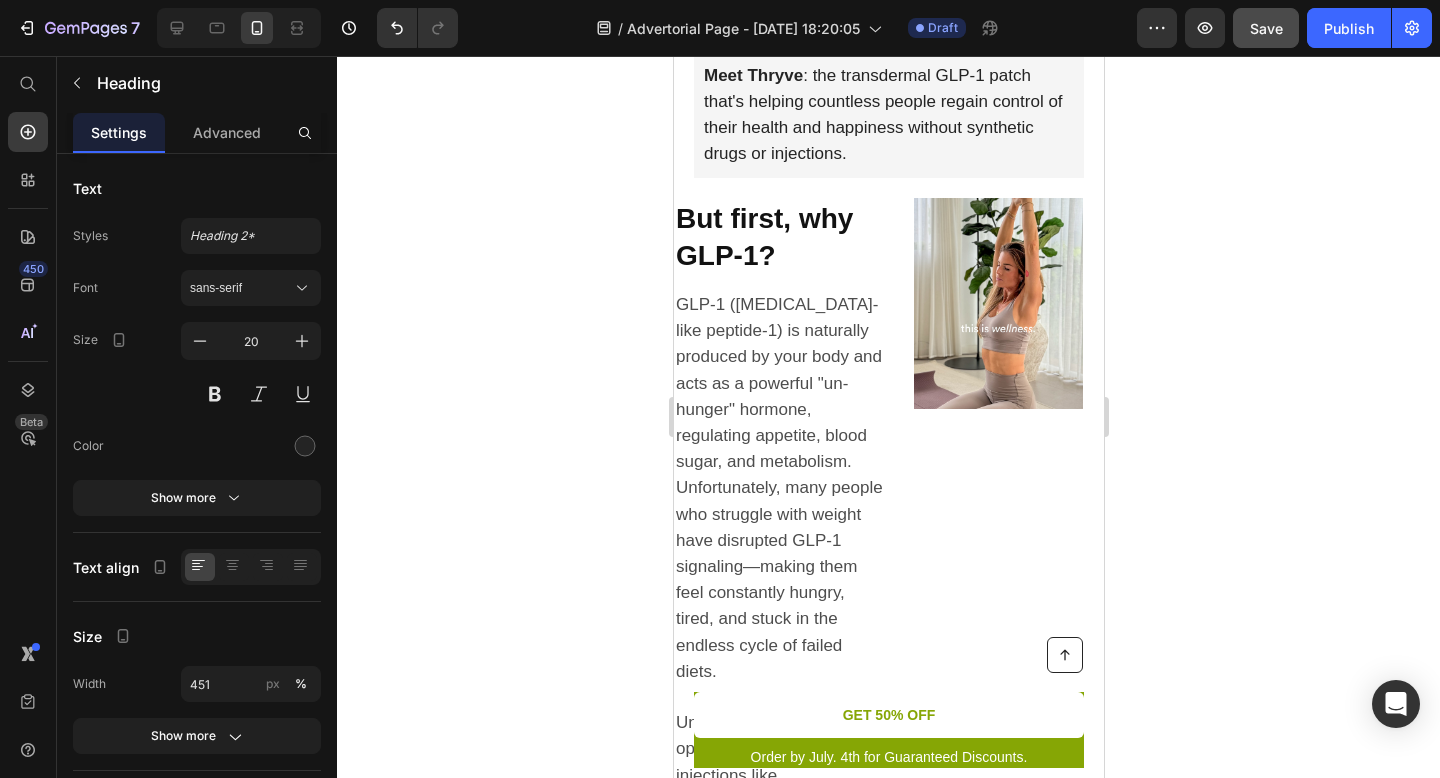 click on "GLP-1 ([MEDICAL_DATA]-like peptide-1) is naturally produced by your body and acts as a powerful "un-hunger" hormone, regulating appetite, blood sugar, and metabolism. Unfortunately, many people who struggle with weight have disrupted GLP-1 signaling—making them feel constantly hungry, tired, and stuck in the endless cycle of failed diets." at bounding box center (778, 488) 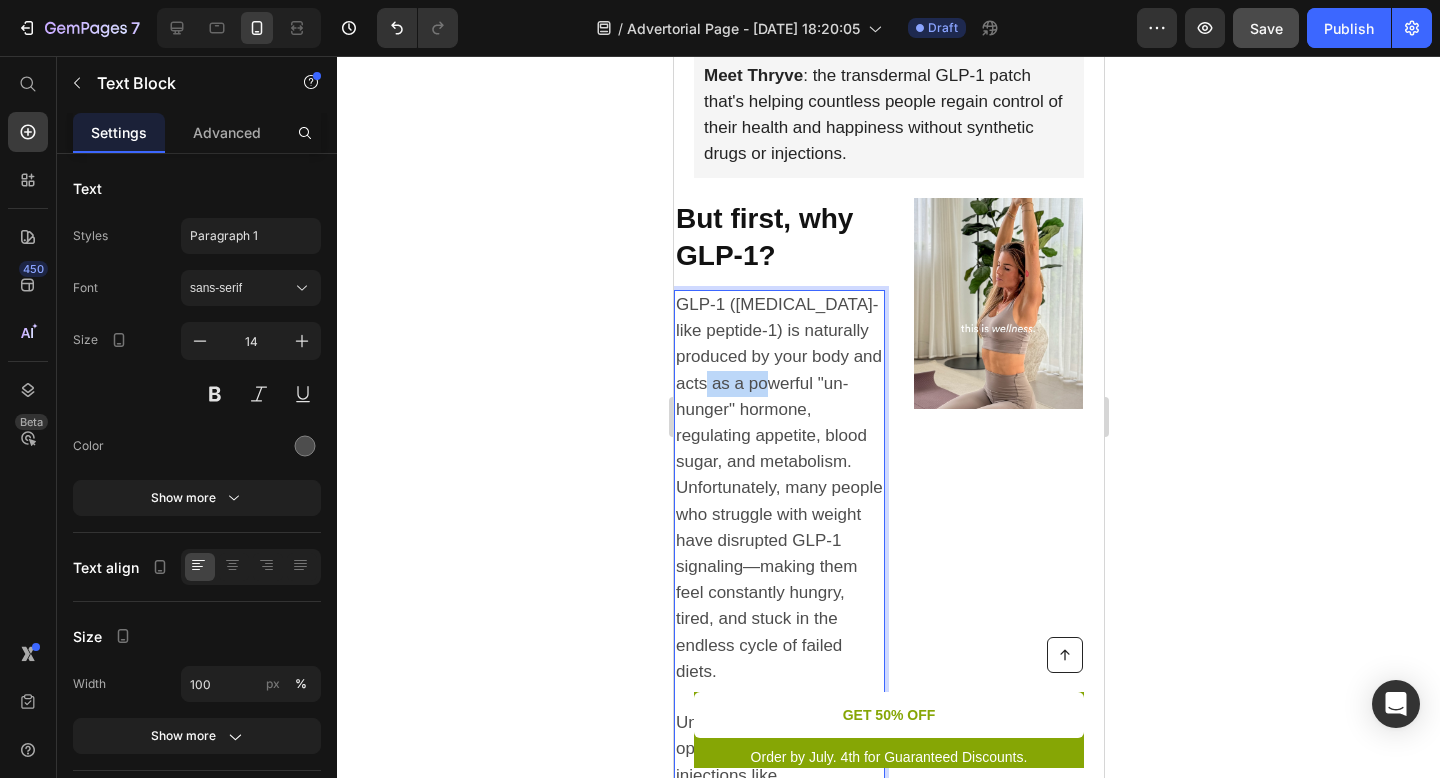 click on "GLP-1 ([MEDICAL_DATA]-like peptide-1) is naturally produced by your body and acts as a powerful "un-hunger" hormone, regulating appetite, blood sugar, and metabolism. Unfortunately, many people who struggle with weight have disrupted GLP-1 signaling—making them feel constantly hungry, tired, and stuck in the endless cycle of failed diets." at bounding box center [778, 488] 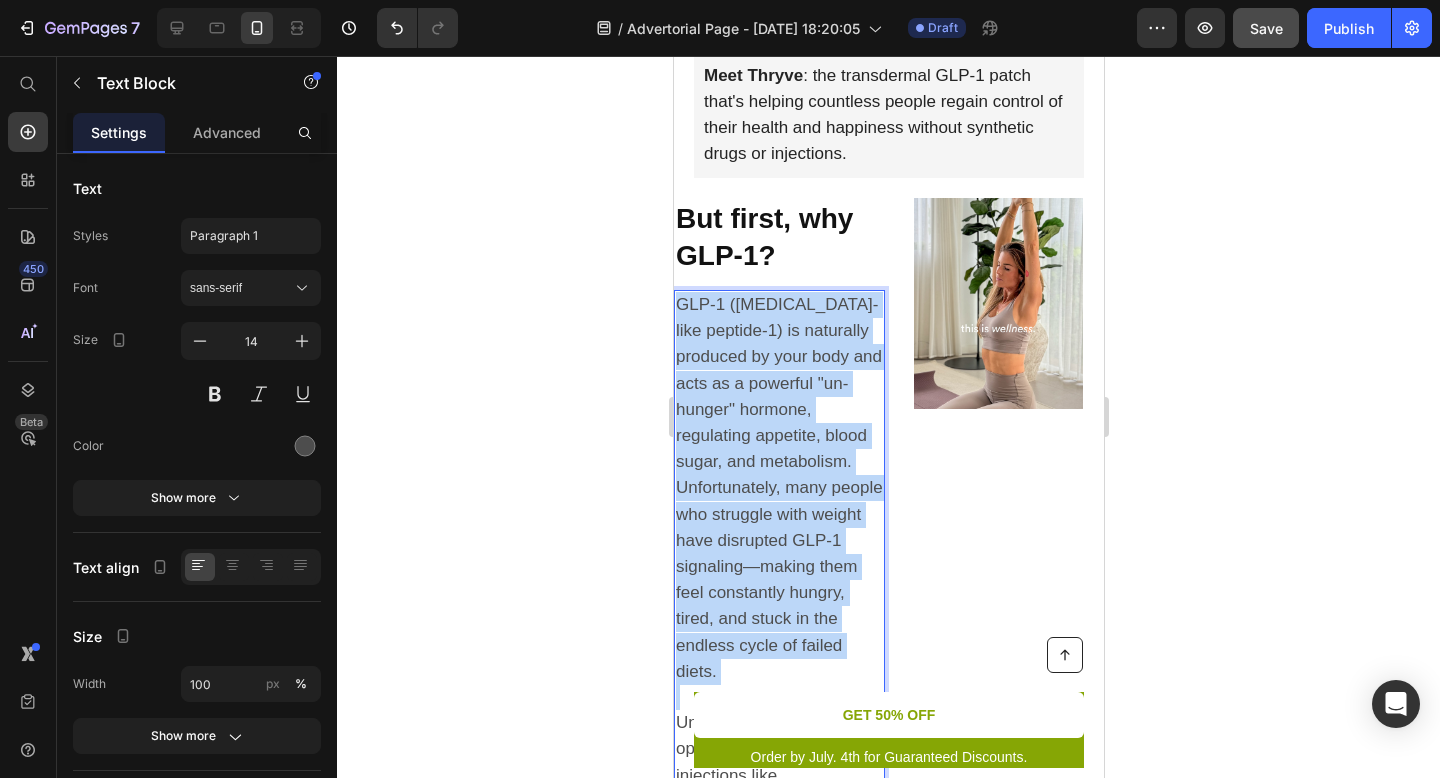 click on "GLP-1 ([MEDICAL_DATA]-like peptide-1) is naturally produced by your body and acts as a powerful "un-hunger" hormone, regulating appetite, blood sugar, and metabolism. Unfortunately, many people who struggle with weight have disrupted GLP-1 signaling—making them feel constantly hungry, tired, and stuck in the endless cycle of failed diets." at bounding box center (778, 488) 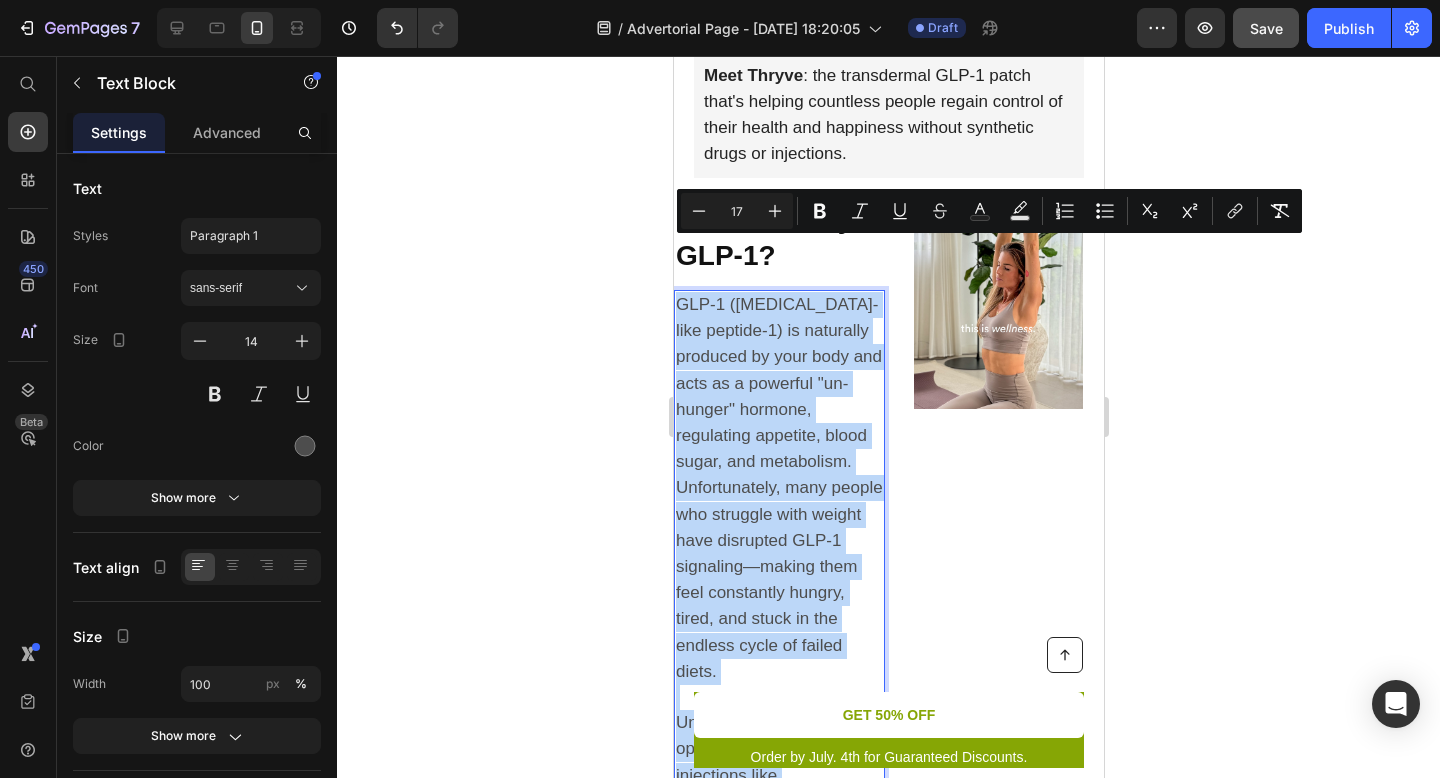 copy on "GLP-1 ([MEDICAL_DATA]-like peptide-1) is naturally produced by your body and acts as a powerful "un-hunger" hormone, regulating appetite, blood sugar, and metabolism. Unfortunately, many people who struggle with weight have disrupted GLP-1 signaling—making them feel constantly hungry, tired, and stuck in the endless cycle of failed diets. Until recently, the only option was expensive injections like [MEDICAL_DATA], known for harsh side effects such as [MEDICAL_DATA], and digestive issues. But now, Thryve offers a gentle, natural alternative that's proven effective without the harsh drawbacks." 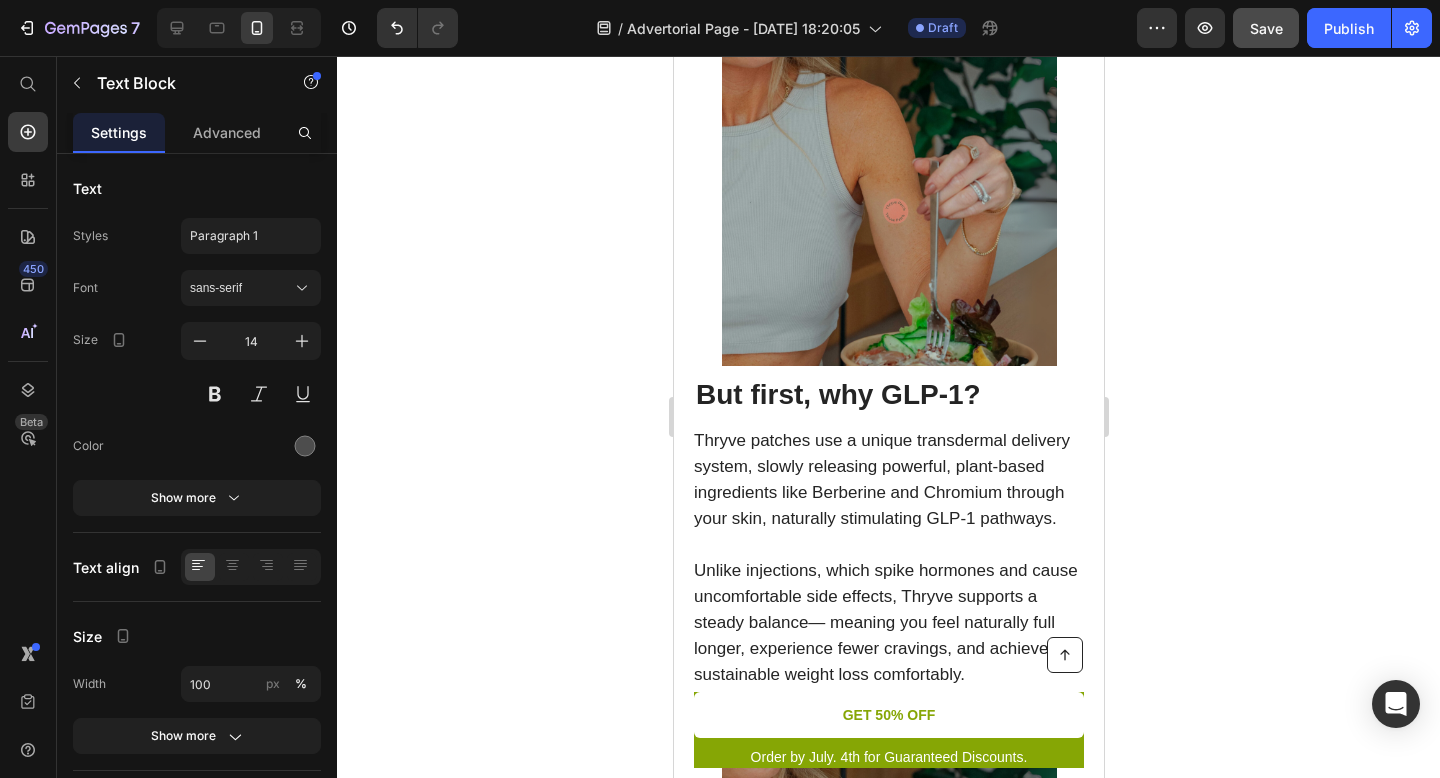 scroll, scrollTop: 2111, scrollLeft: 0, axis: vertical 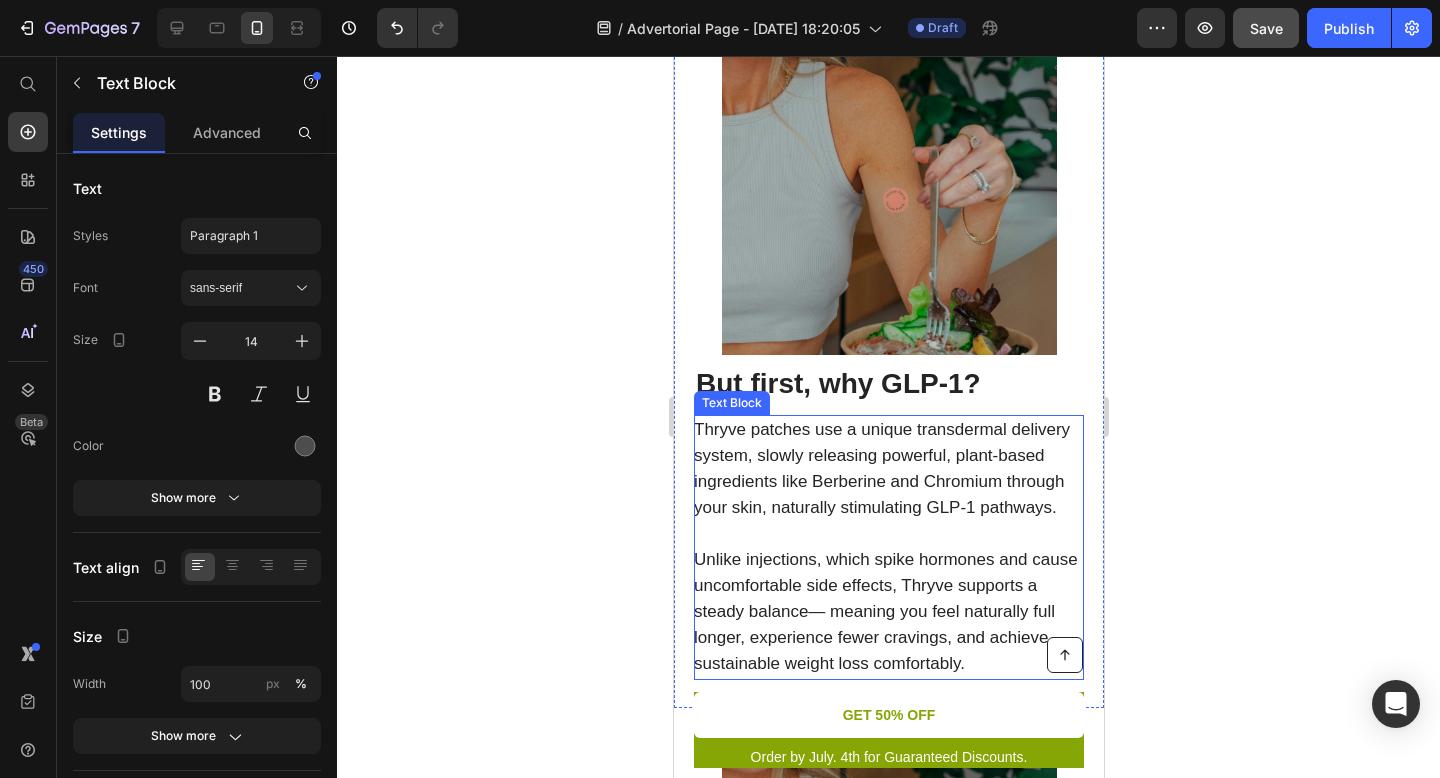 click at bounding box center (887, 533) 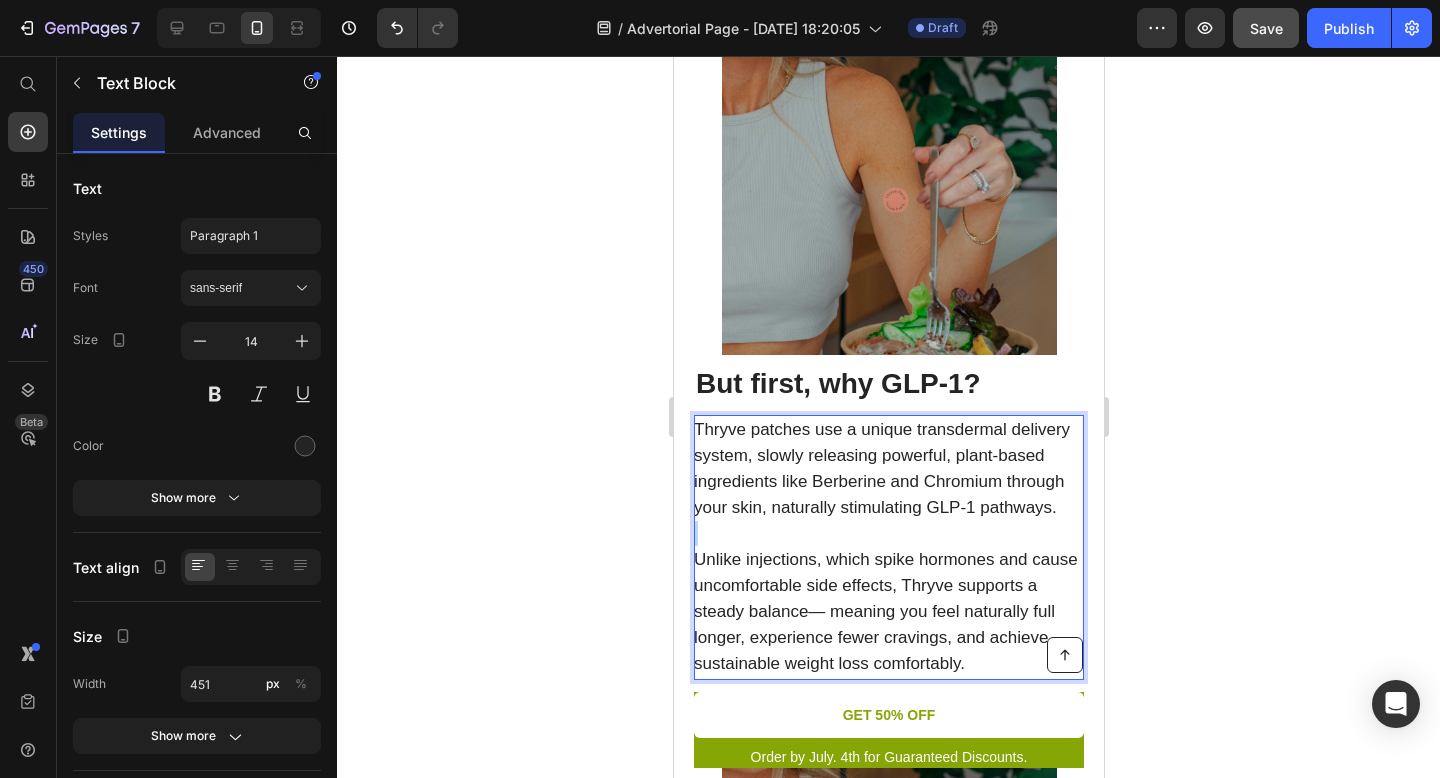 click at bounding box center (887, 533) 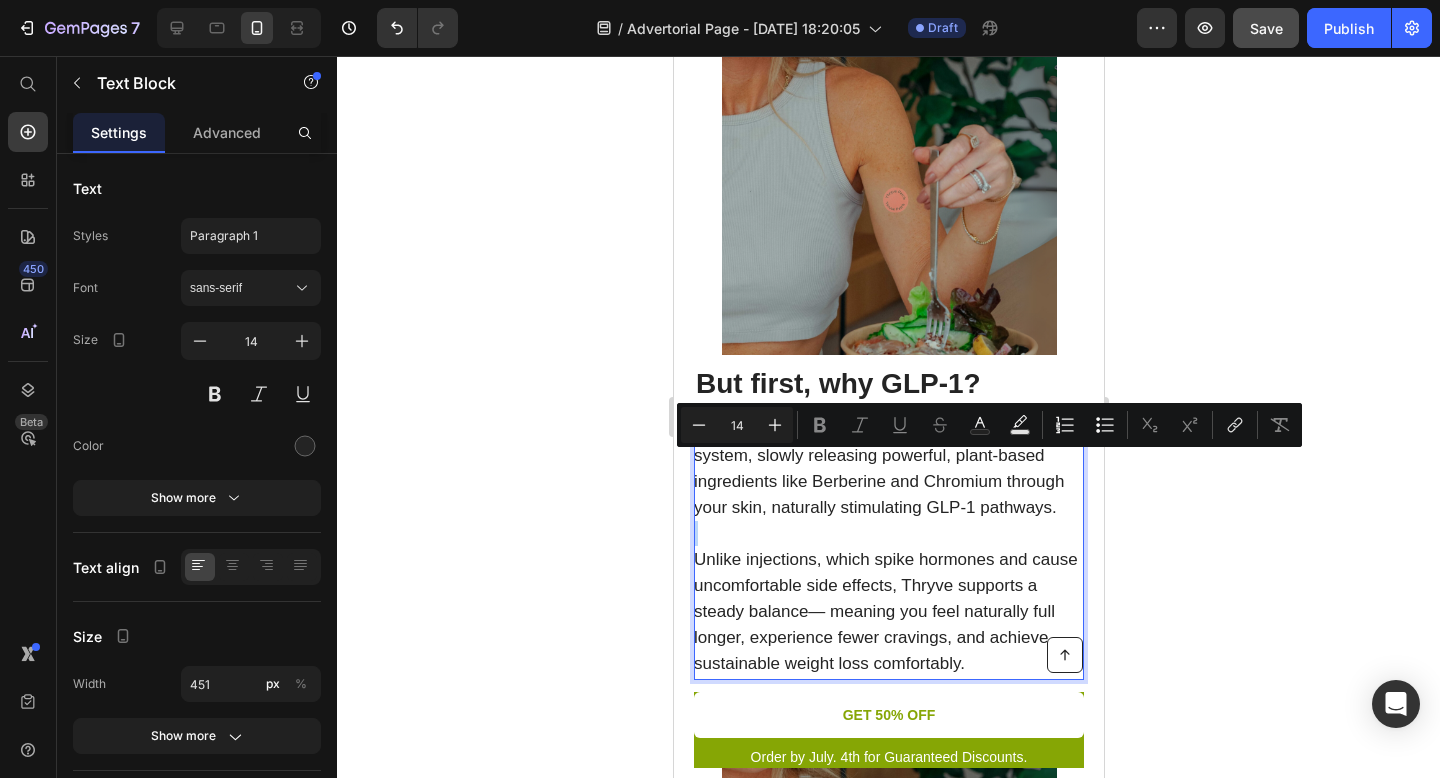 click at bounding box center (887, 533) 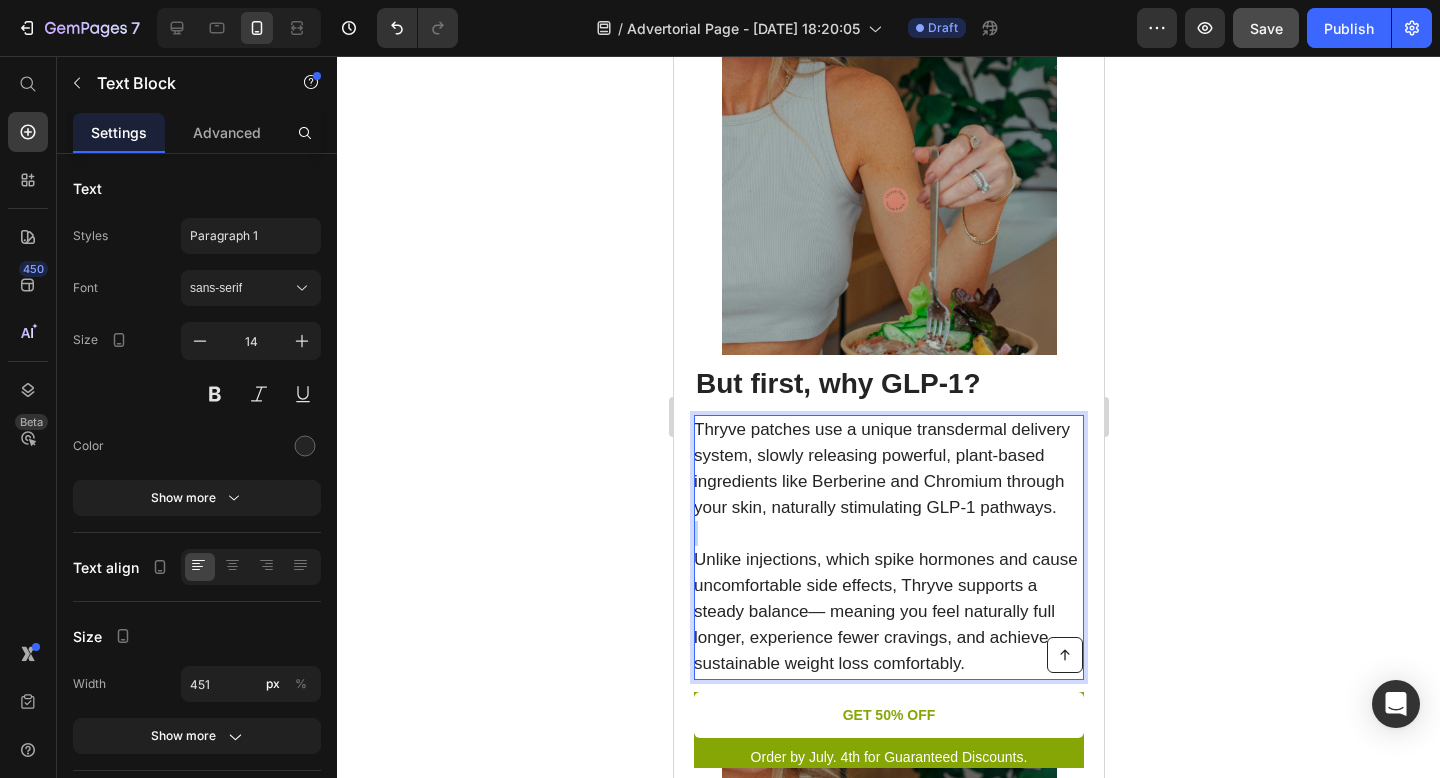 click at bounding box center [887, 533] 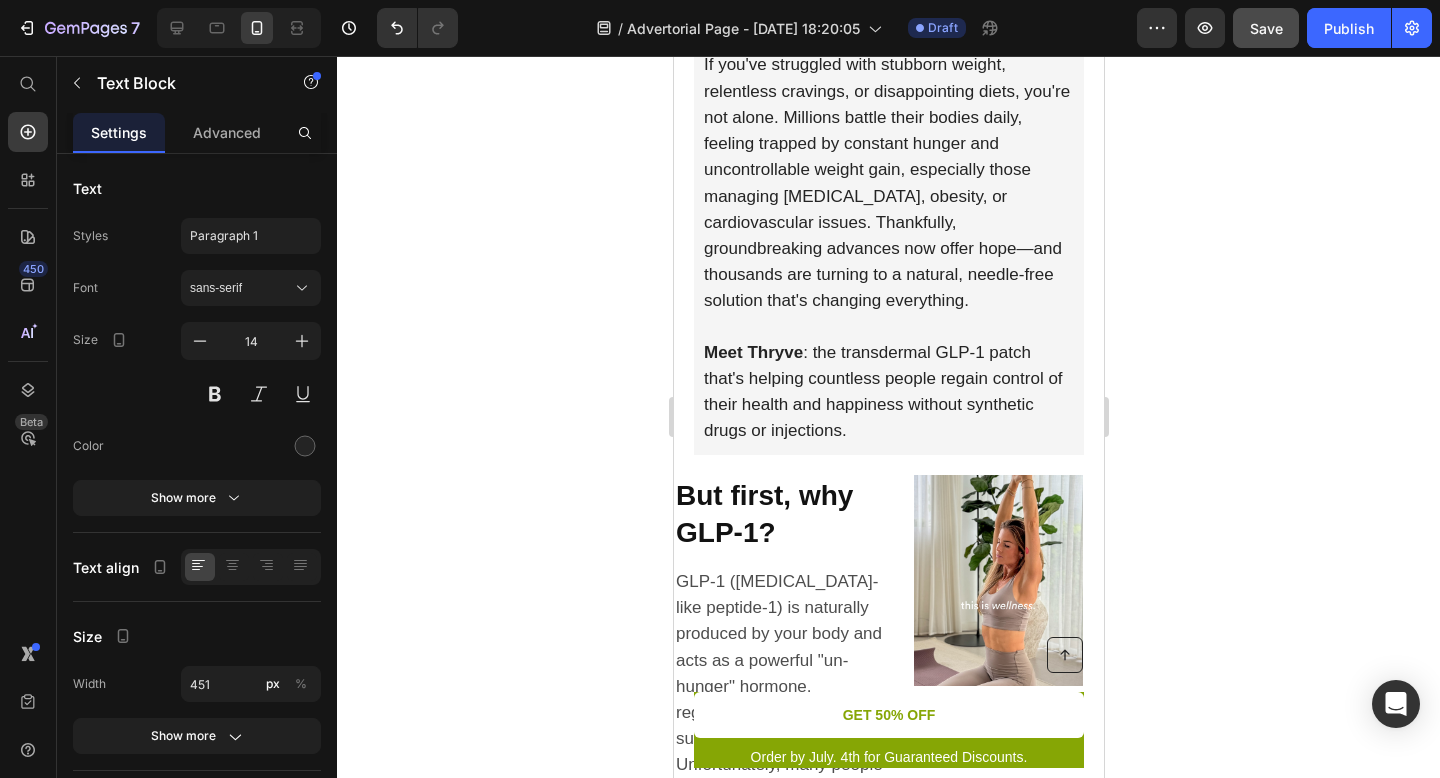 scroll, scrollTop: 602, scrollLeft: 0, axis: vertical 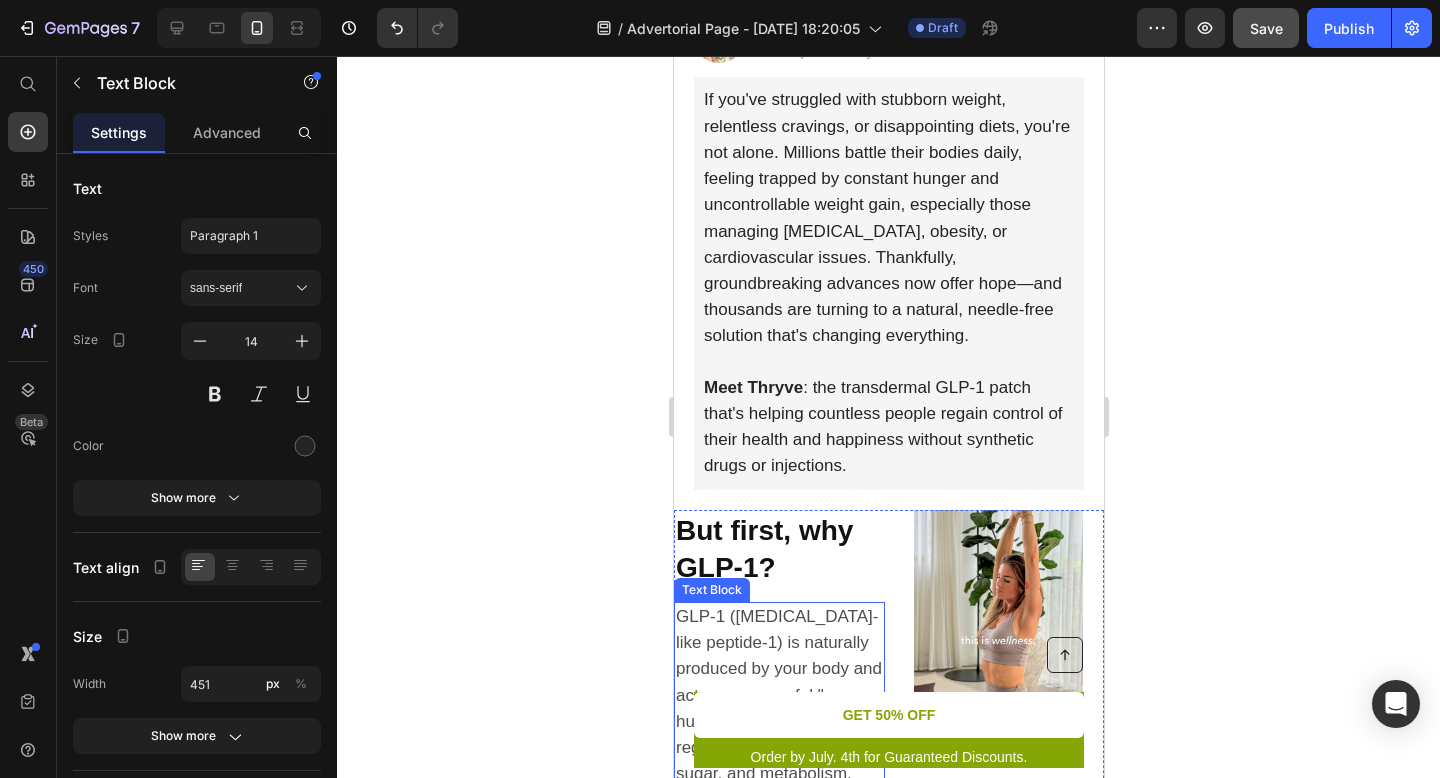 click on "GLP-1 ([MEDICAL_DATA]-like peptide-1) is naturally produced by your body and acts as a powerful "un-hunger" hormone, regulating appetite, blood sugar, and metabolism. Unfortunately, many people who struggle with weight have disrupted GLP-1 signaling—making them feel constantly hungry, tired, and stuck in the endless cycle of failed diets." at bounding box center [778, 800] 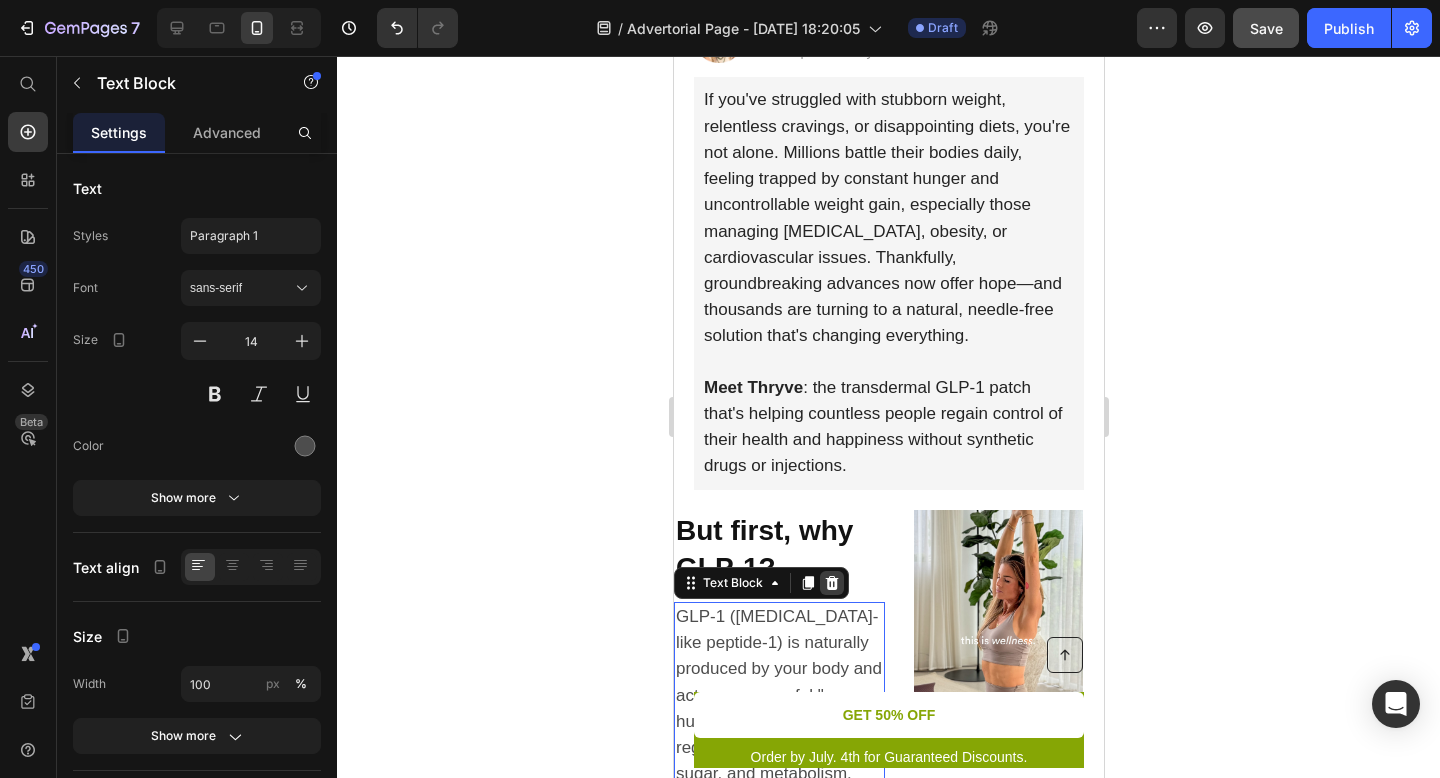 click 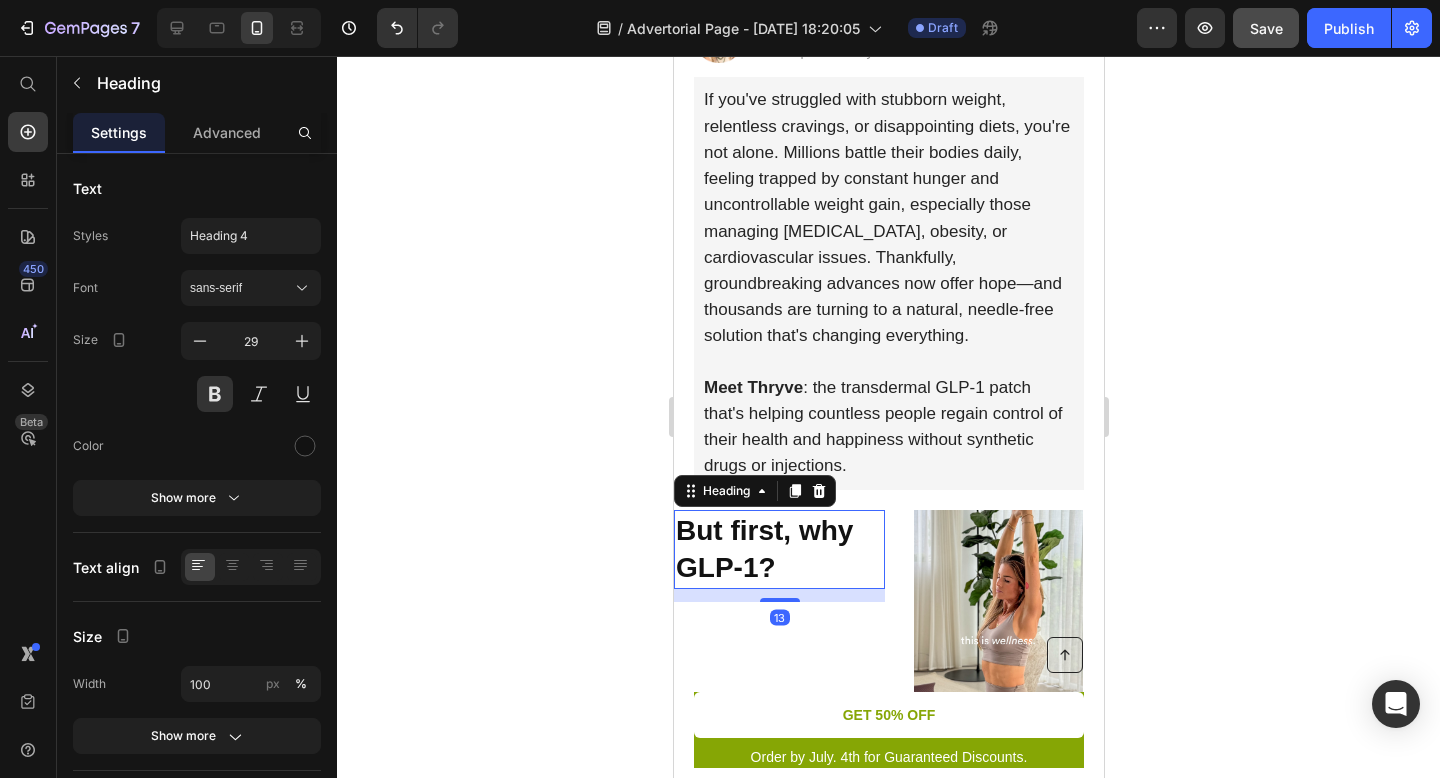 click on "⁠⁠⁠⁠⁠⁠⁠ But first, why GLP-1?" at bounding box center (778, 549) 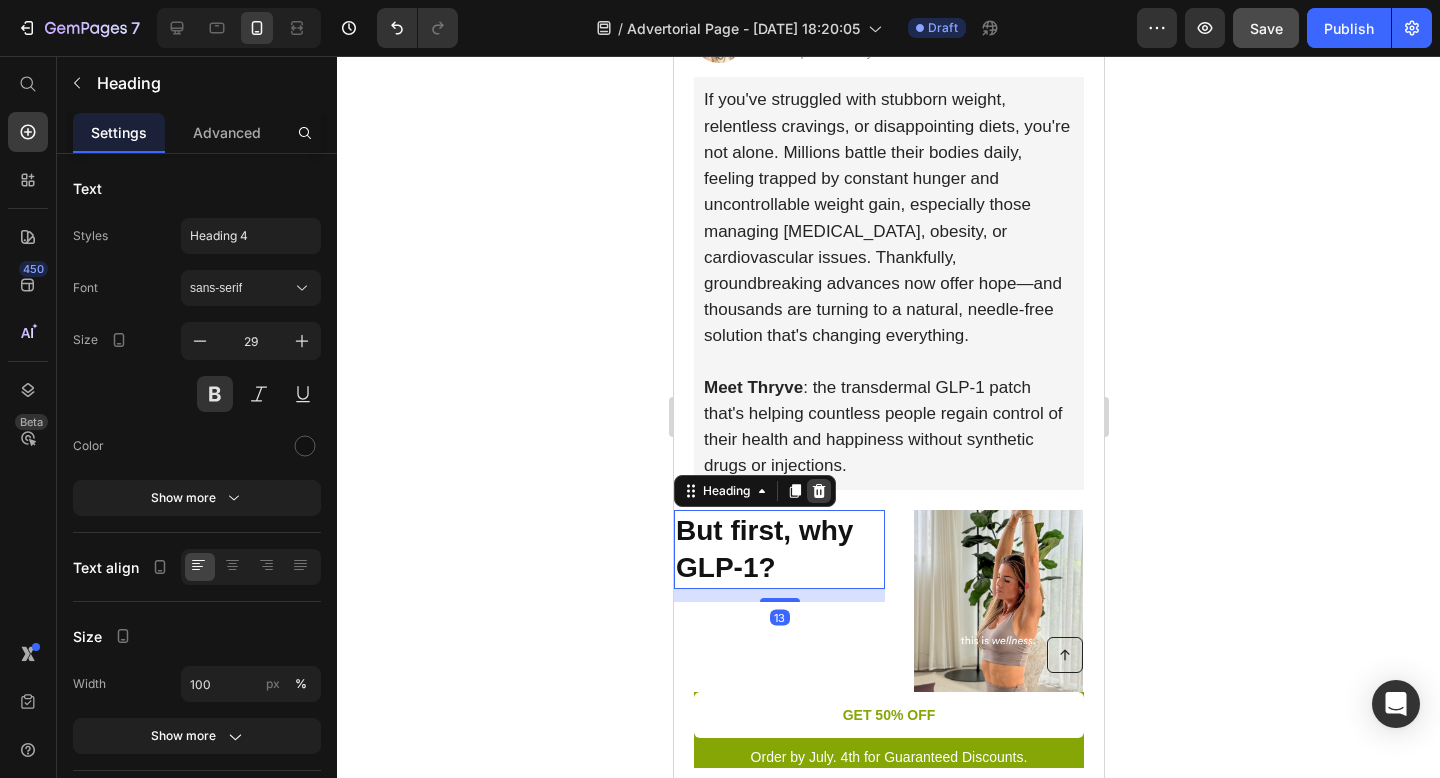 click 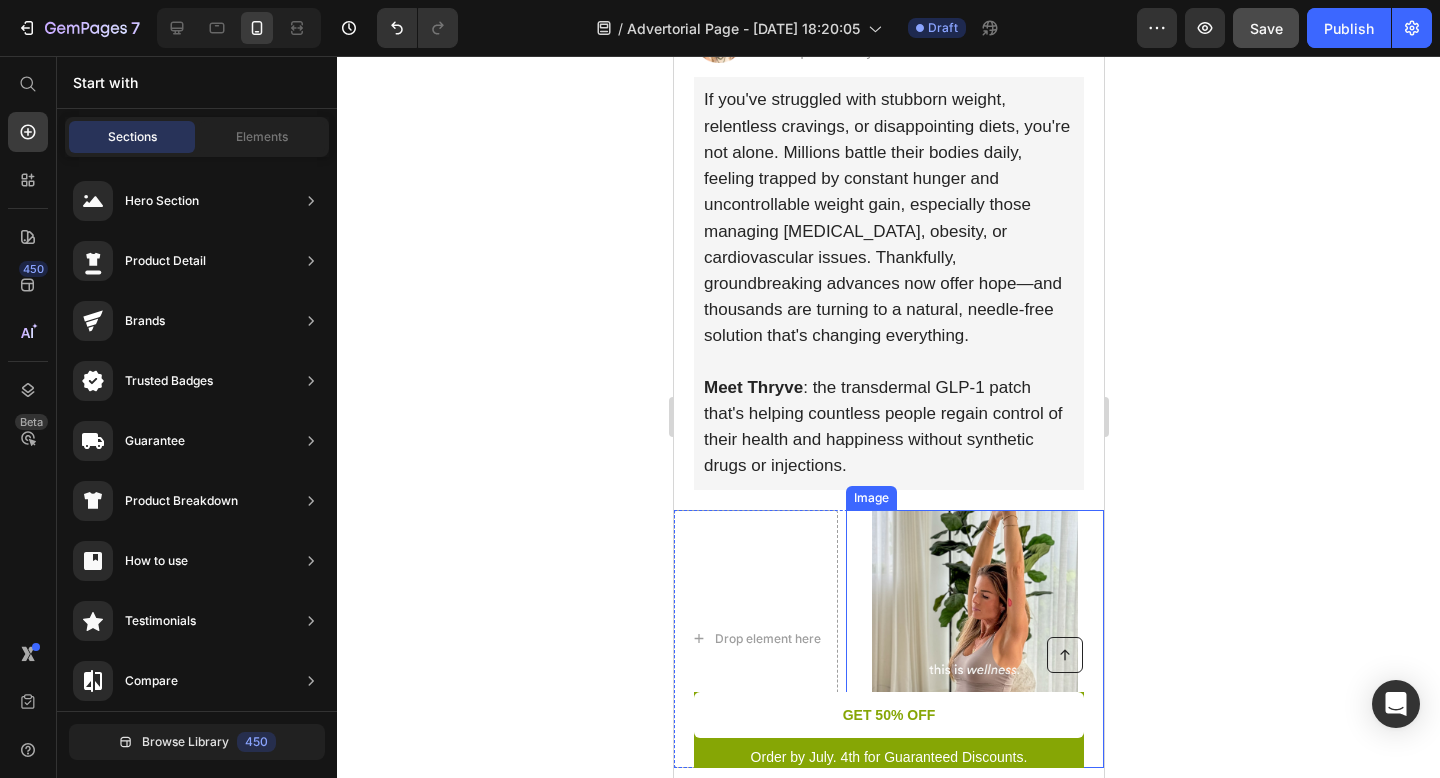 click at bounding box center [974, 639] 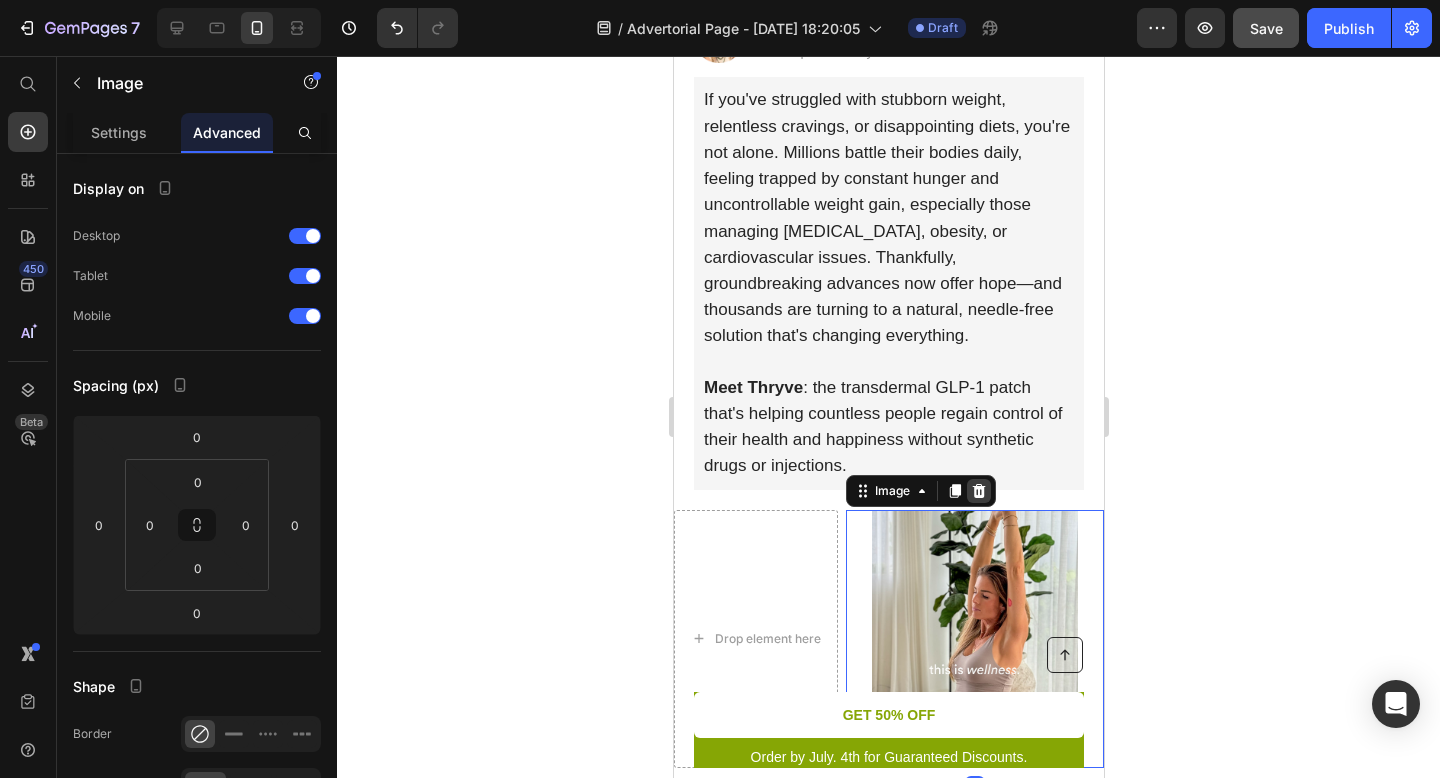 click 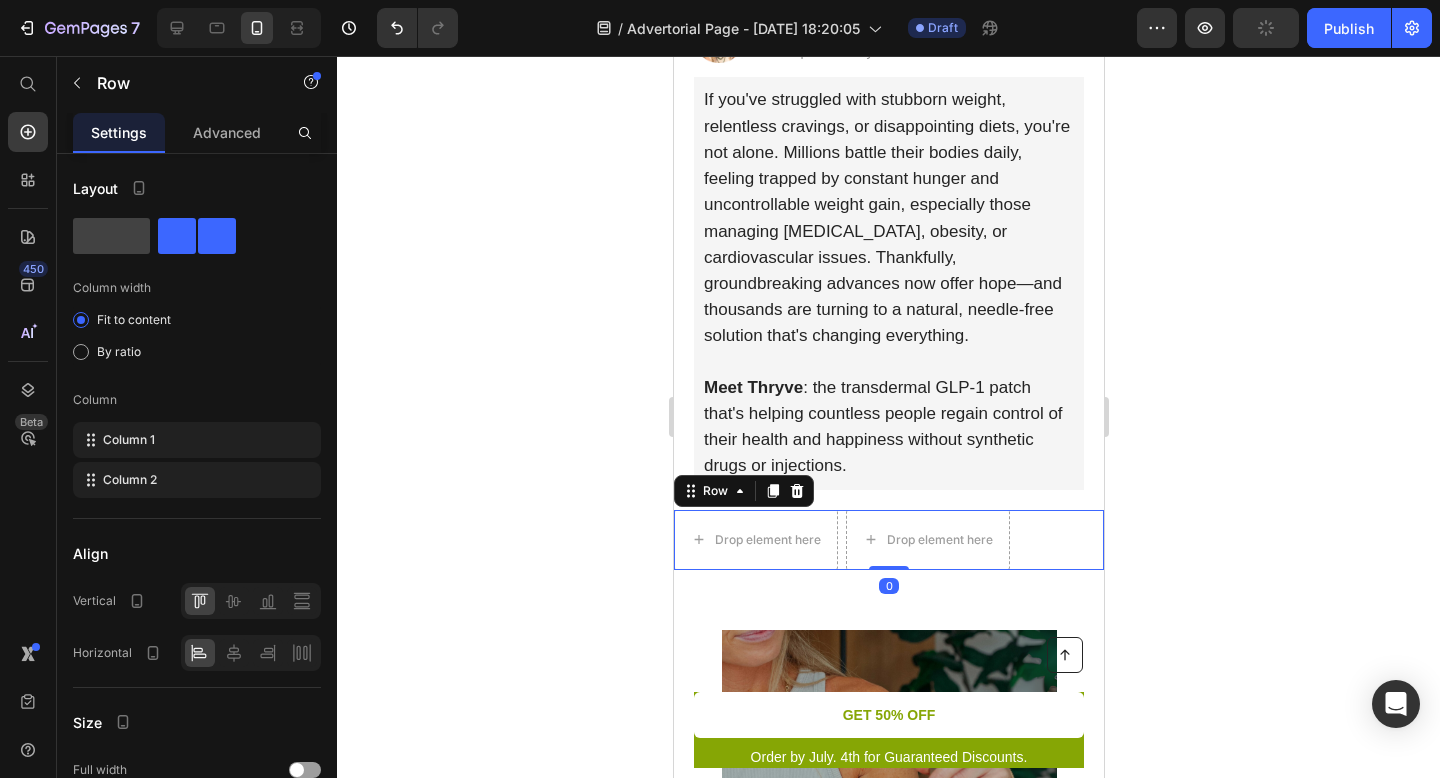 click on "Drop element here
Drop element here Row   0" at bounding box center [888, 540] 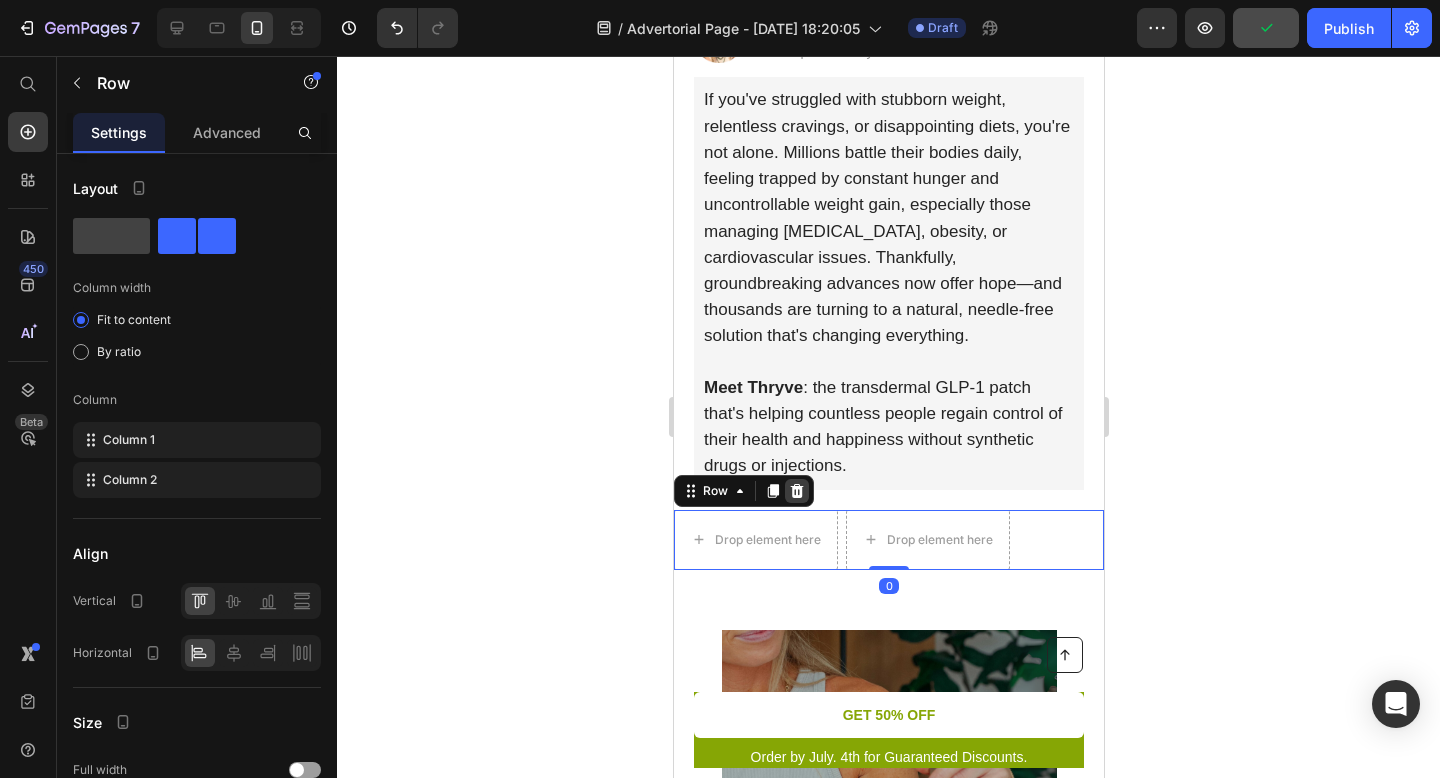 click at bounding box center (796, 491) 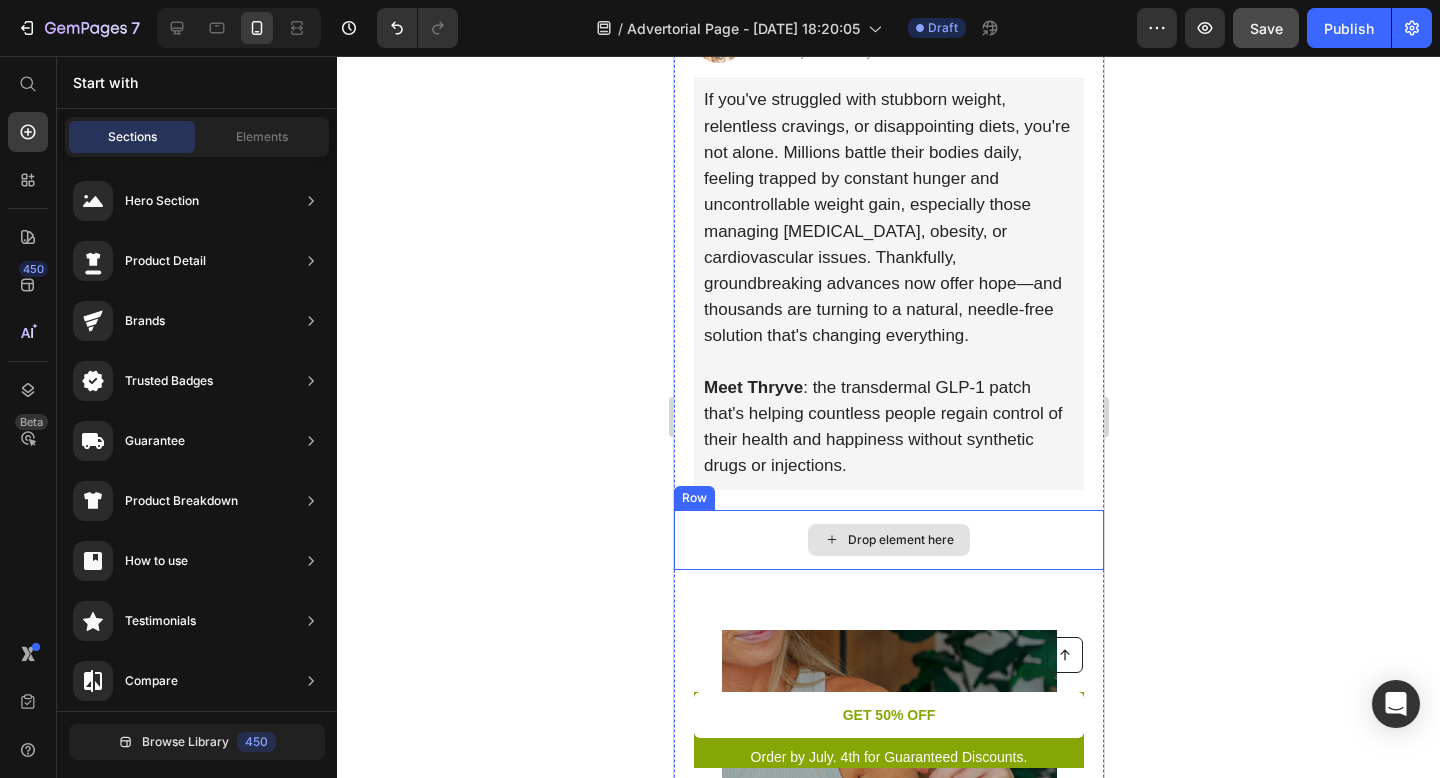 click on "Drop element here" at bounding box center (888, 540) 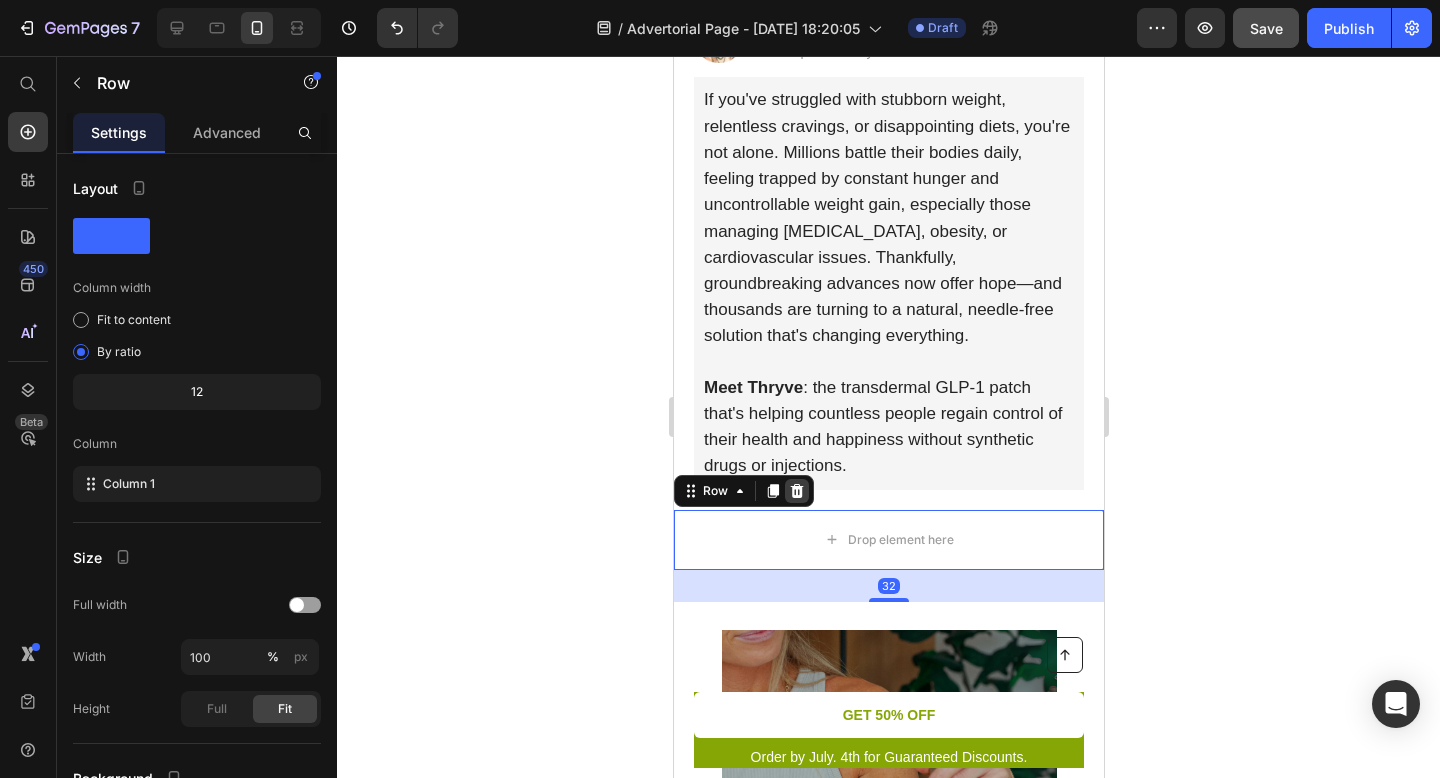 click 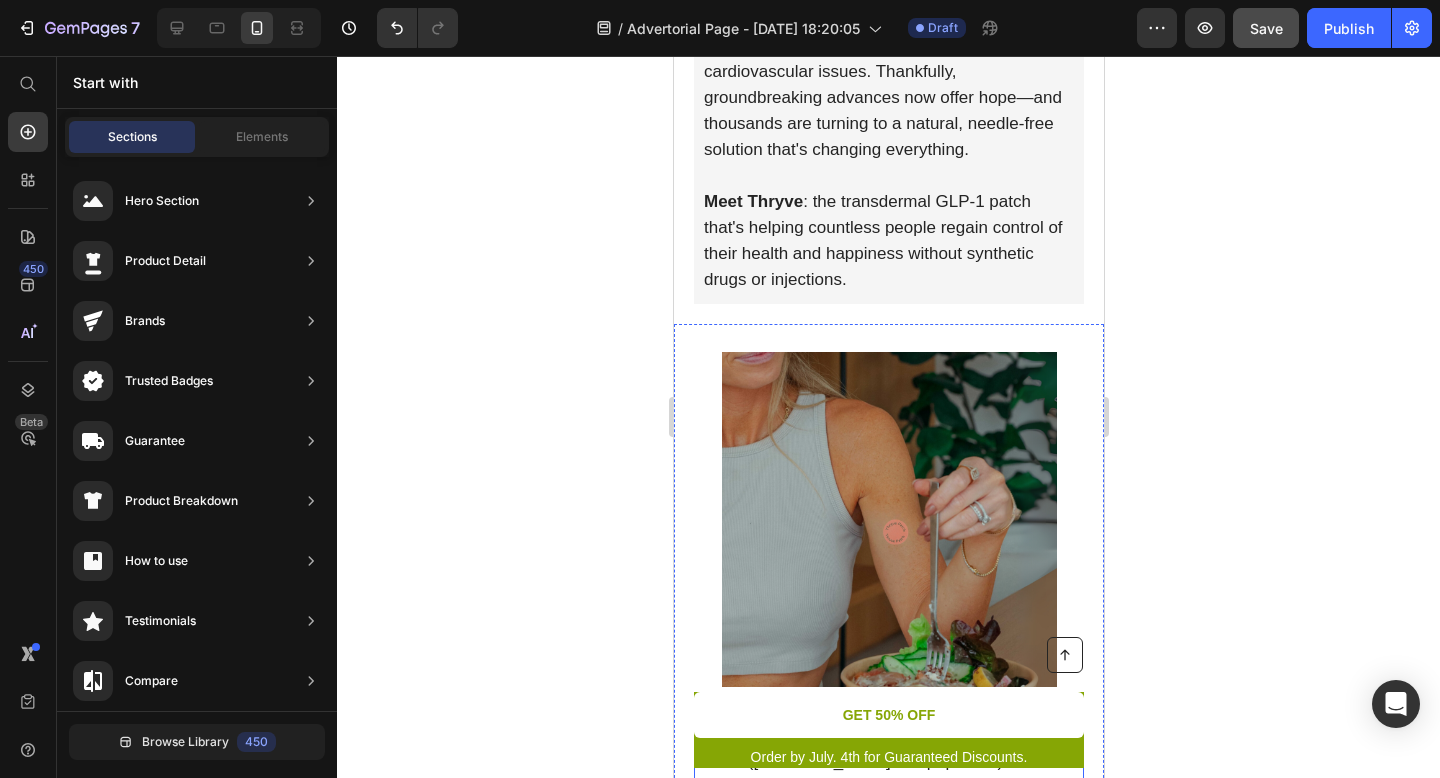 scroll, scrollTop: 755, scrollLeft: 0, axis: vertical 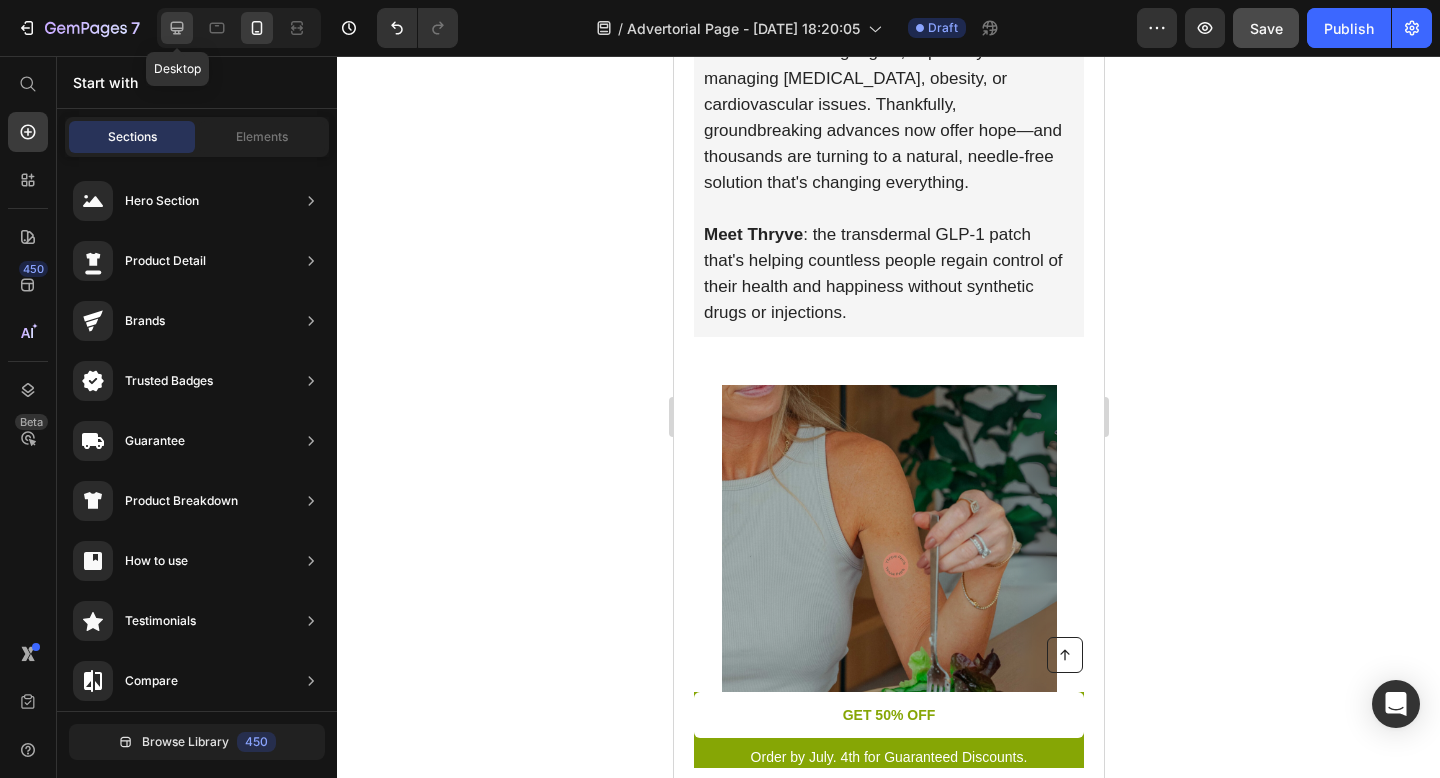 click 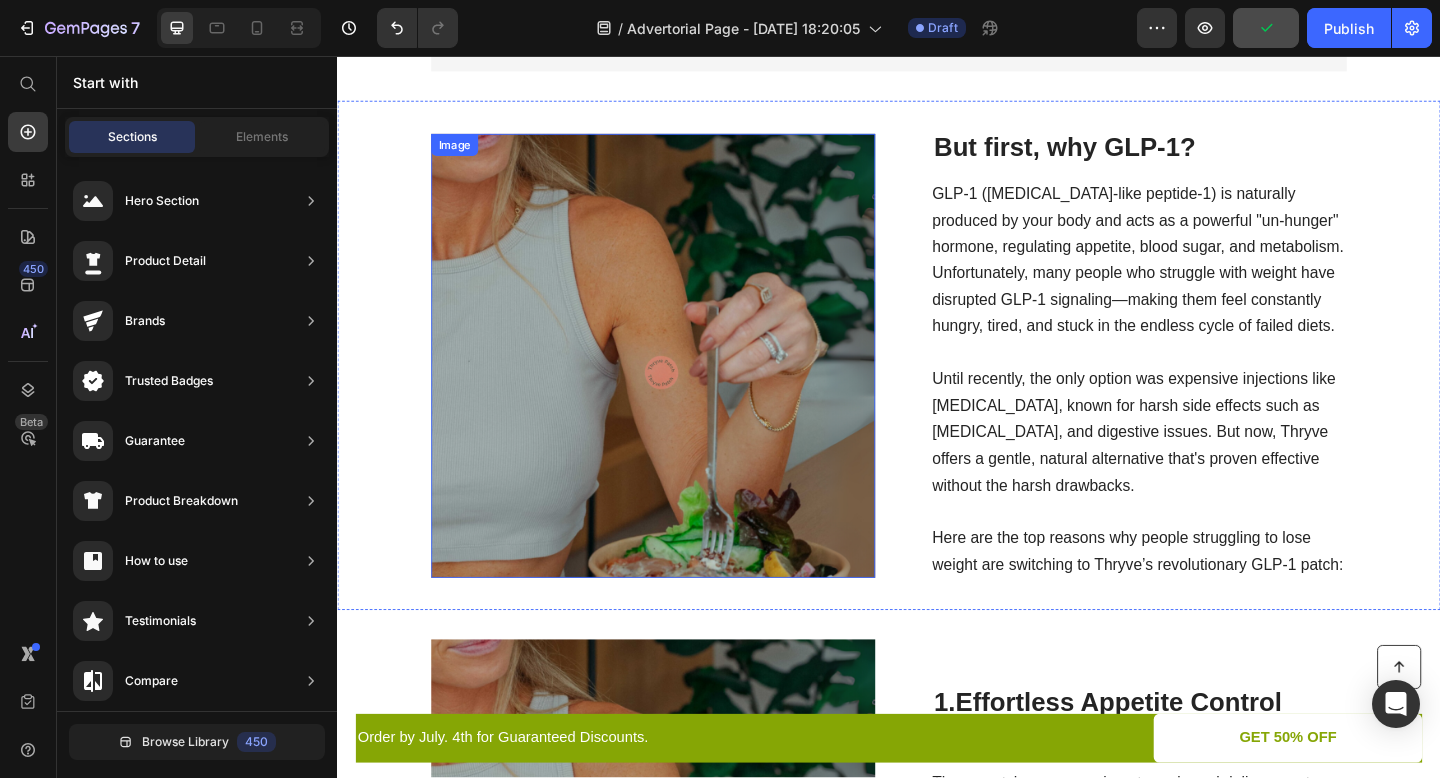 scroll, scrollTop: 652, scrollLeft: 0, axis: vertical 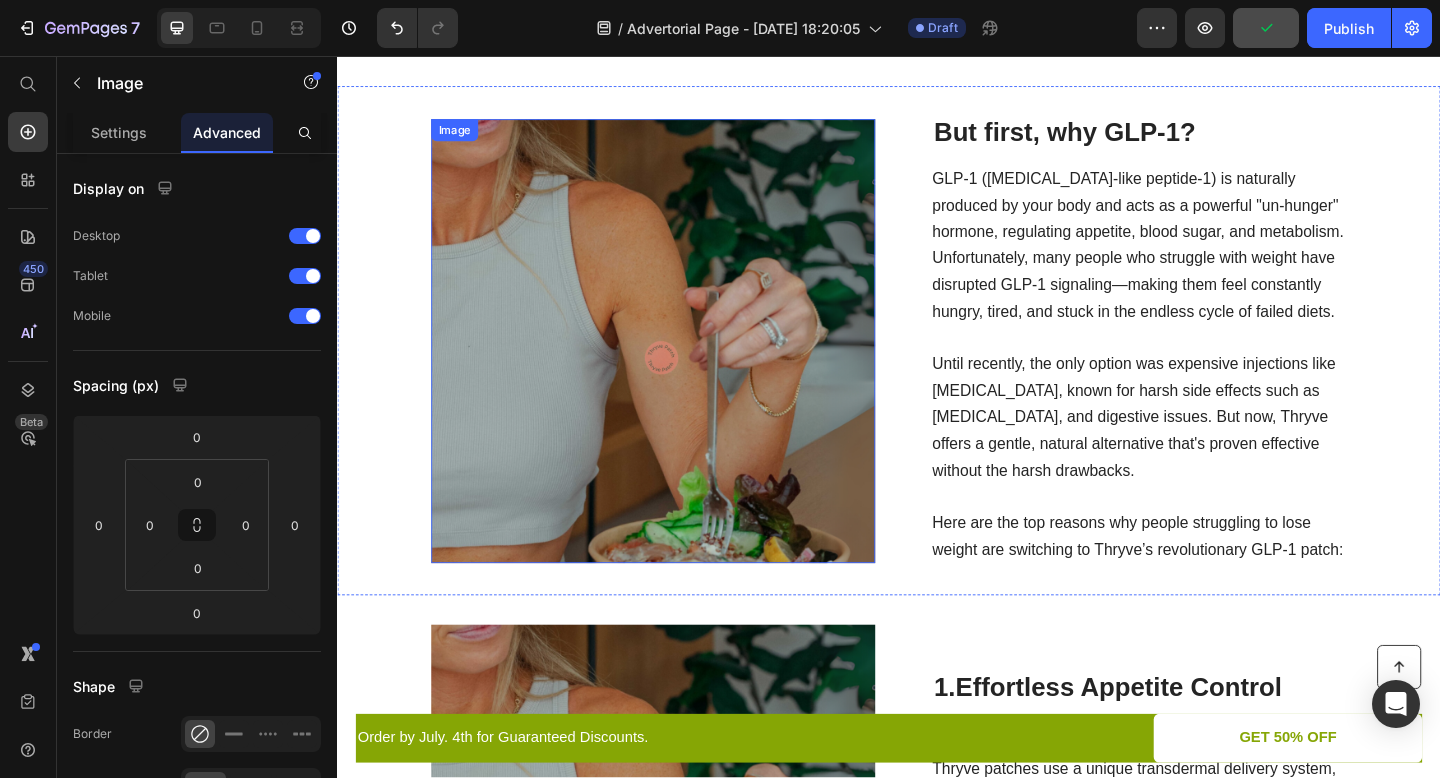 click at bounding box center [680, 366] 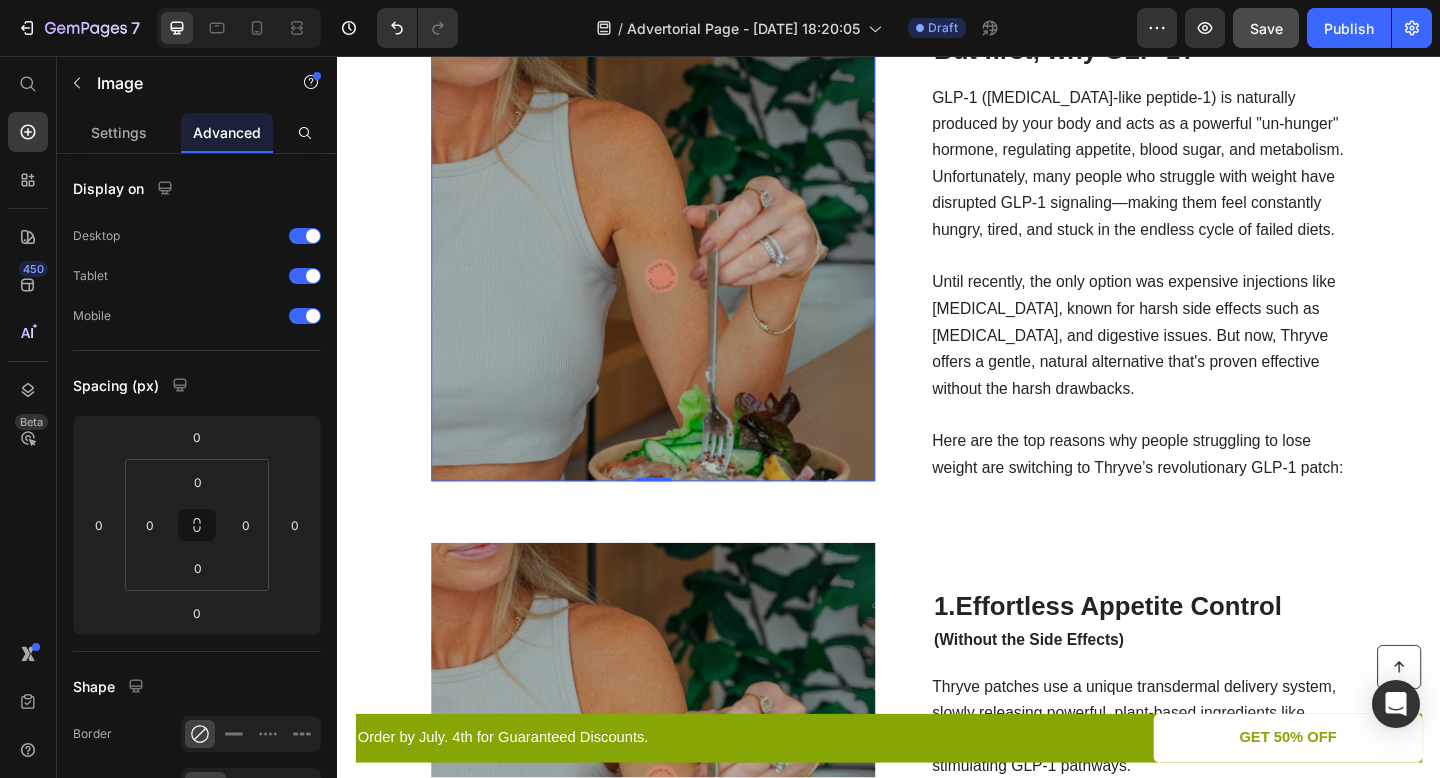 scroll, scrollTop: 730, scrollLeft: 0, axis: vertical 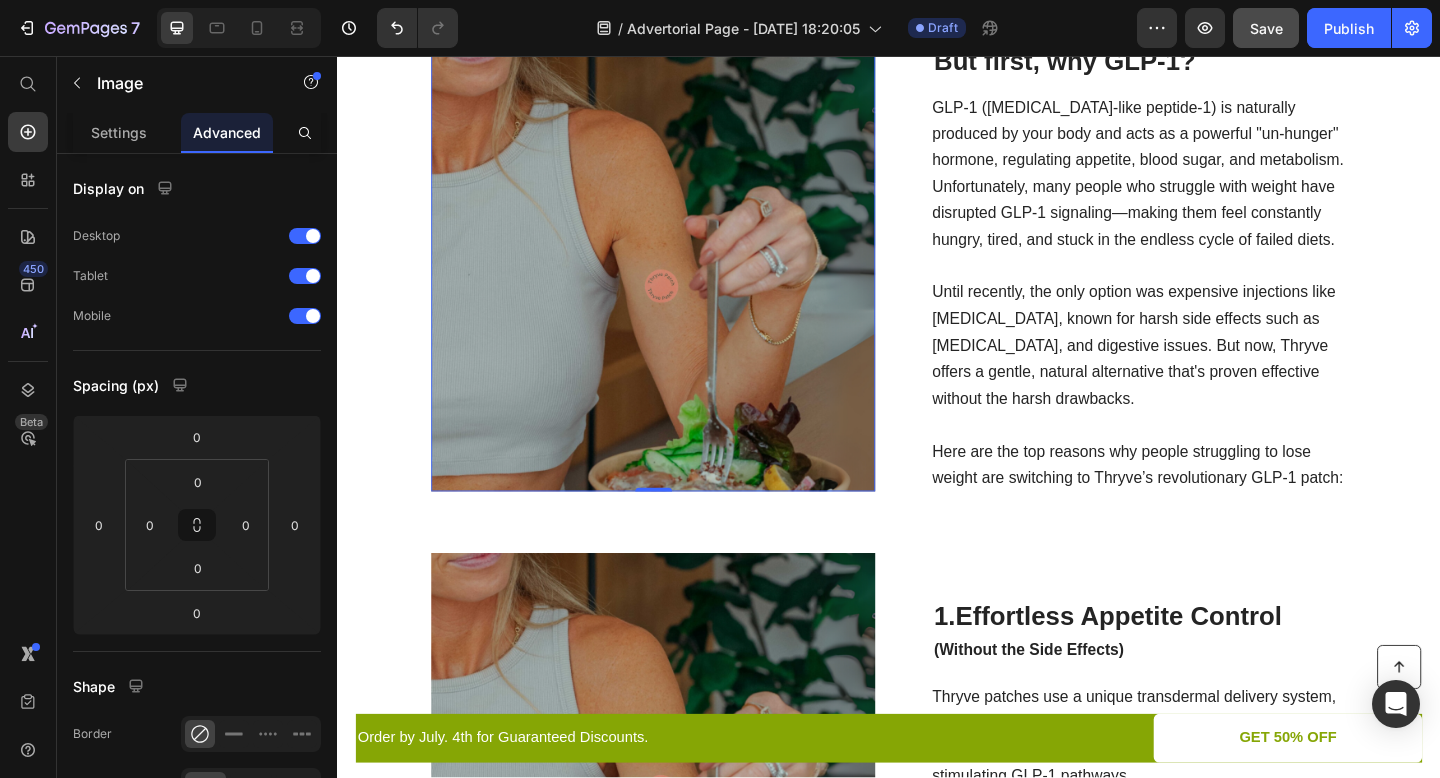 click at bounding box center (680, 288) 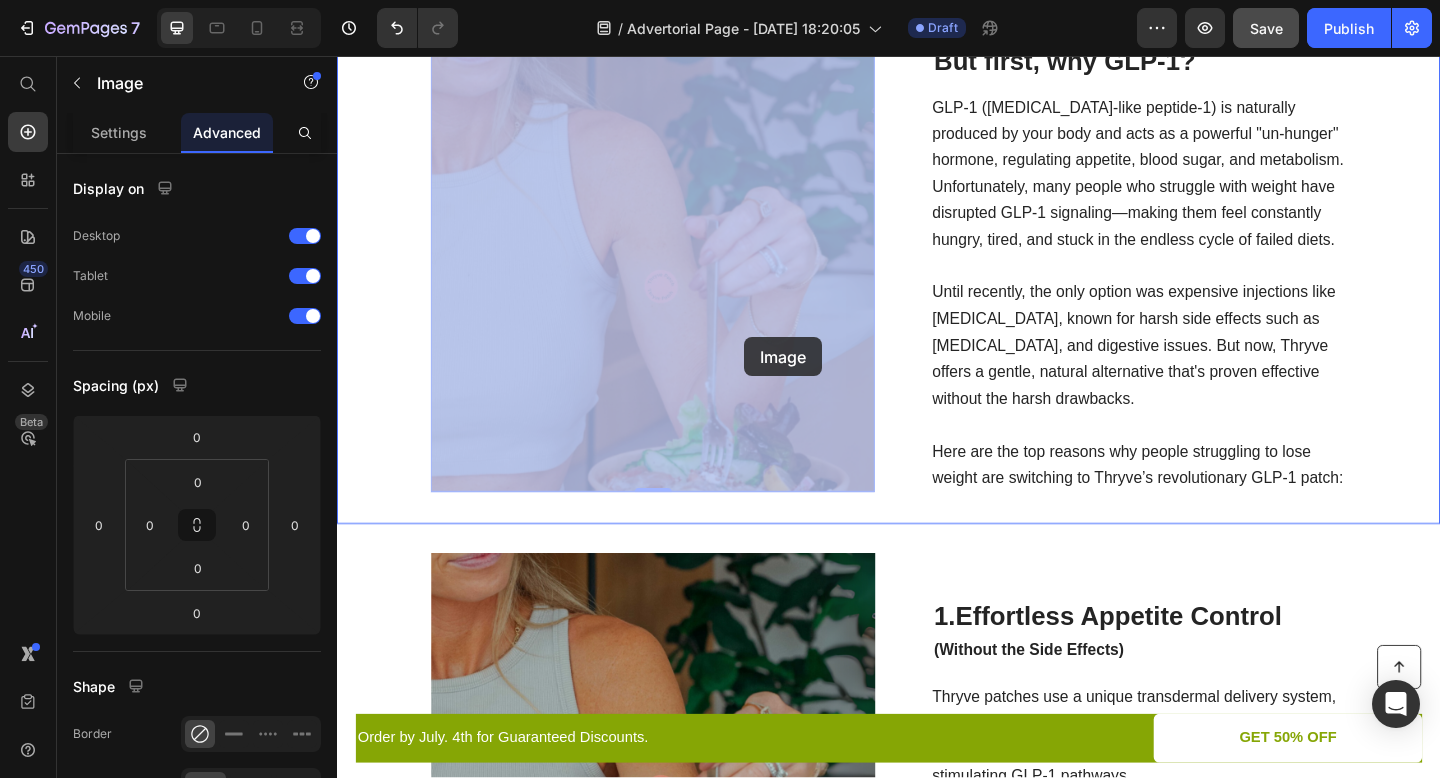 scroll, scrollTop: 727, scrollLeft: 0, axis: vertical 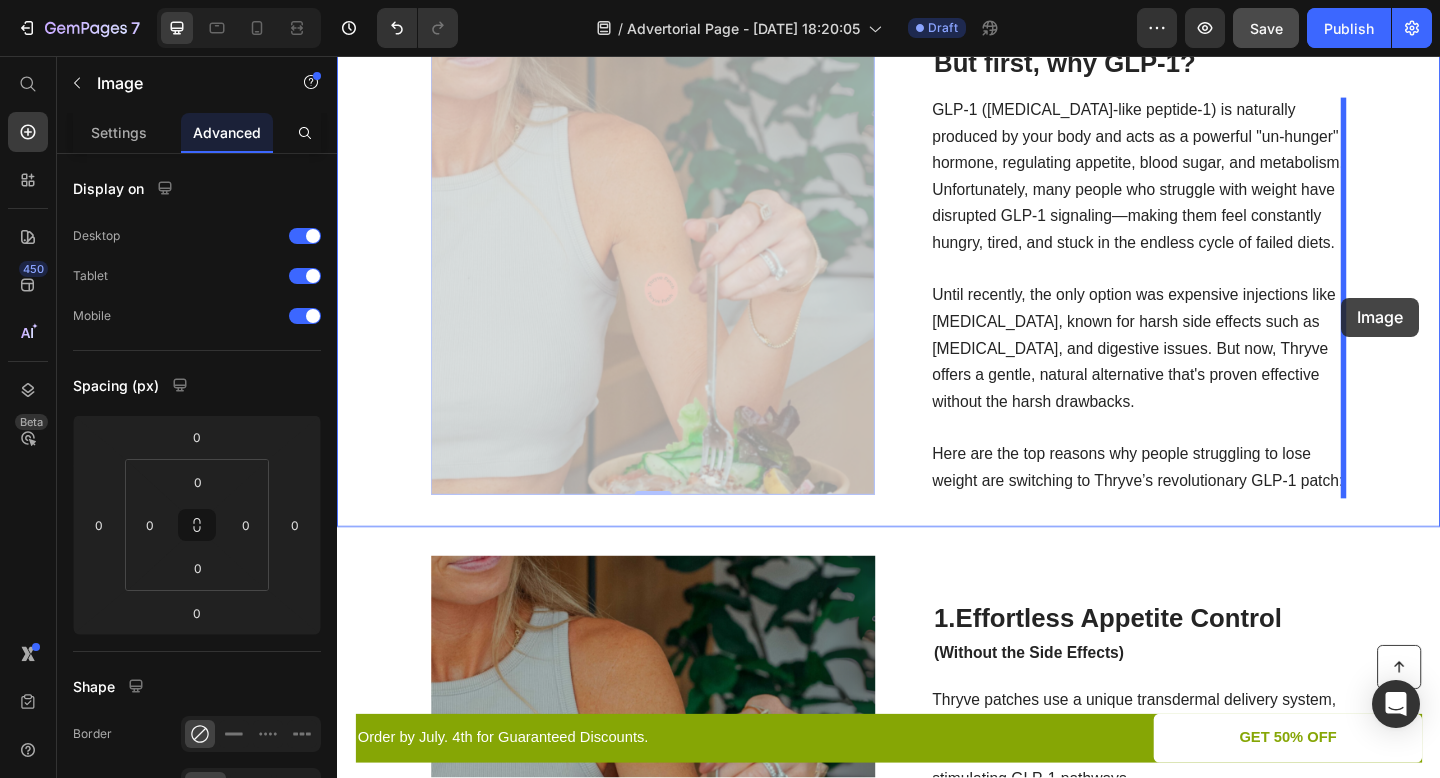 drag, startPoint x: 697, startPoint y: 362, endPoint x: 1429, endPoint y: 319, distance: 733.2619 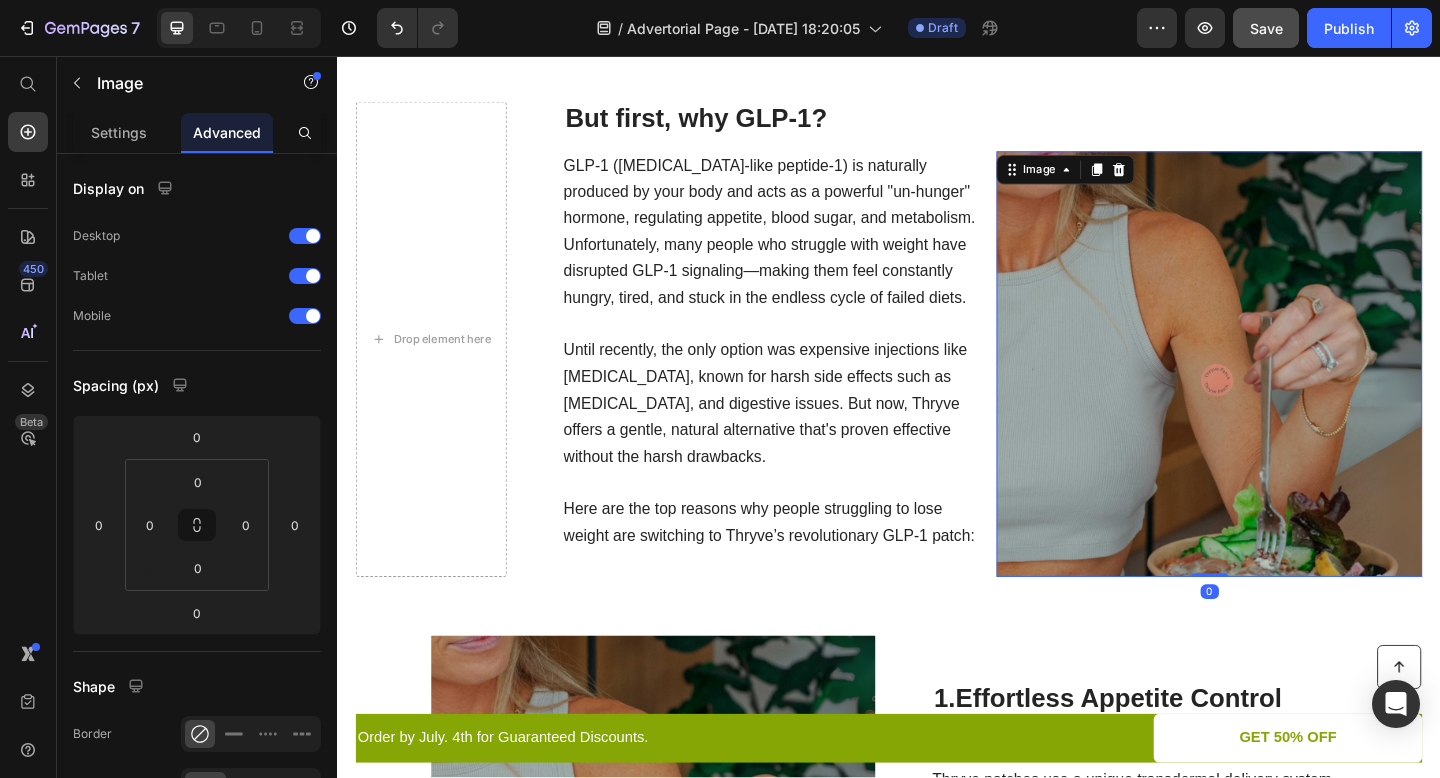 scroll, scrollTop: 493, scrollLeft: 0, axis: vertical 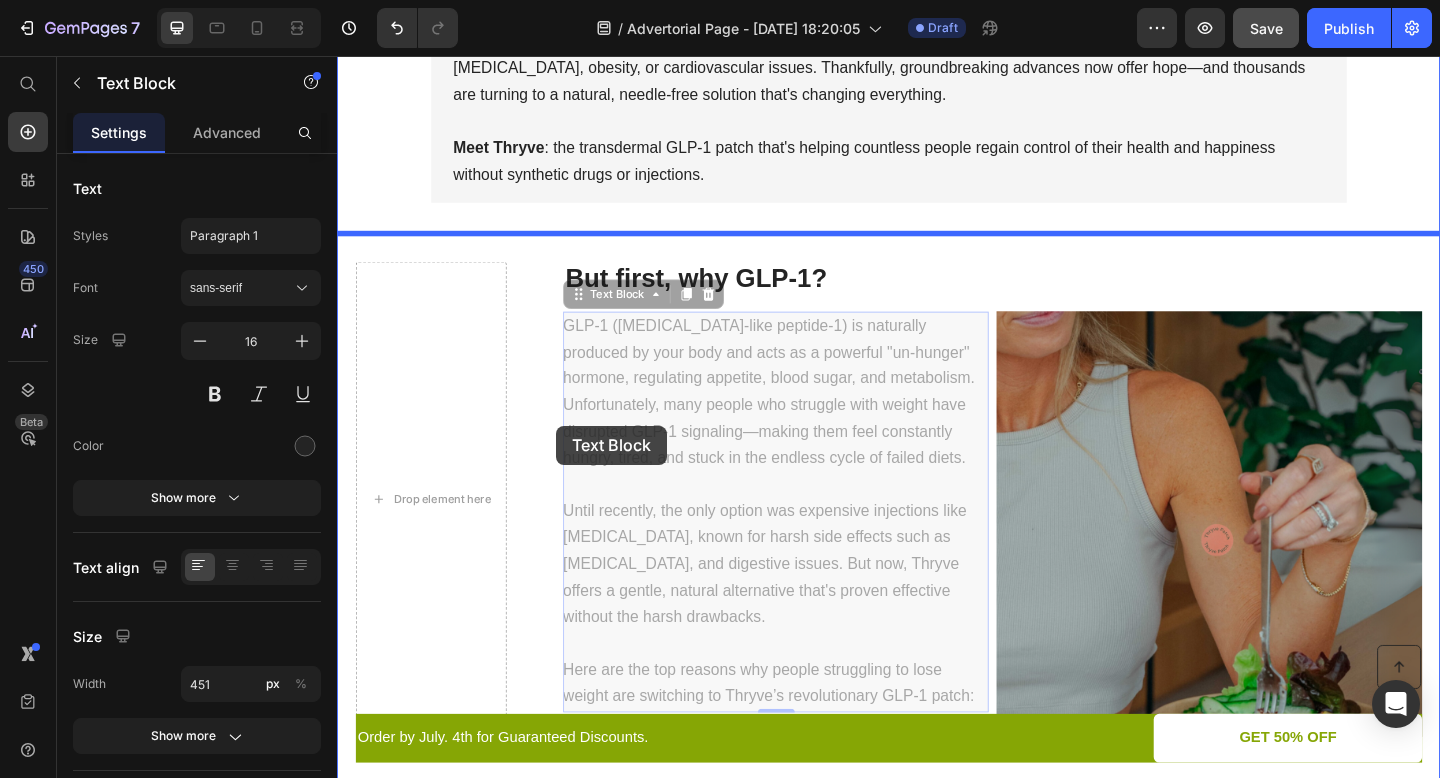 drag, startPoint x: 791, startPoint y: 469, endPoint x: 575, endPoint y: 458, distance: 216.2799 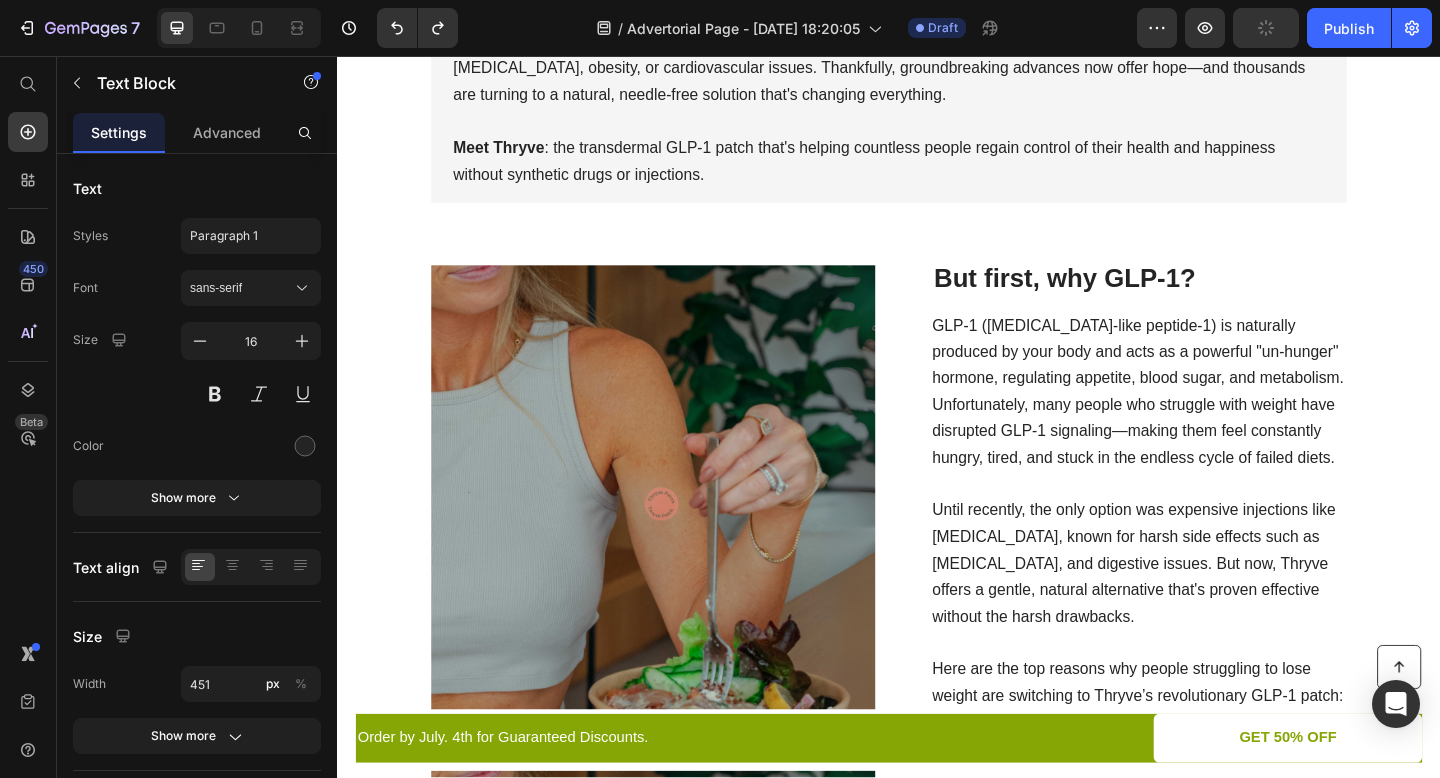 click on "GLP-1 ([MEDICAL_DATA]-like peptide-1) is naturally produced by your body and acts as a powerful "un-hunger" hormone, regulating appetite, blood sugar, and metabolism. Unfortunately, many people who struggle with weight have disrupted GLP-1 signaling—making them feel constantly hungry, tired, and stuck in the endless cycle of failed diets." at bounding box center (1208, 421) 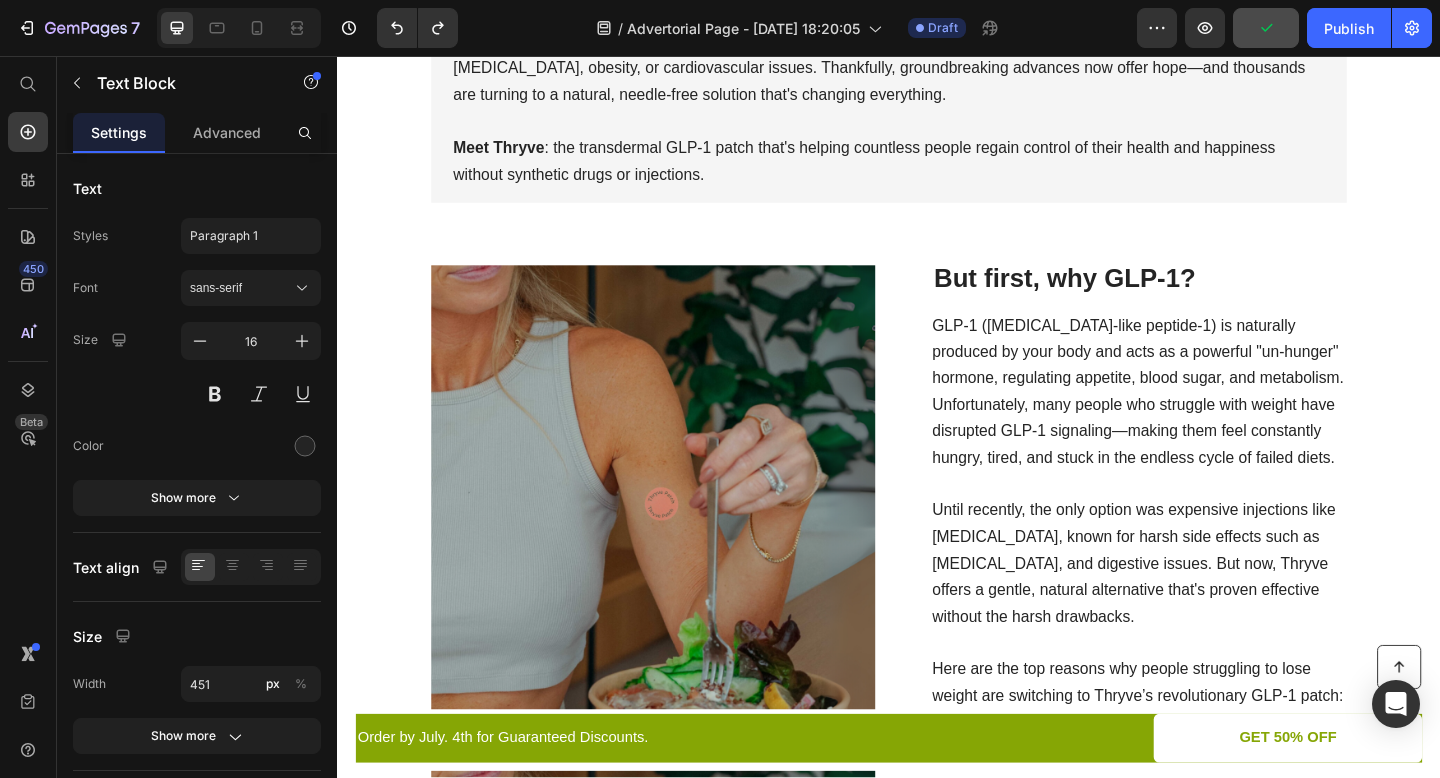 click on "Until recently, the only option was expensive injections like [MEDICAL_DATA], known for harsh side effects such as [MEDICAL_DATA], and digestive issues. But now, Thryve offers a gentle, natural alternative that's proven effective without the harsh drawbacks." at bounding box center (1208, 609) 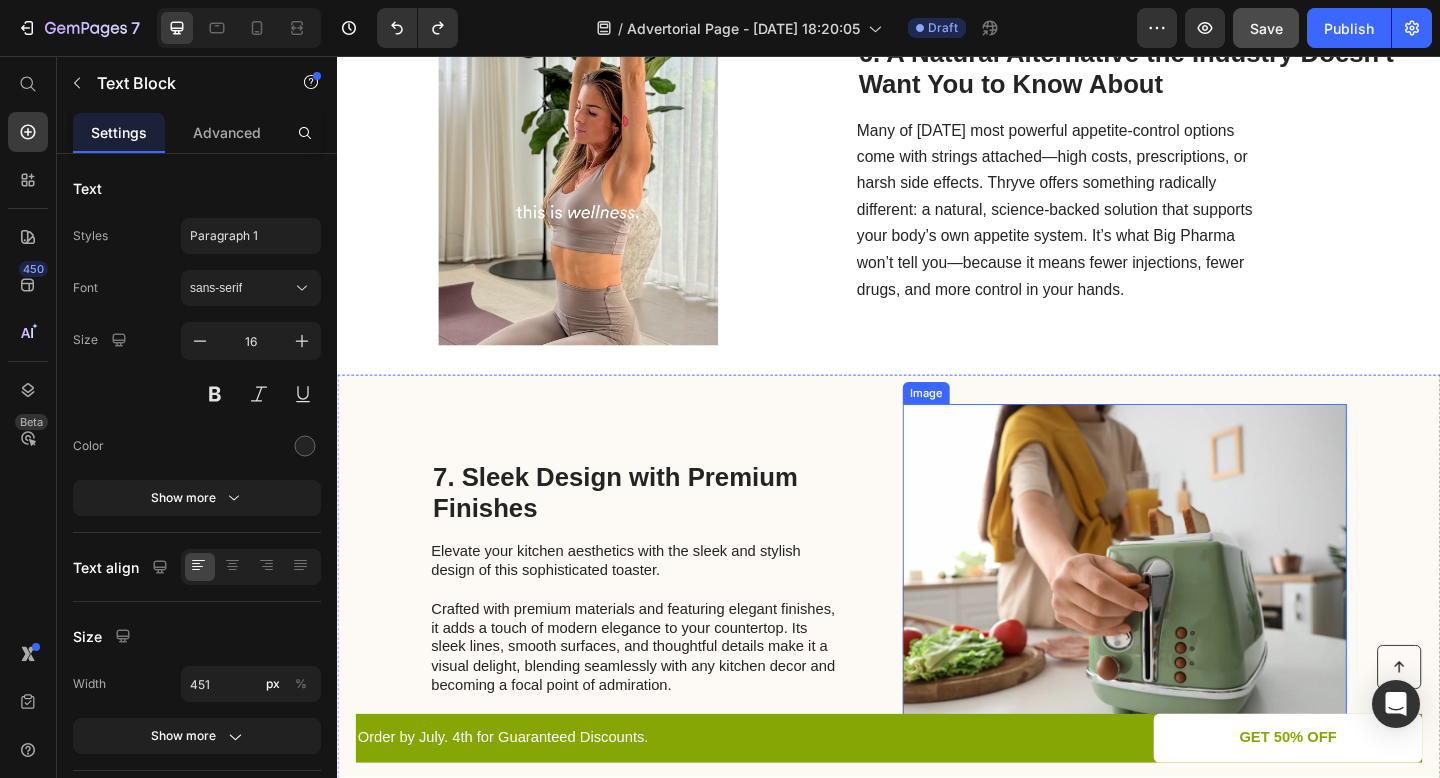 scroll, scrollTop: 4876, scrollLeft: 0, axis: vertical 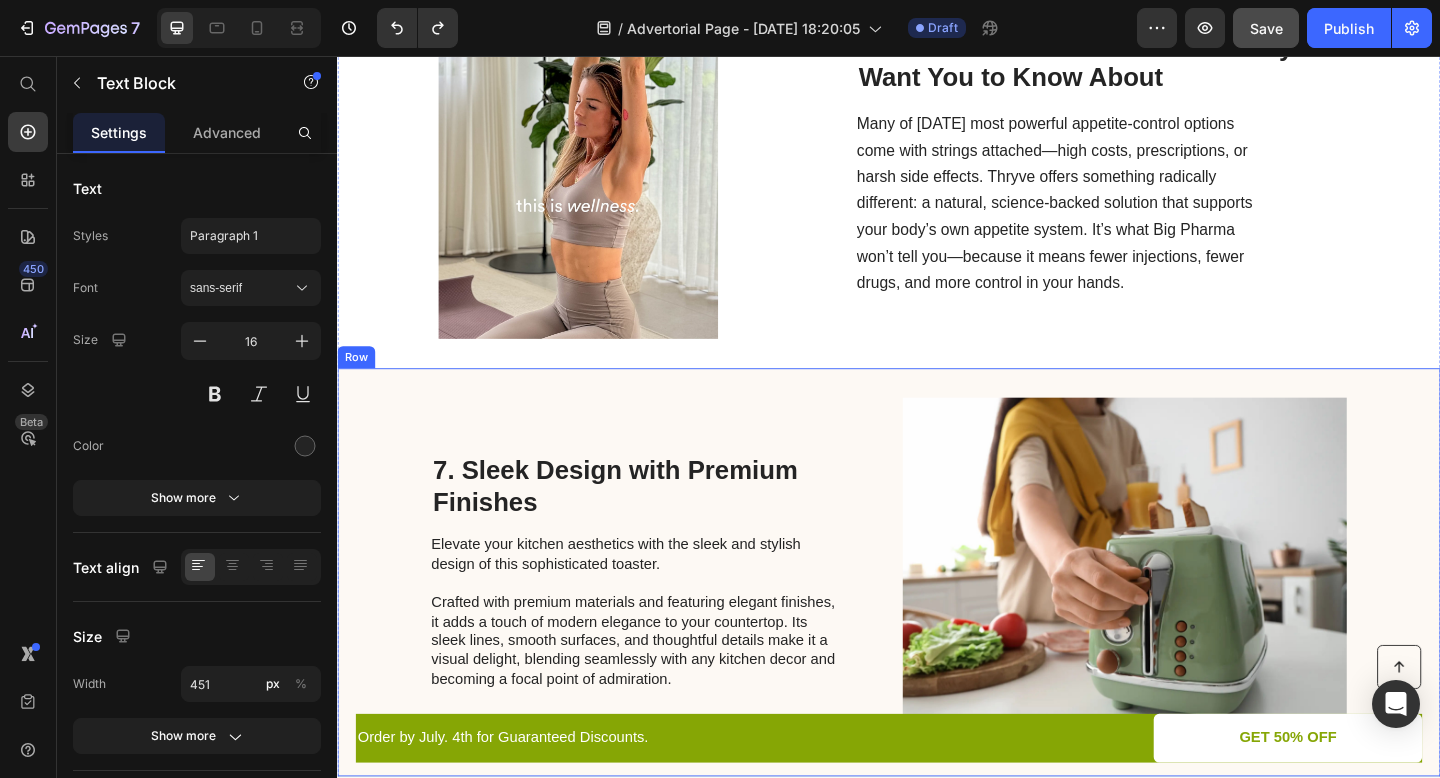 click on "7. Sleek Design with Premium Finishes Heading Elevate your kitchen aesthetics with the sleek and stylish design of this sophisticated toaster.  Crafted with premium materials and featuring elegant finishes, it adds a touch of modern elegance to your countertop. Its sleek lines, smooth surfaces, and thoughtful details make it a visual delight, blending seamlessly with any kitchen decor and becoming a focal point of admiration. Text Block Image Row" at bounding box center [937, 618] 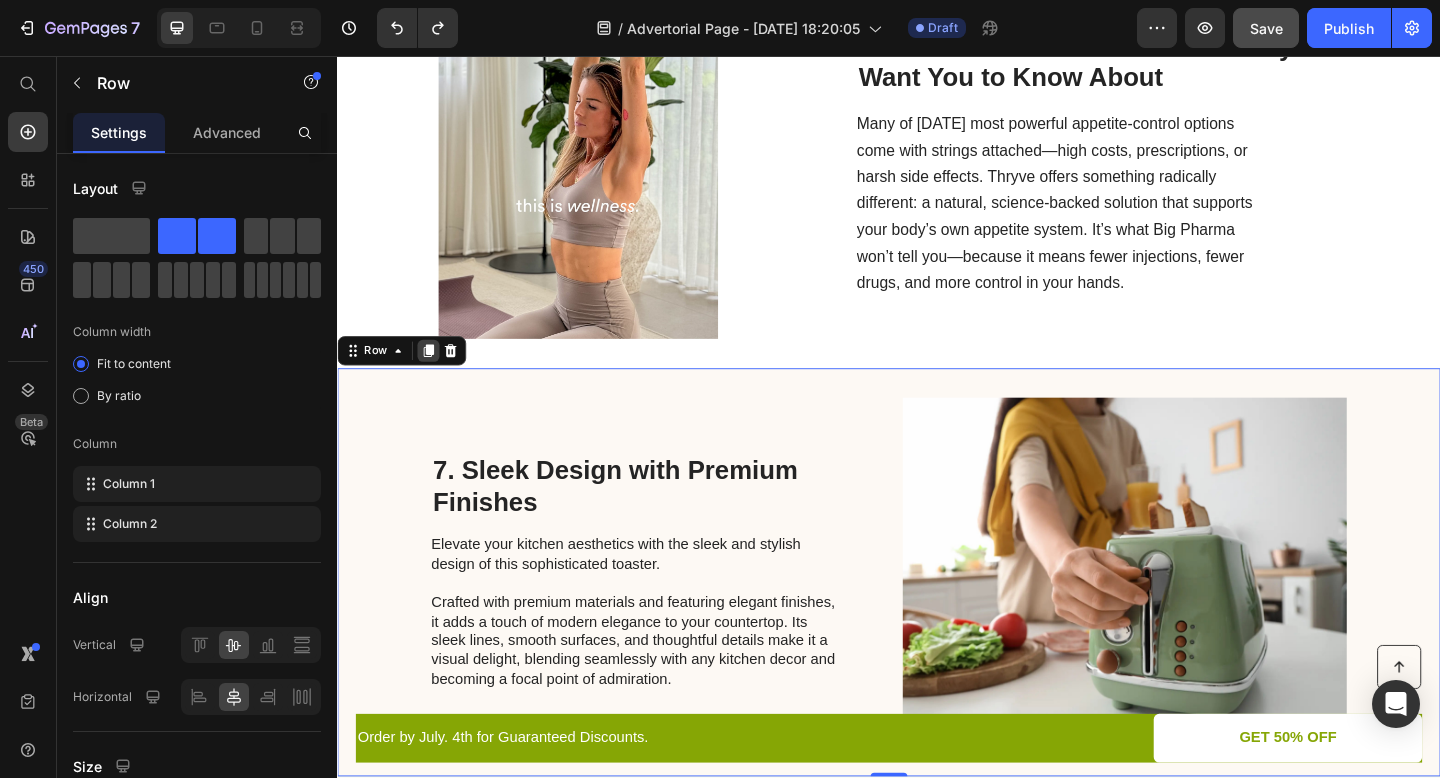 click 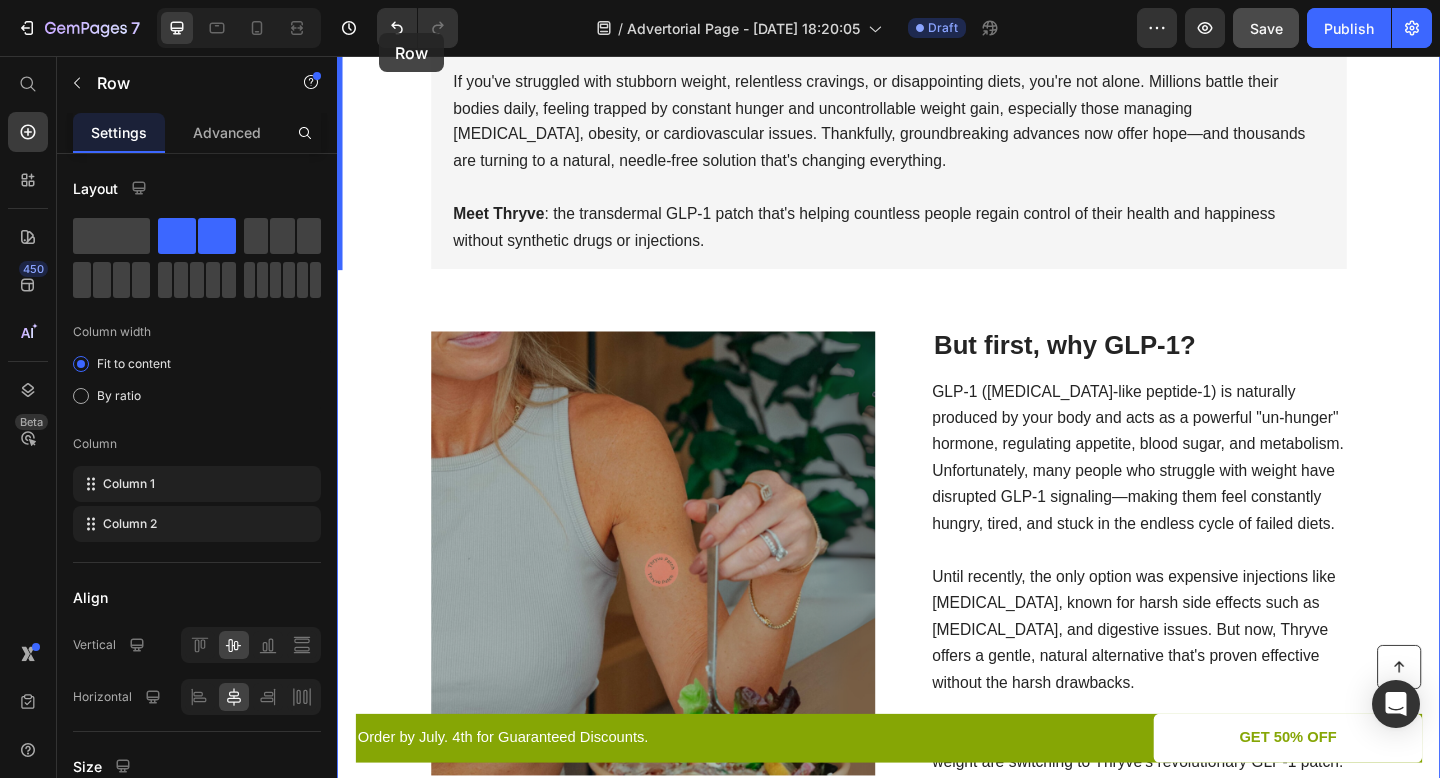 scroll, scrollTop: 273, scrollLeft: 0, axis: vertical 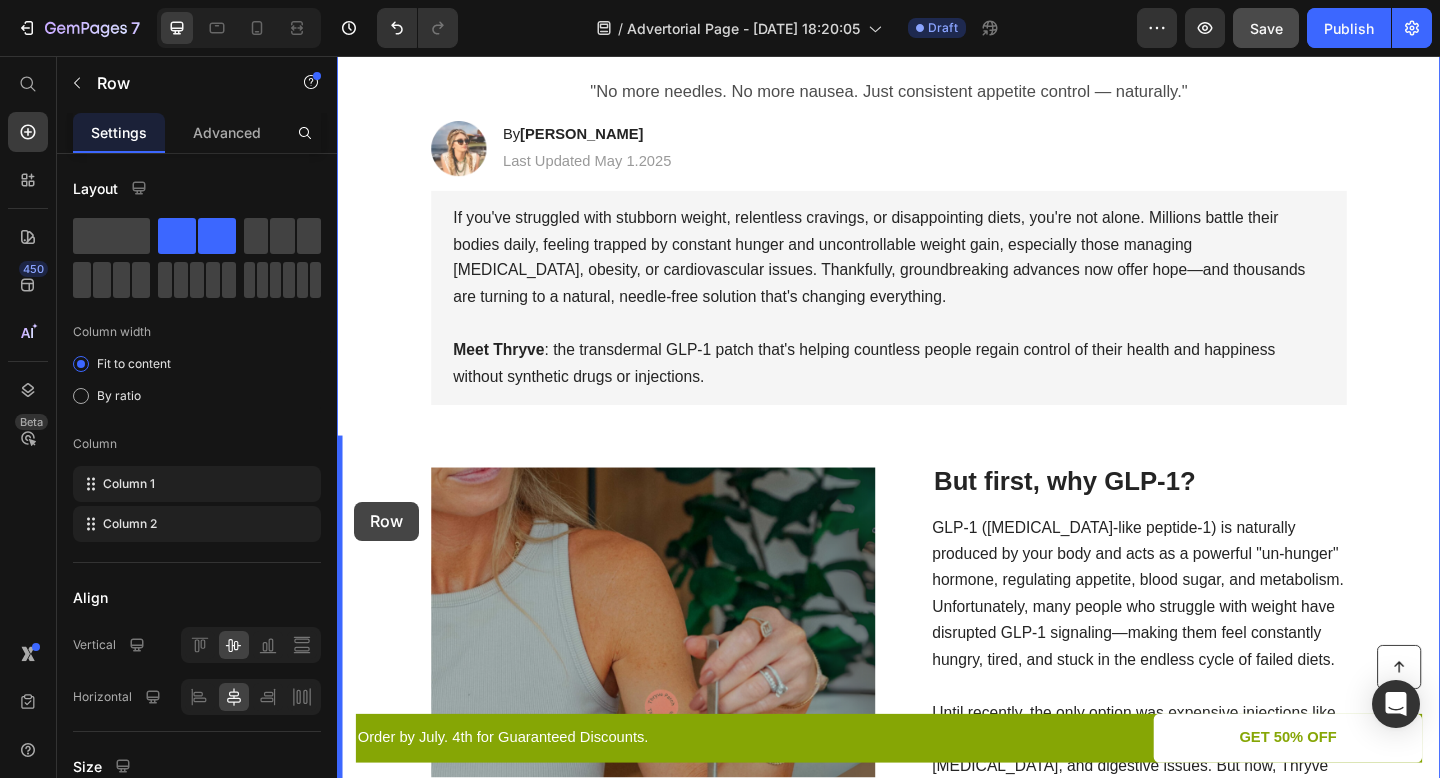 drag, startPoint x: 358, startPoint y: 108, endPoint x: 355, endPoint y: 540, distance: 432.0104 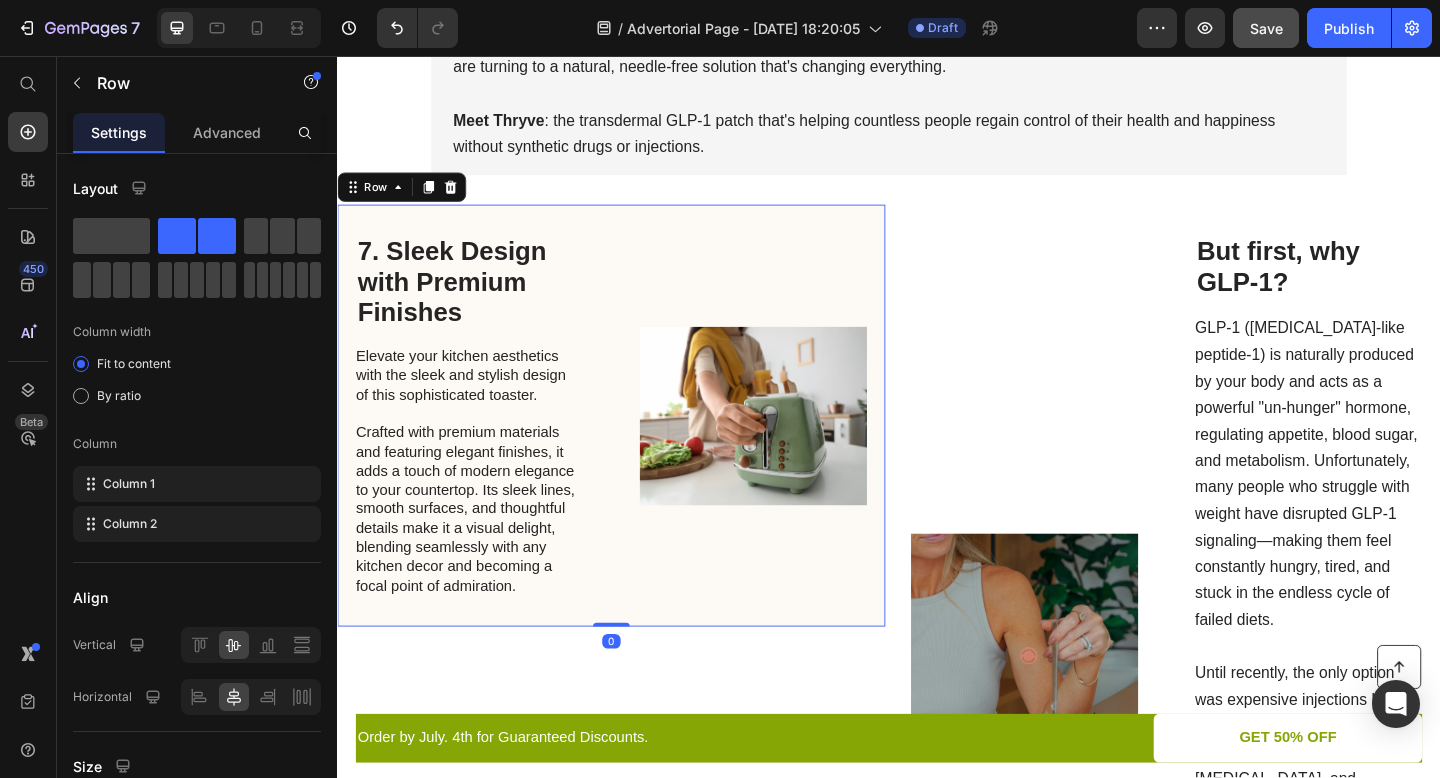 scroll, scrollTop: 524, scrollLeft: 0, axis: vertical 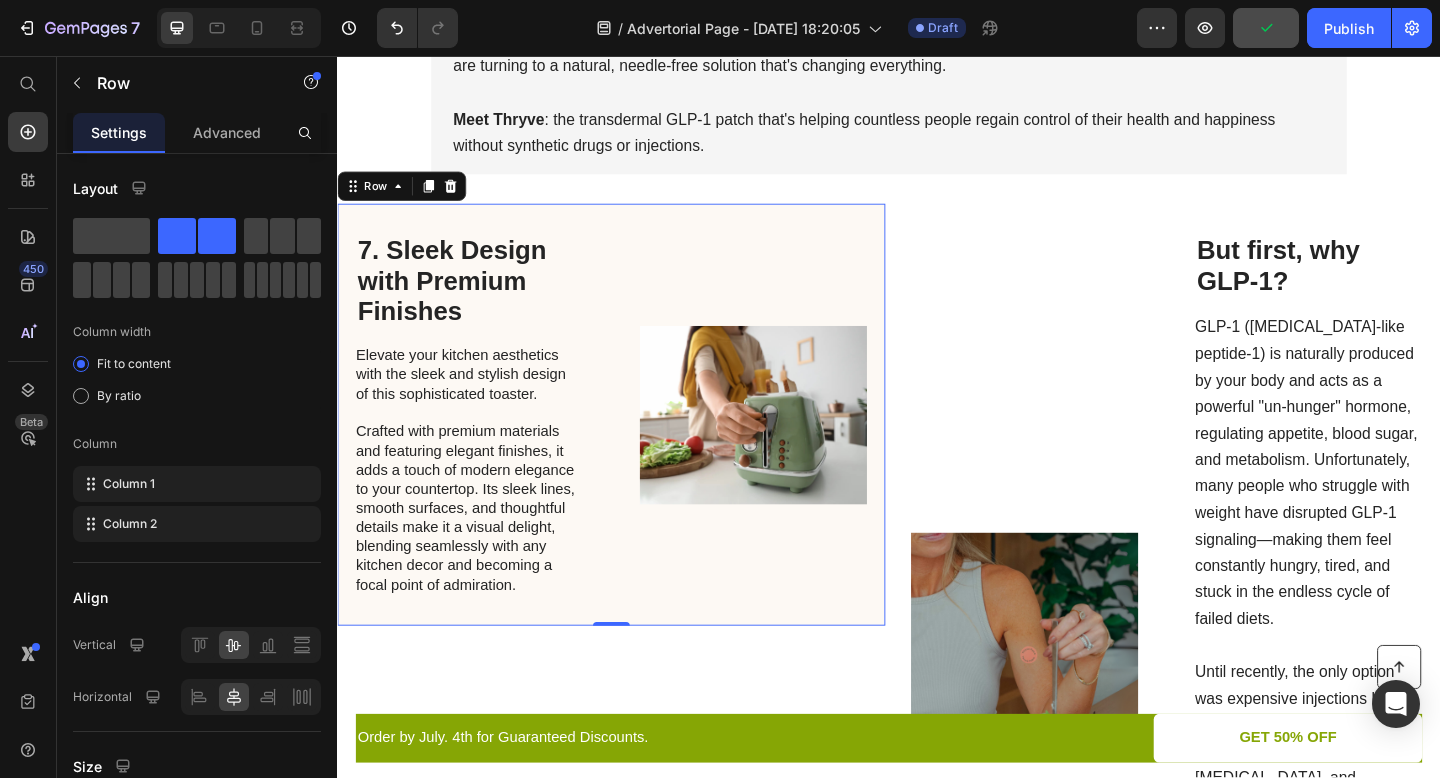 click on "7. Sleek Design with Premium Finishes Heading Elevate your kitchen aesthetics with the sleek and stylish design of this sophisticated toaster.  Crafted with premium materials and featuring elegant finishes, it adds a touch of modern elegance to your countertop. Its sleek lines, smooth surfaces, and thoughtful details make it a visual delight, blending seamlessly with any kitchen decor and becoming a focal point of admiration. Text Block Image Row   0" at bounding box center (635, 446) 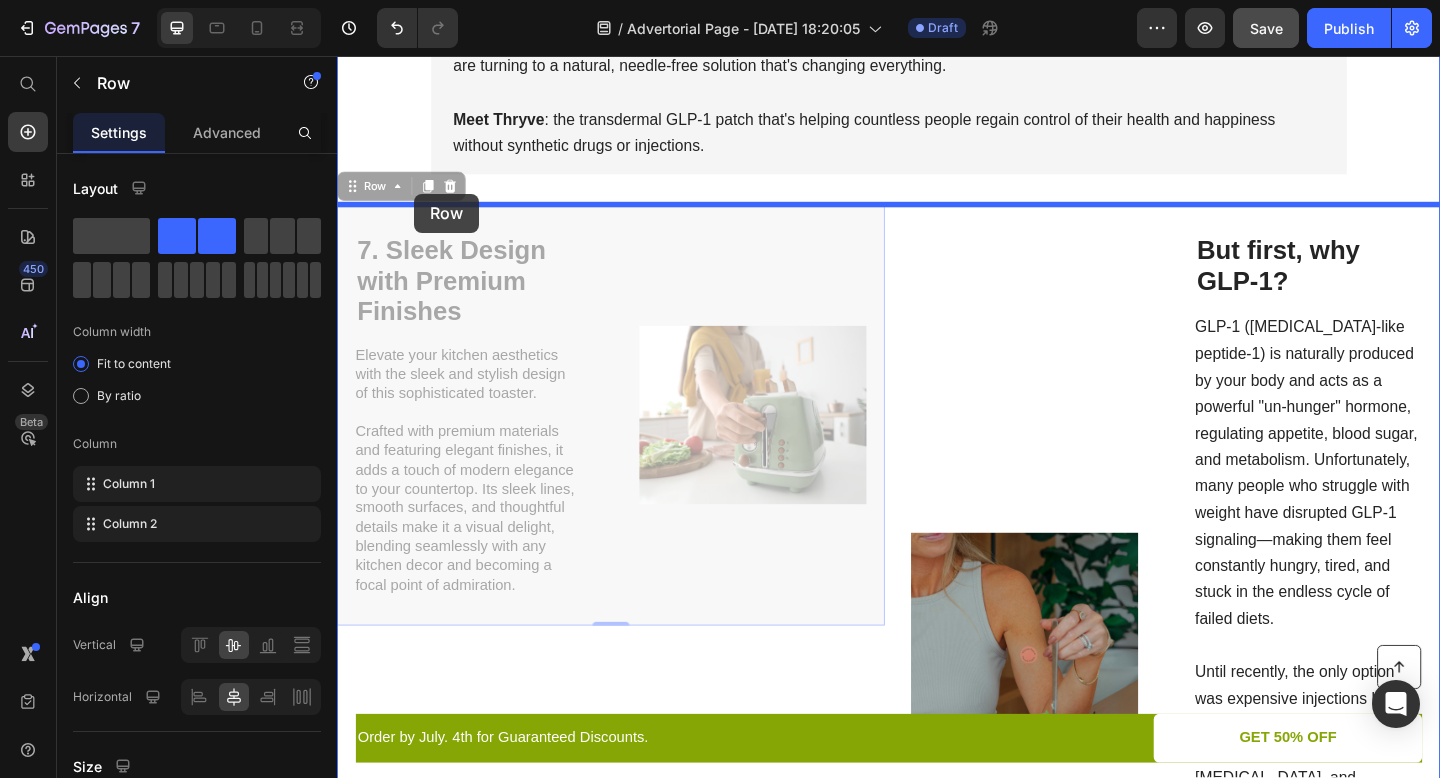 drag, startPoint x: 350, startPoint y: 201, endPoint x: 421, endPoint y: 206, distance: 71.17584 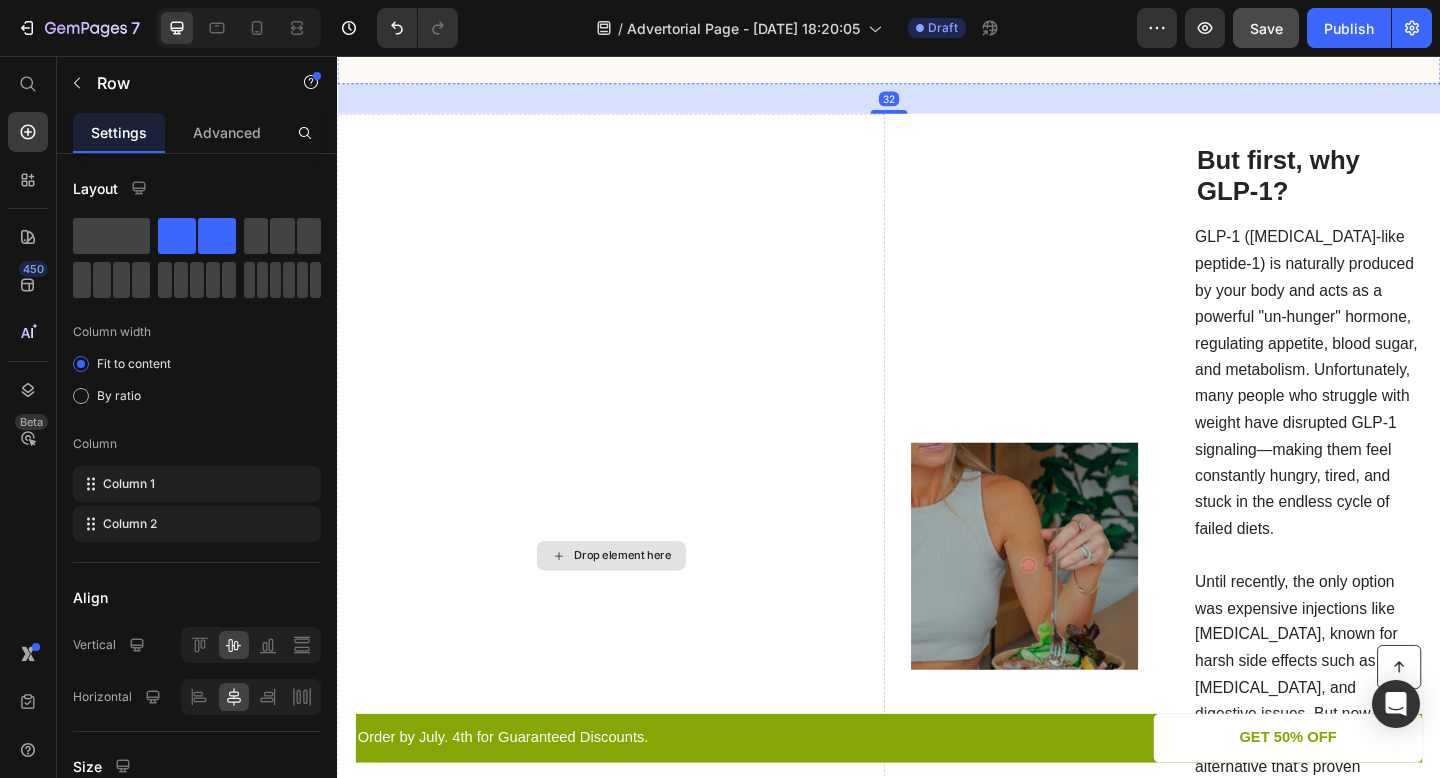 scroll, scrollTop: 1112, scrollLeft: 0, axis: vertical 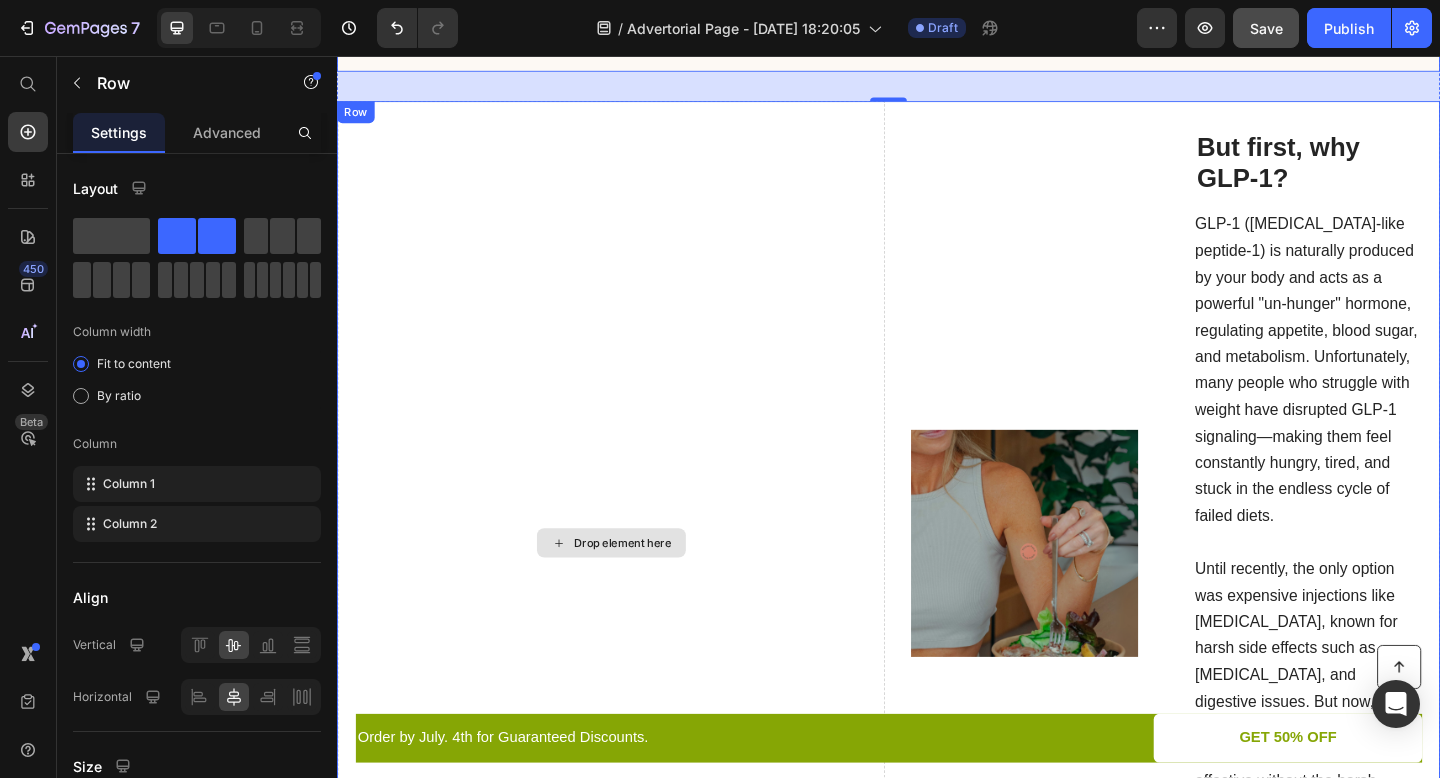 click on "Drop element here" at bounding box center [635, 586] 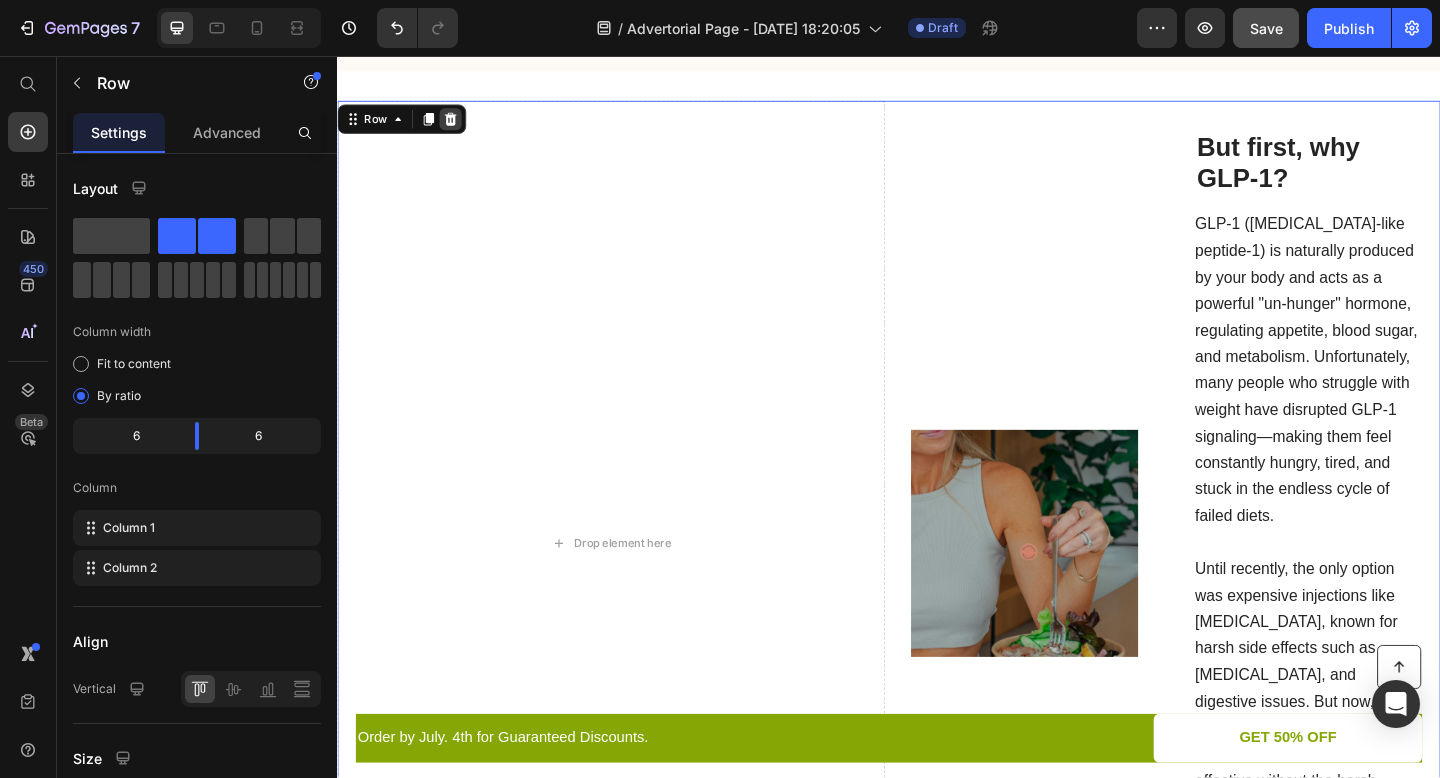 click at bounding box center [460, 125] 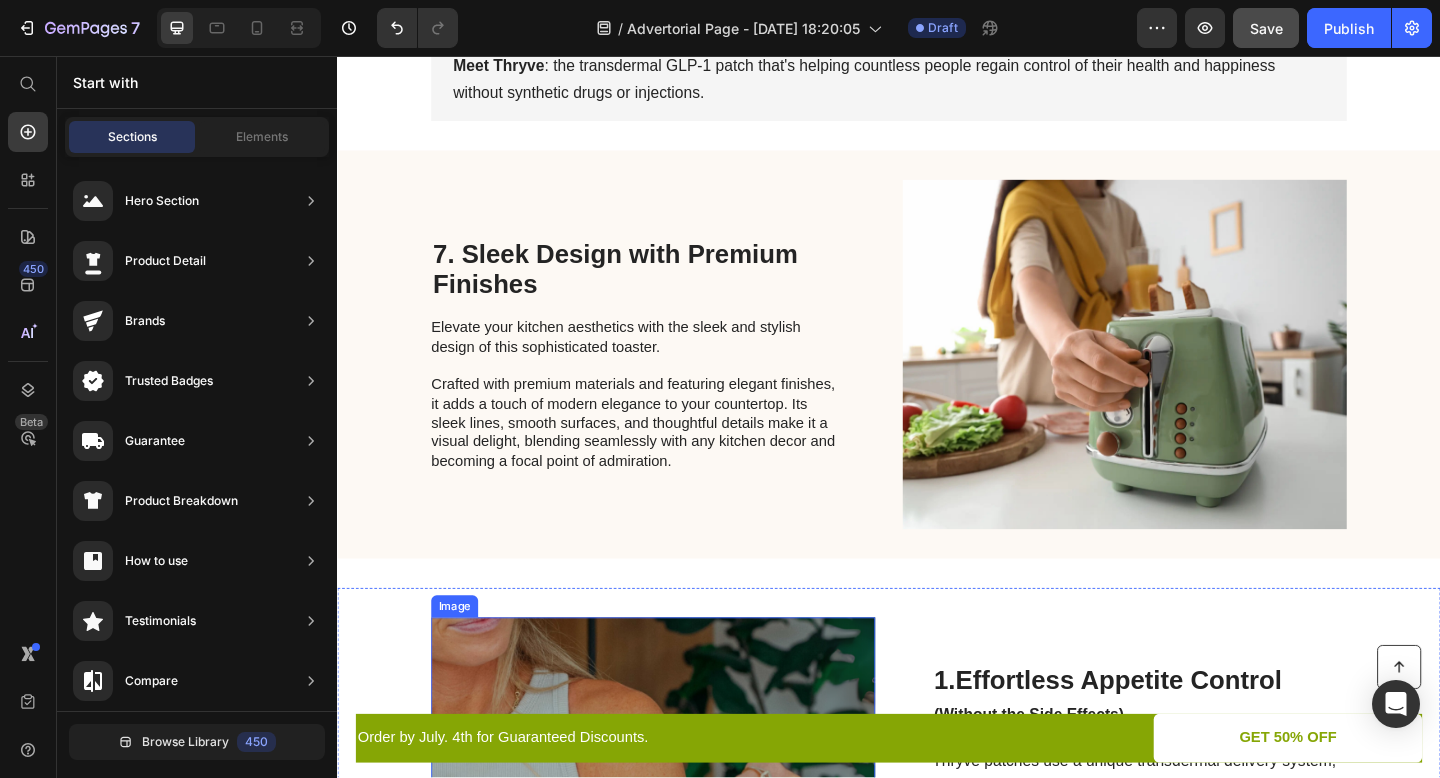 scroll, scrollTop: 551, scrollLeft: 0, axis: vertical 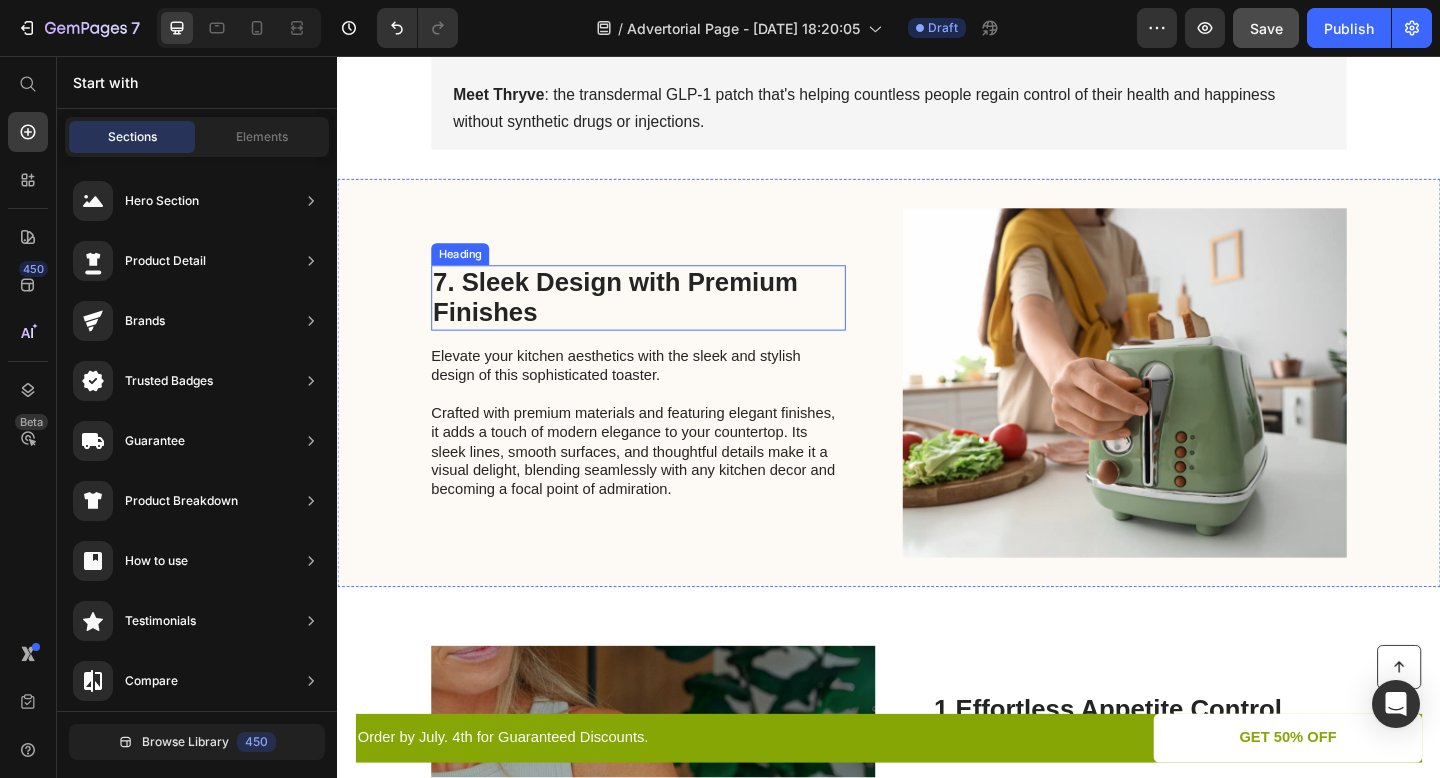 click on "7. Sleek Design with Premium Finishes" at bounding box center (664, 319) 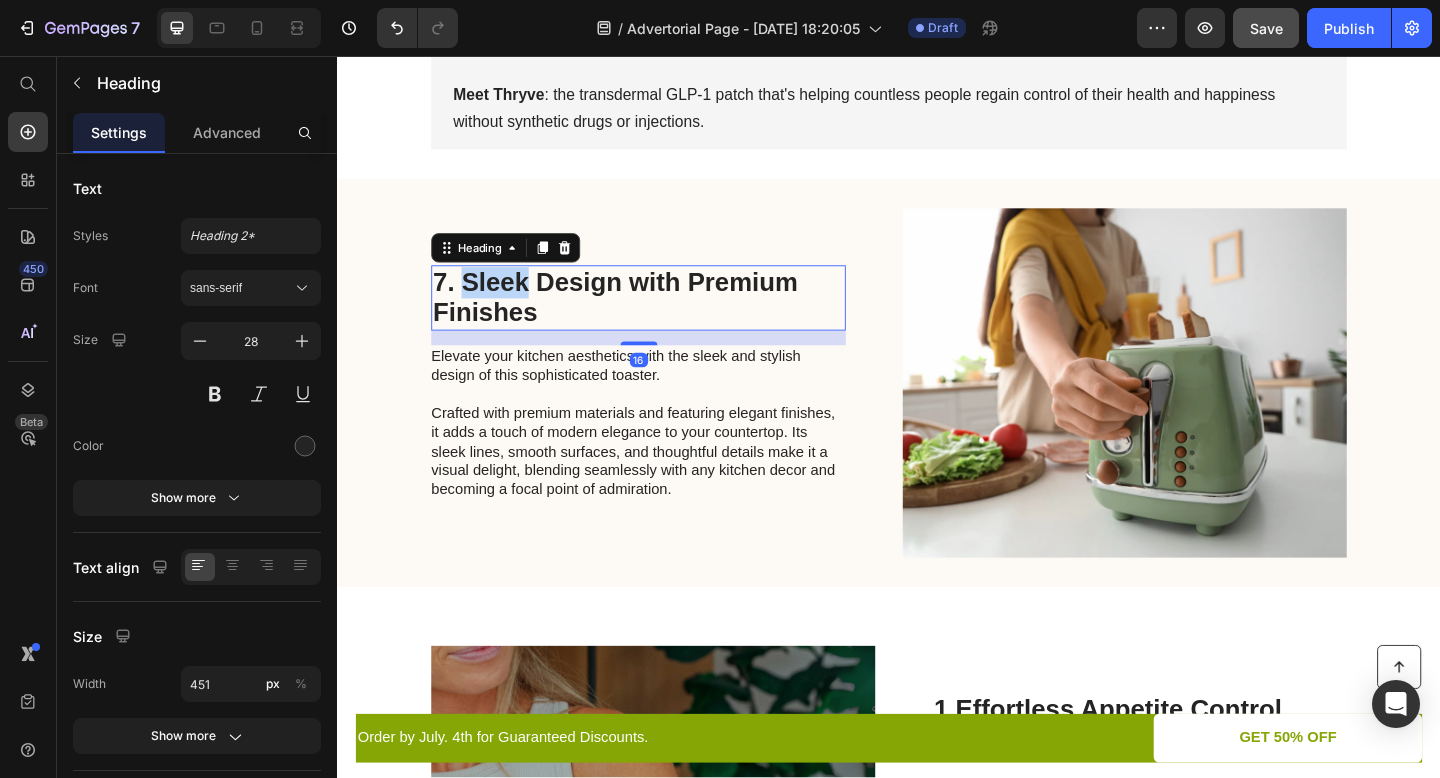 click on "7. Sleek Design with Premium Finishes" at bounding box center [664, 319] 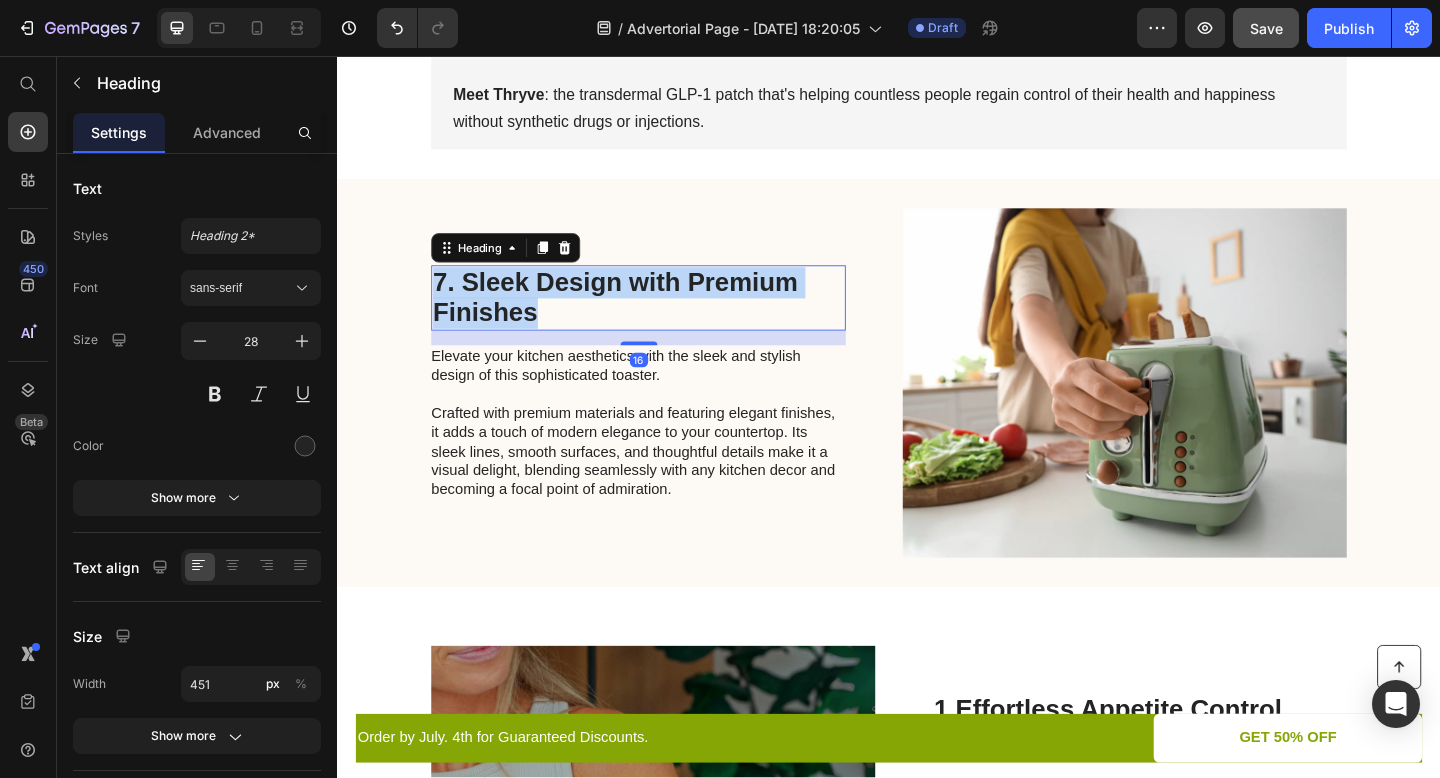 click on "7. Sleek Design with Premium Finishes" at bounding box center (664, 319) 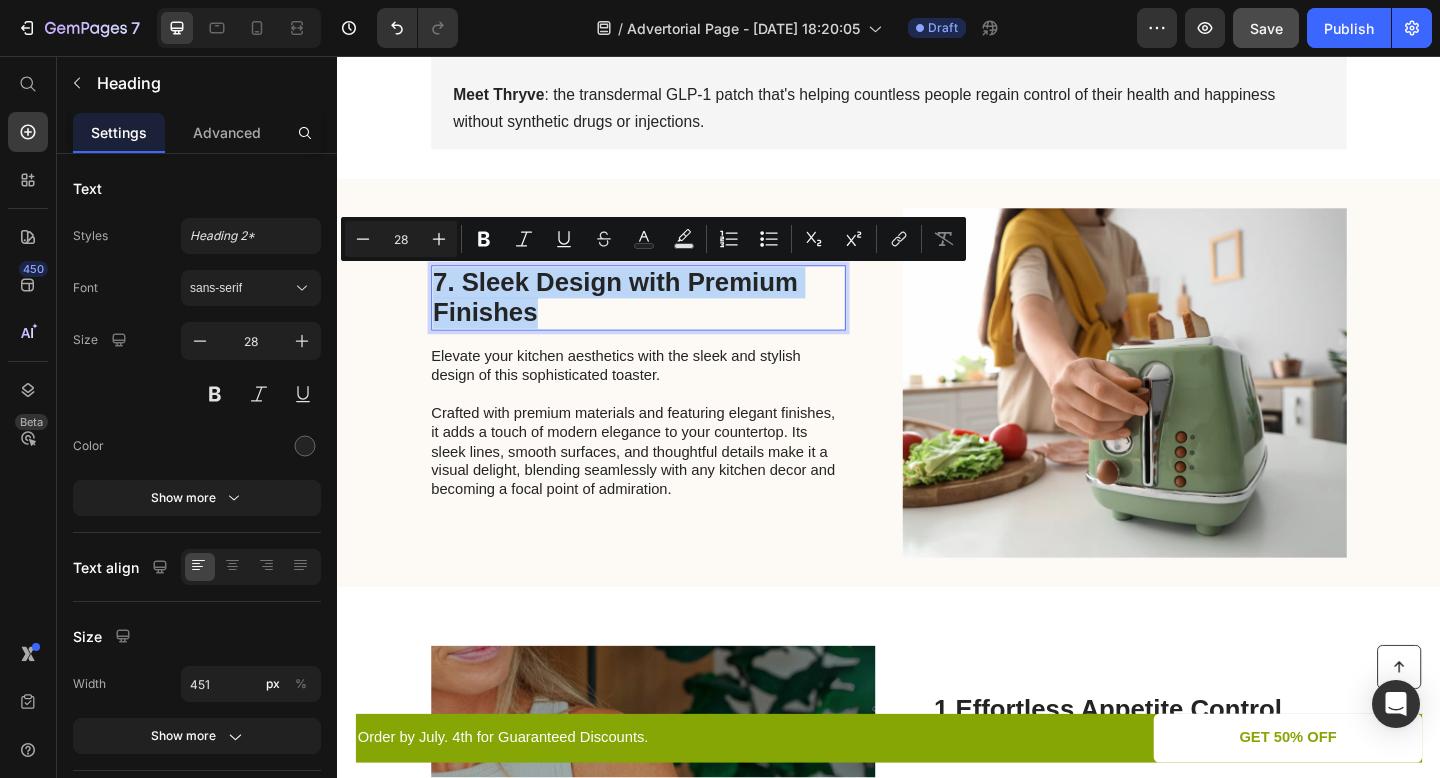type on "9" 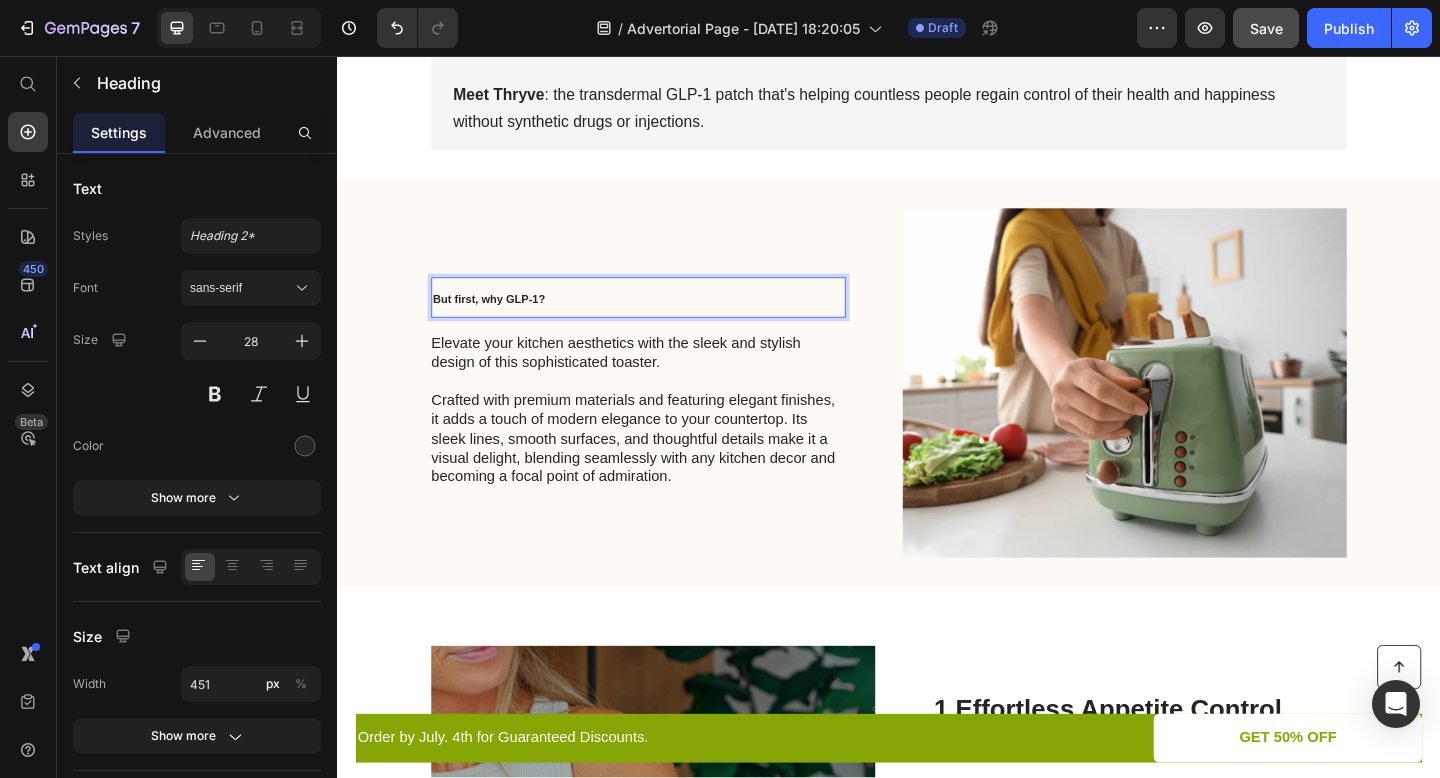 scroll, scrollTop: 565, scrollLeft: 0, axis: vertical 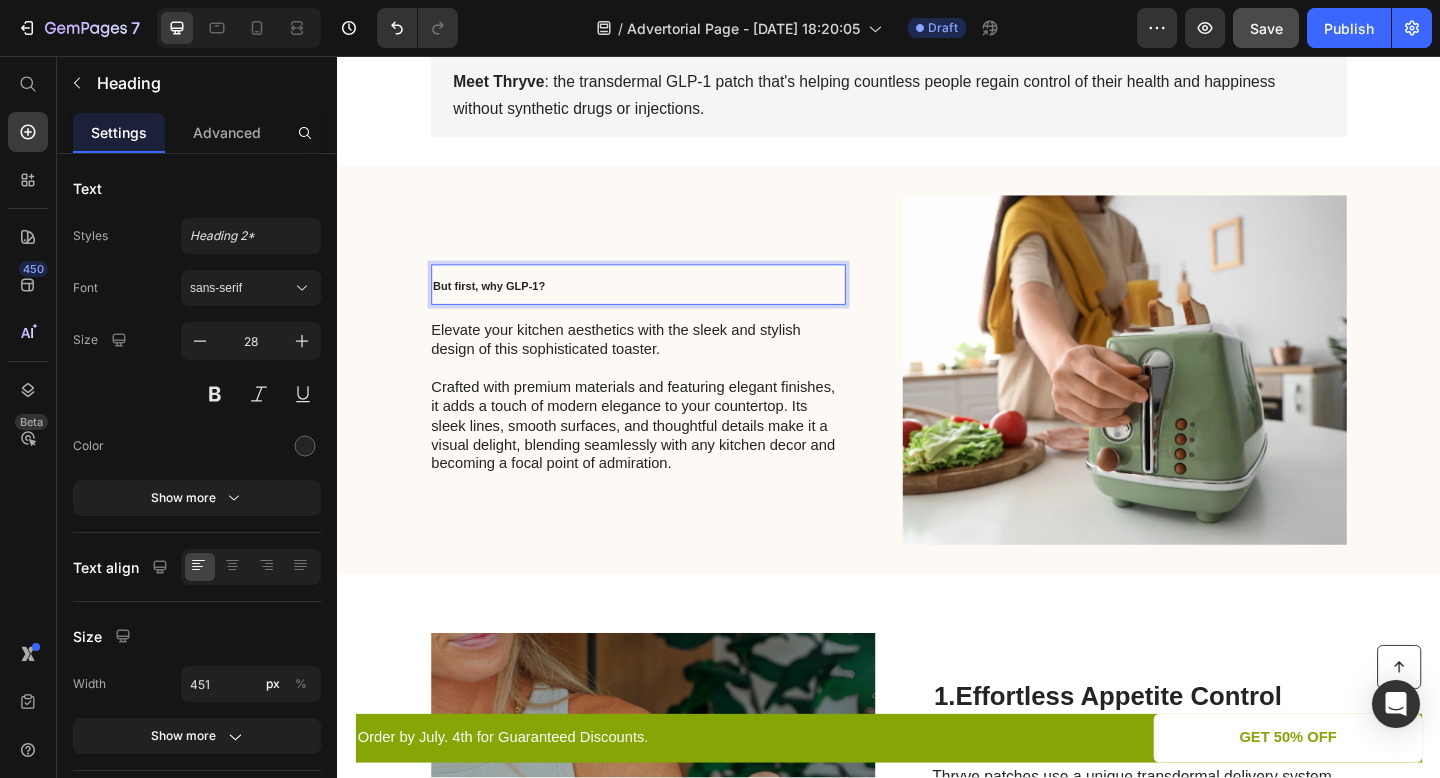 click on "But first, why GLP-1?" at bounding box center [502, 307] 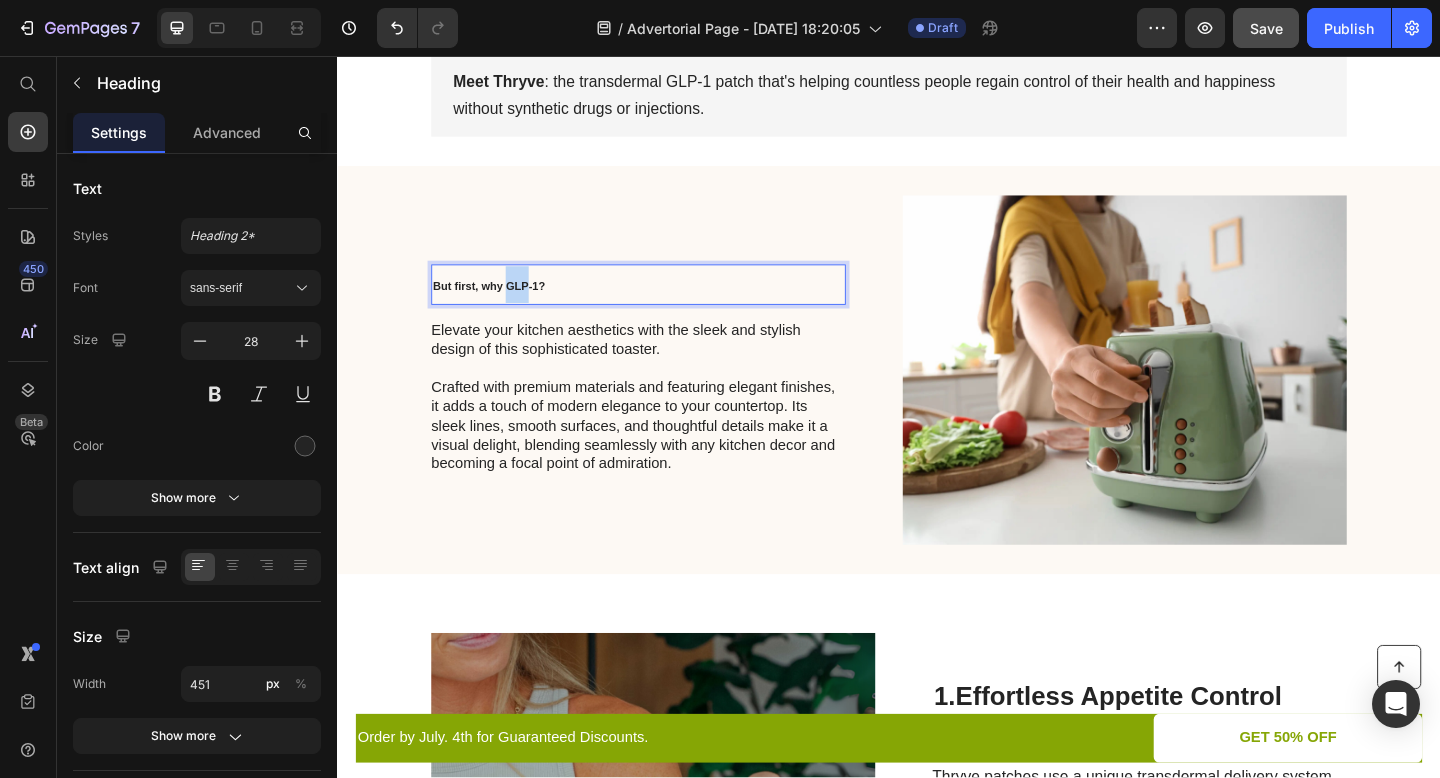 click on "But first, why GLP-1?" at bounding box center [502, 307] 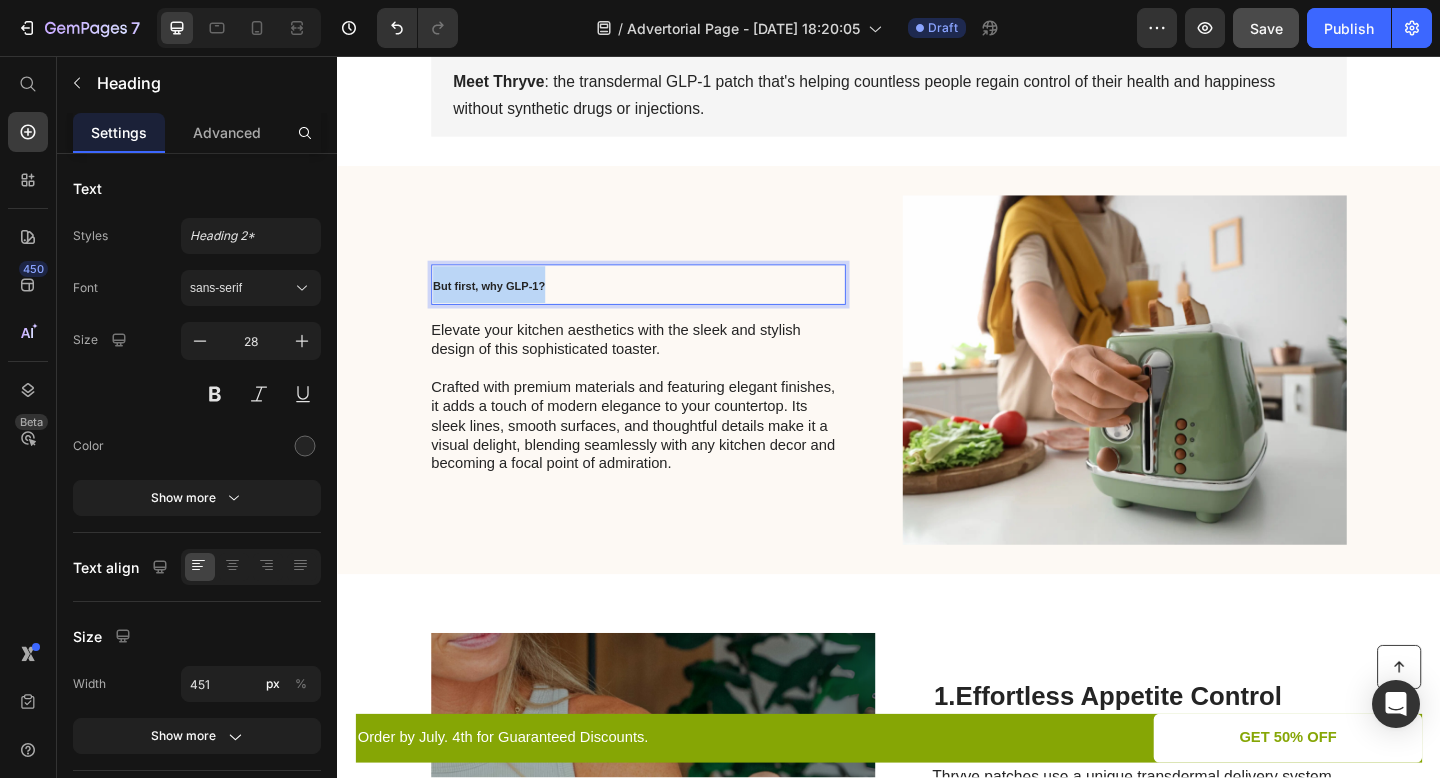 click on "But first, why GLP-1?" at bounding box center [502, 307] 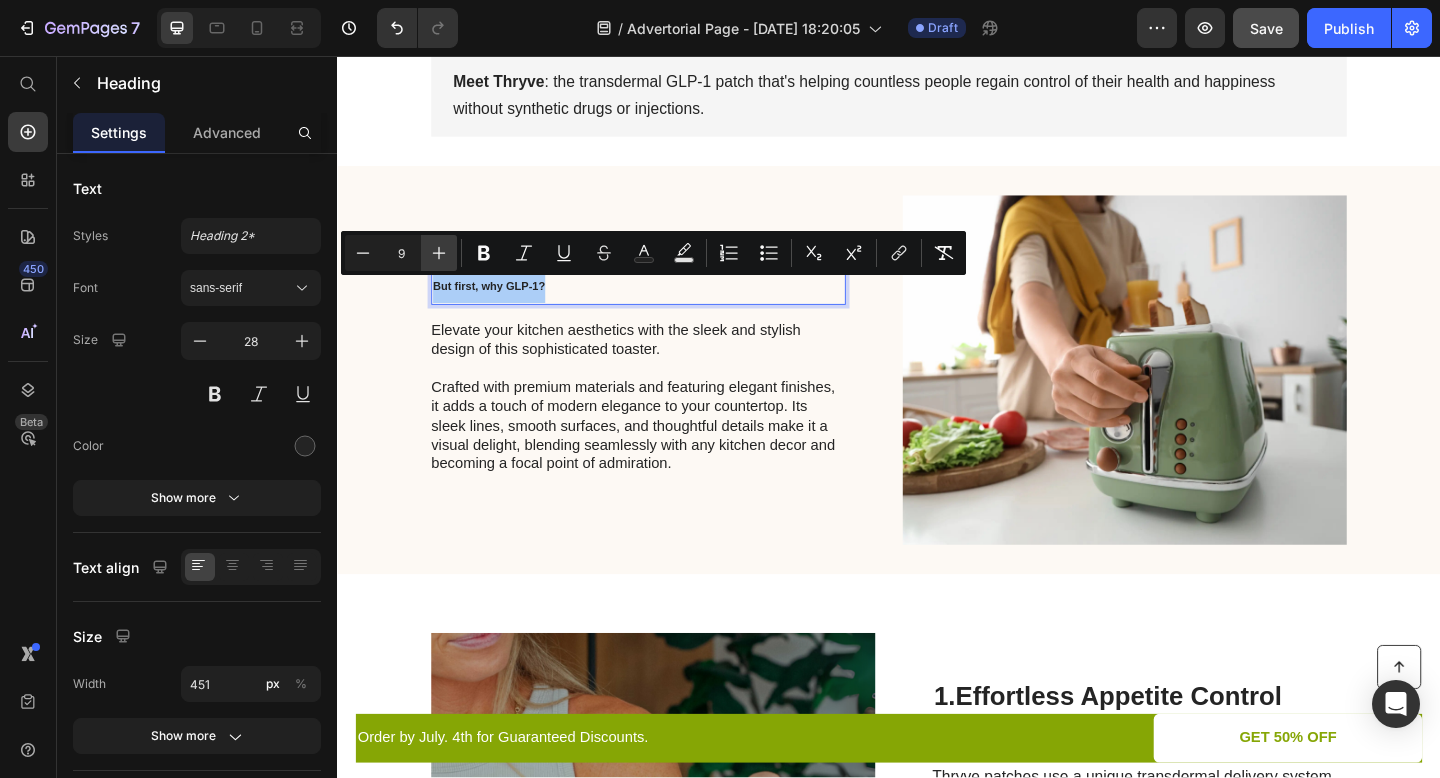 click 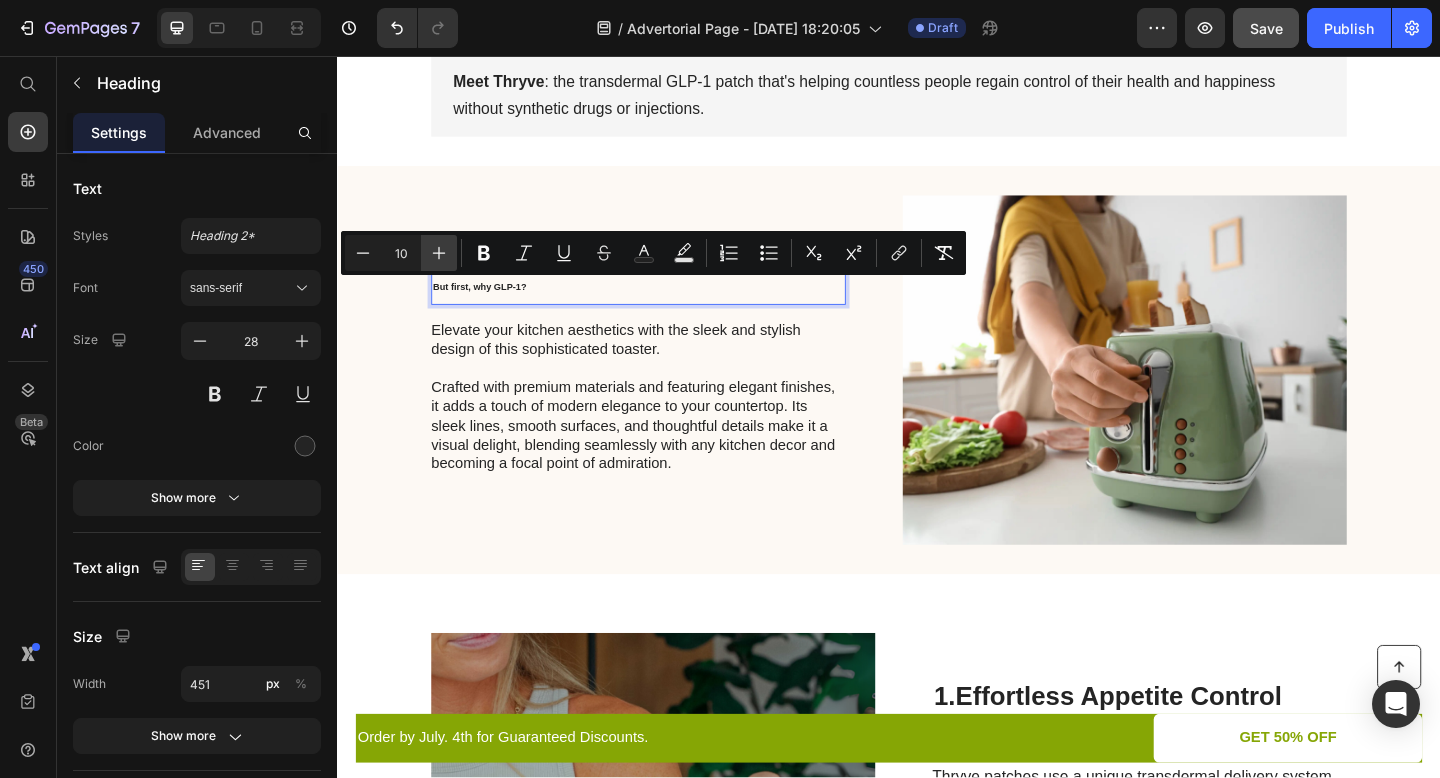 click 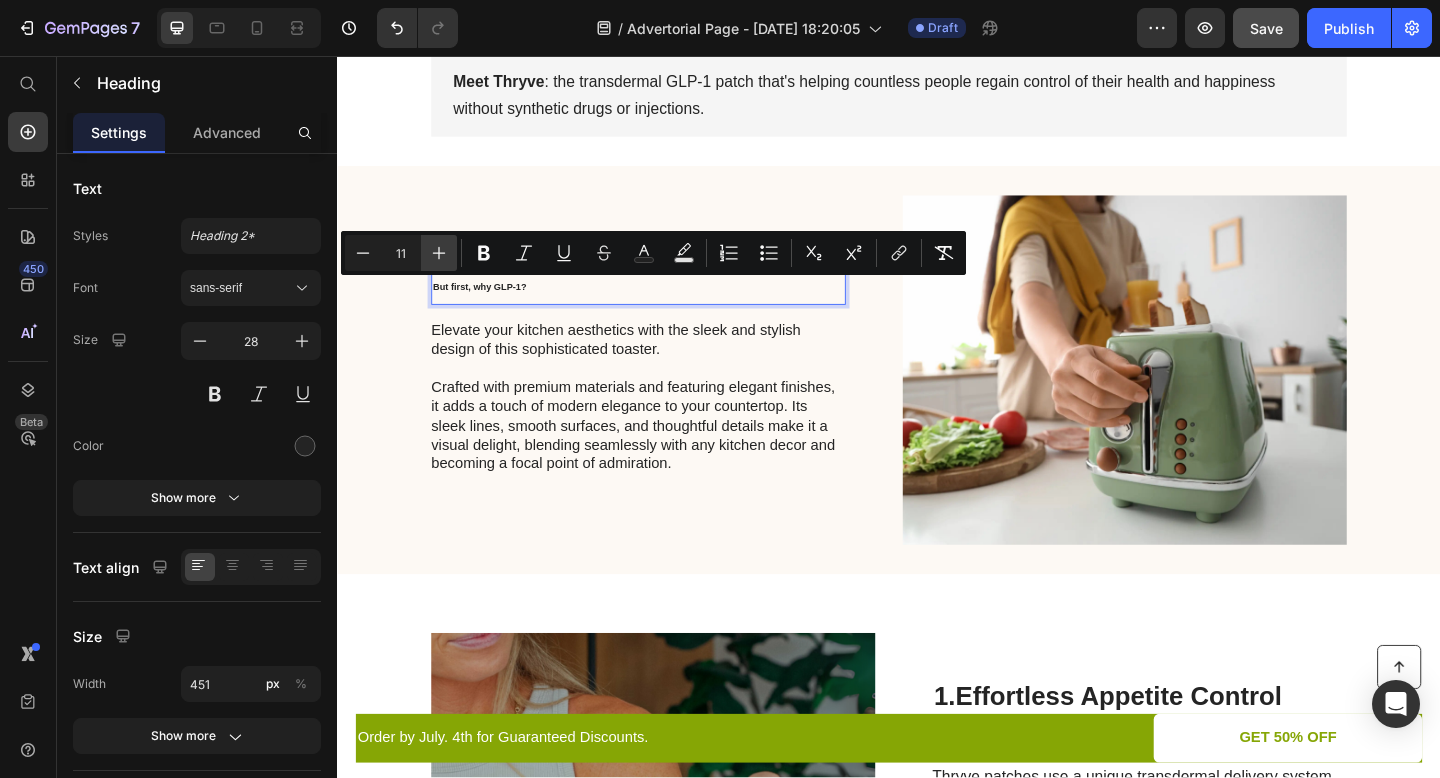 click 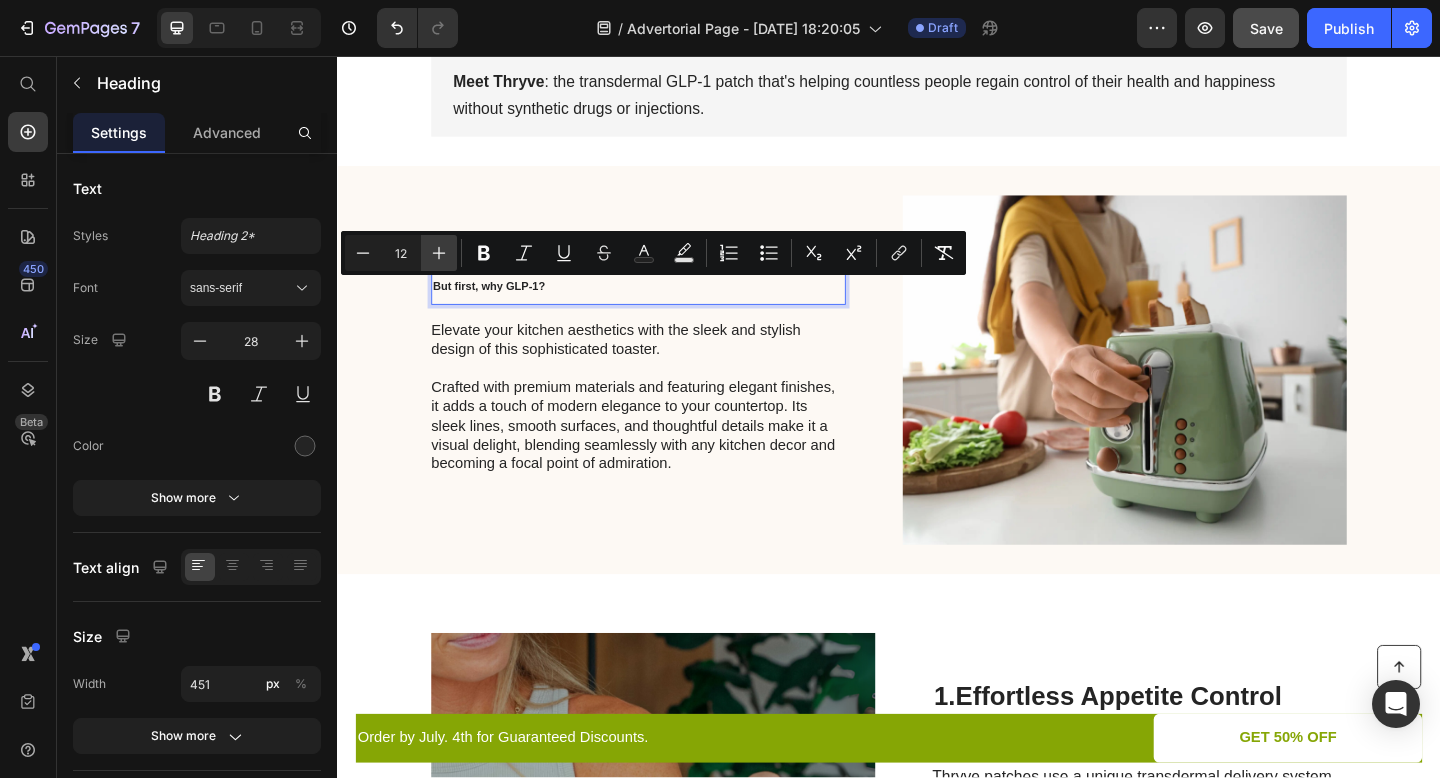 click 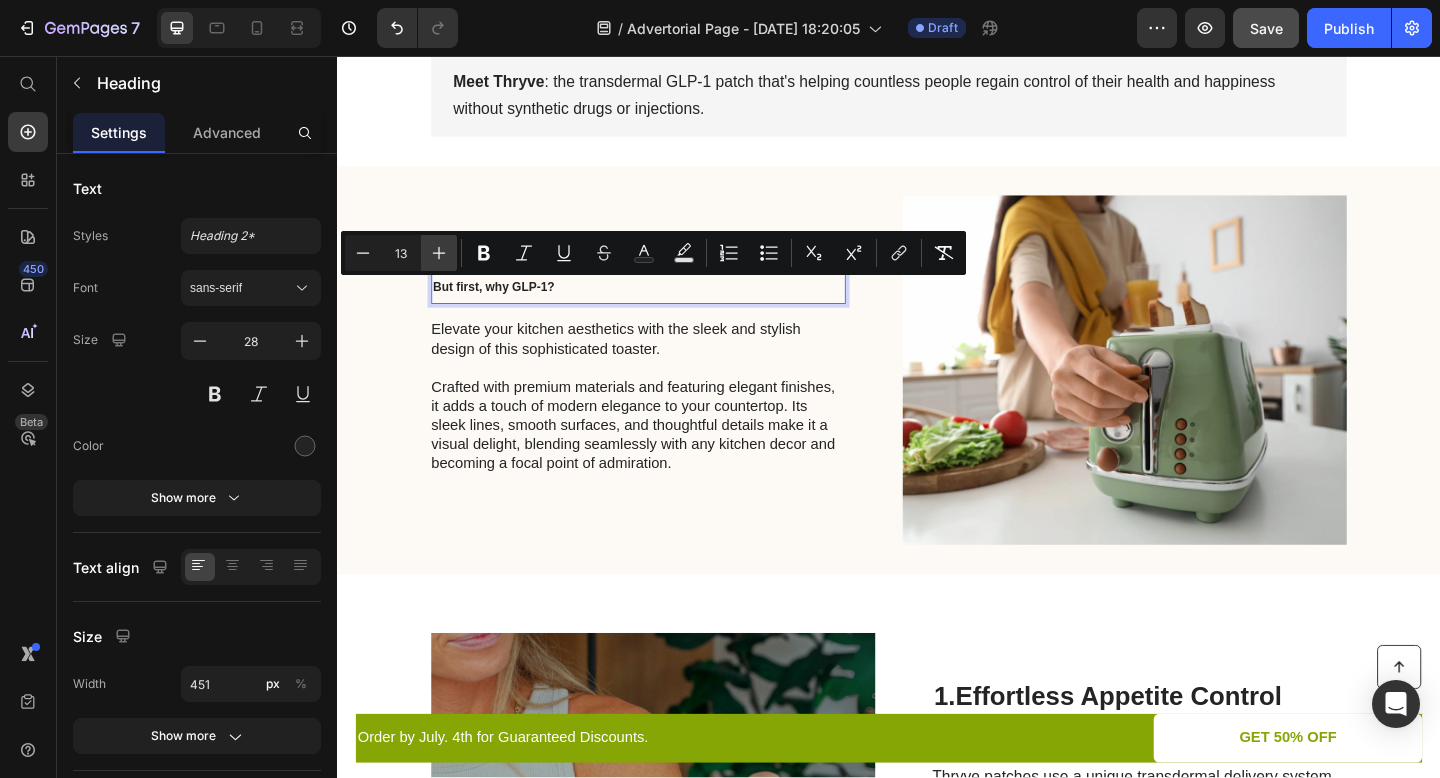 click 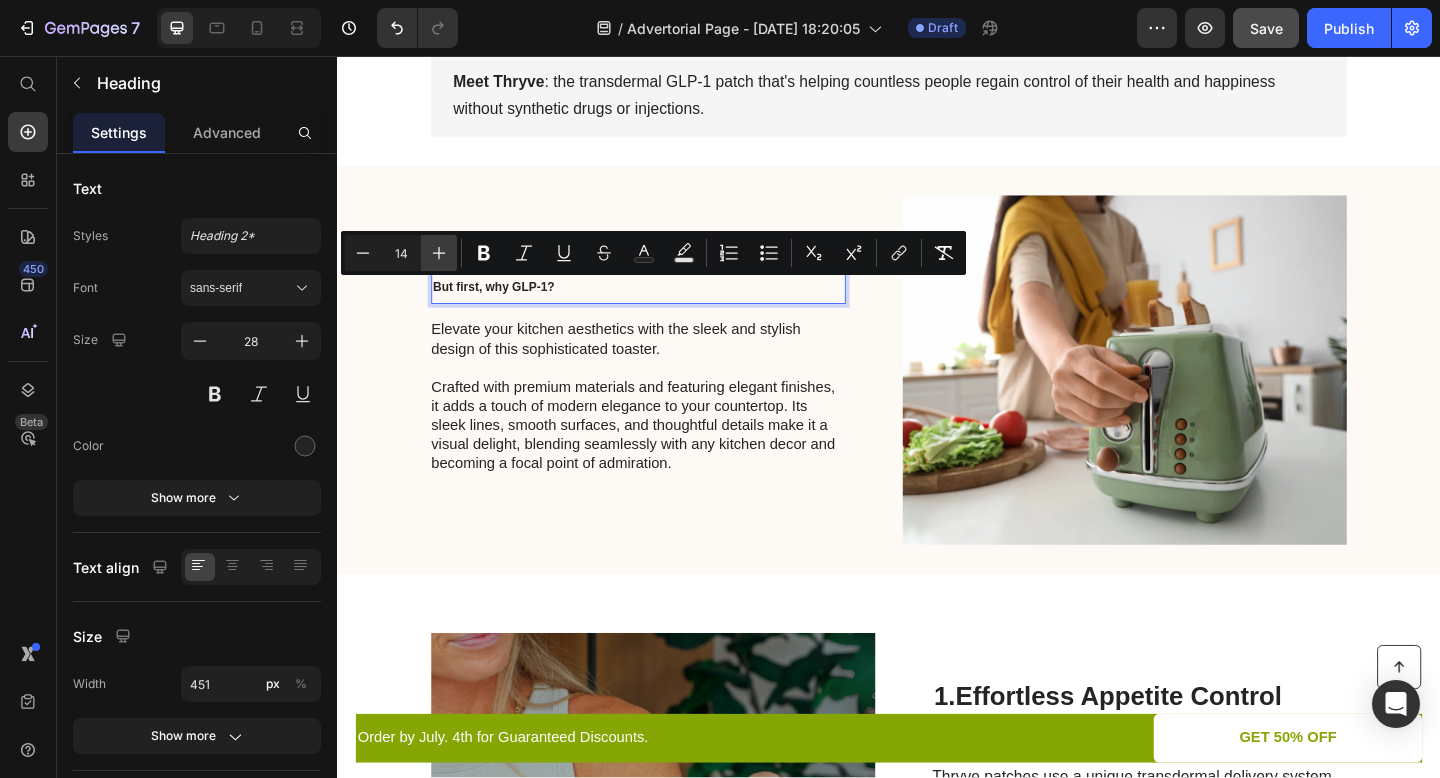 click 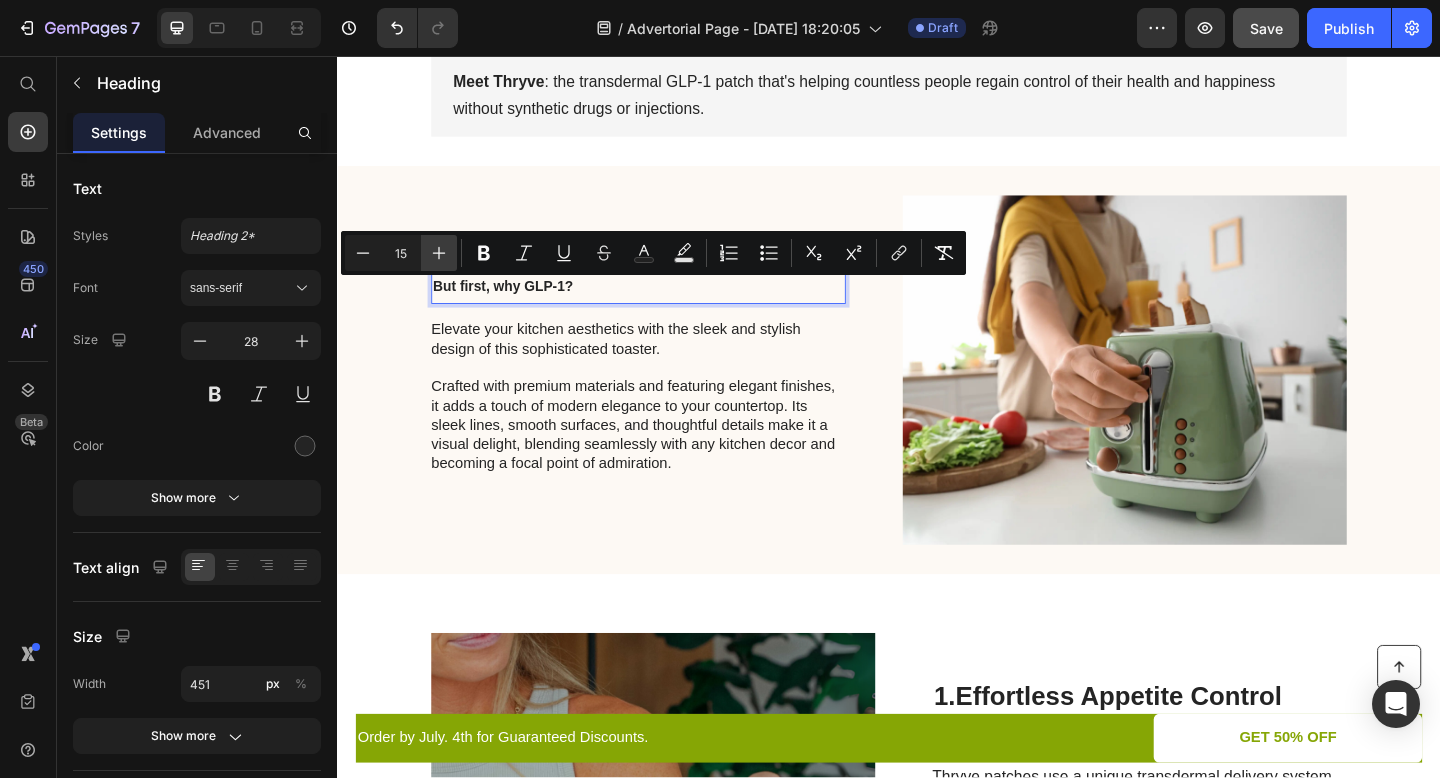 click 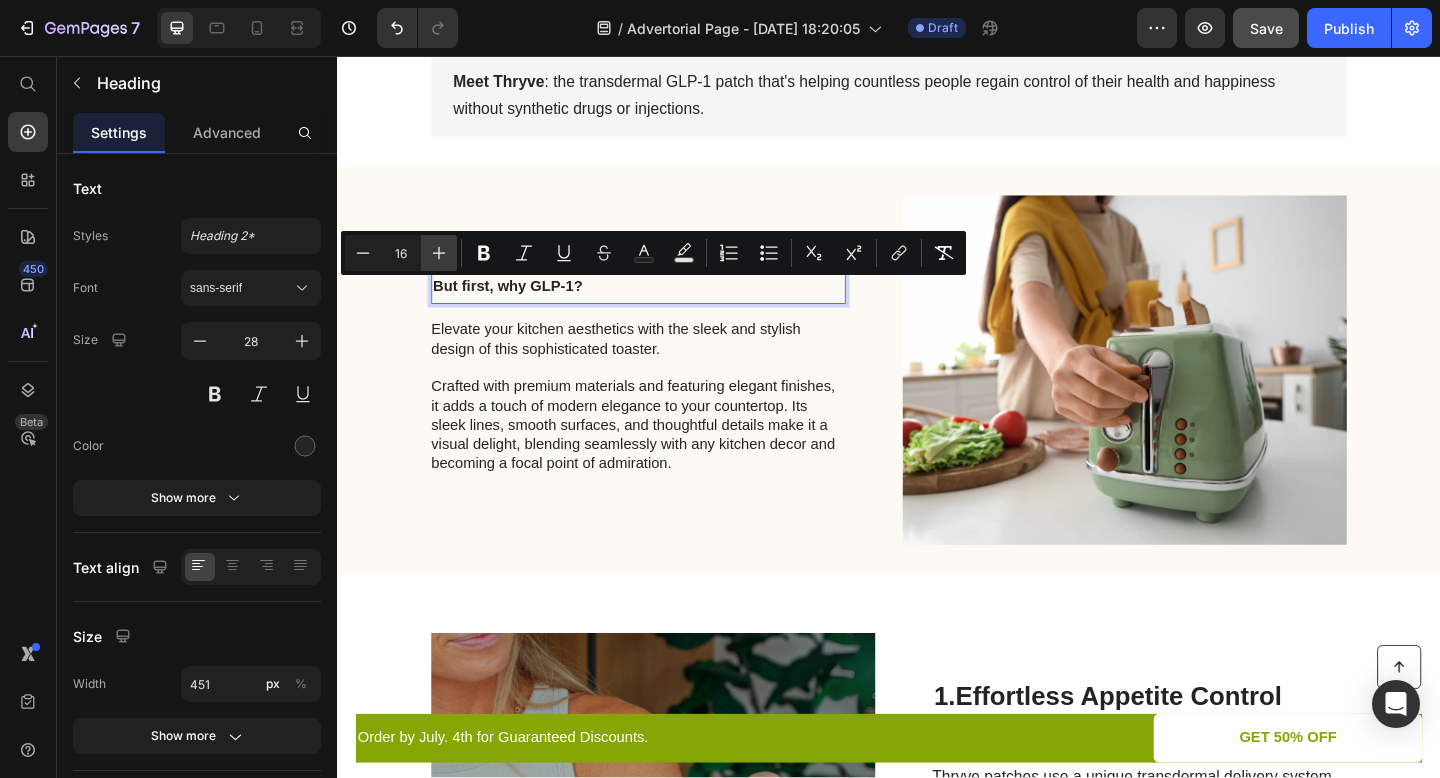 click 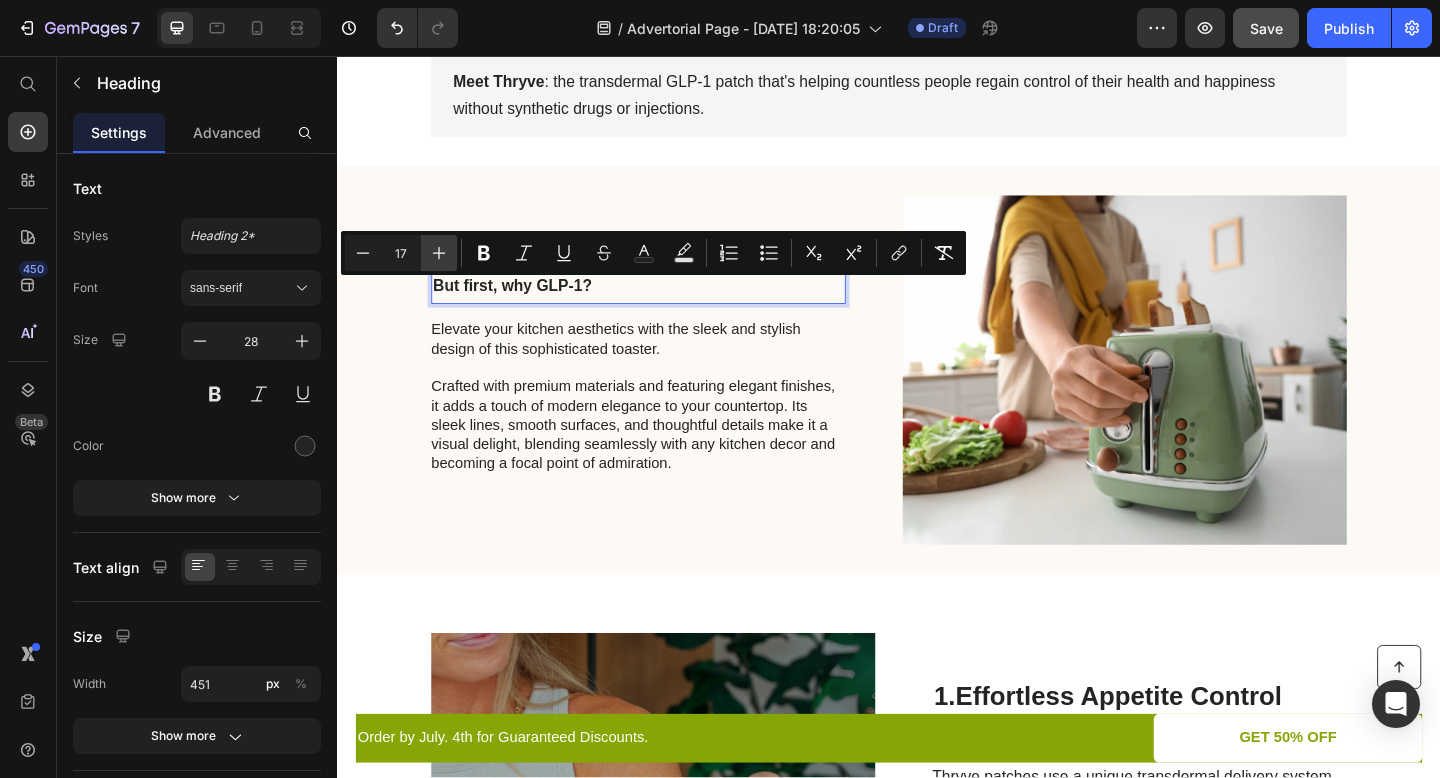 click 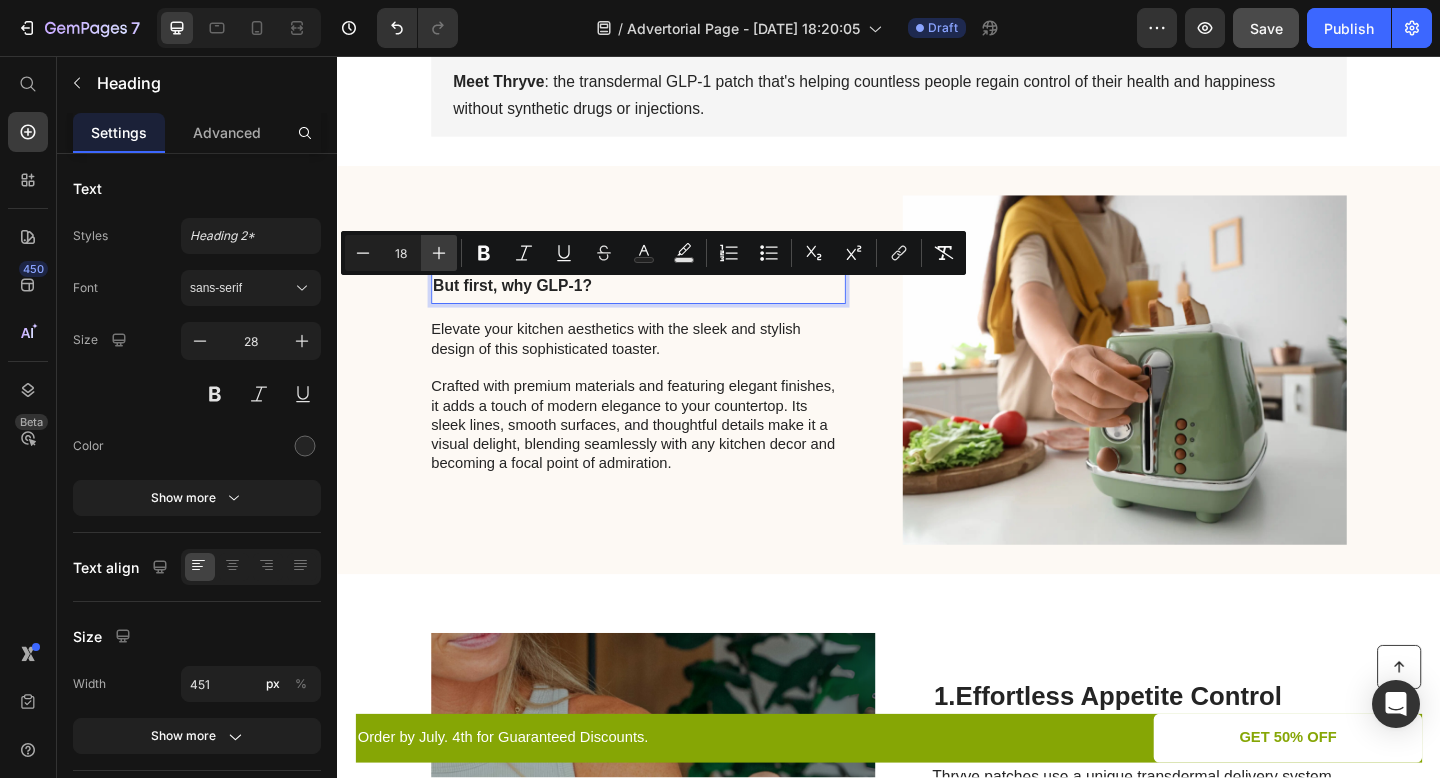click 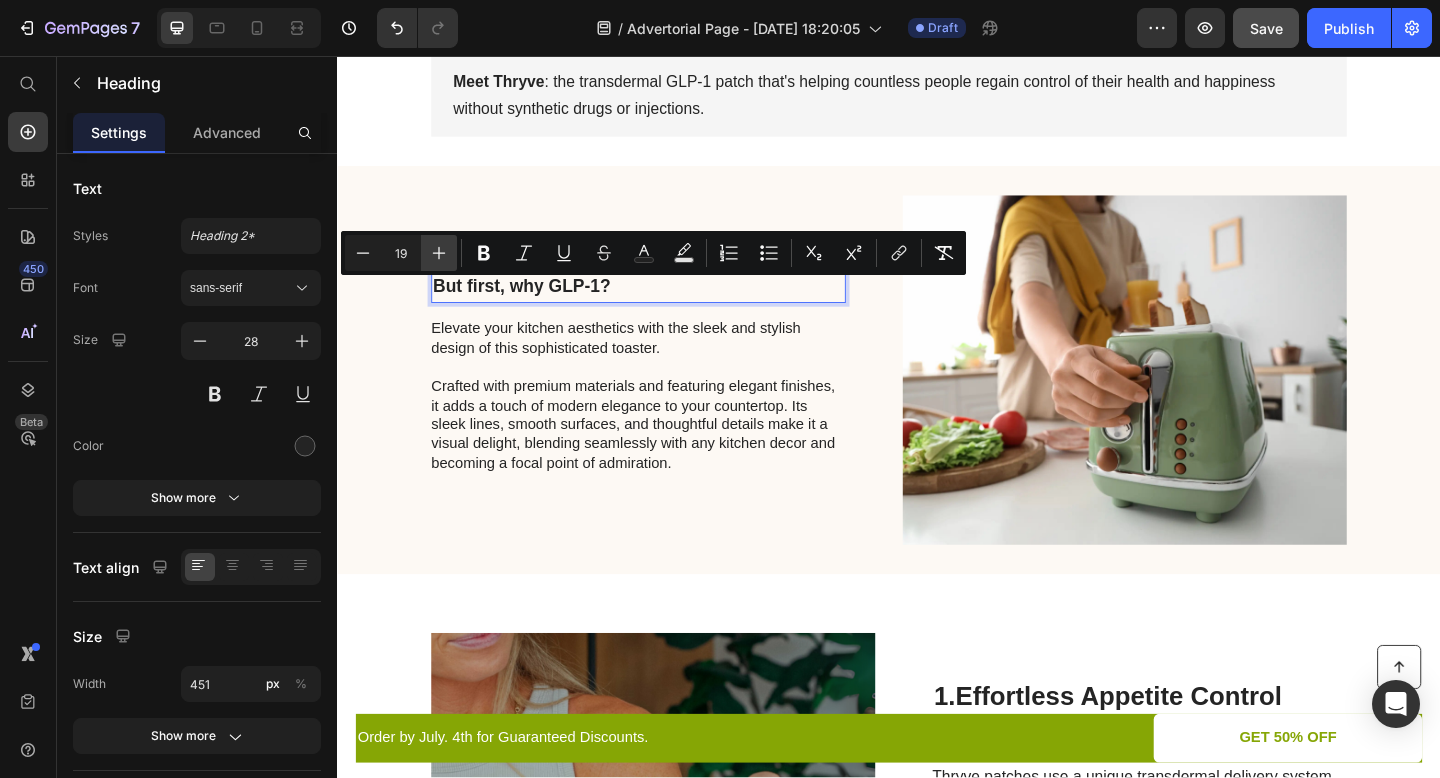 click 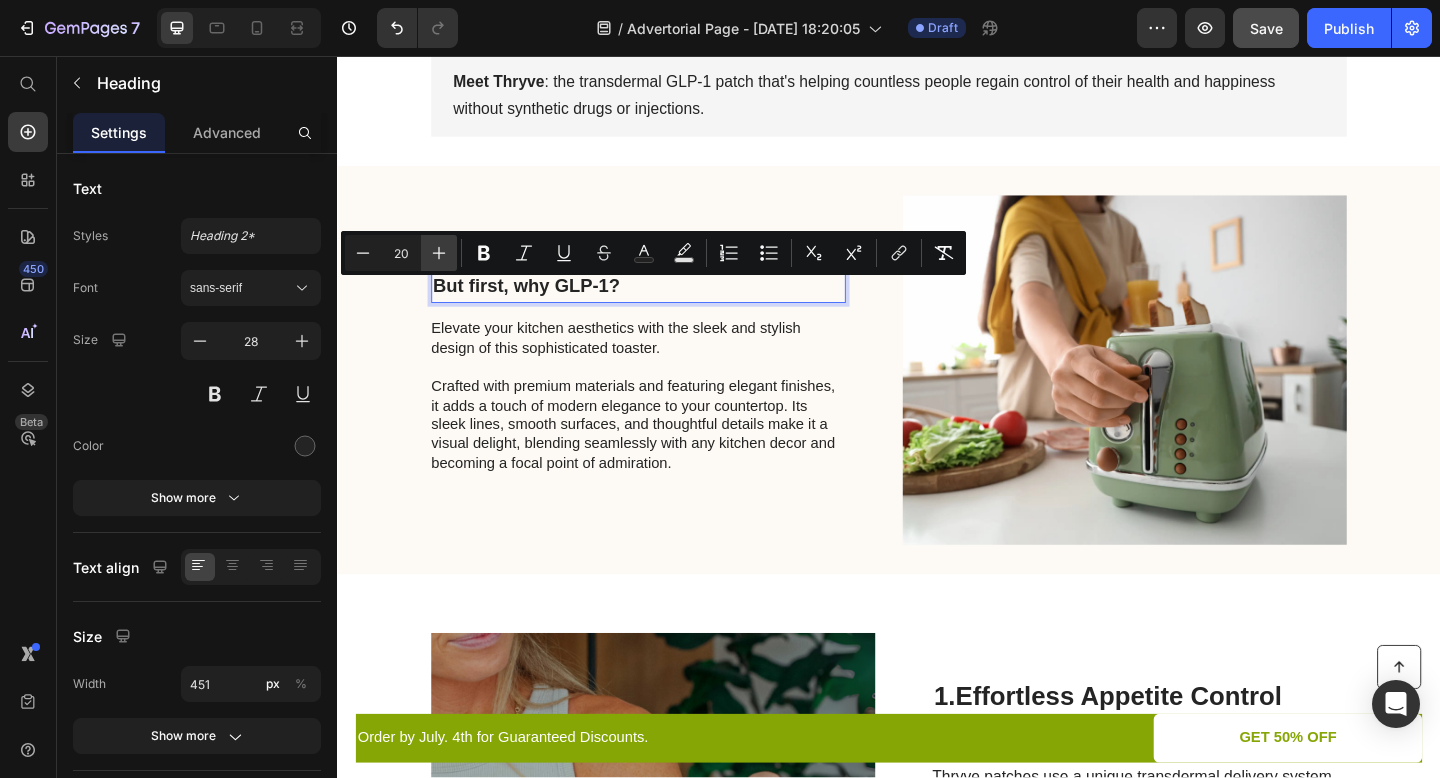 click 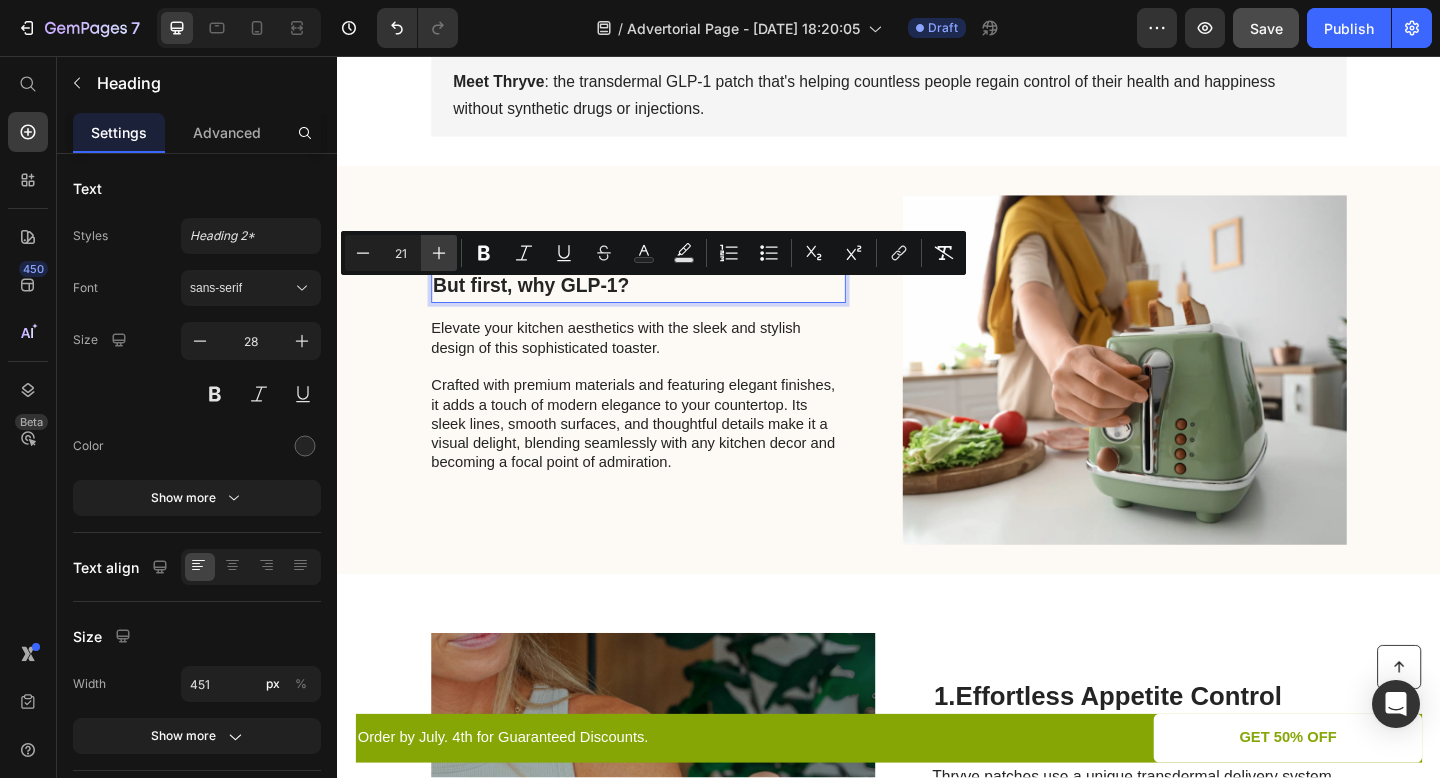 click 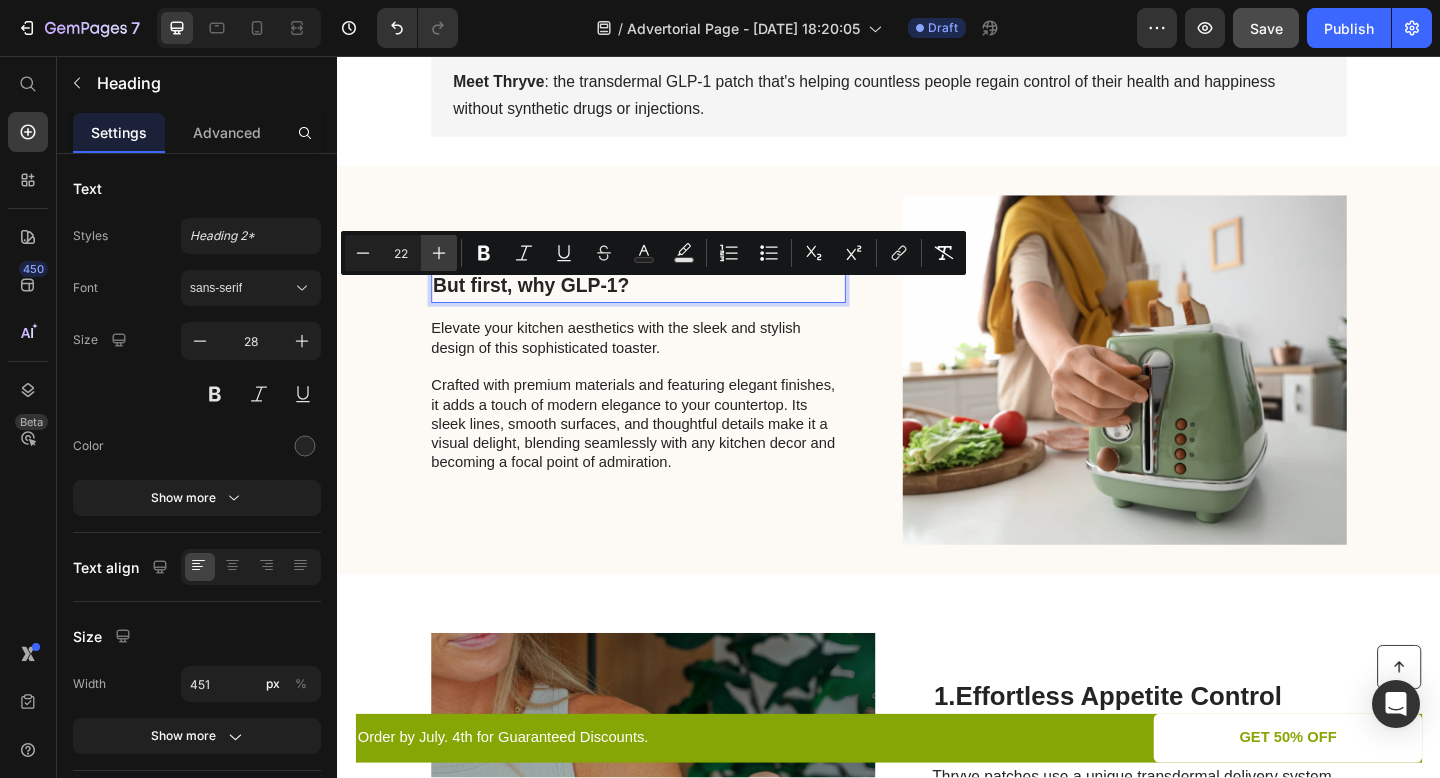 click 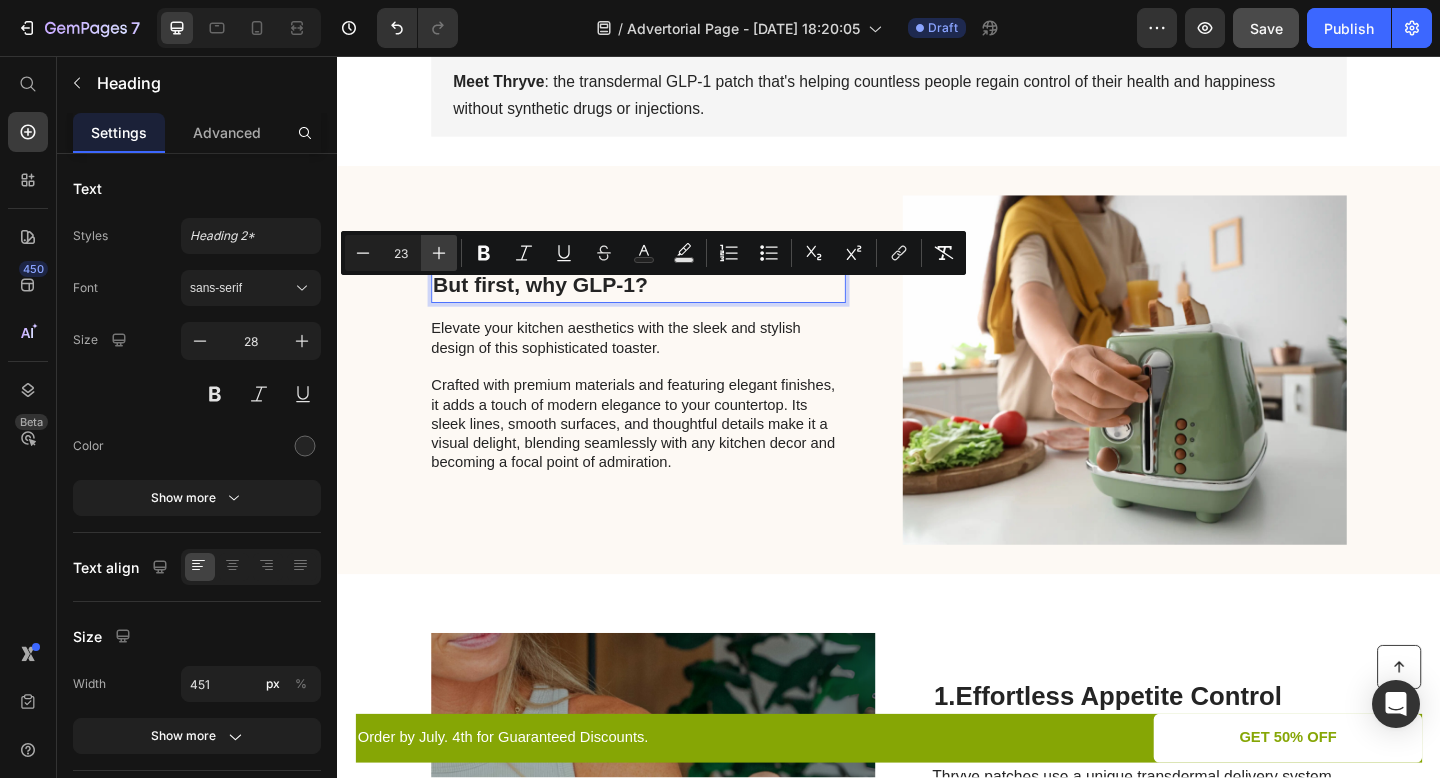 click 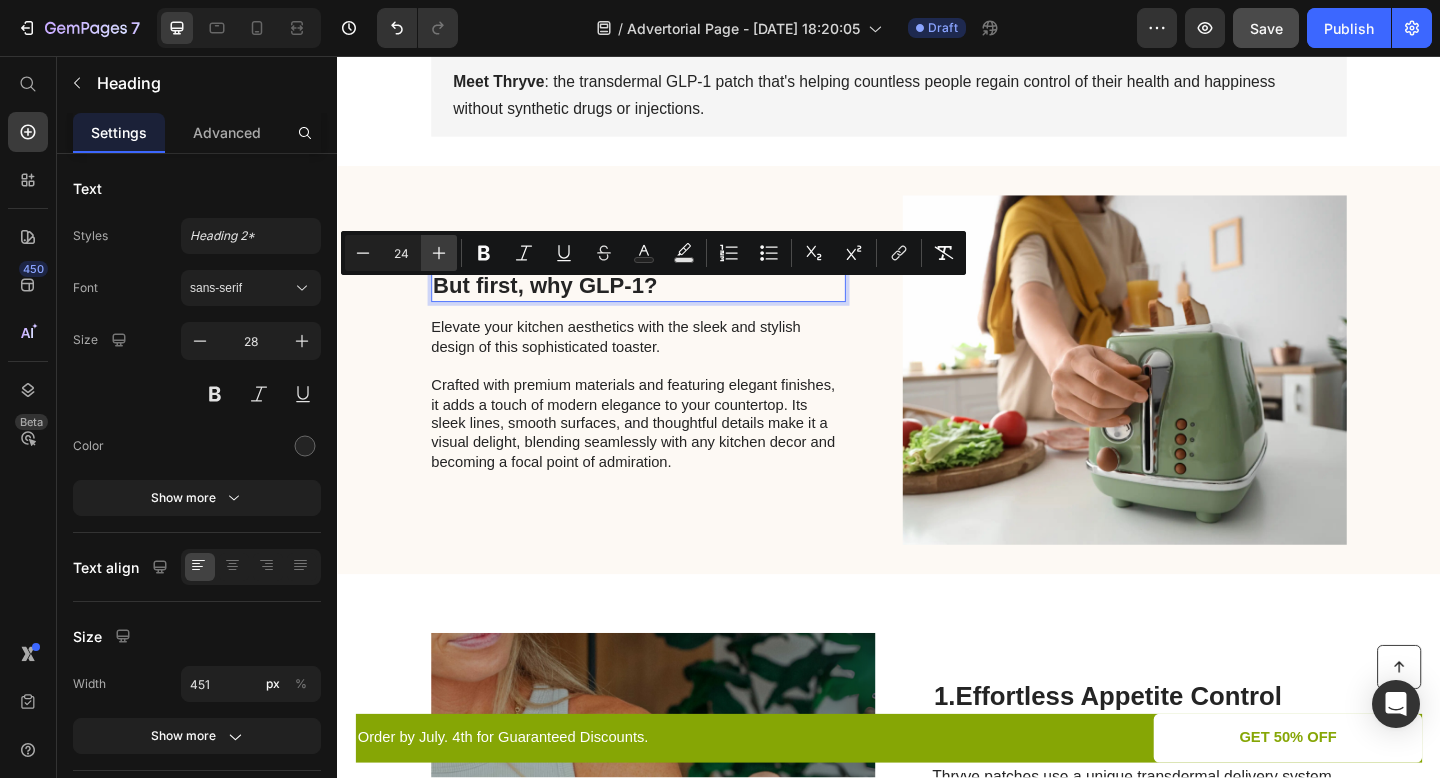 click 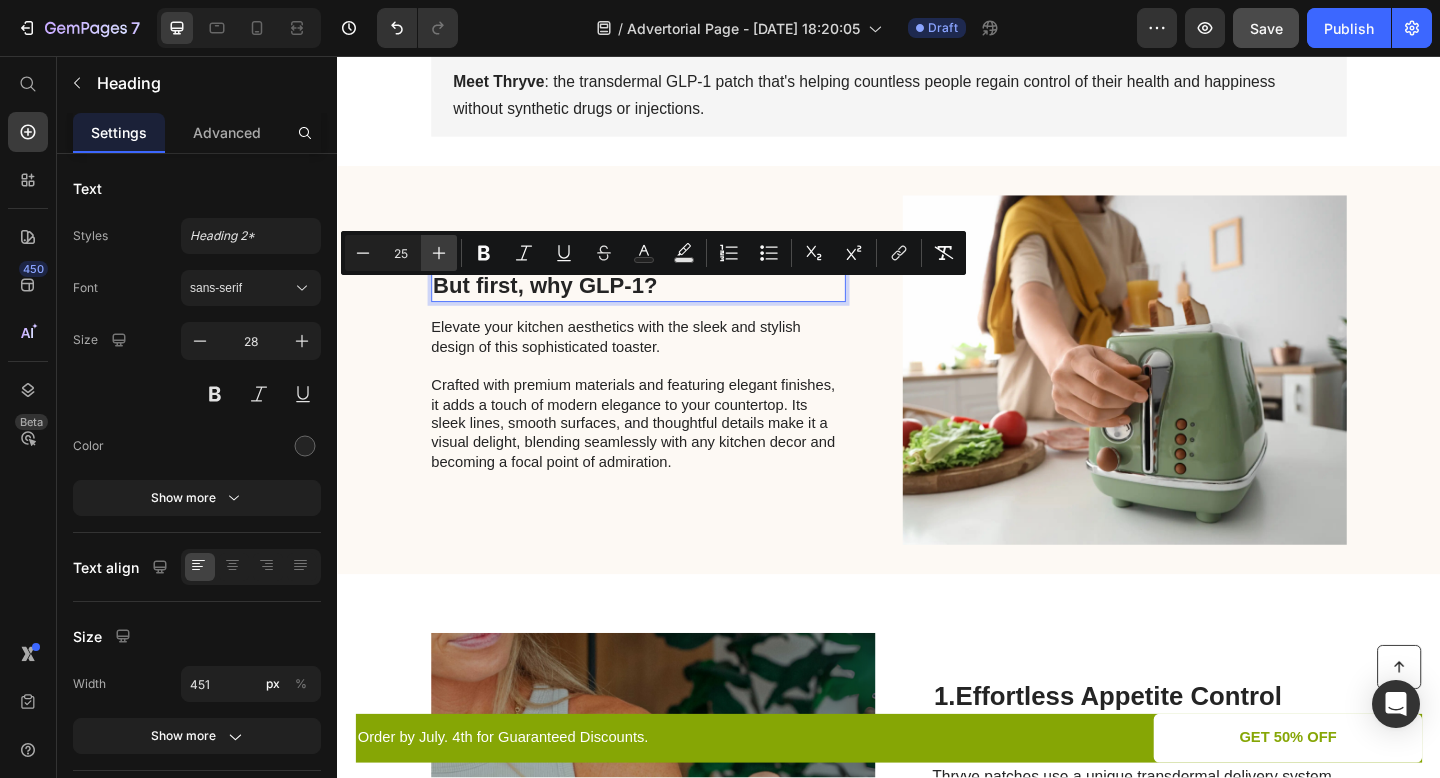 click 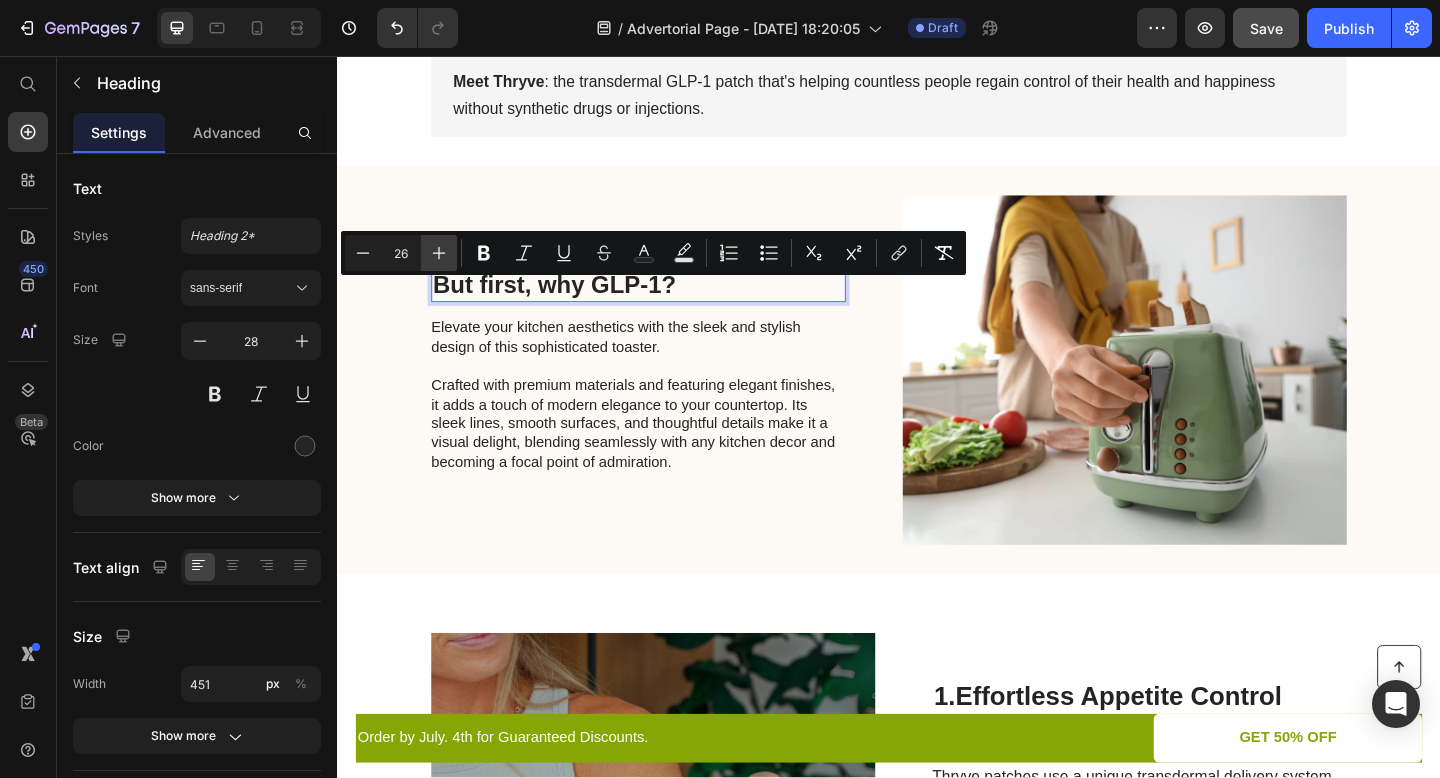 click 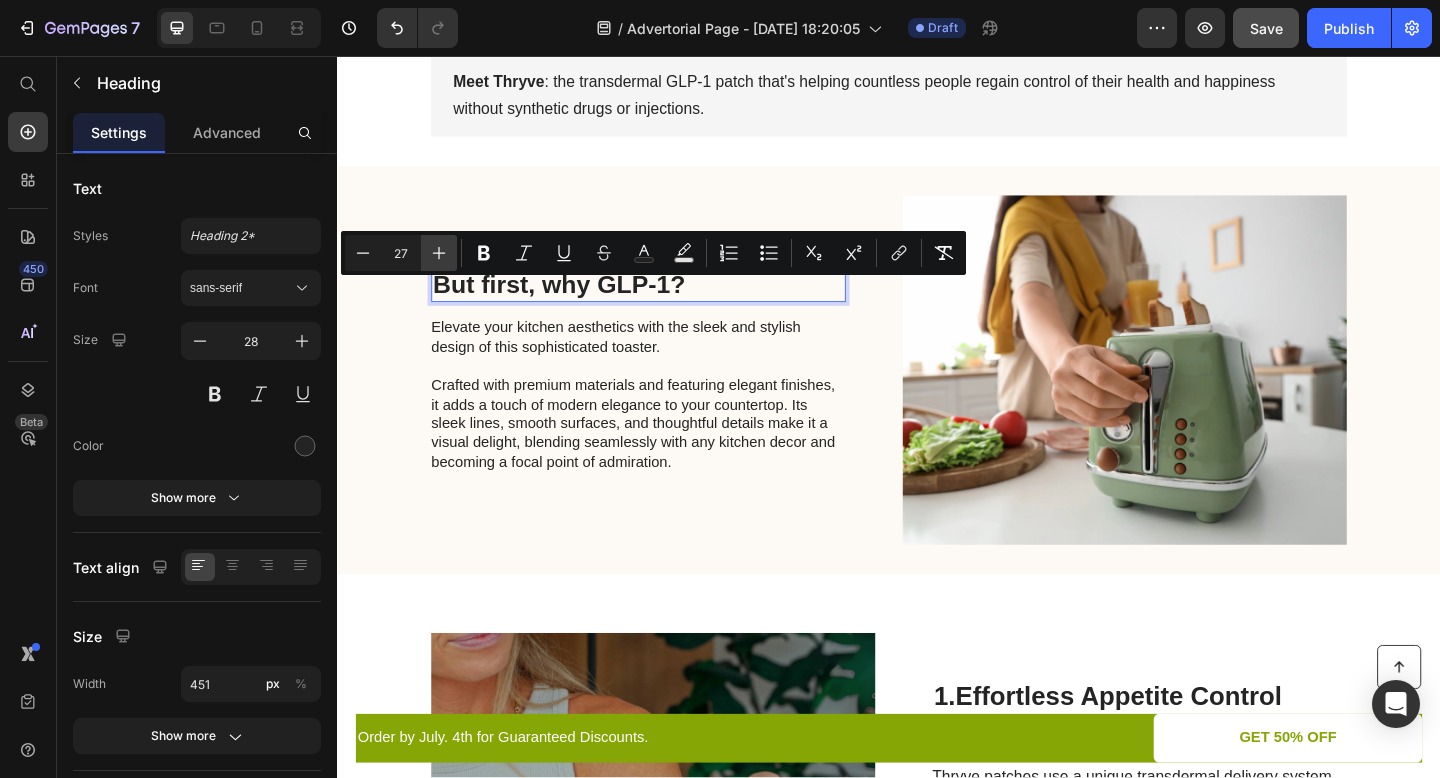 click 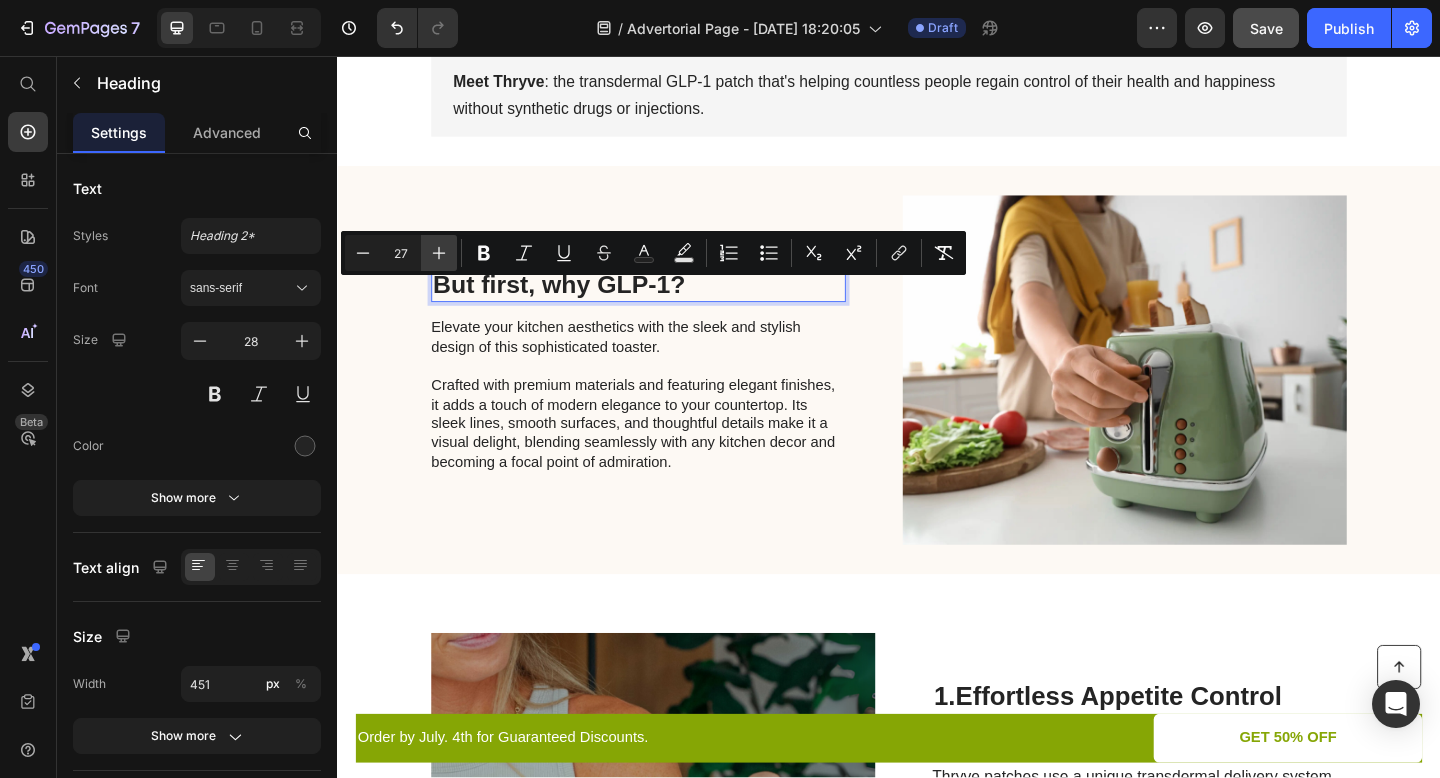 type on "28" 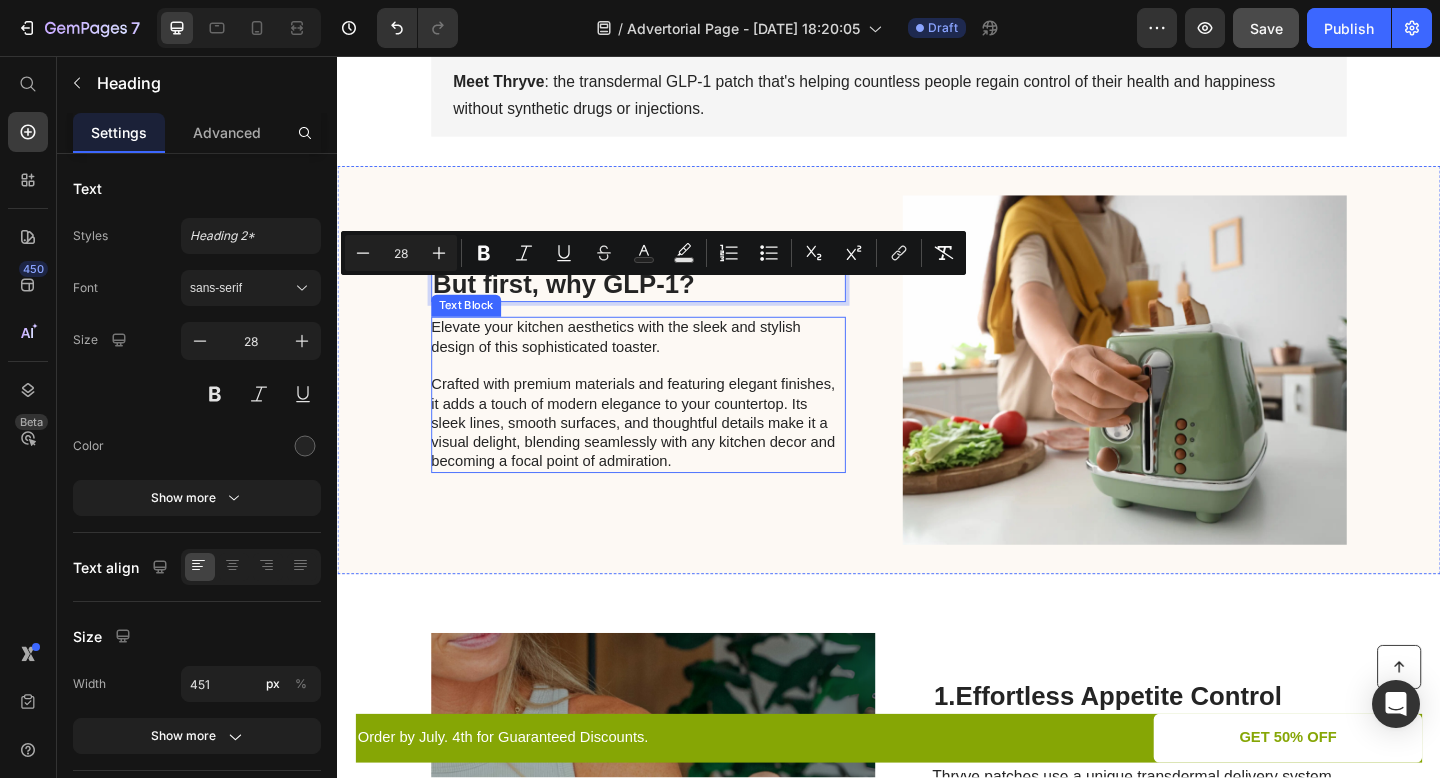 click on "Elevate your kitchen aesthetics with the sleek and stylish design of this sophisticated toaster.  Crafted with premium materials and featuring elegant finishes, it adds a touch of modern elegance to your countertop. Its sleek lines, smooth surfaces, and thoughtful details make it a visual delight, blending seamlessly with any kitchen decor and becoming a focal point of admiration." at bounding box center (663, 425) 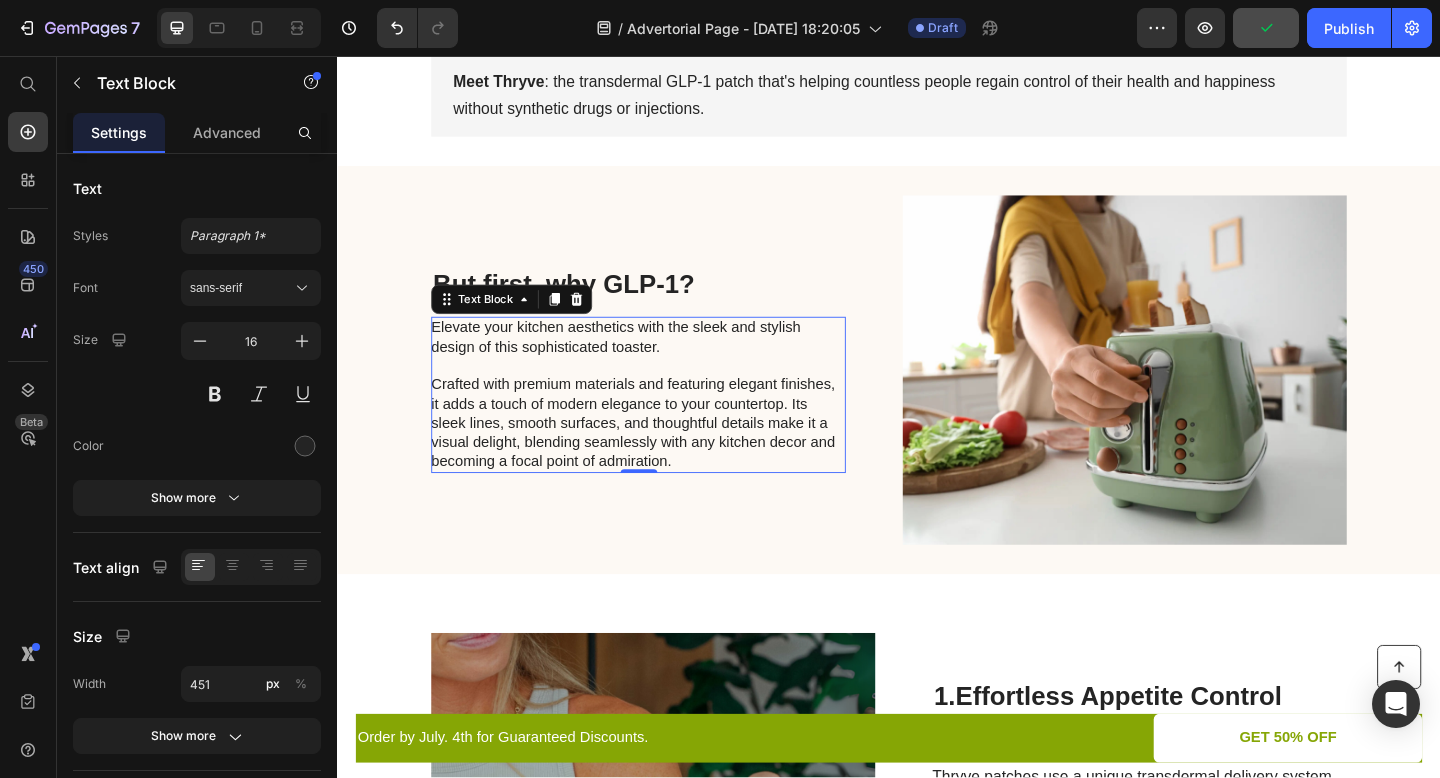 click on "Elevate your kitchen aesthetics with the sleek and stylish design of this sophisticated toaster.  Crafted with premium materials and featuring elegant finishes, it adds a touch of modern elegance to your countertop. Its sleek lines, smooth surfaces, and thoughtful details make it a visual delight, blending seamlessly with any kitchen decor and becoming a focal point of admiration." at bounding box center (663, 425) 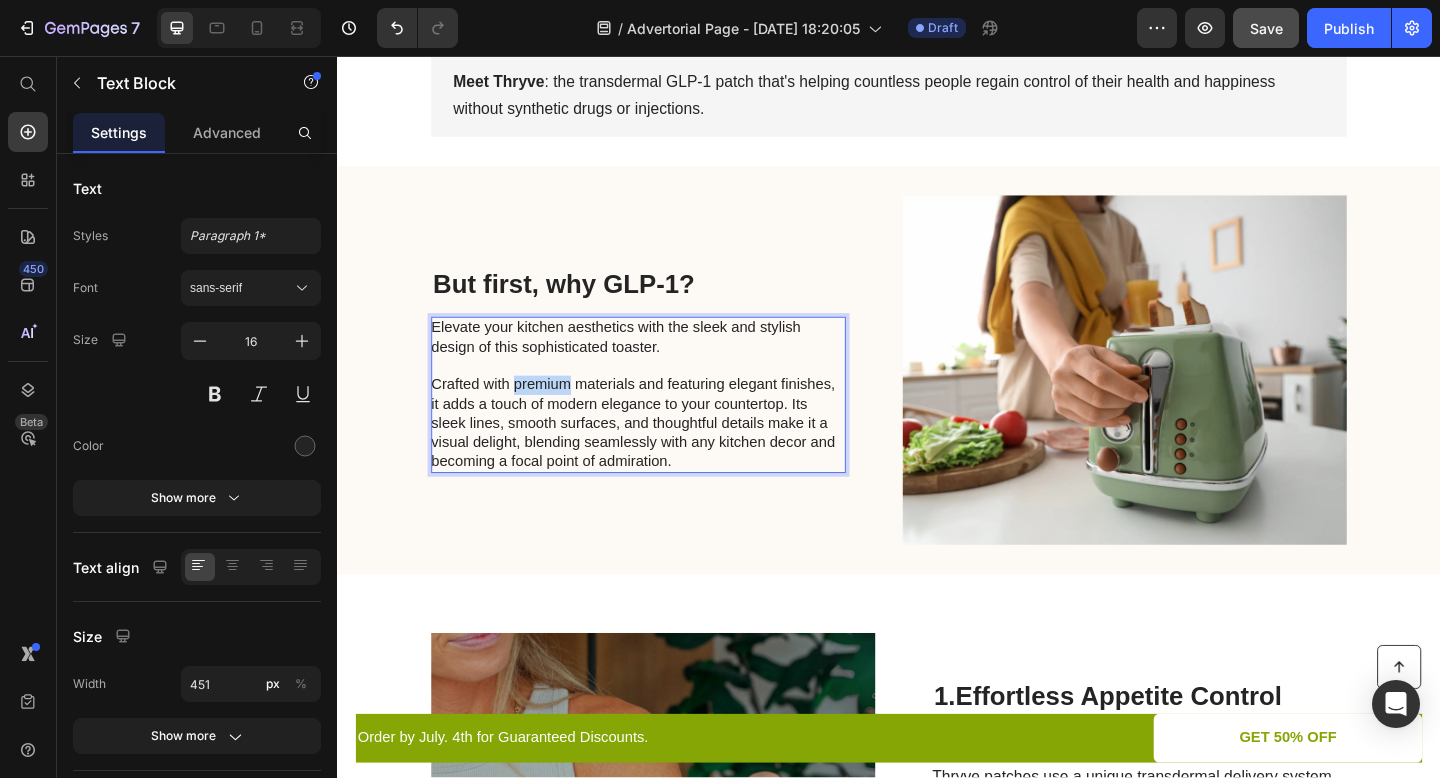 click on "Elevate your kitchen aesthetics with the sleek and stylish design of this sophisticated toaster.  Crafted with premium materials and featuring elegant finishes, it adds a touch of modern elegance to your countertop. Its sleek lines, smooth surfaces, and thoughtful details make it a visual delight, blending seamlessly with any kitchen decor and becoming a focal point of admiration." at bounding box center [663, 425] 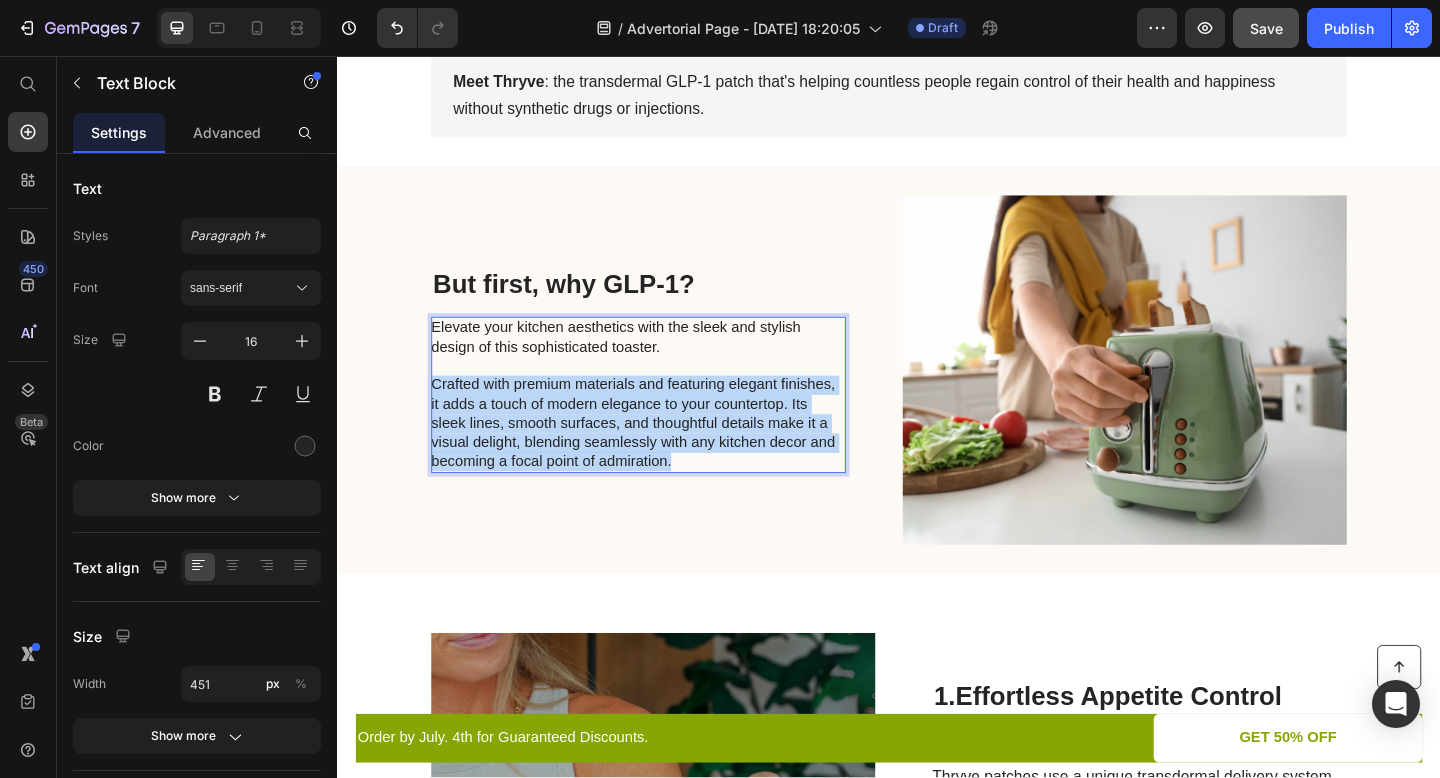 click on "Elevate your kitchen aesthetics with the sleek and stylish design of this sophisticated toaster.  Crafted with premium materials and featuring elegant finishes, it adds a touch of modern elegance to your countertop. Its sleek lines, smooth surfaces, and thoughtful details make it a visual delight, blending seamlessly with any kitchen decor and becoming a focal point of admiration." at bounding box center (663, 425) 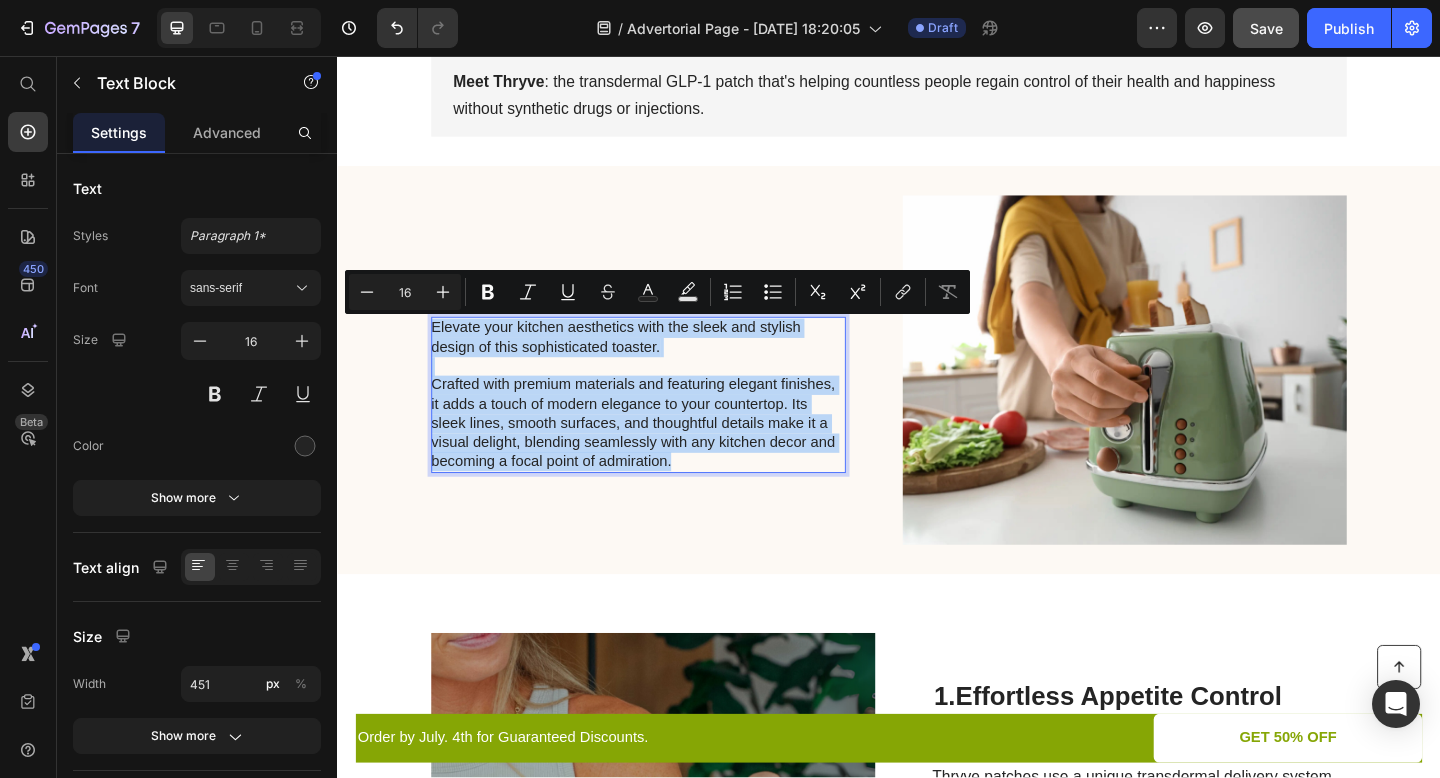 type on "9" 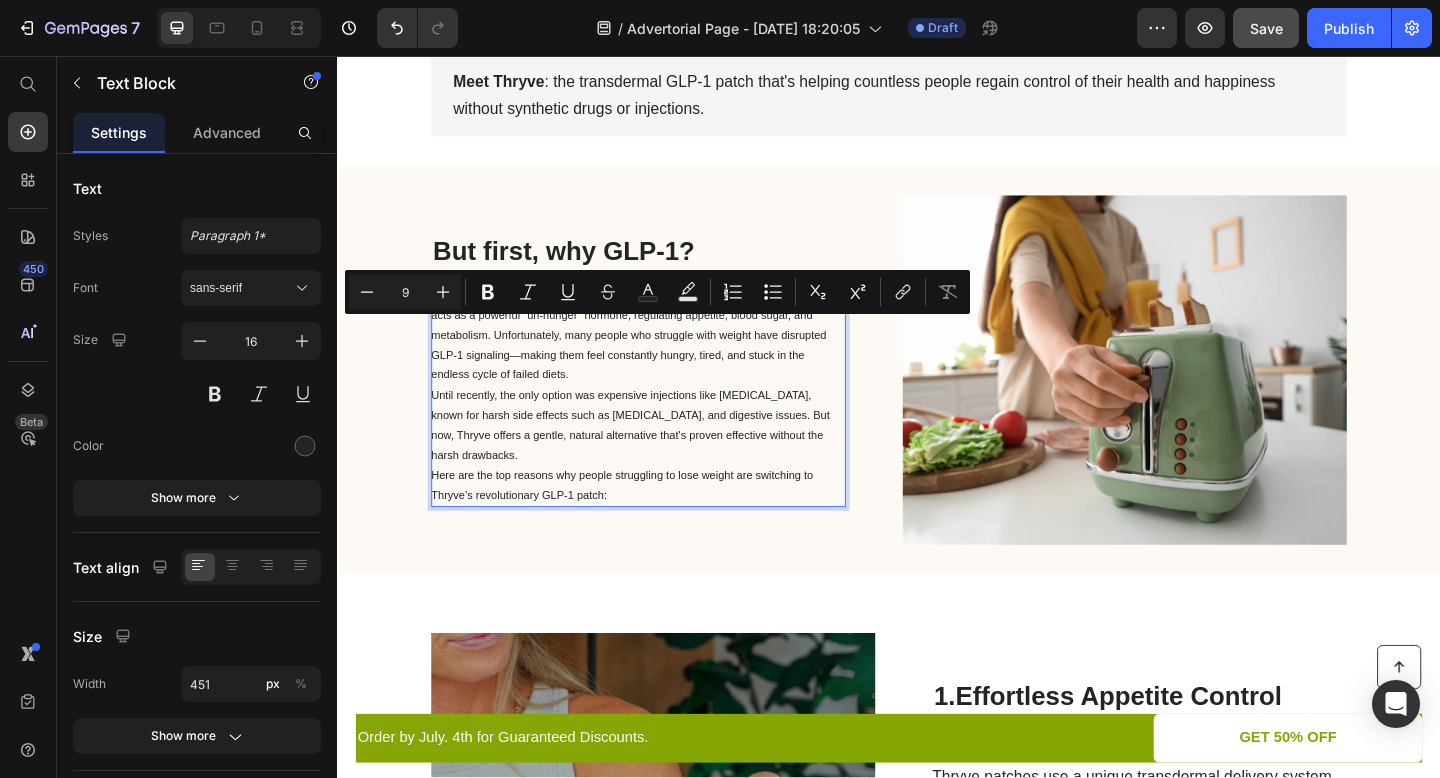 scroll, scrollTop: 522, scrollLeft: 0, axis: vertical 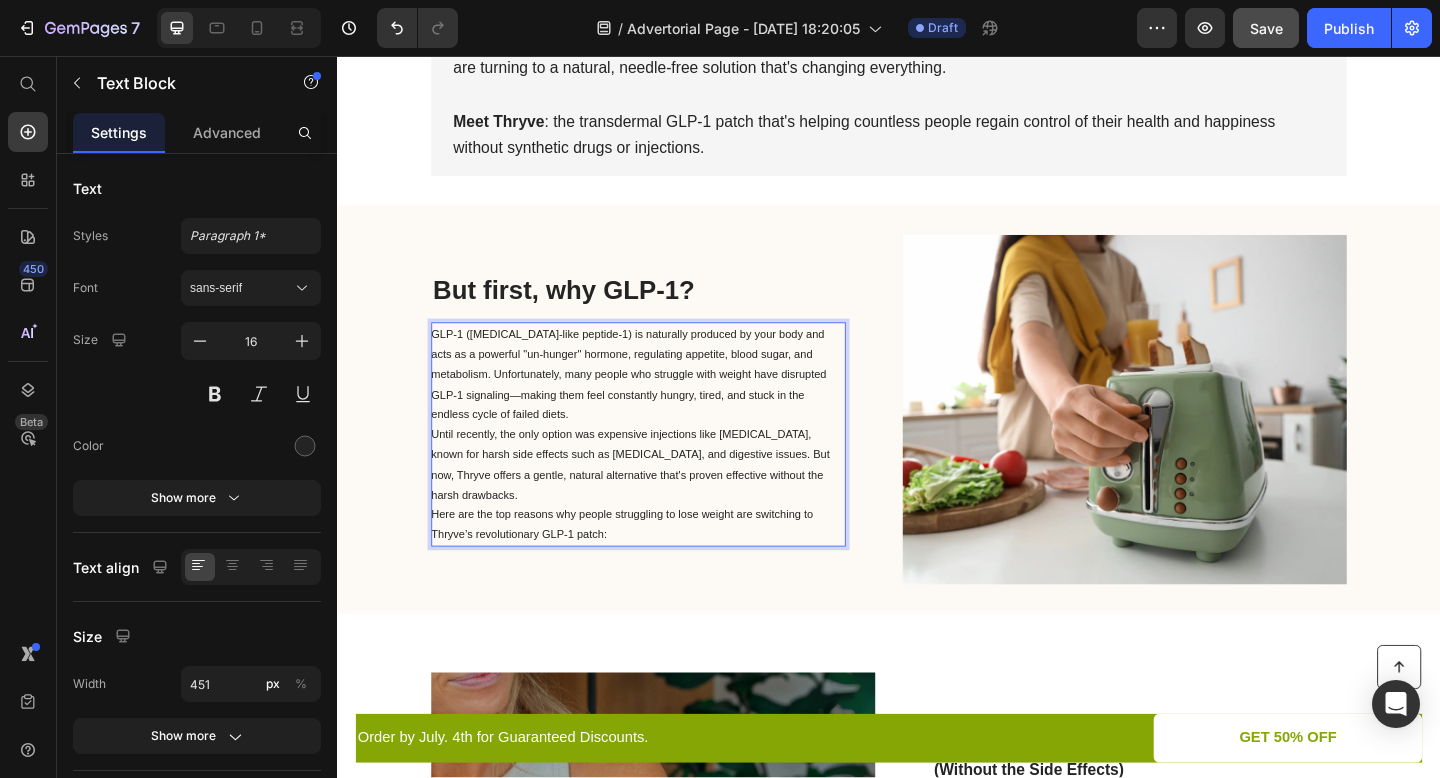 click on "GLP-1 ([MEDICAL_DATA]-like peptide-1) is naturally produced by your body and acts as a powerful "un-hunger" hormone, regulating appetite, blood sugar, and metabolism. Unfortunately, many people who struggle with weight have disrupted GLP-1 signaling—making them feel constantly hungry, tired, and stuck in the endless cycle of failed diets." at bounding box center (654, 402) 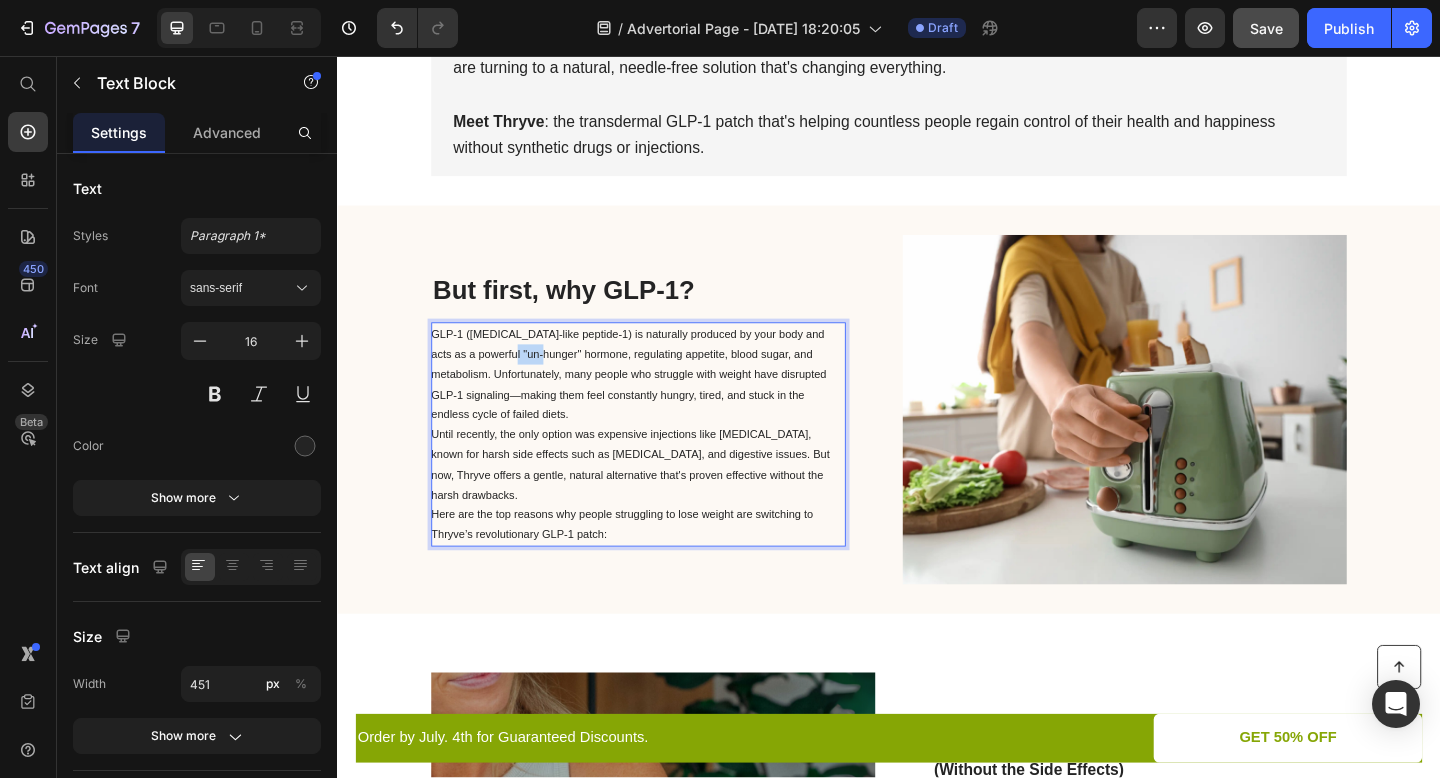 click on "GLP-1 ([MEDICAL_DATA]-like peptide-1) is naturally produced by your body and acts as a powerful "un-hunger" hormone, regulating appetite, blood sugar, and metabolism. Unfortunately, many people who struggle with weight have disrupted GLP-1 signaling—making them feel constantly hungry, tired, and stuck in the endless cycle of failed diets." at bounding box center [654, 402] 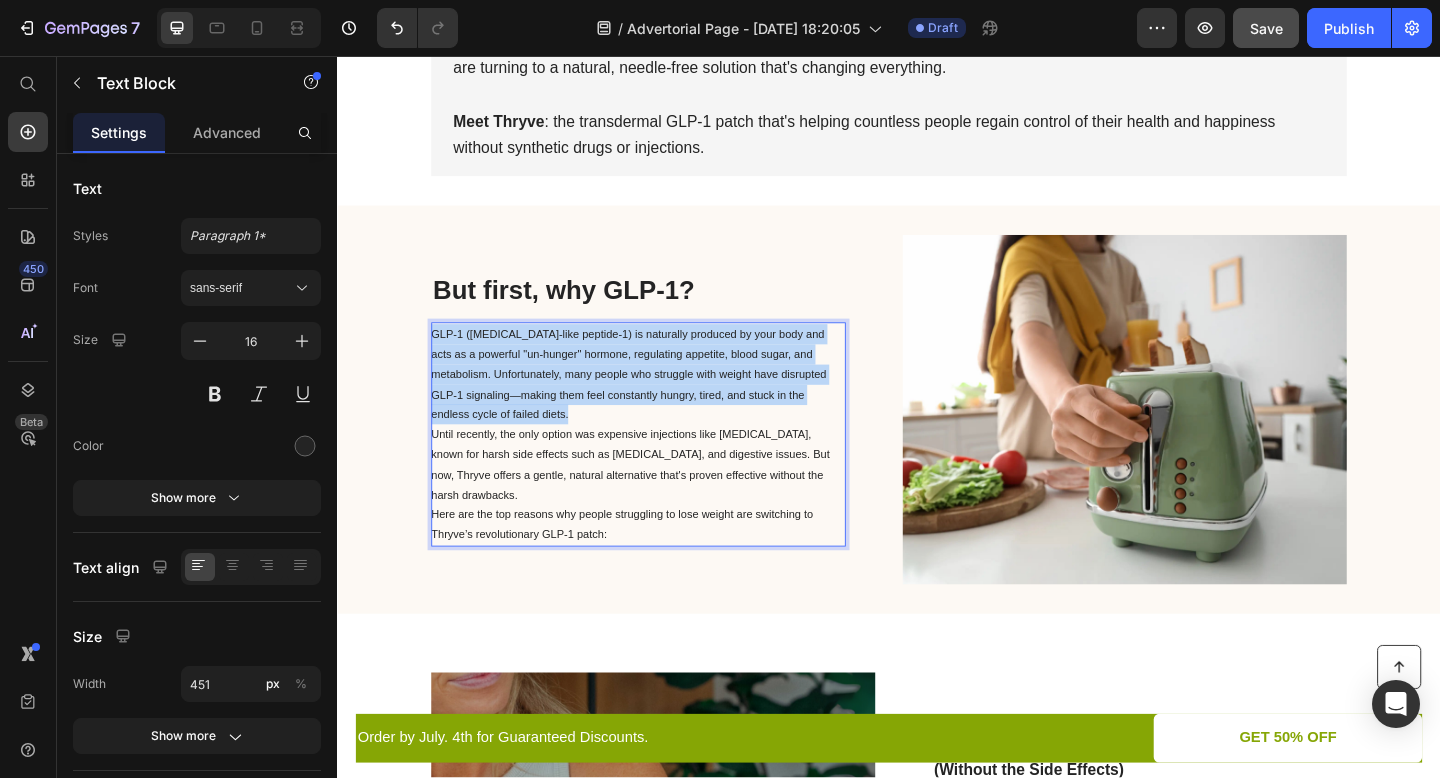 click on "GLP-1 ([MEDICAL_DATA]-like peptide-1) is naturally produced by your body and acts as a powerful "un-hunger" hormone, regulating appetite, blood sugar, and metabolism. Unfortunately, many people who struggle with weight have disrupted GLP-1 signaling—making them feel constantly hungry, tired, and stuck in the endless cycle of failed diets." at bounding box center [654, 402] 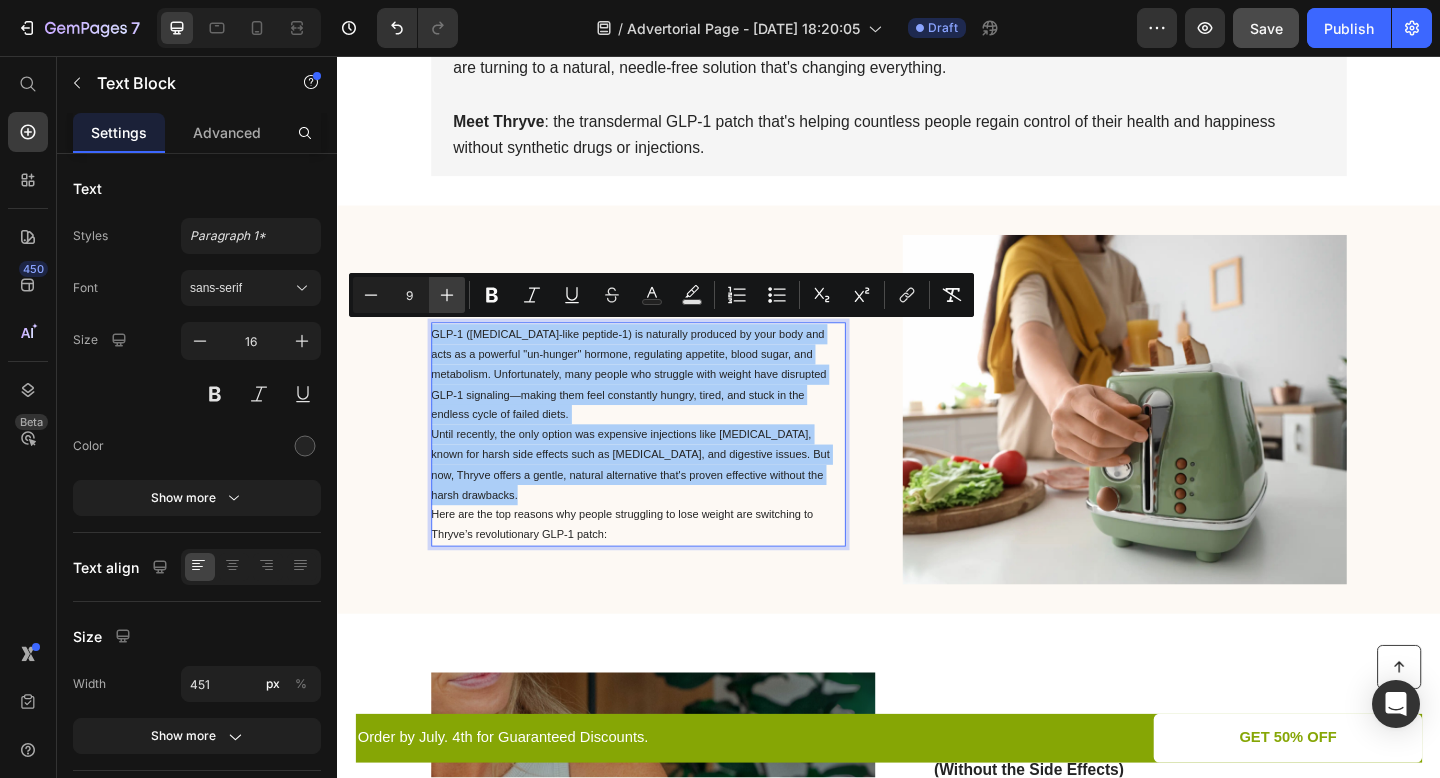 click on "Plus" at bounding box center [447, 295] 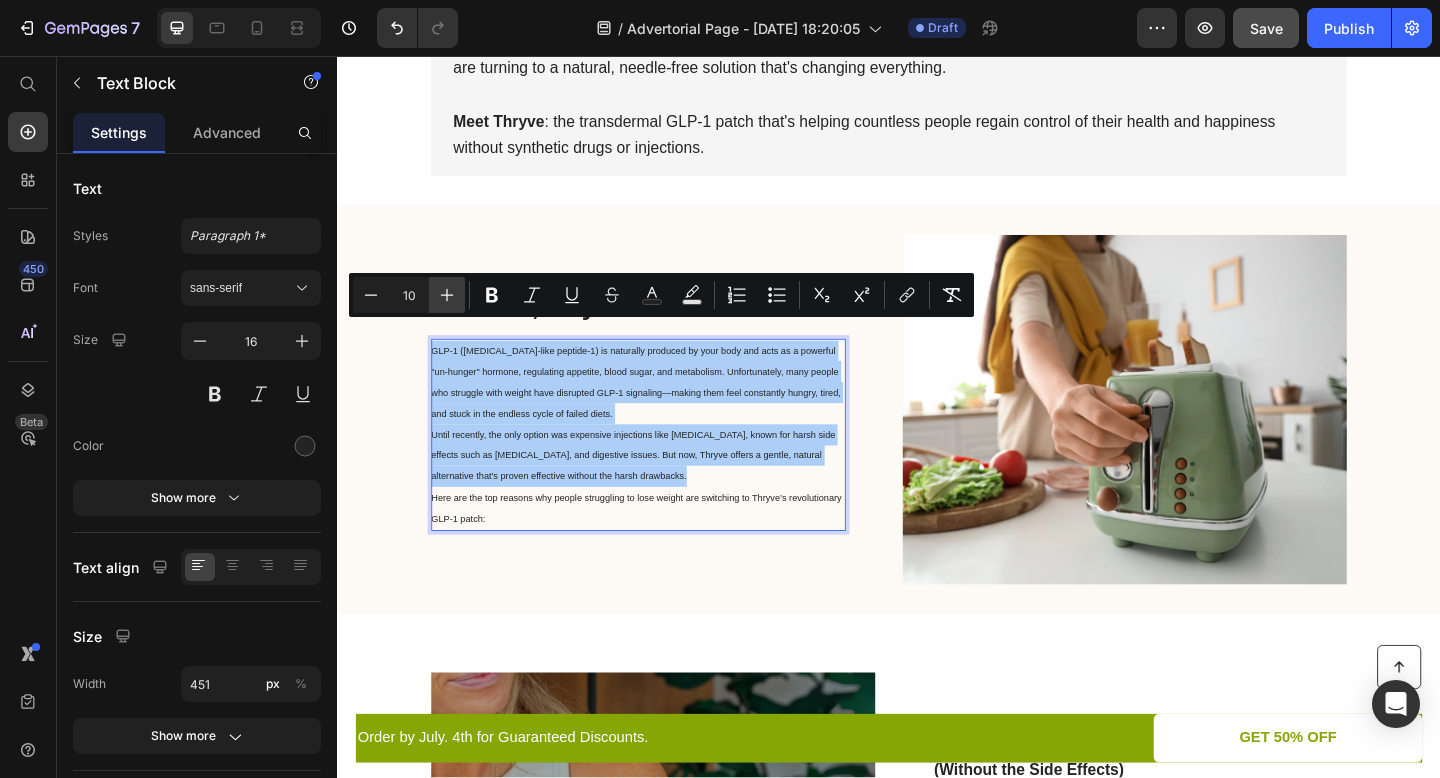 click on "Plus" at bounding box center (447, 295) 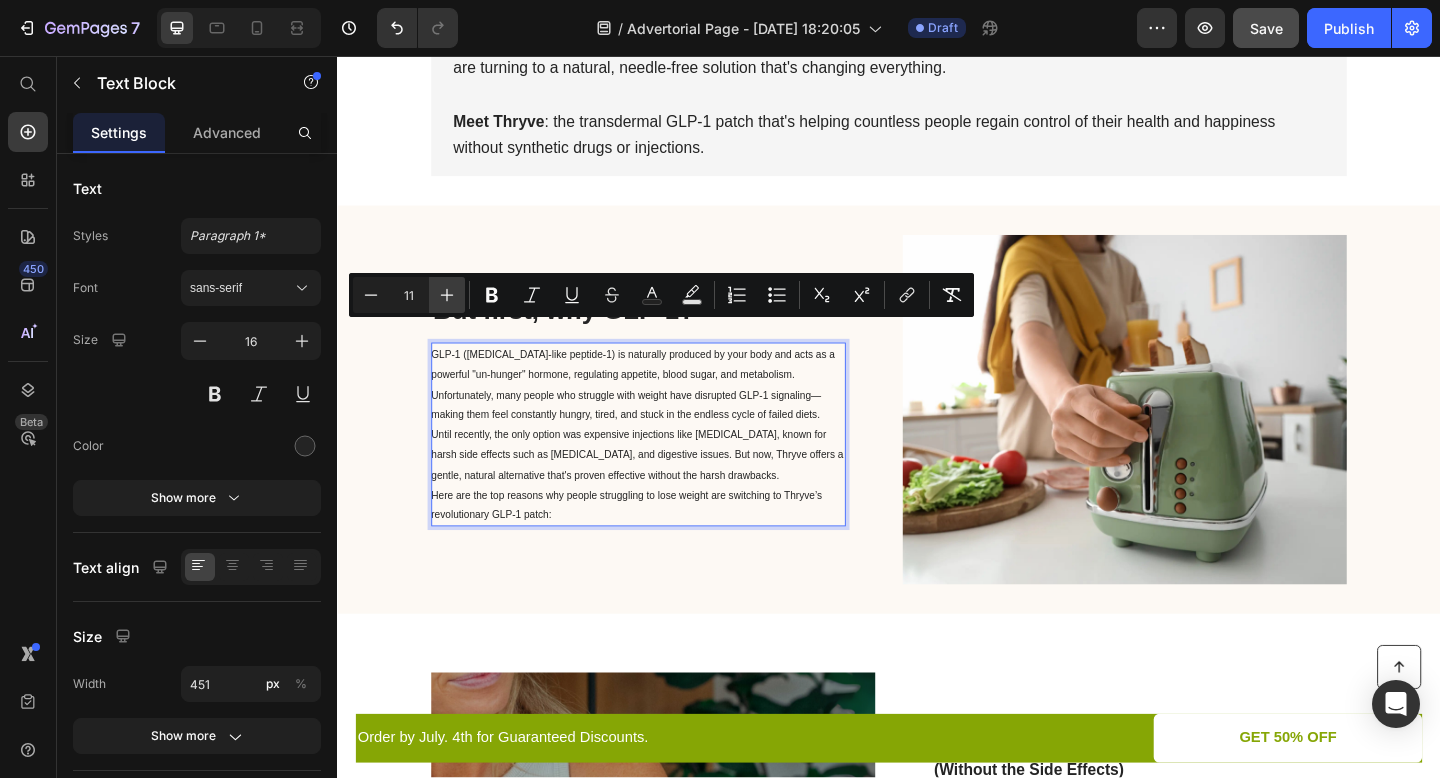 click on "Plus" at bounding box center (447, 295) 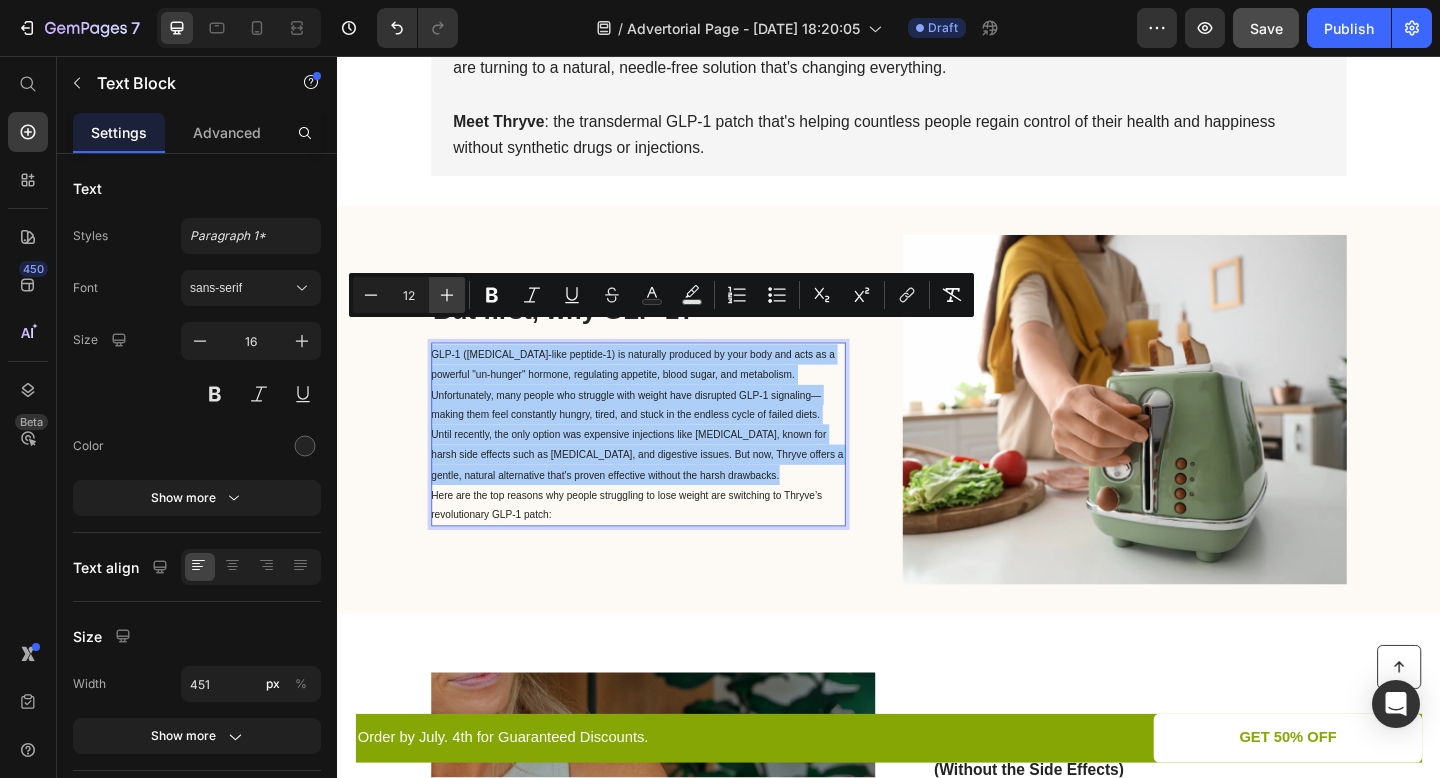 click on "Plus" at bounding box center (447, 295) 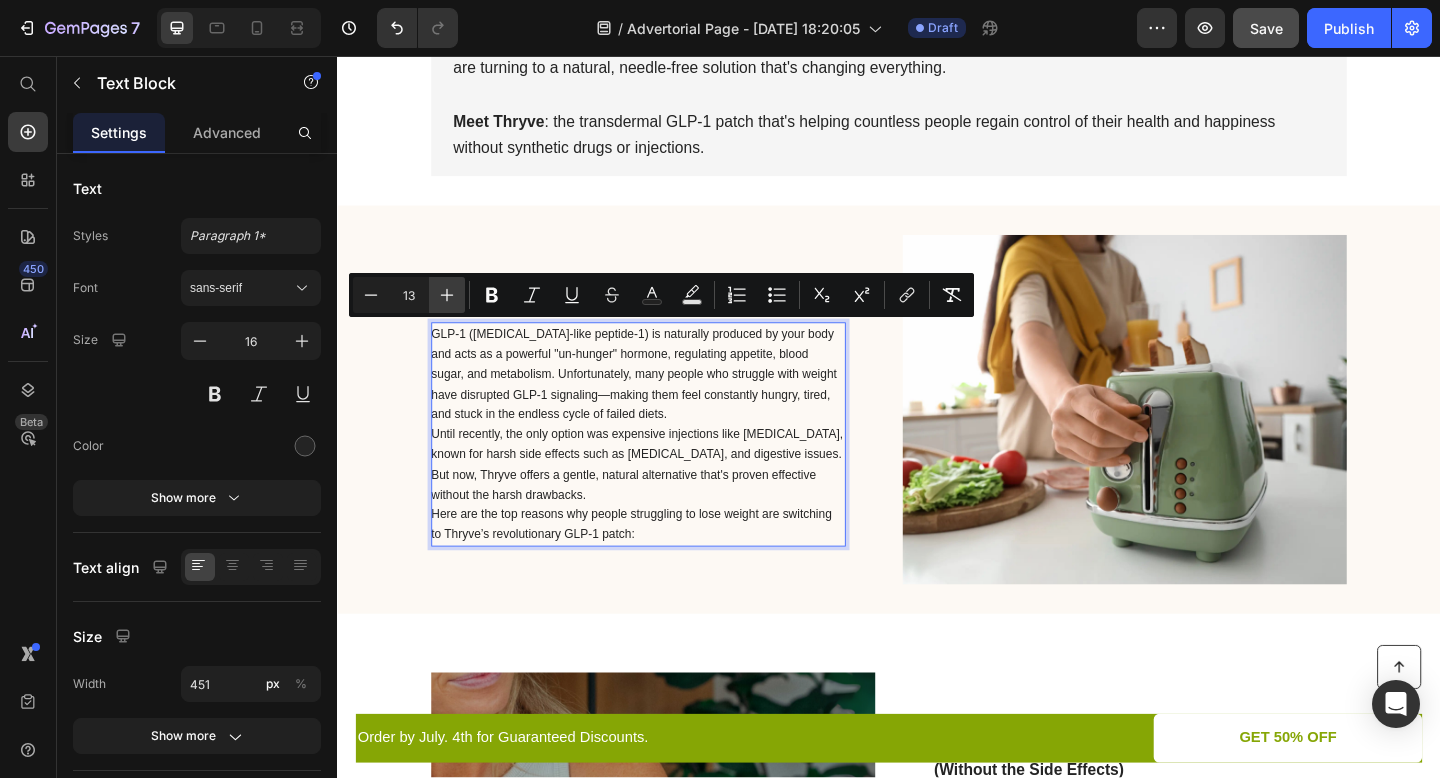 click on "Plus" at bounding box center (447, 295) 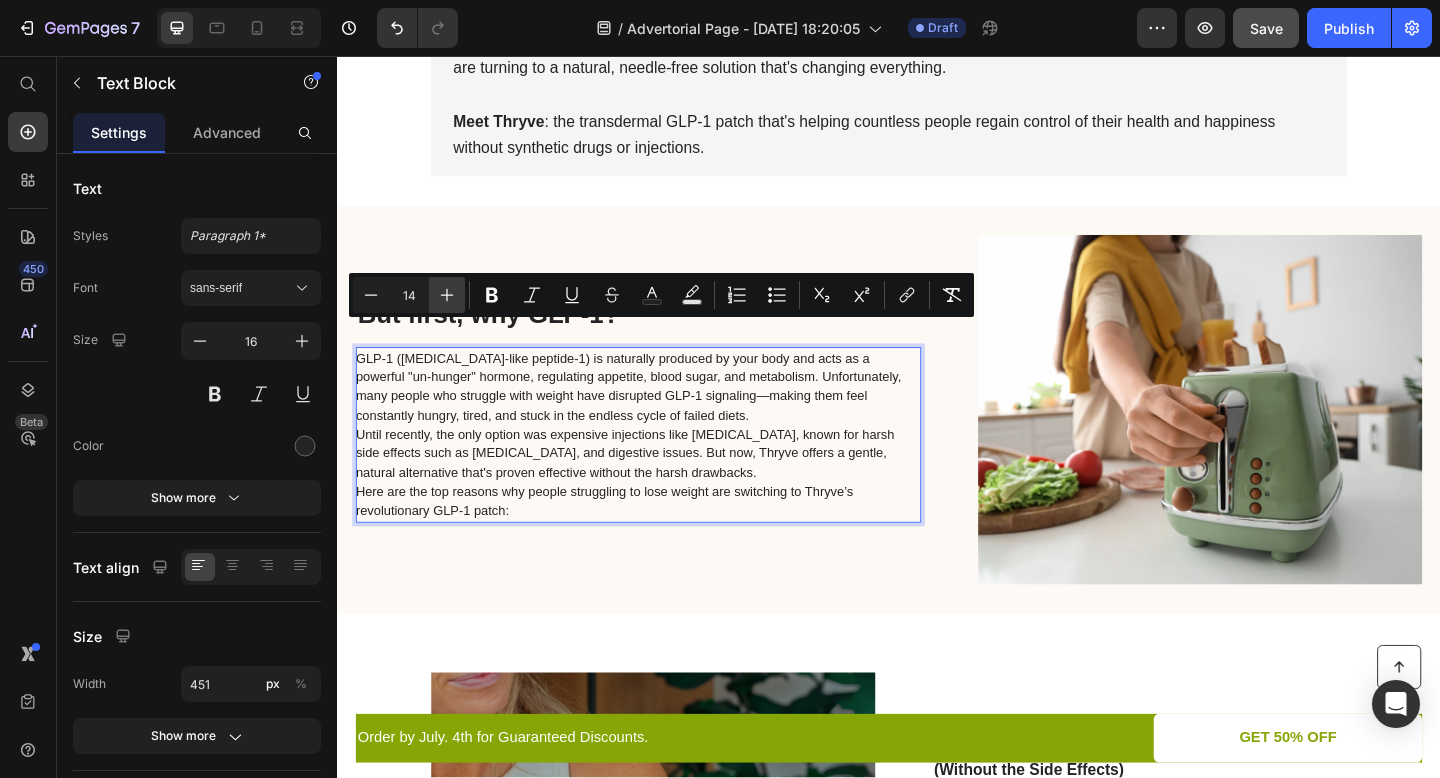 click on "Plus" at bounding box center (447, 295) 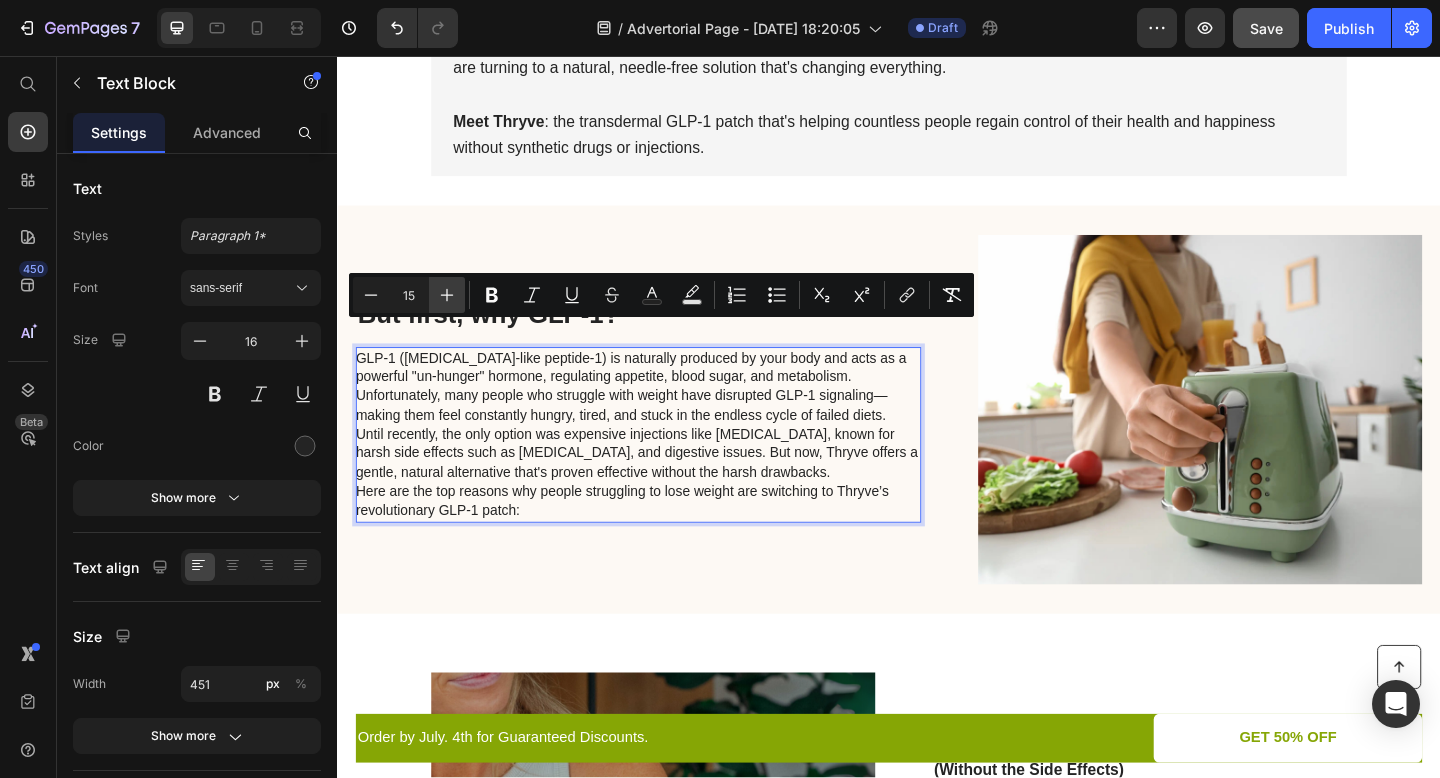 click on "Plus" at bounding box center [447, 295] 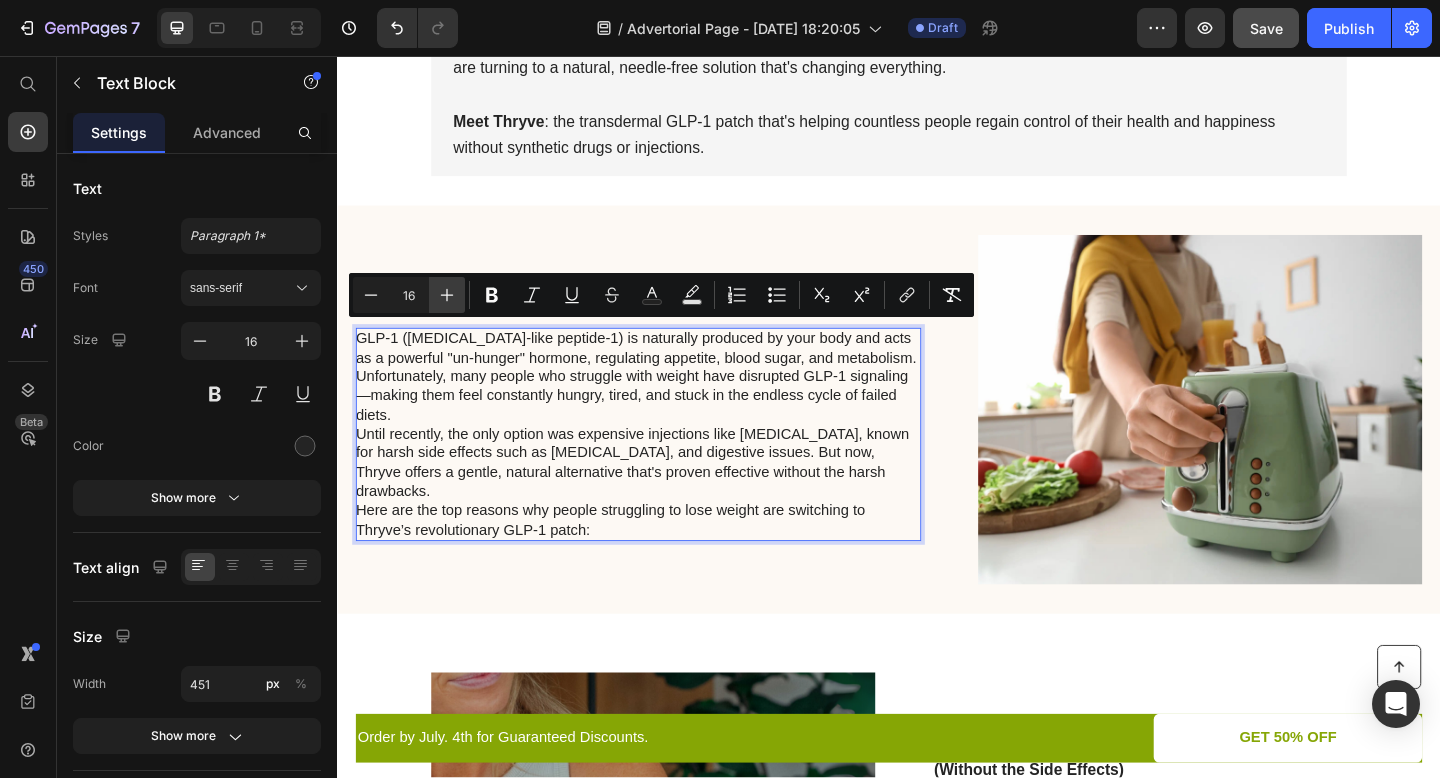 click on "Plus" at bounding box center (447, 295) 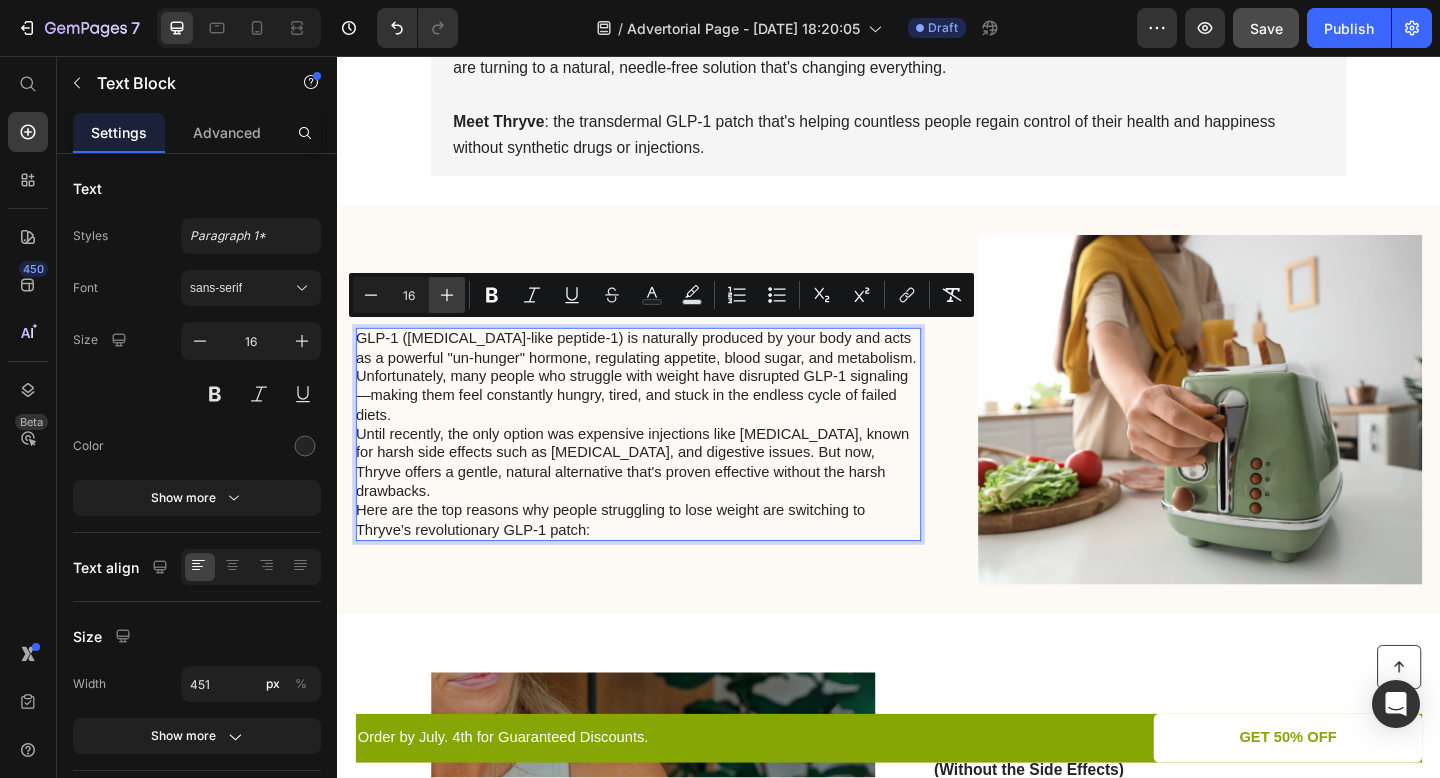 type on "17" 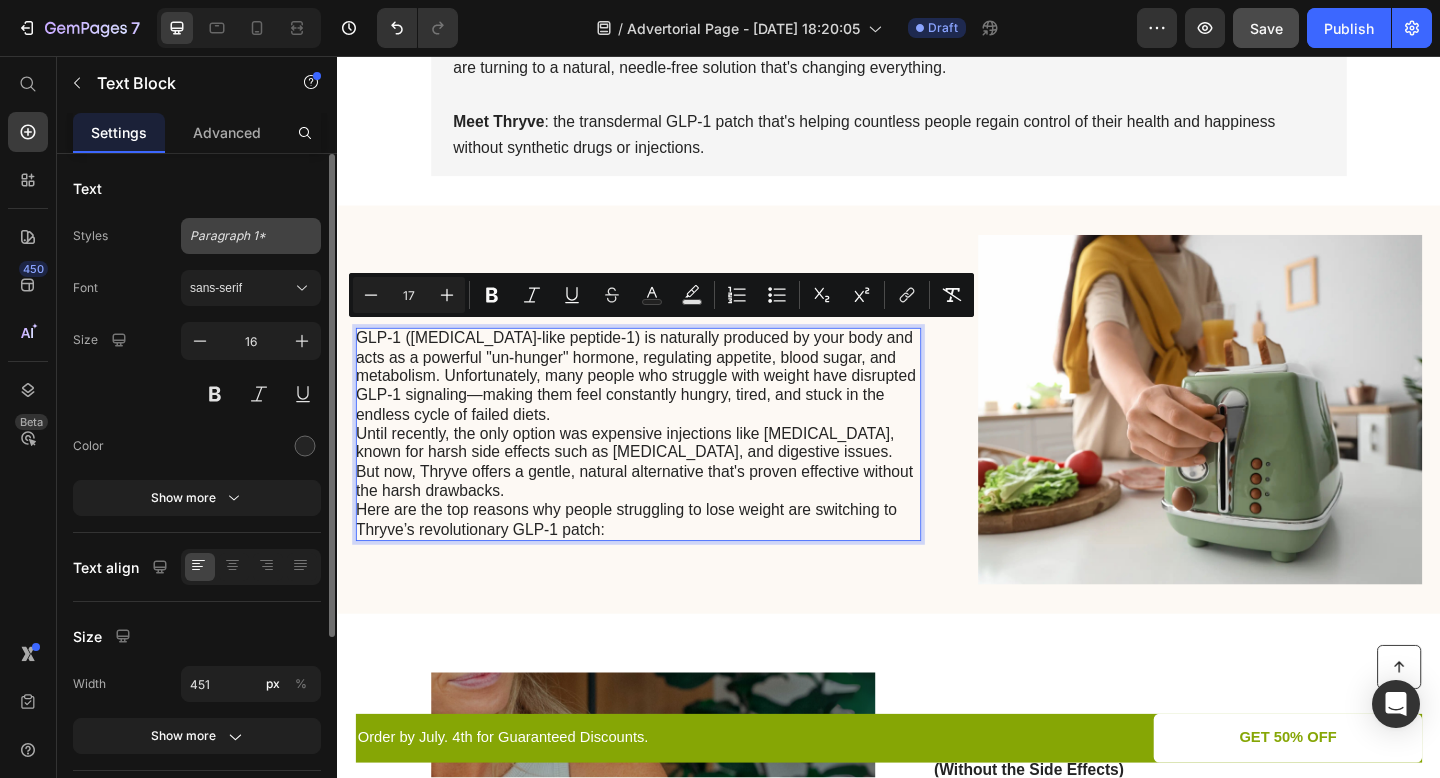 click on "Paragraph 1*" at bounding box center [251, 236] 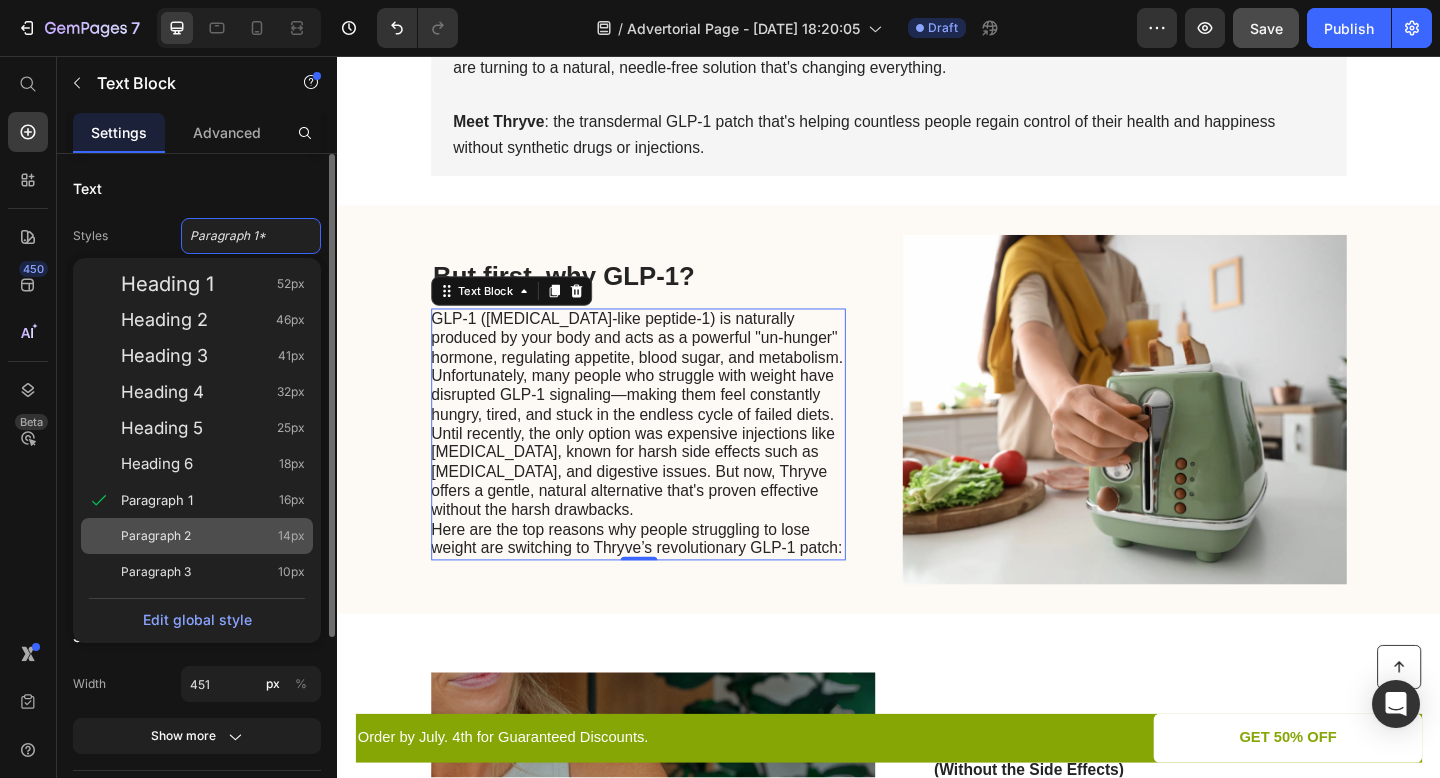 click on "Paragraph 2 14px" at bounding box center [213, 536] 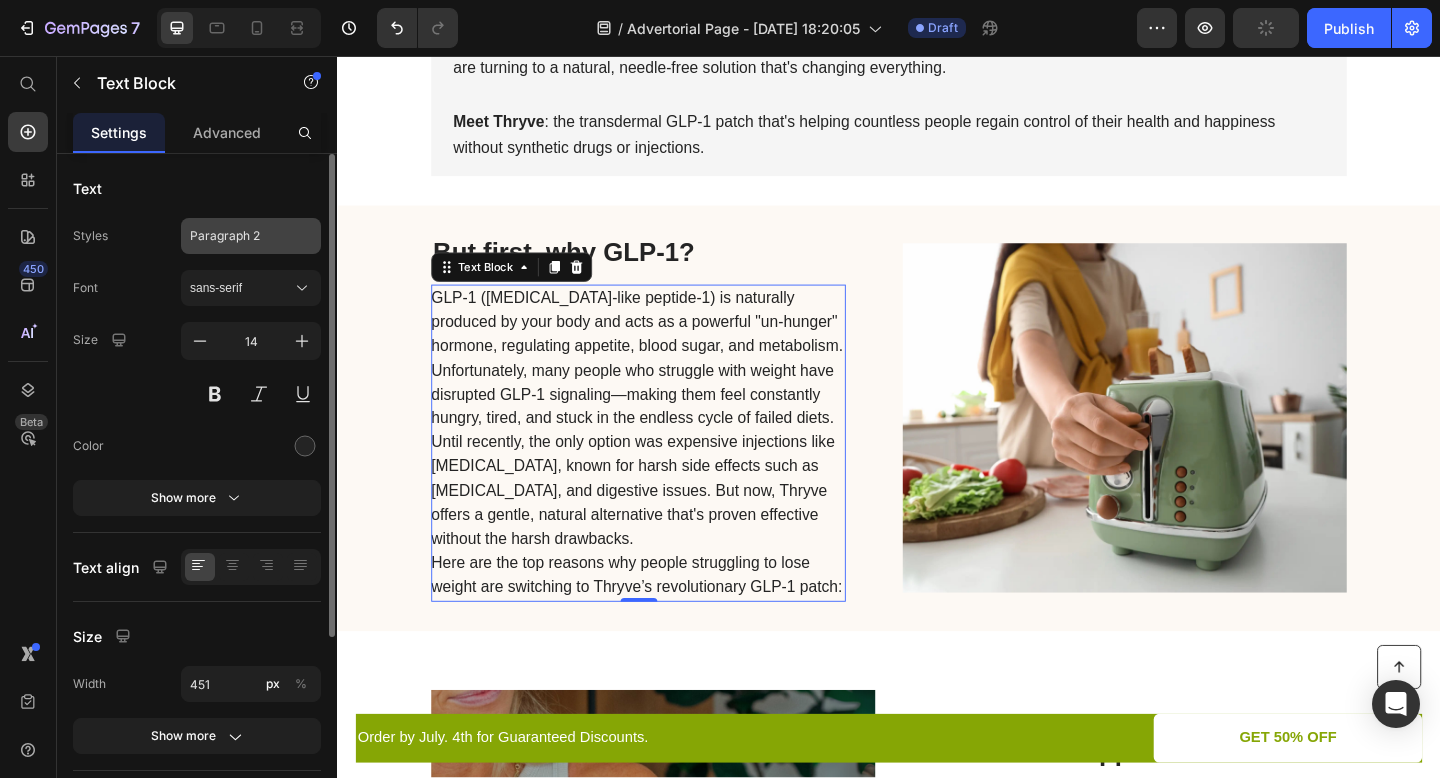click on "Paragraph 2" at bounding box center [239, 236] 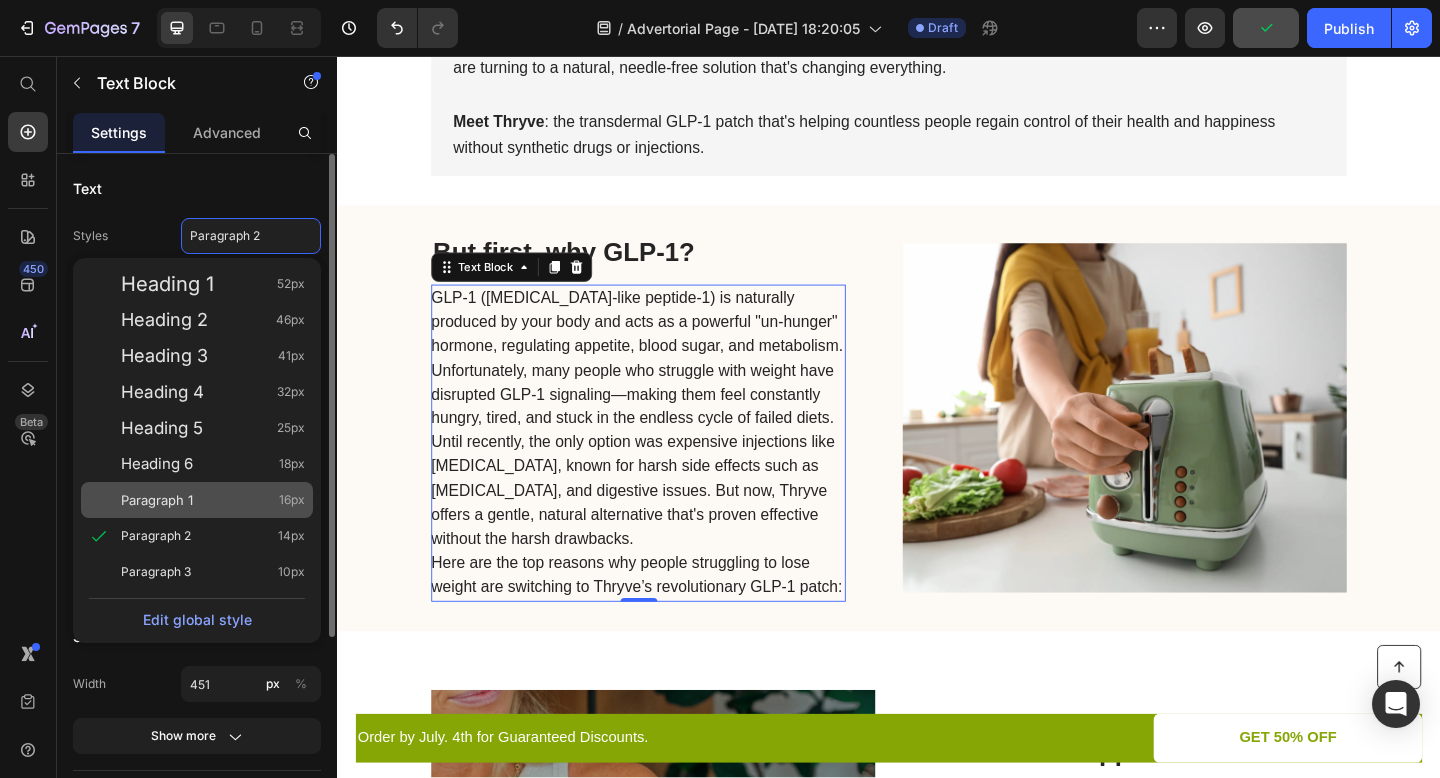 click on "Paragraph 1 16px" at bounding box center [213, 500] 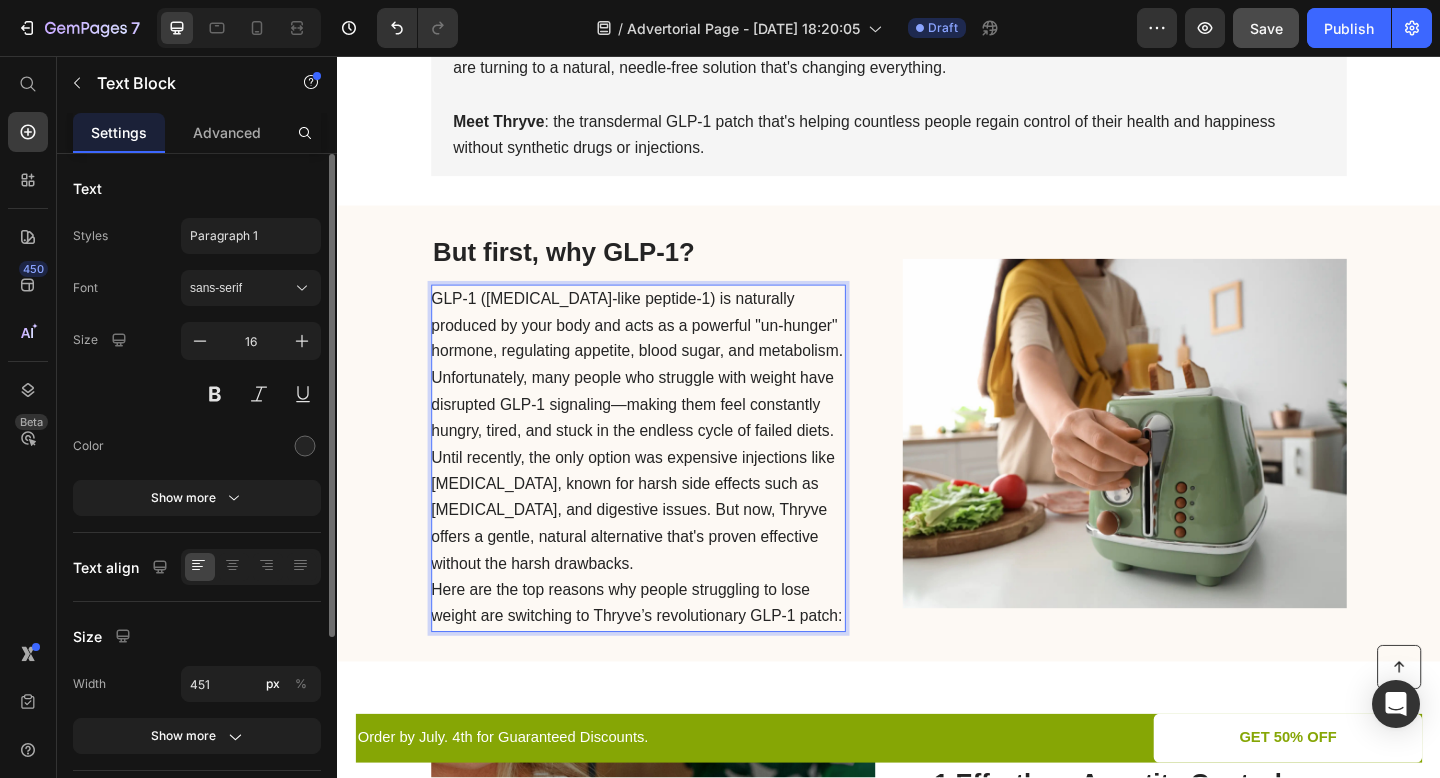 click on "GLP-1 ([MEDICAL_DATA]-like peptide-1) is naturally produced by your body and acts as a powerful "un-hunger" hormone, regulating appetite, blood sugar, and metabolism. Unfortunately, many people who struggle with weight have disrupted GLP-1 signaling—making them feel constantly hungry, tired, and stuck in the endless cycle of failed diets." at bounding box center [663, 393] 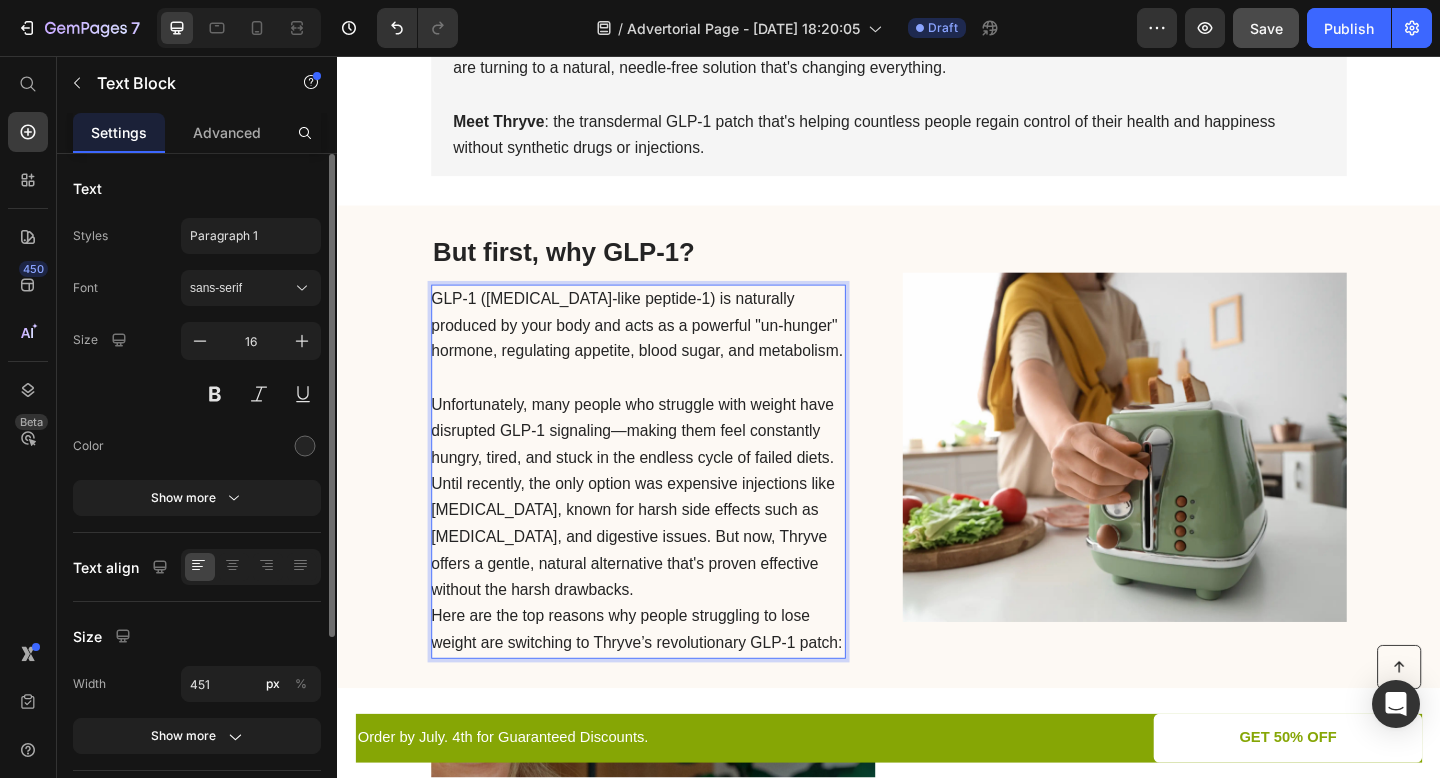 click on "Until recently, the only option was expensive injections like [MEDICAL_DATA], known for harsh side effects such as [MEDICAL_DATA], and digestive issues. But now, Thryve offers a gentle, natural alternative that's proven effective without the harsh drawbacks." at bounding box center [663, 580] 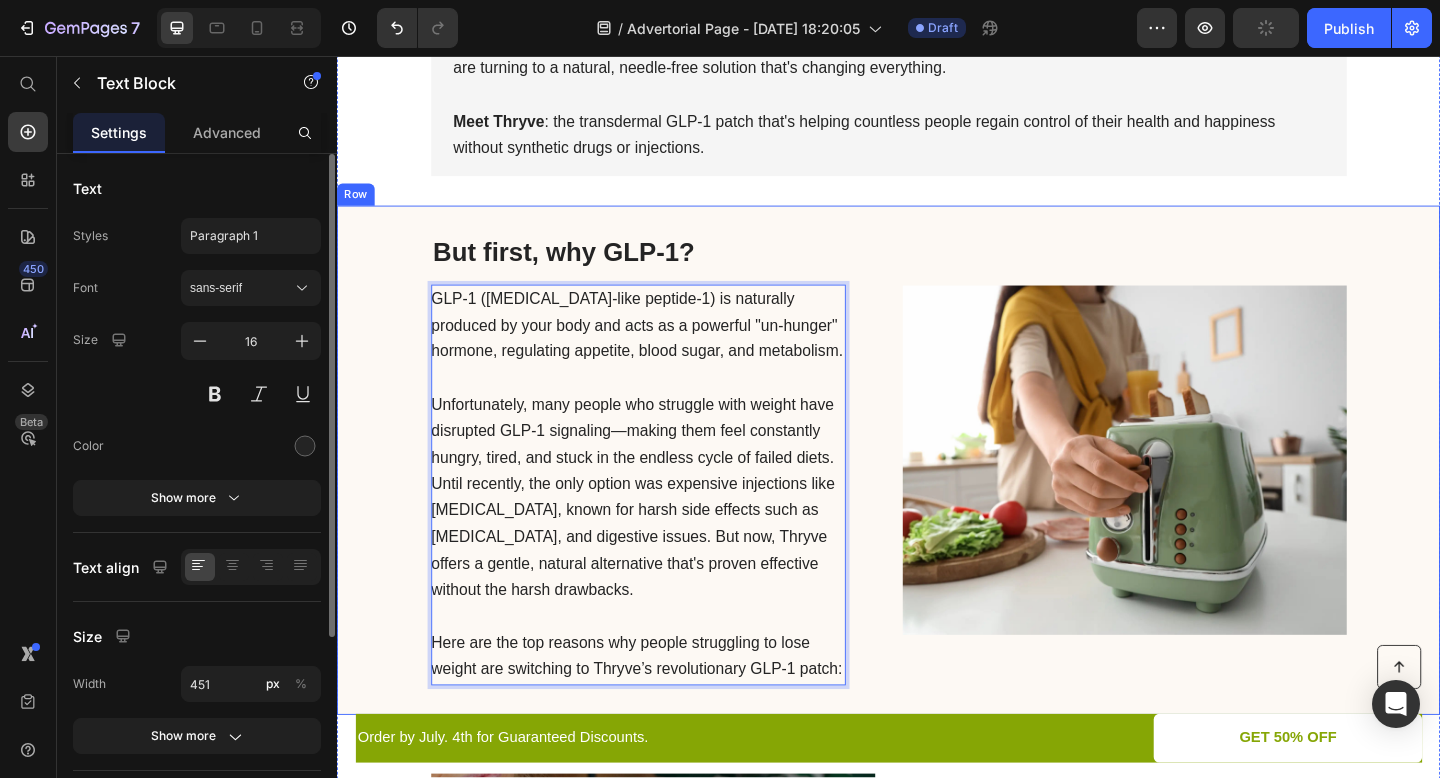 click on "⁠⁠⁠⁠⁠⁠⁠ But first, why GLP-1? Heading GLP-1 ([MEDICAL_DATA]-like peptide-1) is naturally produced by your body and acts as a powerful "un-hunger" hormone, regulating appetite, blood sugar, and metabolism. Unfortunately, many people who struggle with weight have disrupted GLP-1 signaling—making them feel constantly hungry, tired, and stuck in the endless cycle of failed diets. Until recently, the only option was expensive injections like [MEDICAL_DATA], known for harsh side effects such as [MEDICAL_DATA], and digestive issues. But now, Thryve offers a gentle, natural alternative that's proven effective without the harsh drawbacks. Here are the top reasons why people struggling to lose weight are switching to Thryve’s revolutionary GLP-1 patch: Text Block   0 Image Row" at bounding box center (937, 496) 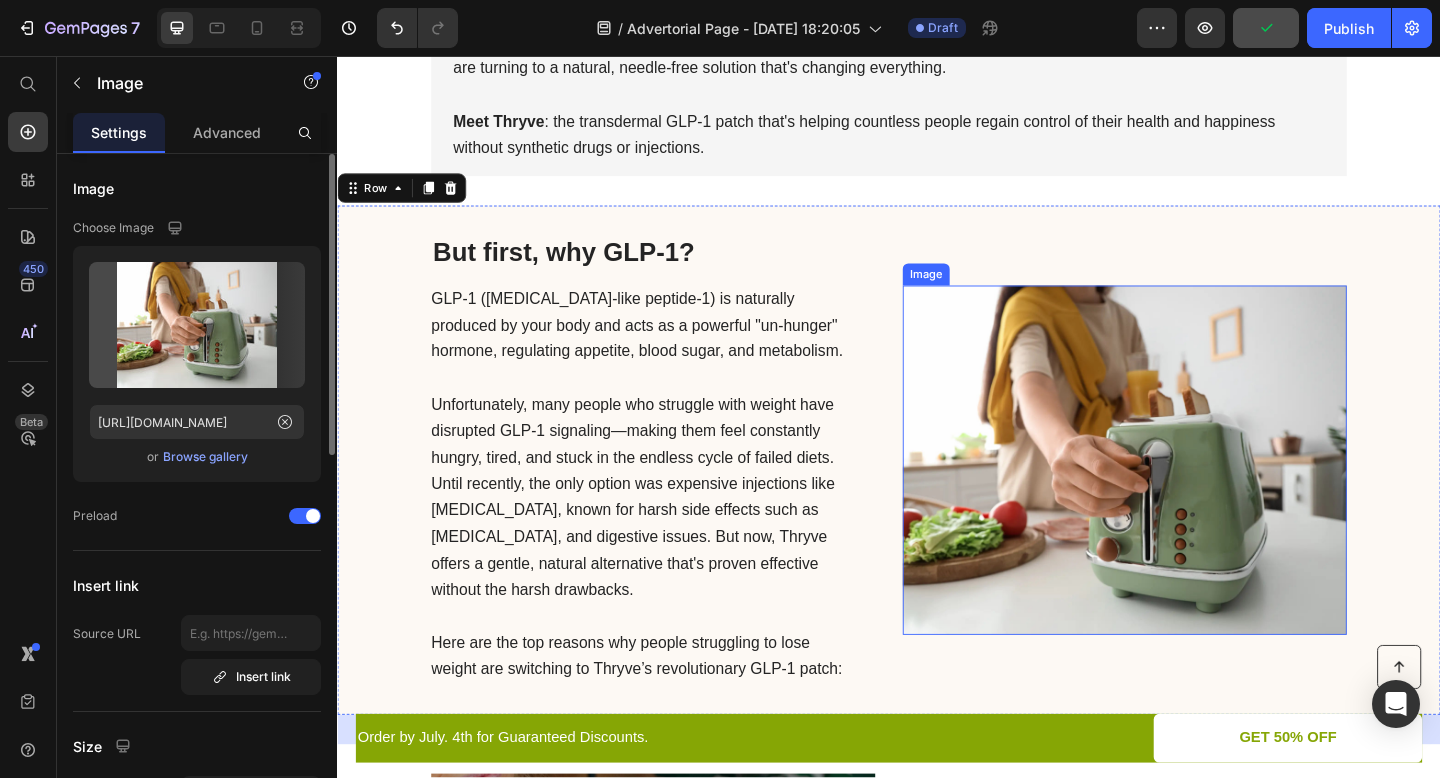 click at bounding box center [1193, 496] 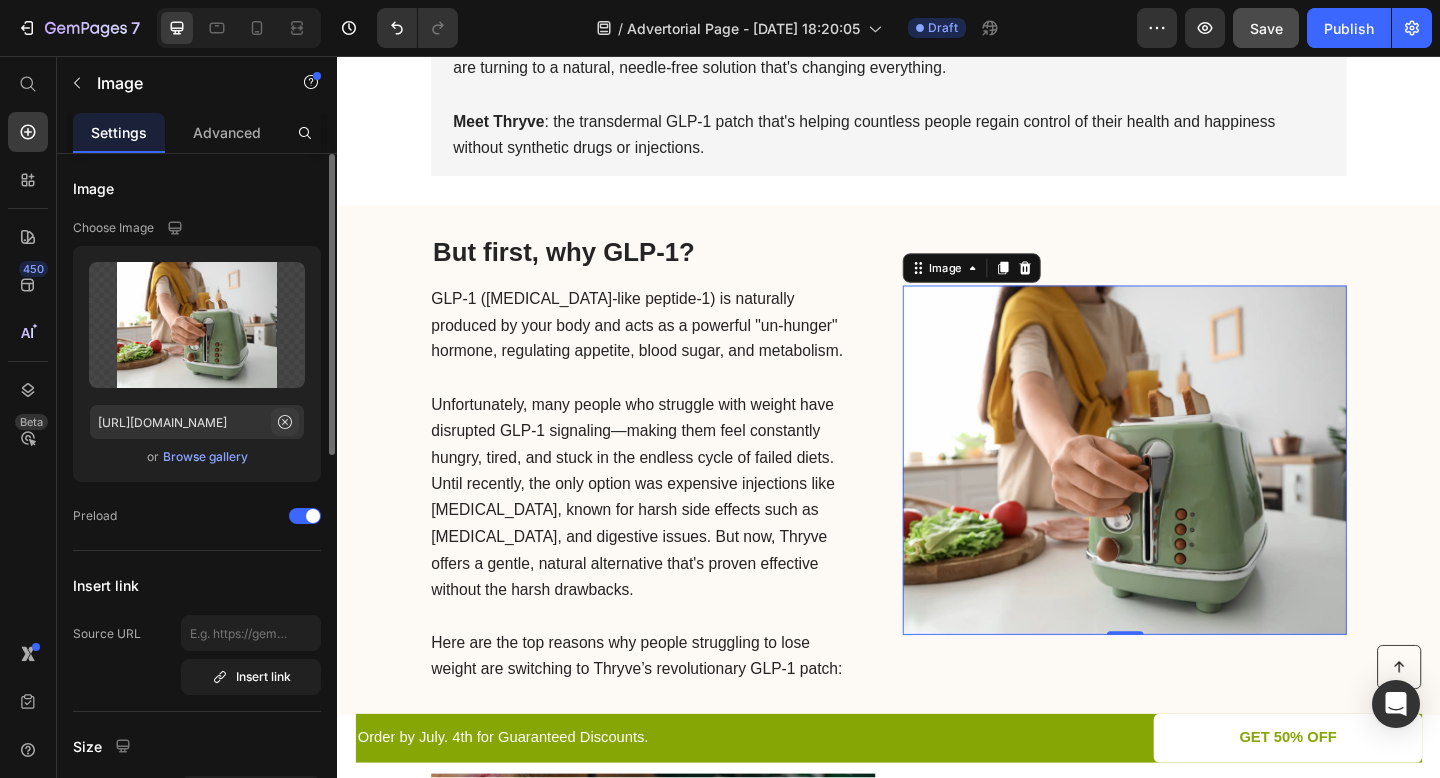 click 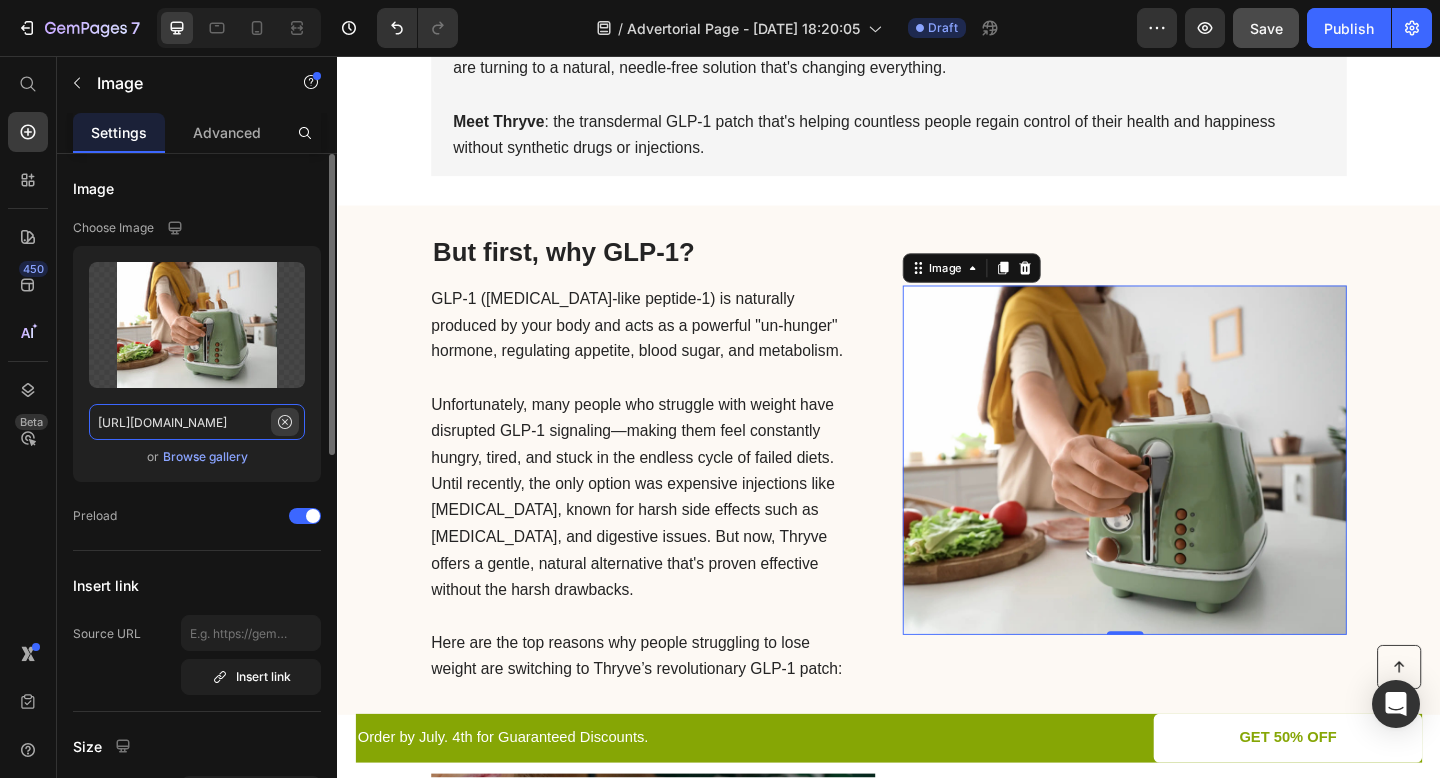 type 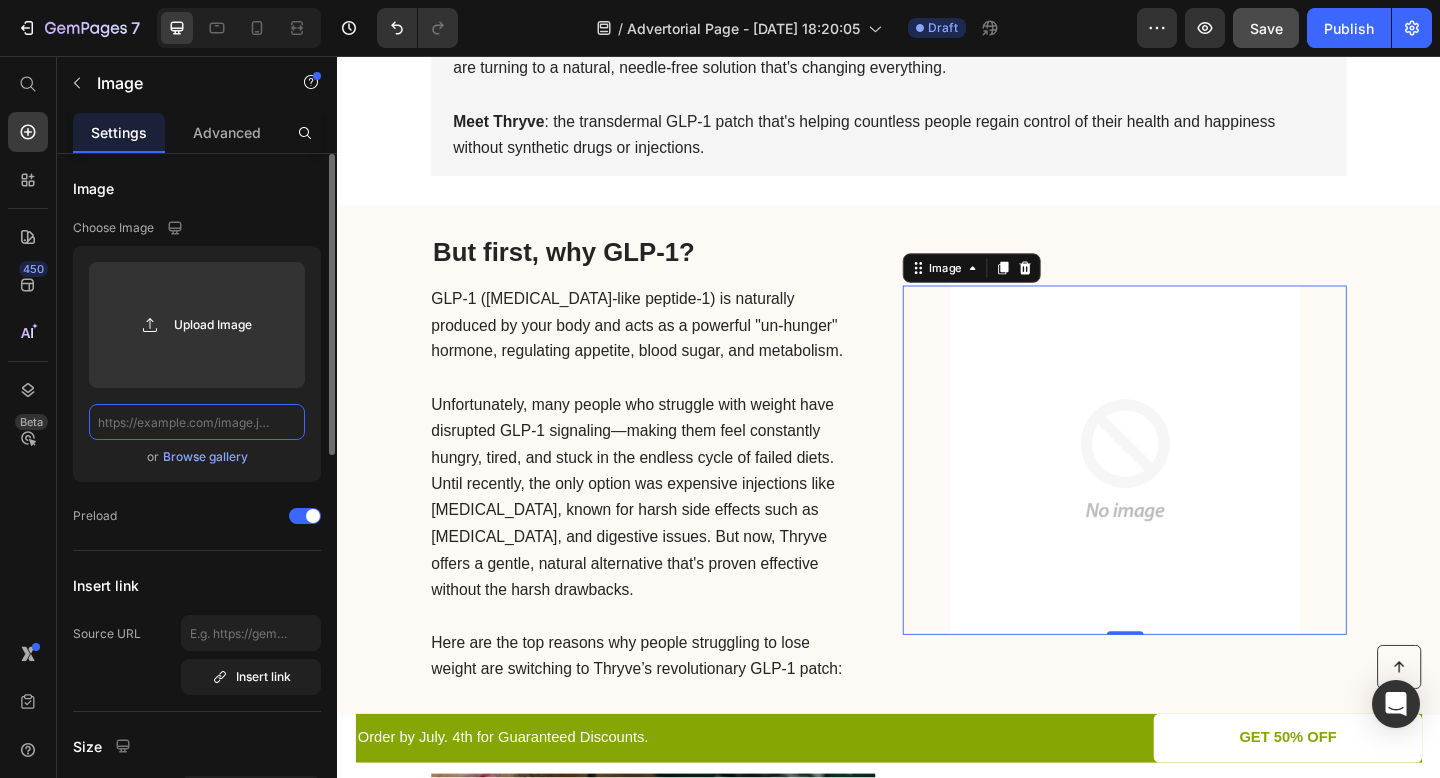 scroll, scrollTop: 0, scrollLeft: 0, axis: both 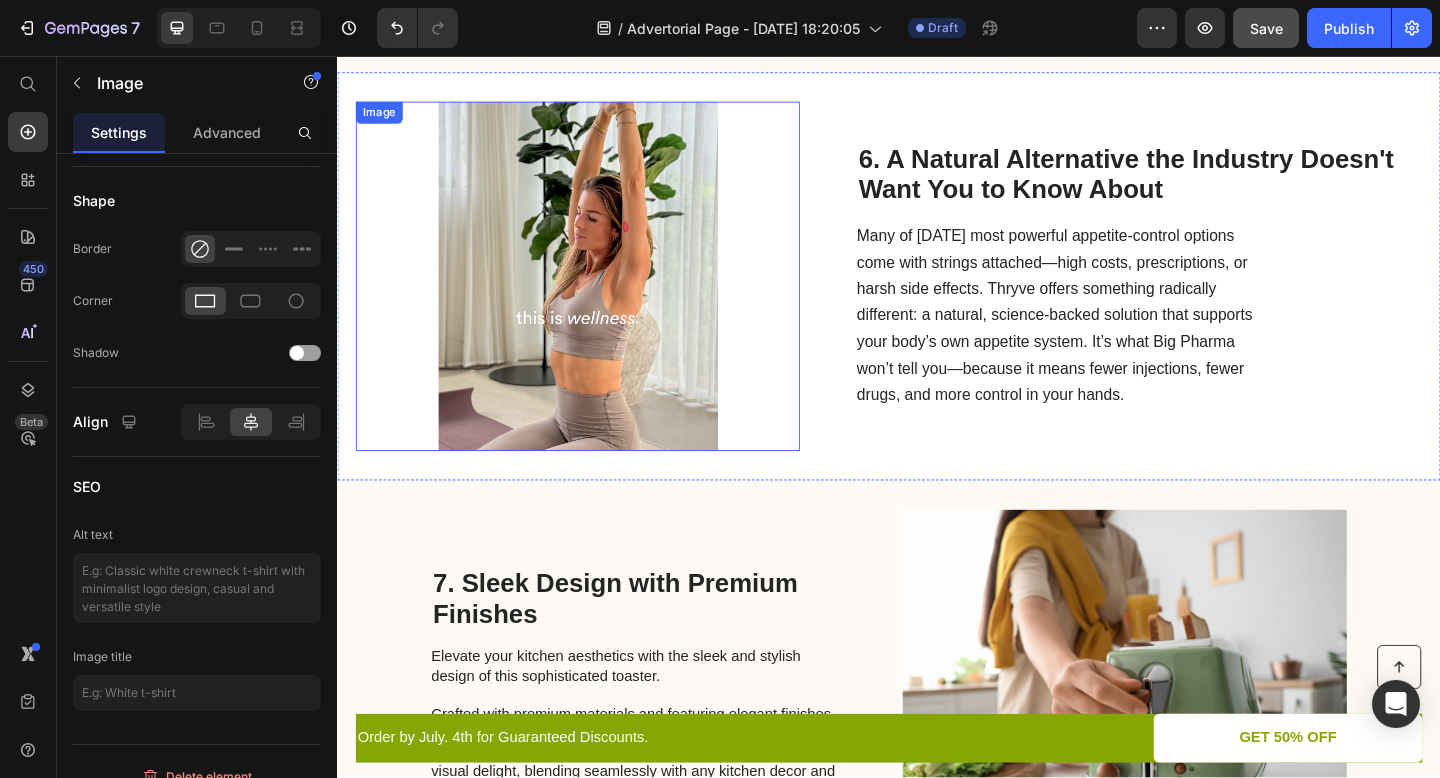 click at bounding box center [598, 296] 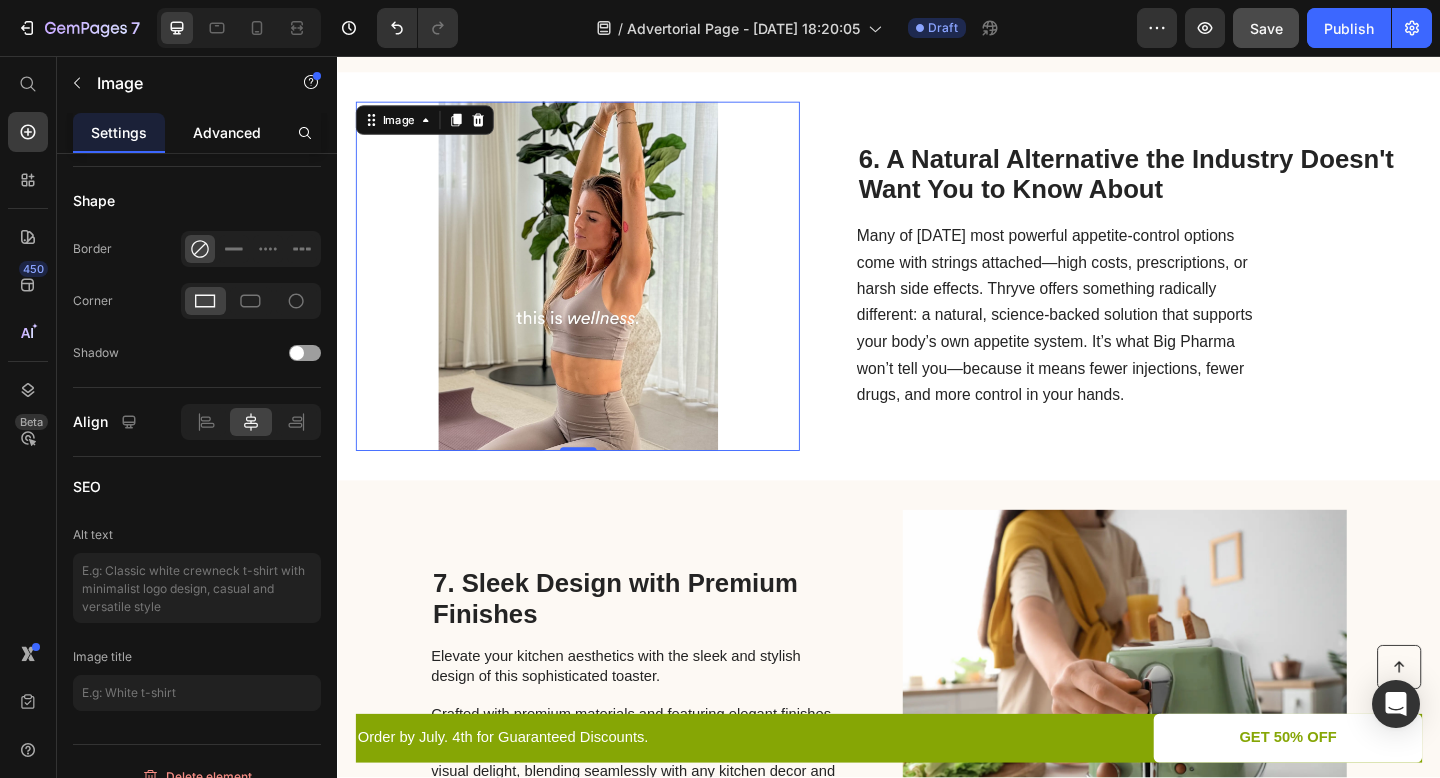 click on "Advanced" at bounding box center [227, 132] 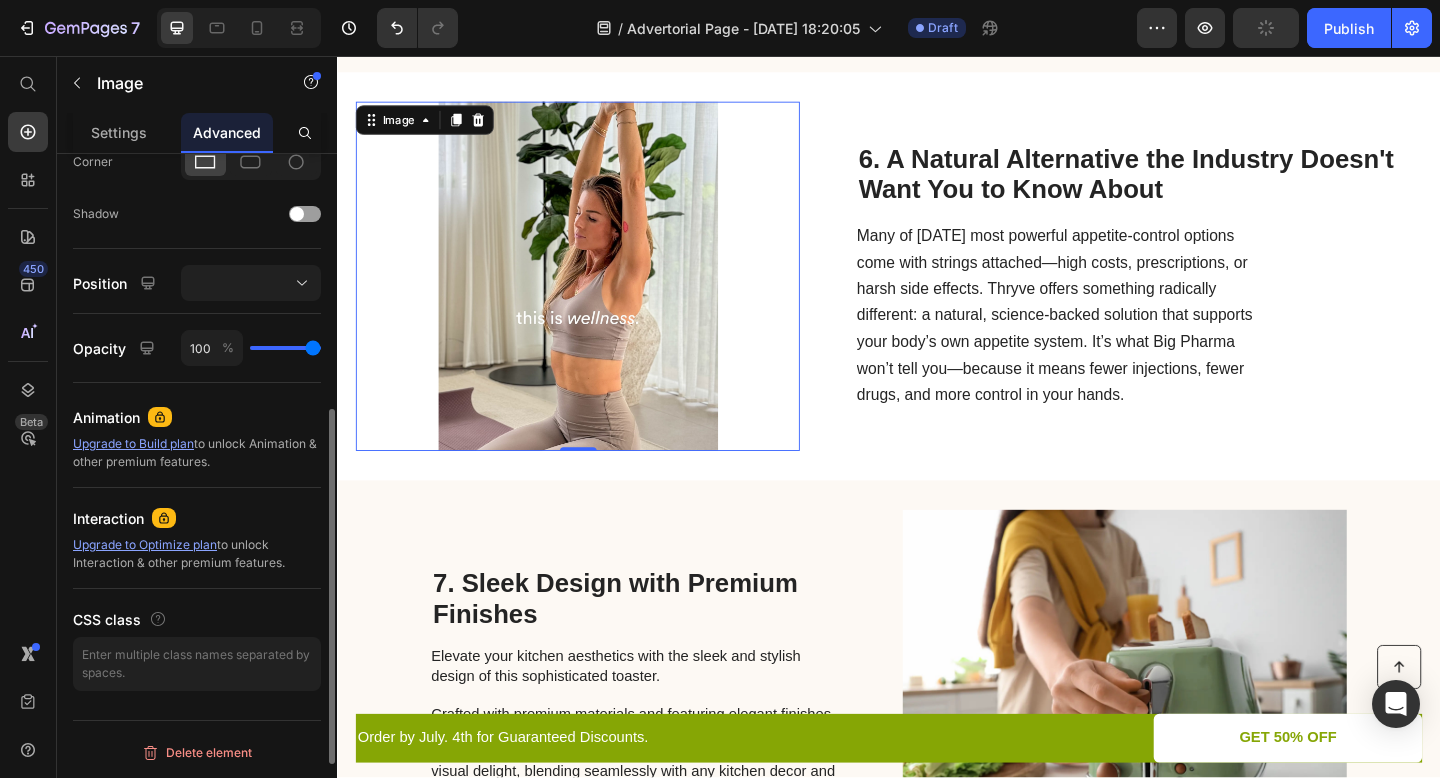 scroll, scrollTop: 0, scrollLeft: 0, axis: both 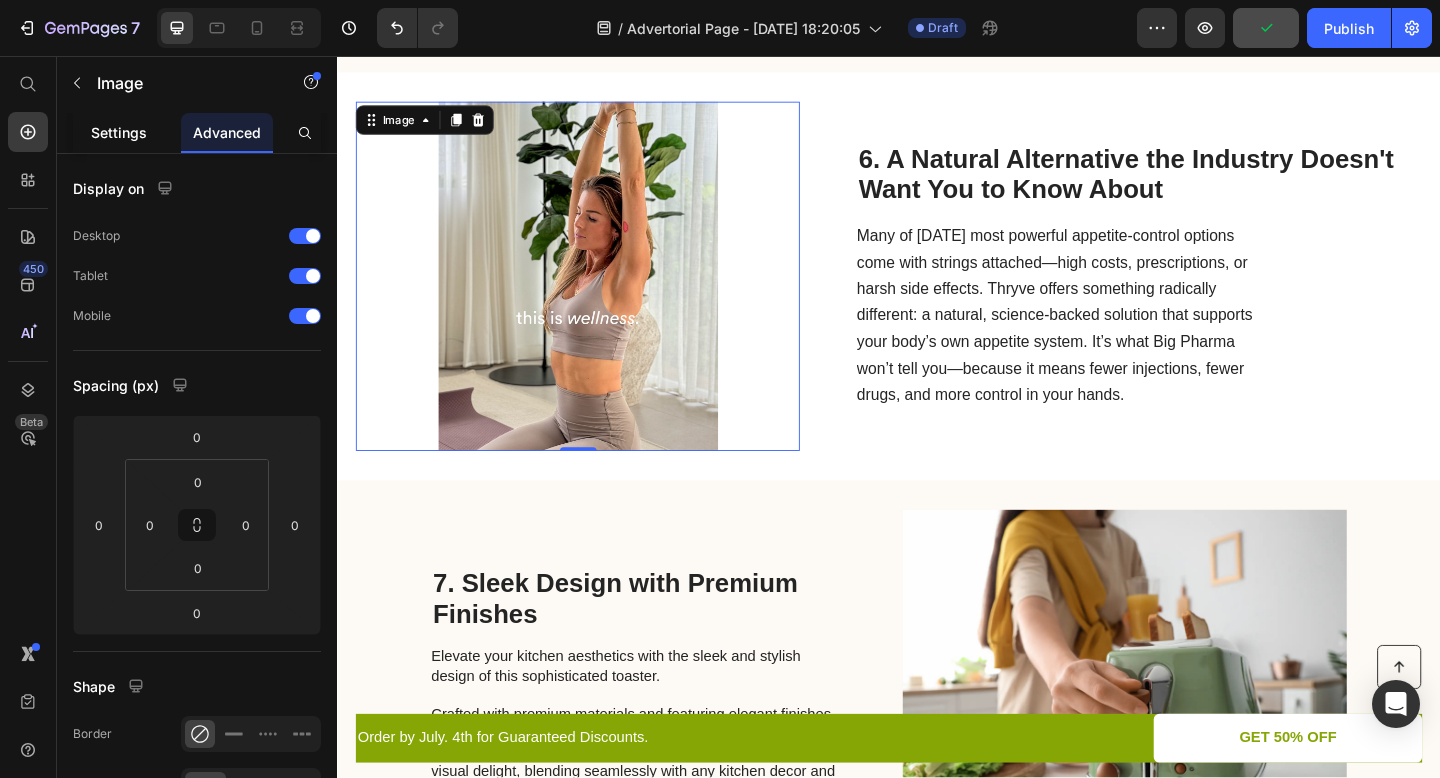 click on "Settings" at bounding box center [119, 132] 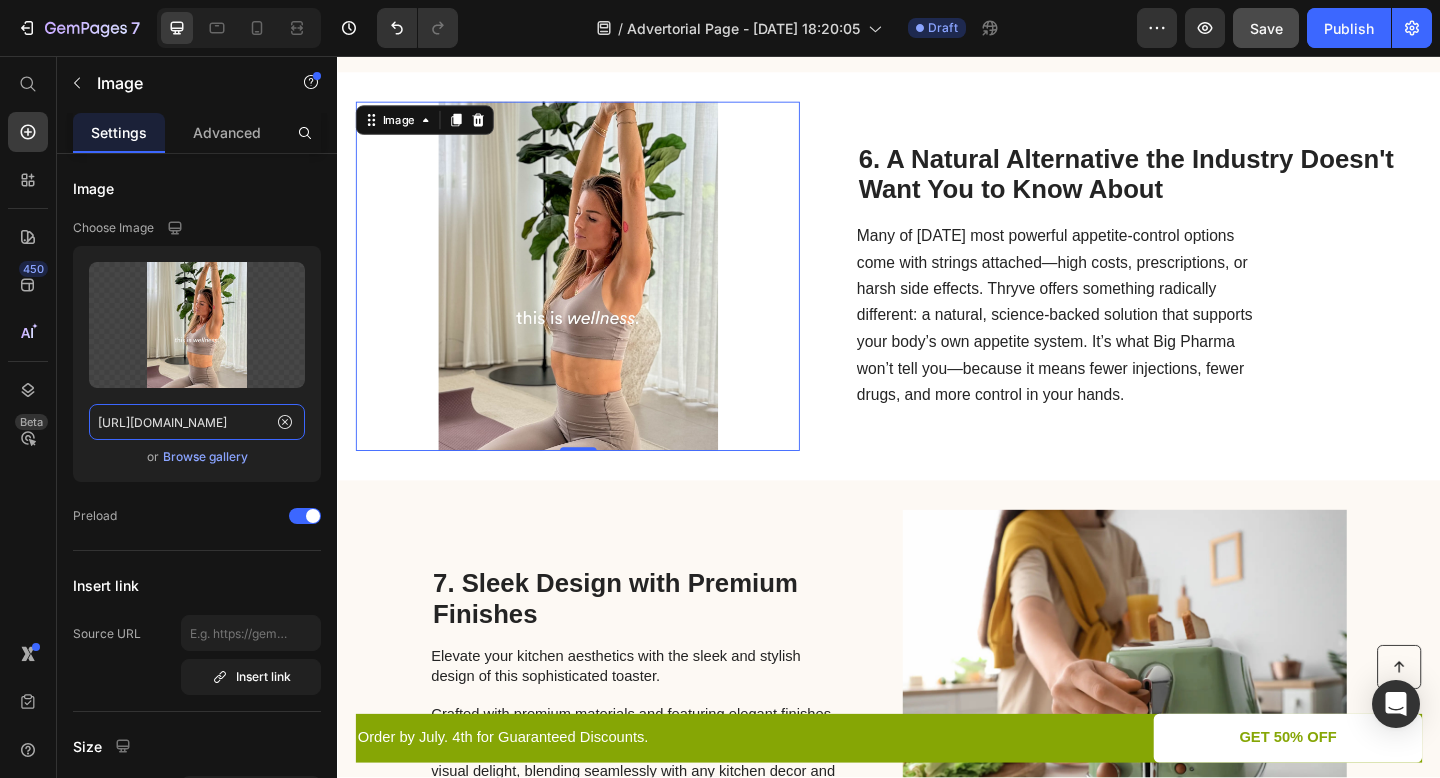 click on "[URL][DOMAIN_NAME]" 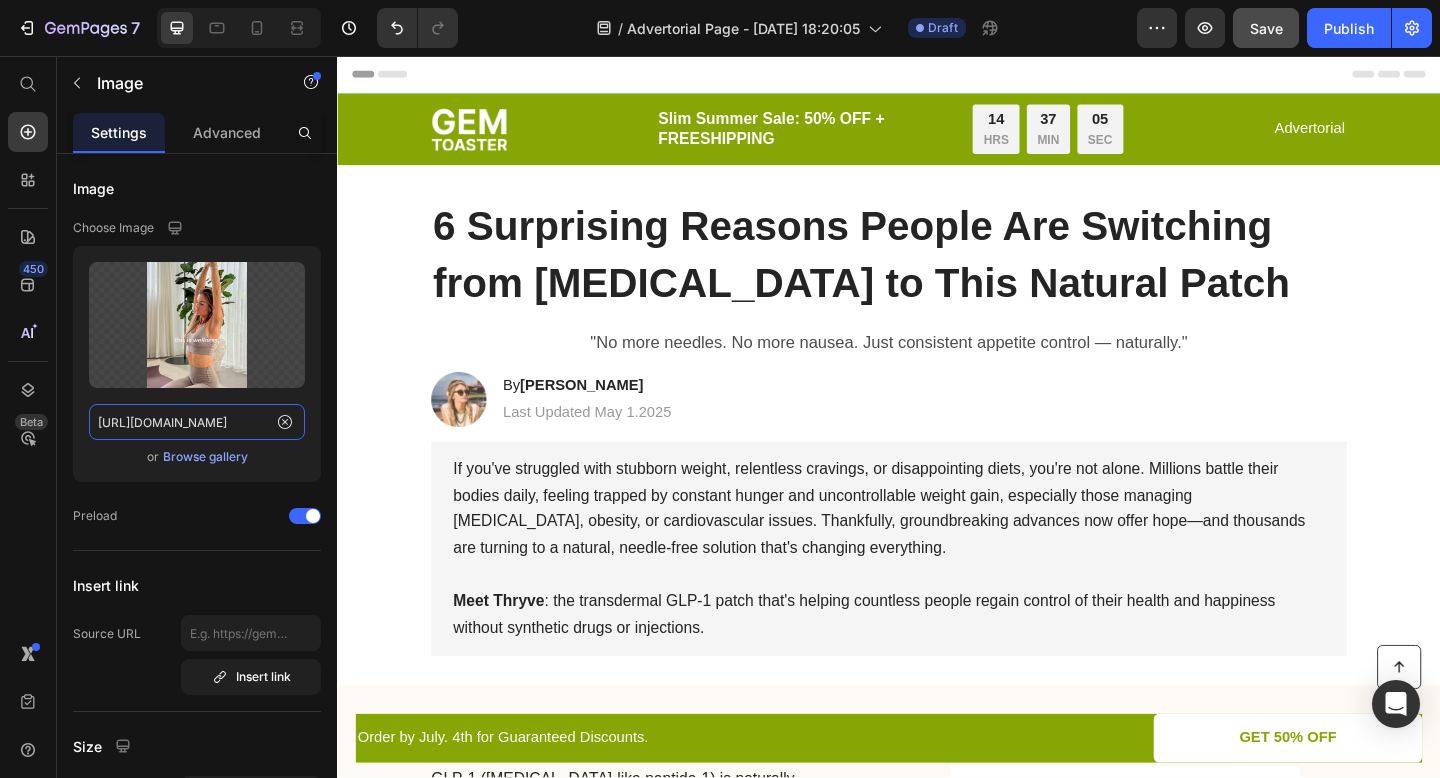 scroll, scrollTop: 707, scrollLeft: 0, axis: vertical 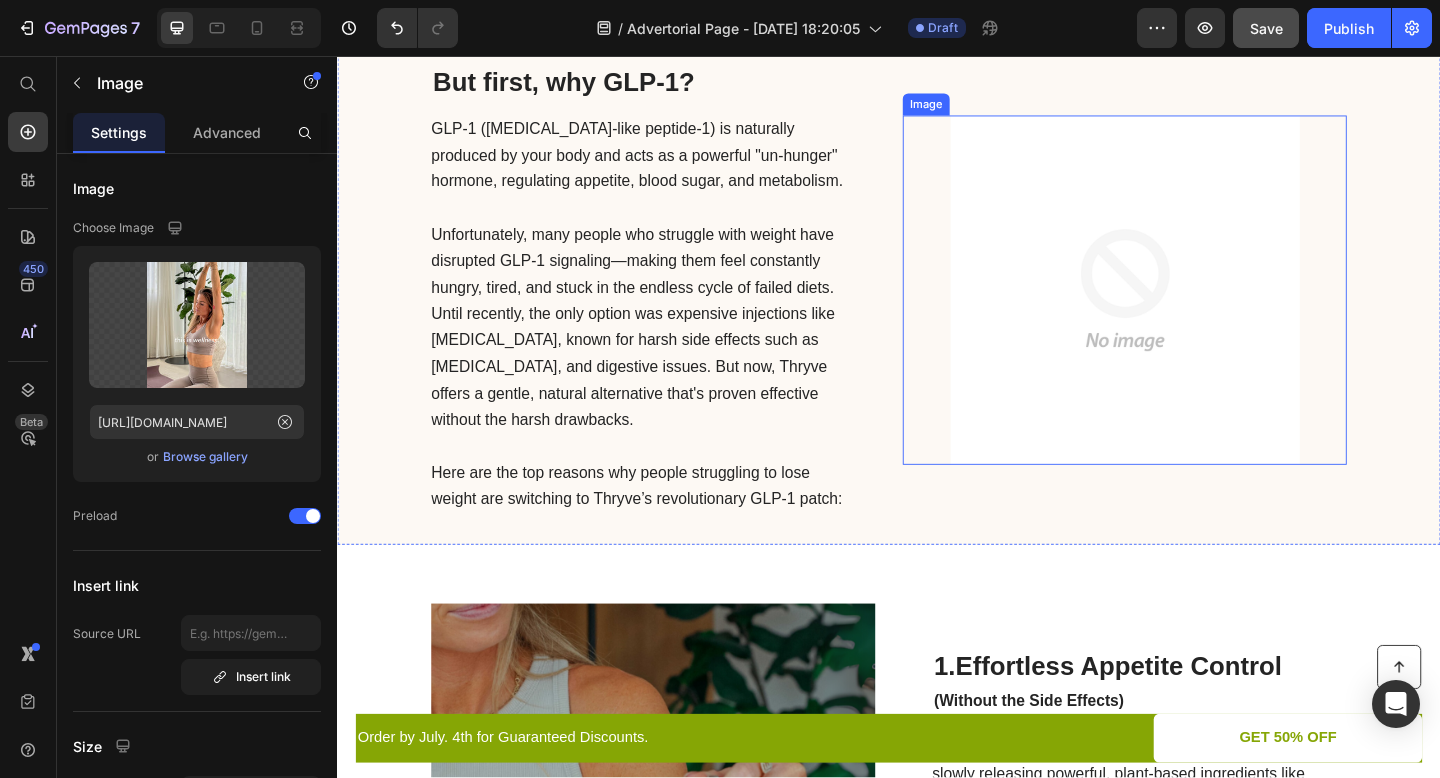 click at bounding box center [1193, 311] 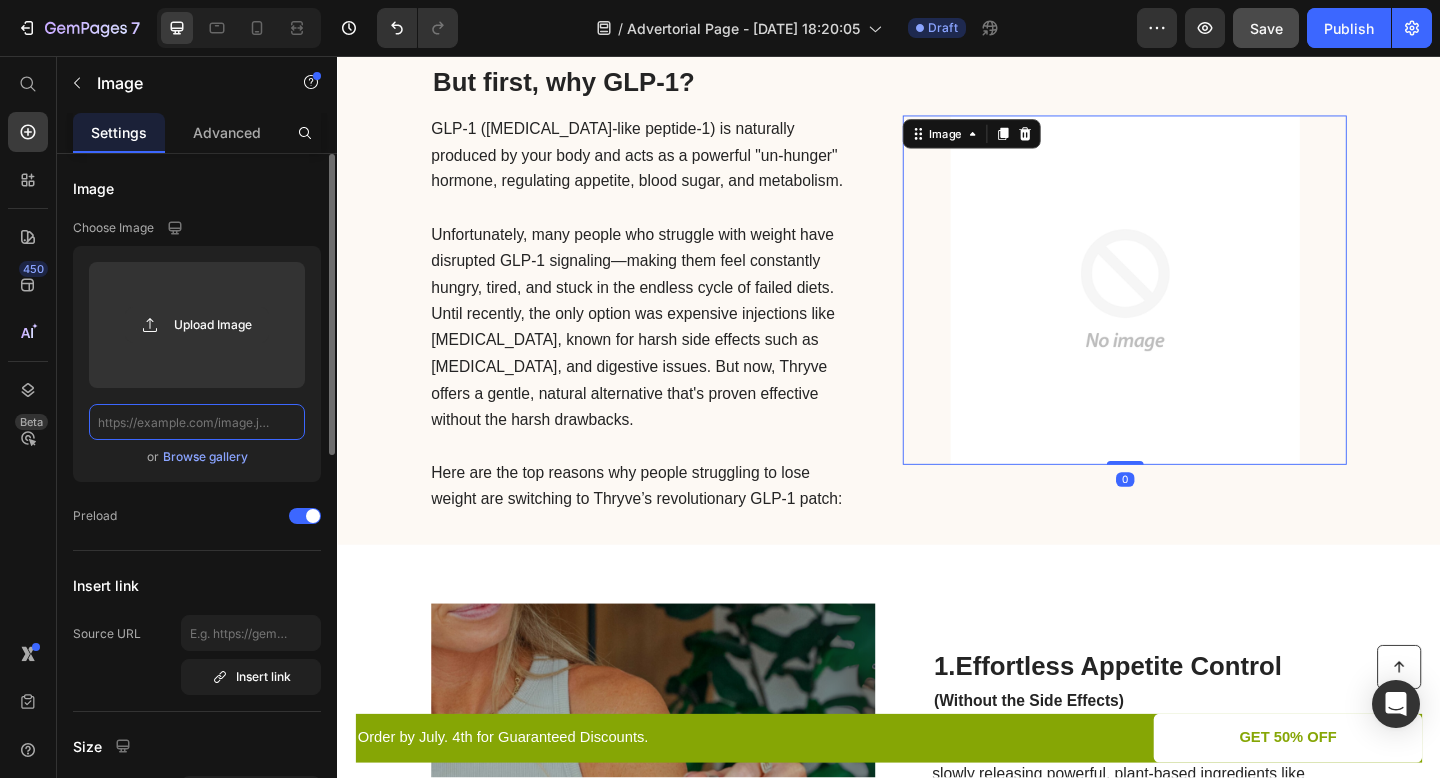 click 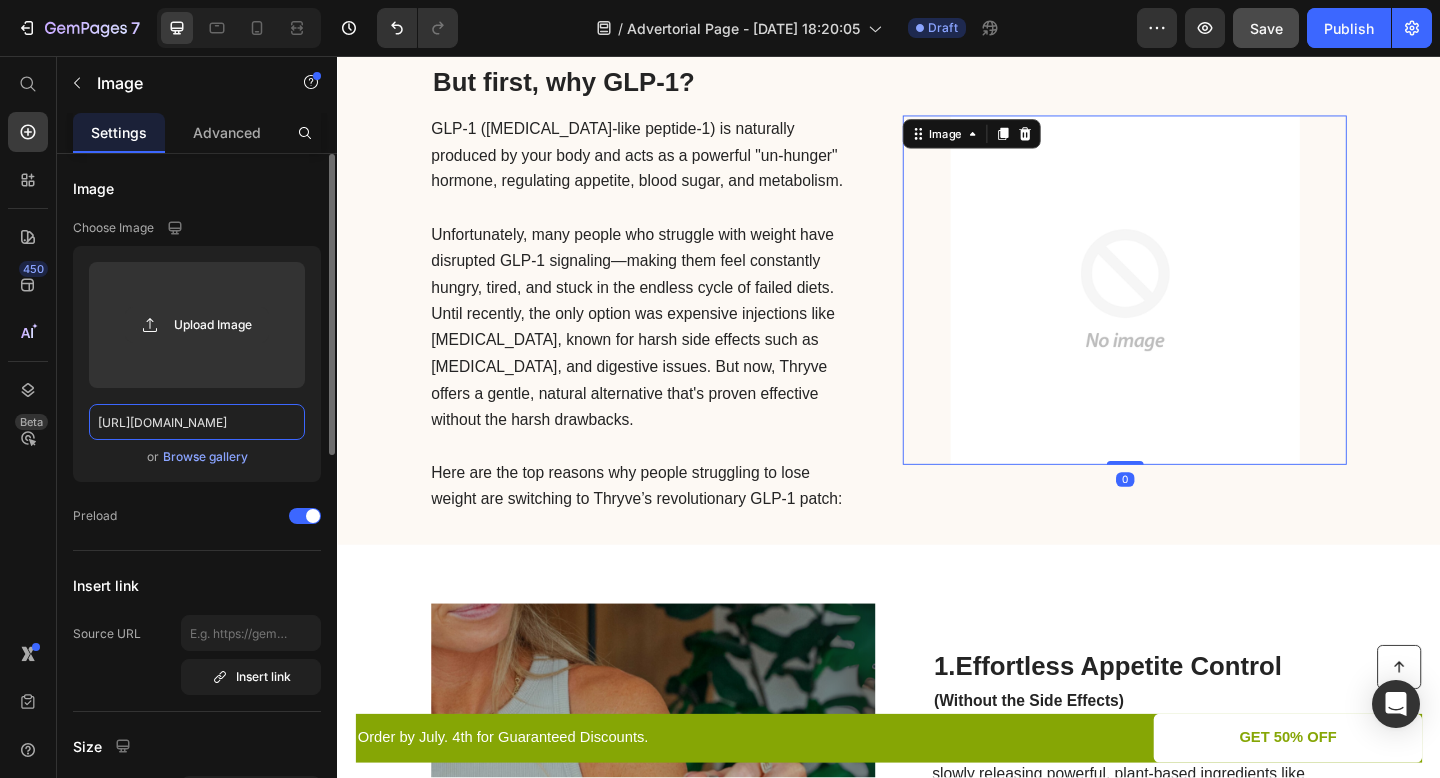 scroll, scrollTop: 0, scrollLeft: 314, axis: horizontal 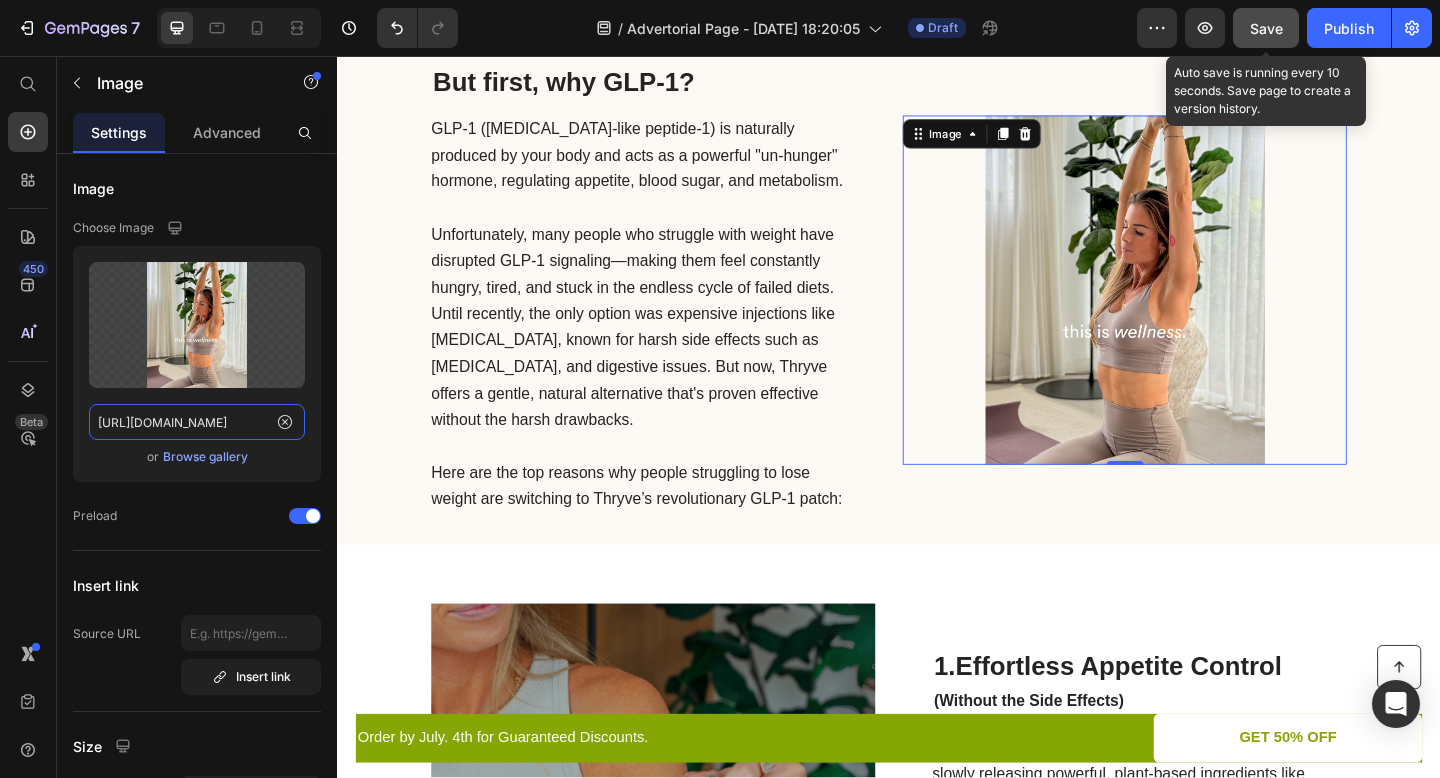 type on "[URL][DOMAIN_NAME]" 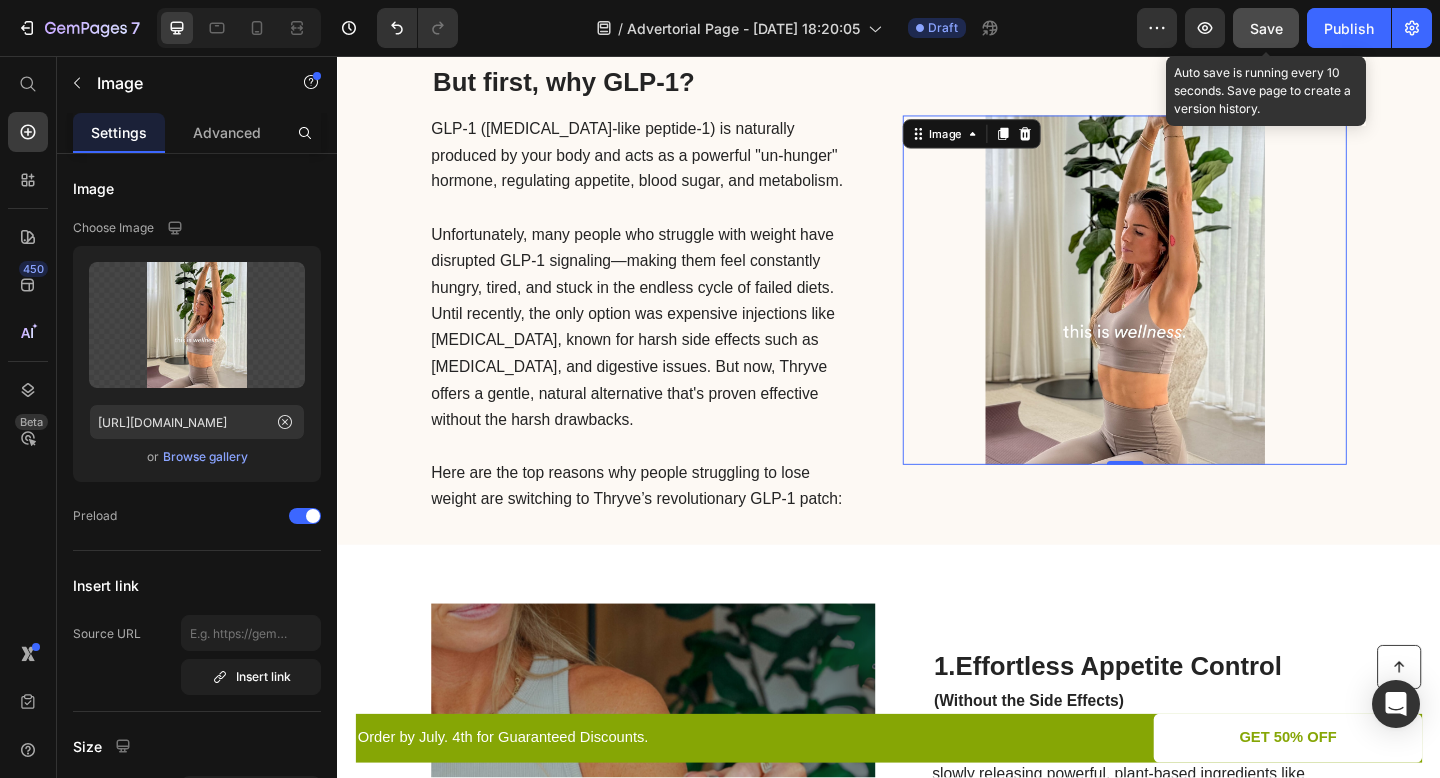 click on "Save" at bounding box center (1266, 28) 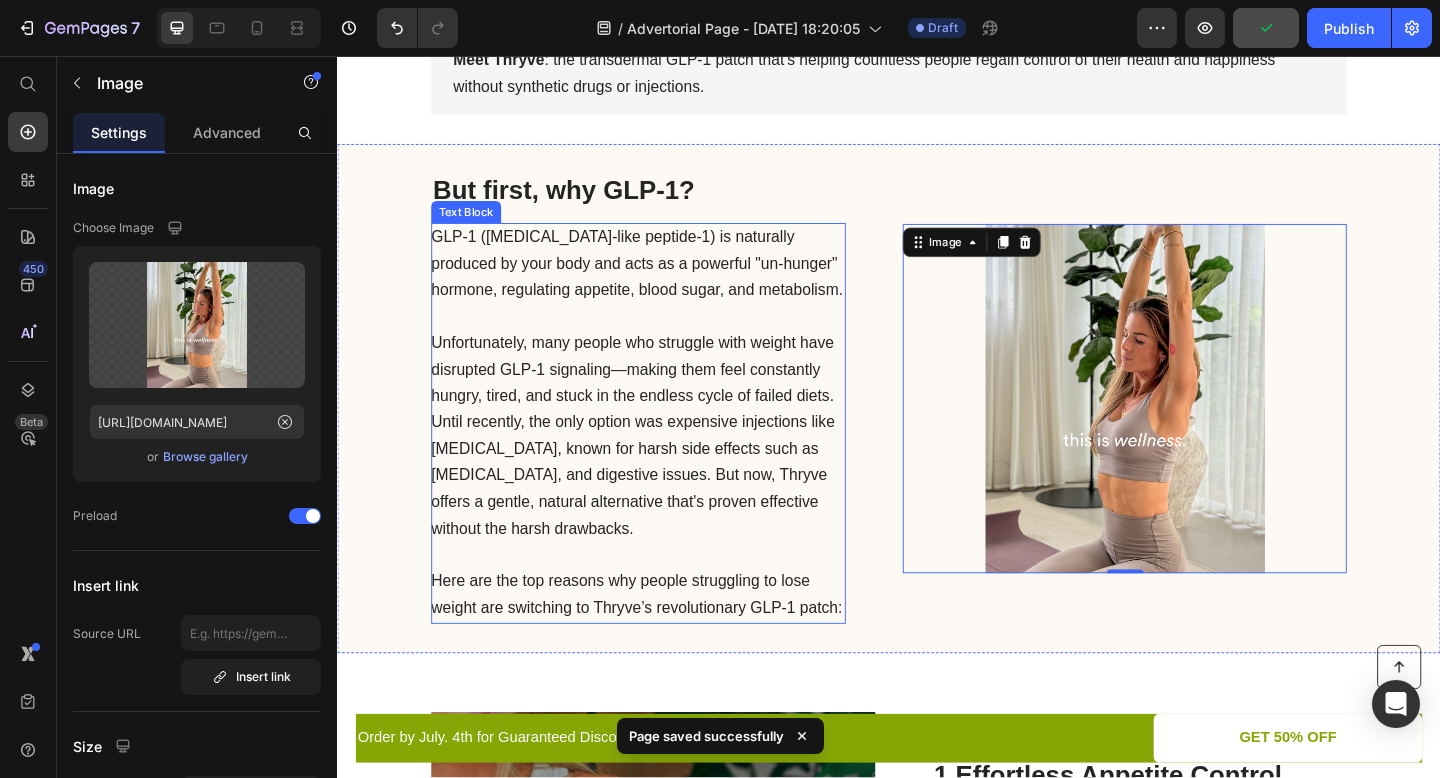 scroll, scrollTop: 0, scrollLeft: 0, axis: both 